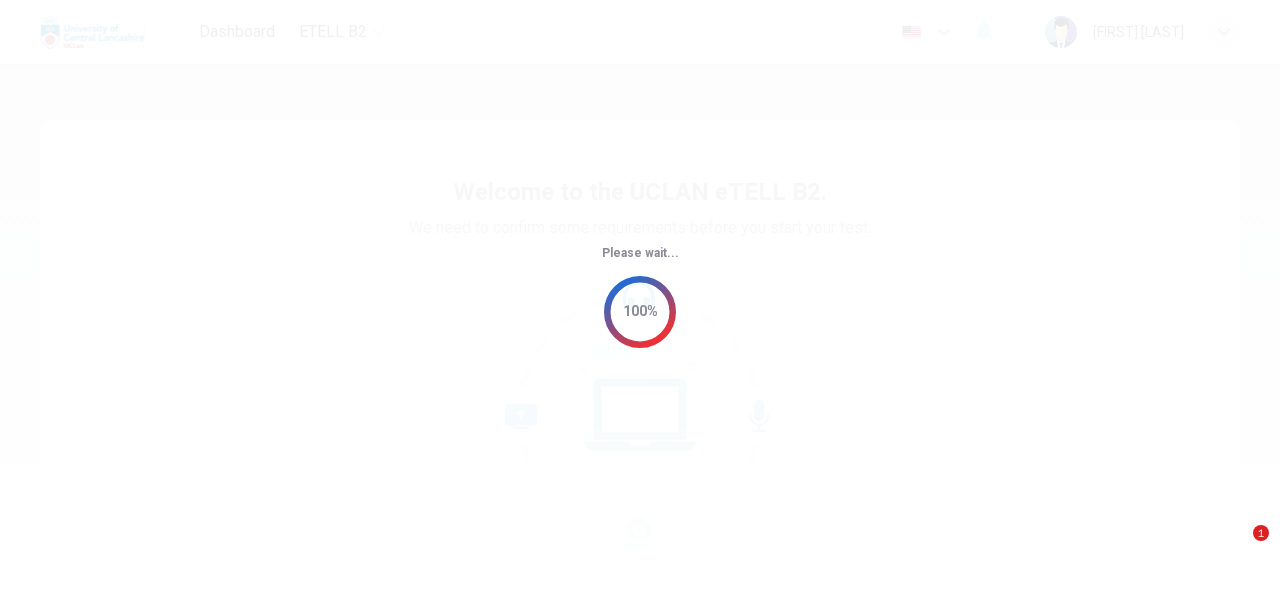 scroll, scrollTop: 0, scrollLeft: 0, axis: both 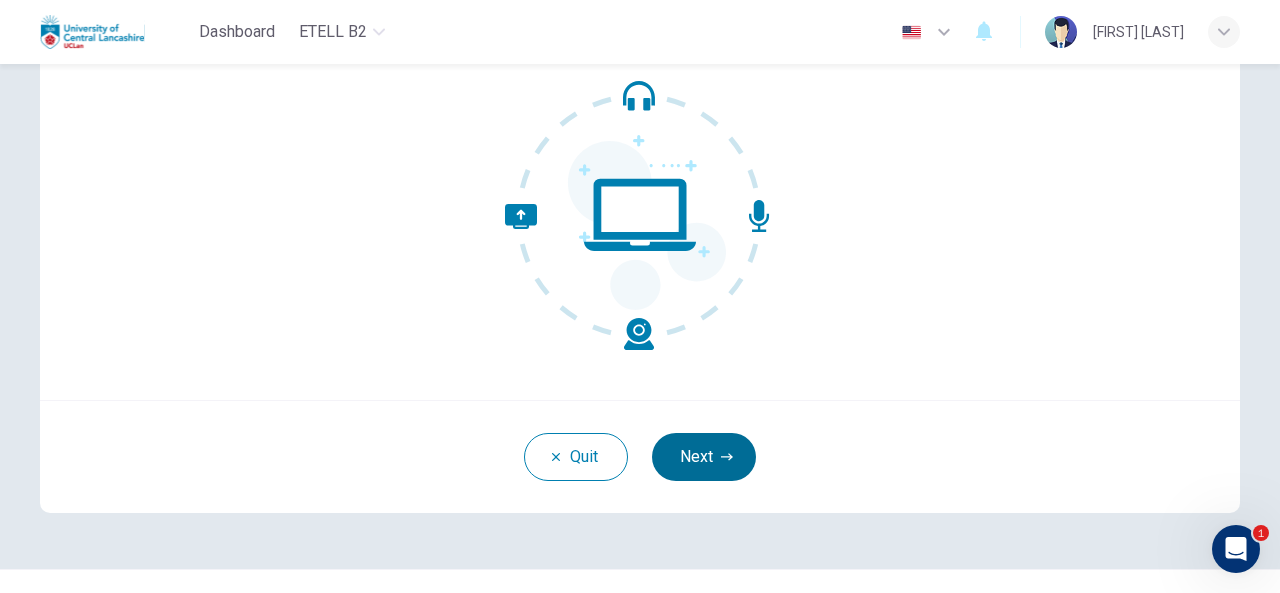 click on "Next" at bounding box center (704, 457) 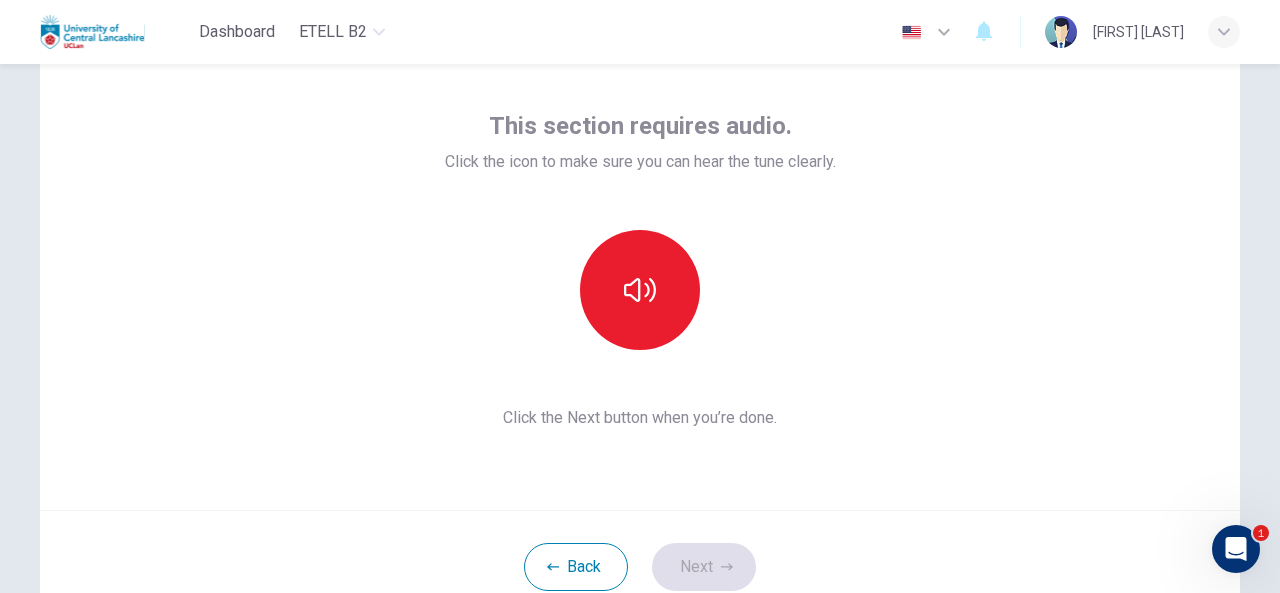 scroll, scrollTop: 0, scrollLeft: 0, axis: both 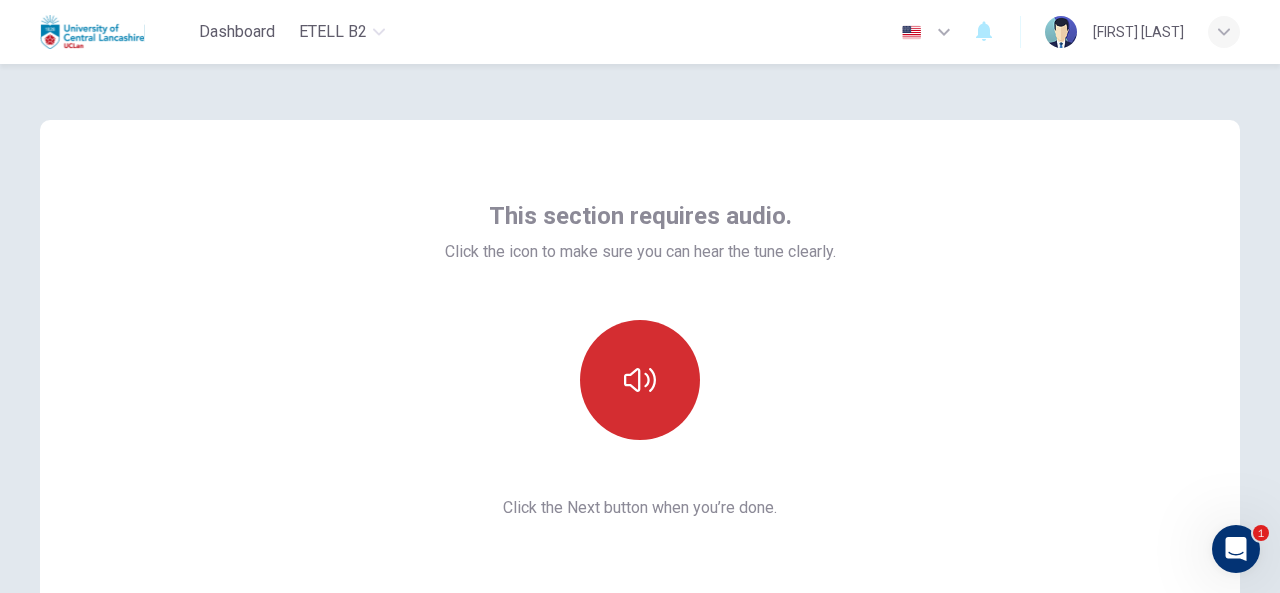 click at bounding box center [640, 380] 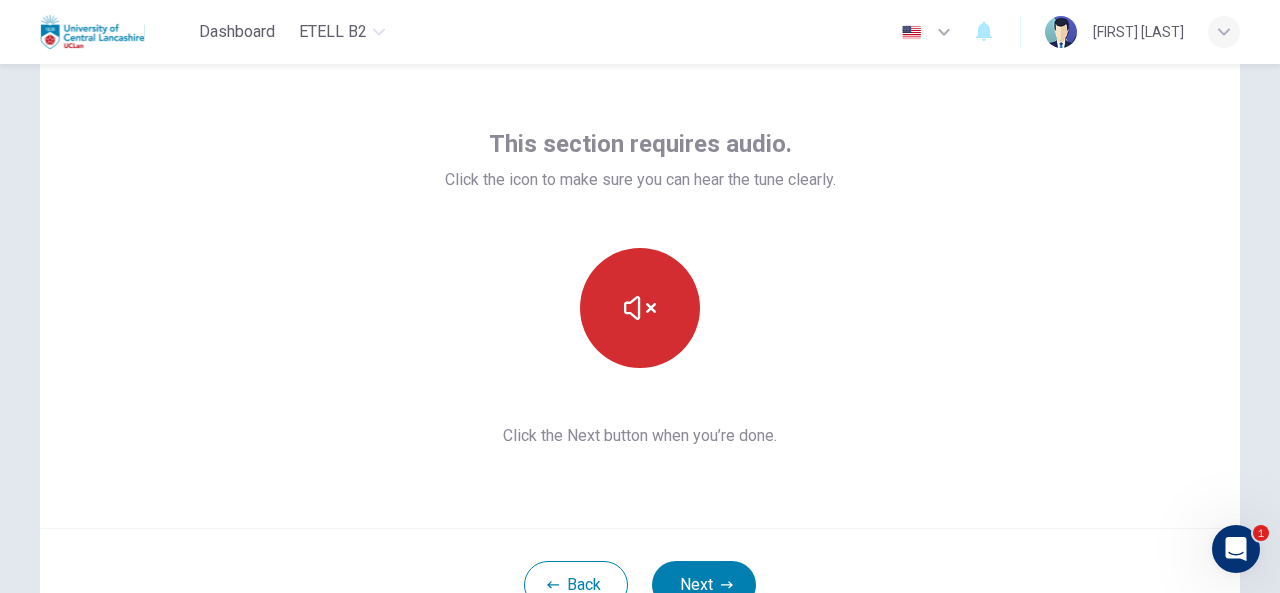 scroll, scrollTop: 100, scrollLeft: 0, axis: vertical 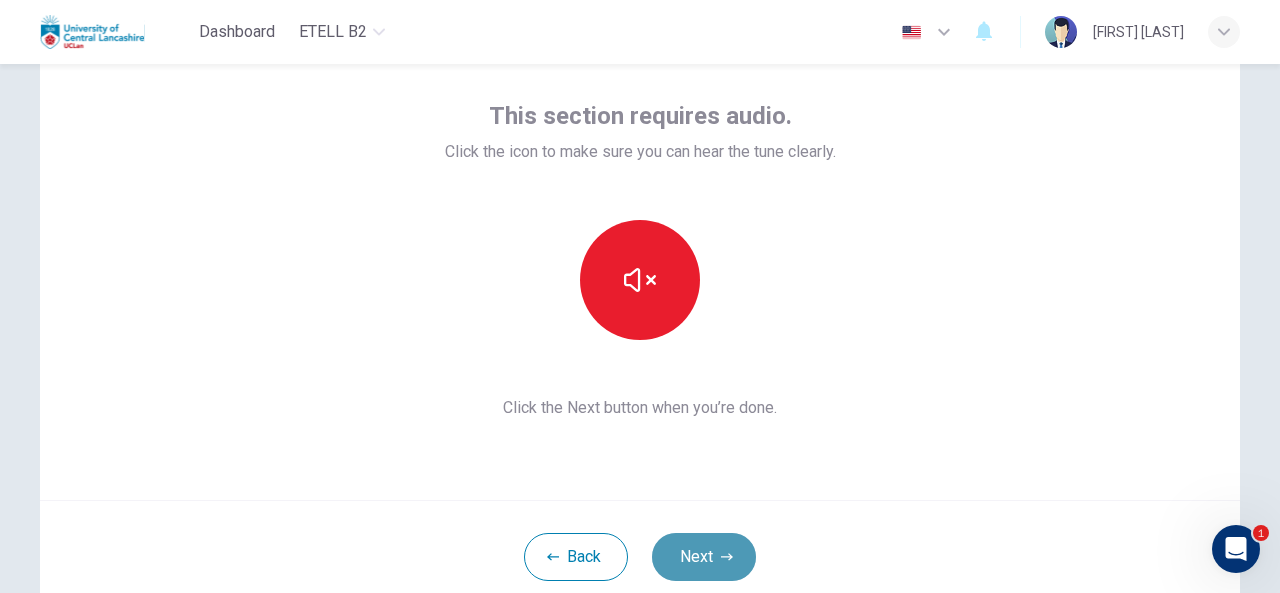 click on "Next" at bounding box center [704, 557] 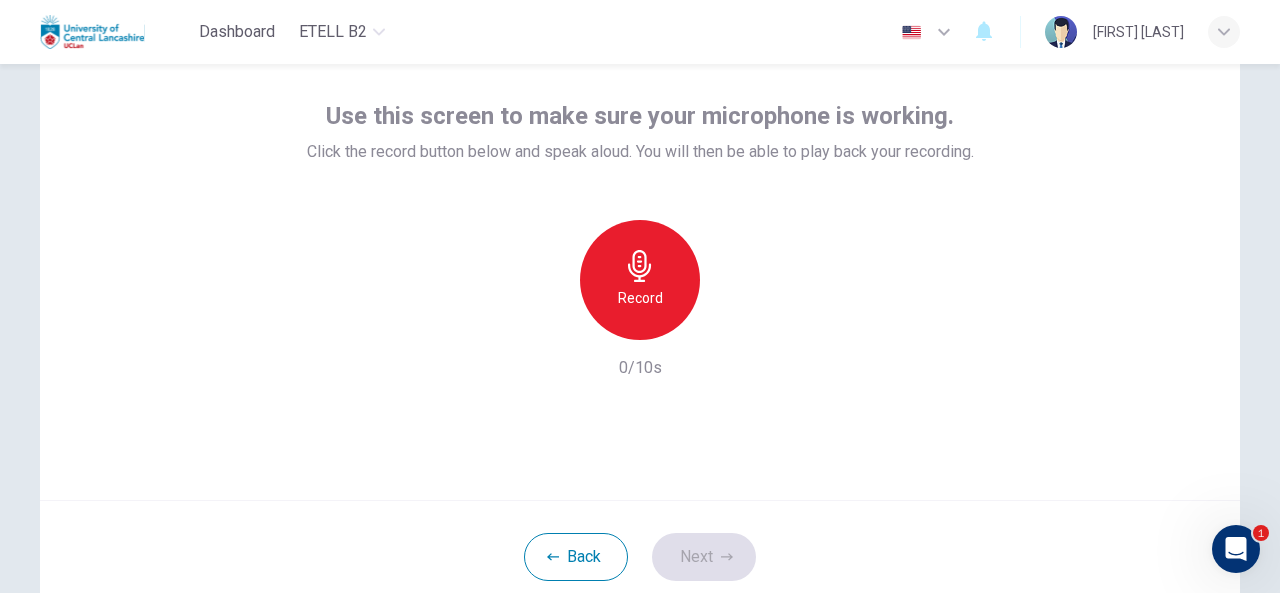 click on "Record" at bounding box center (640, 280) 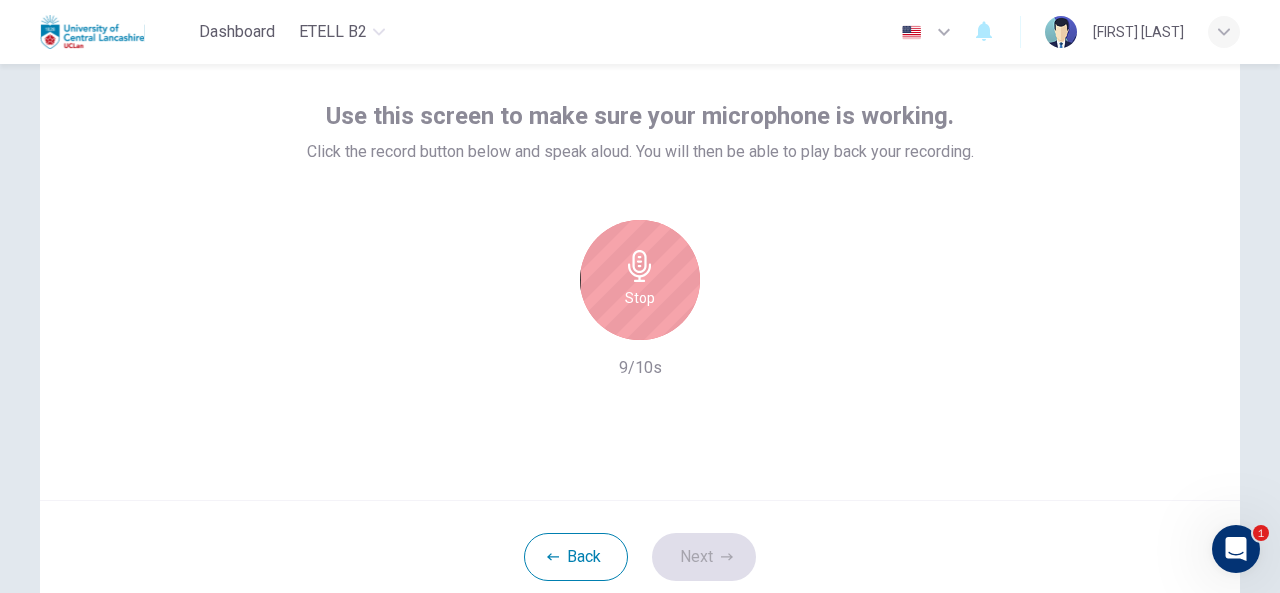 click 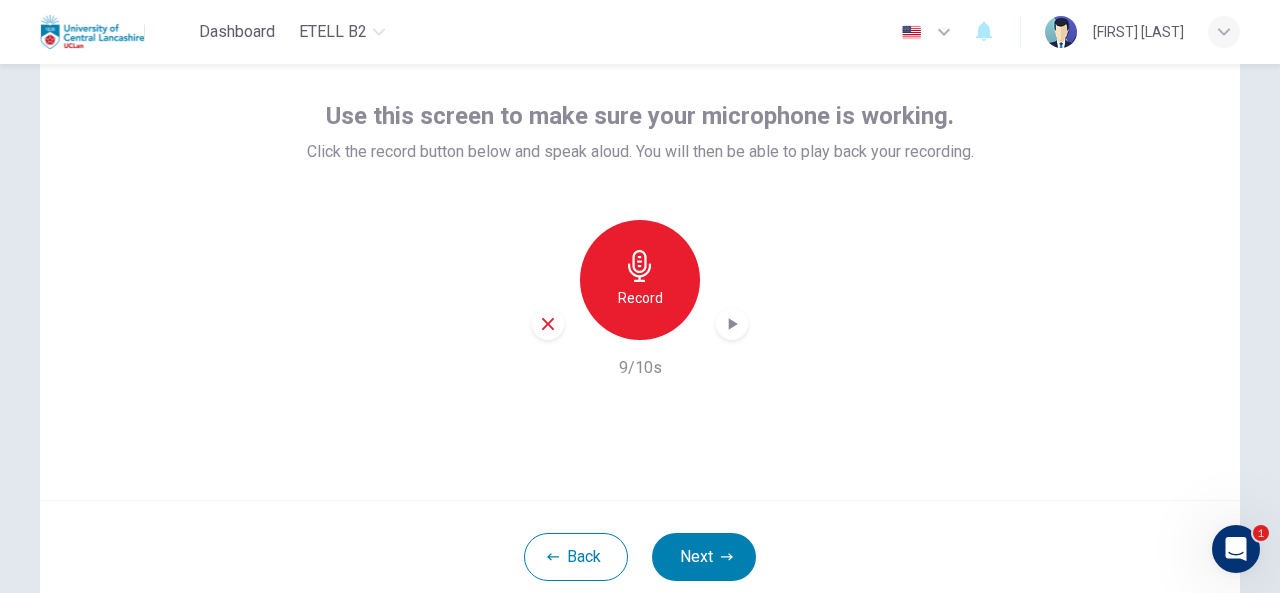 click 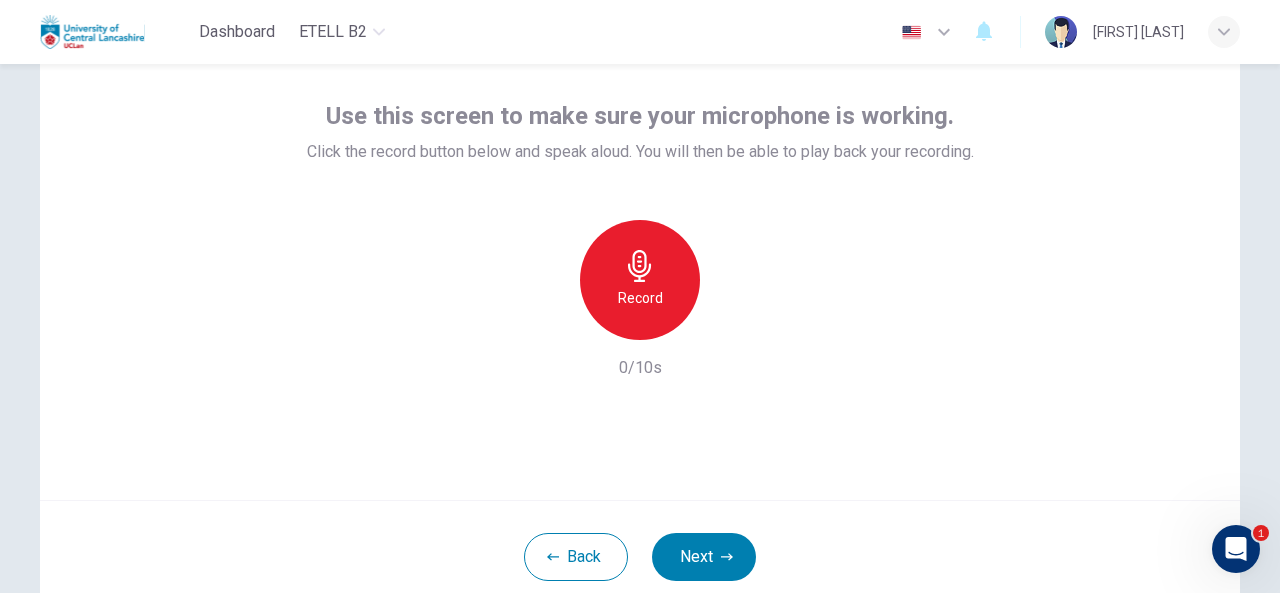 click on "Record" at bounding box center [640, 280] 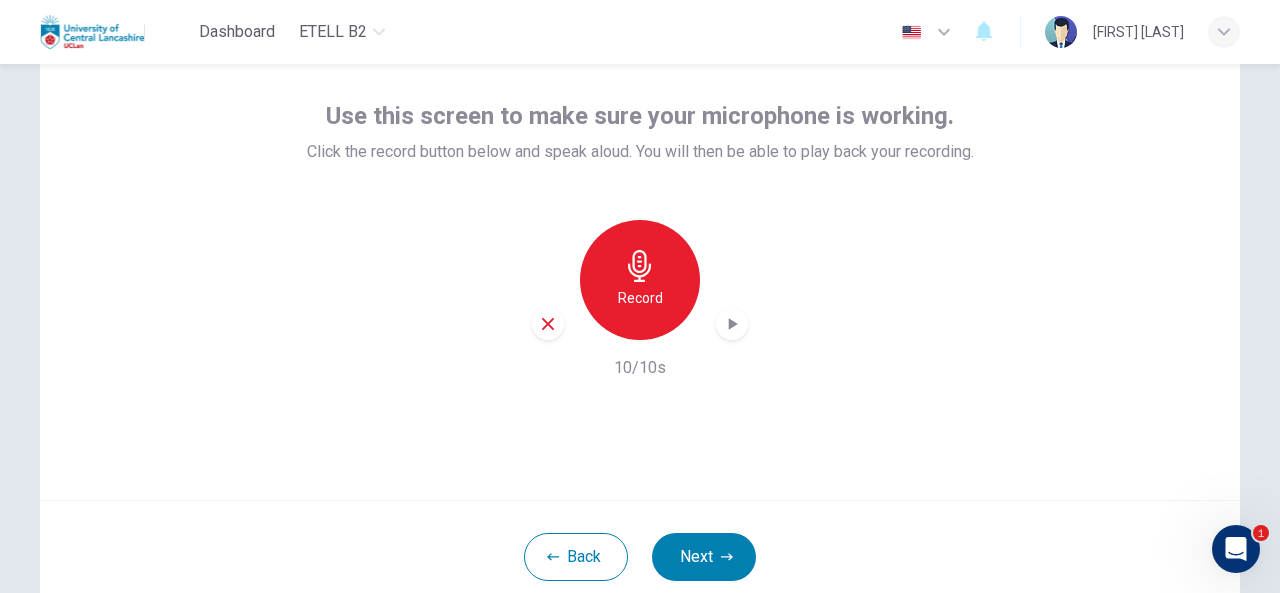 click on "Record" at bounding box center [640, 280] 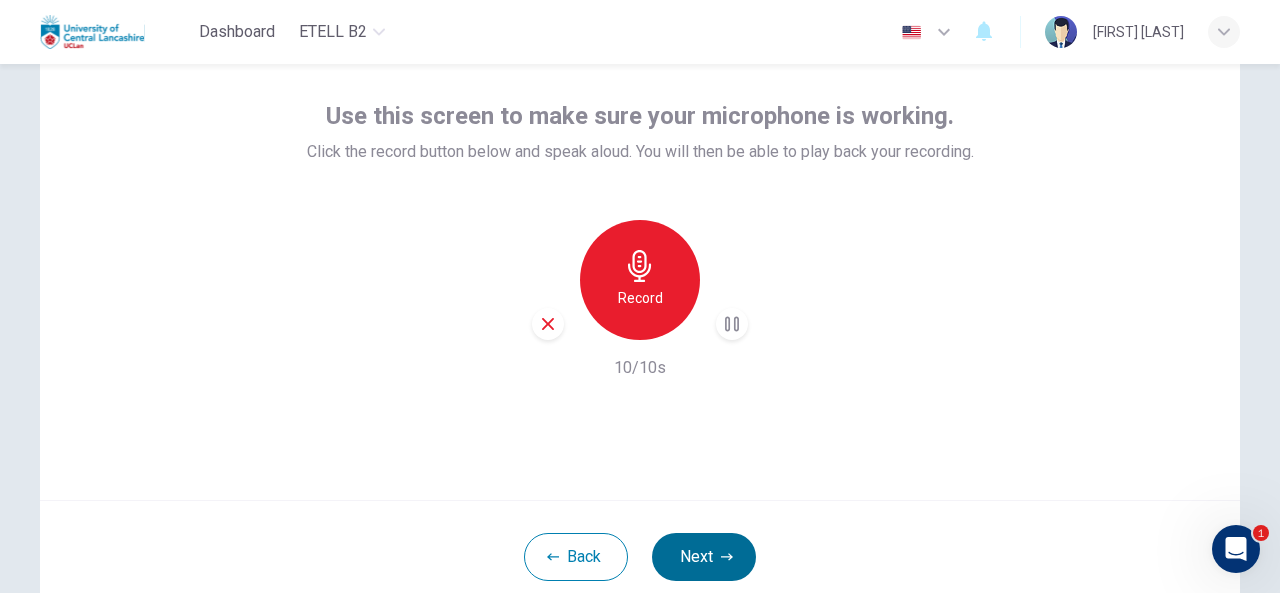 click on "Next" at bounding box center [704, 557] 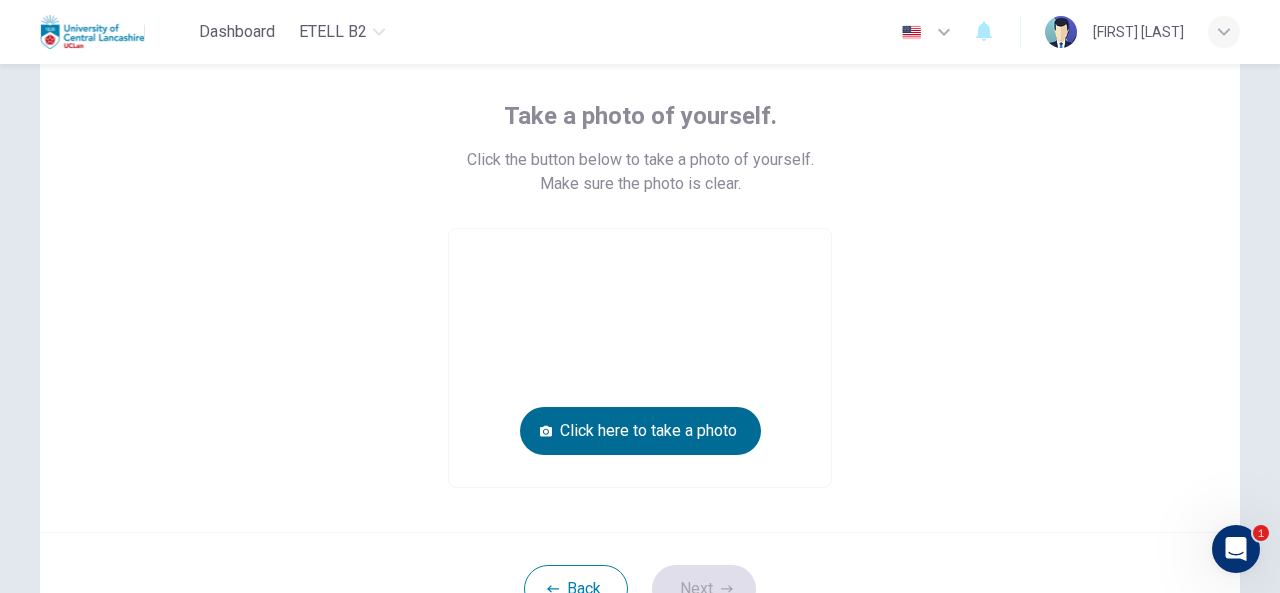 click on "Click here to take a photo" at bounding box center [640, 431] 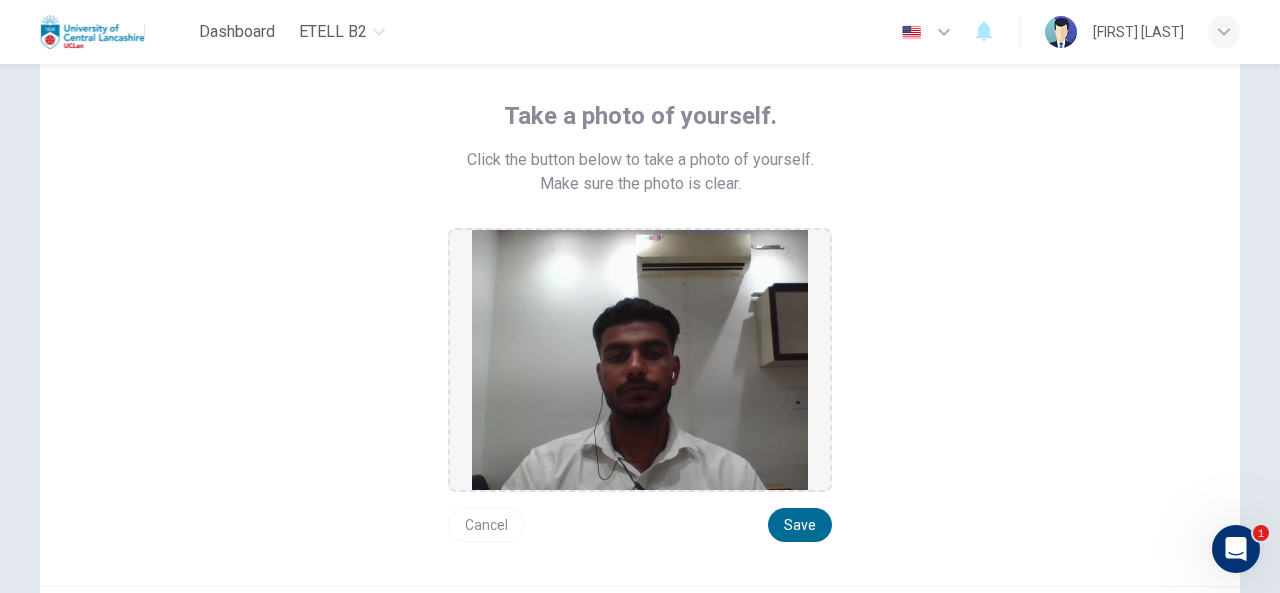 click on "Save" at bounding box center (800, 525) 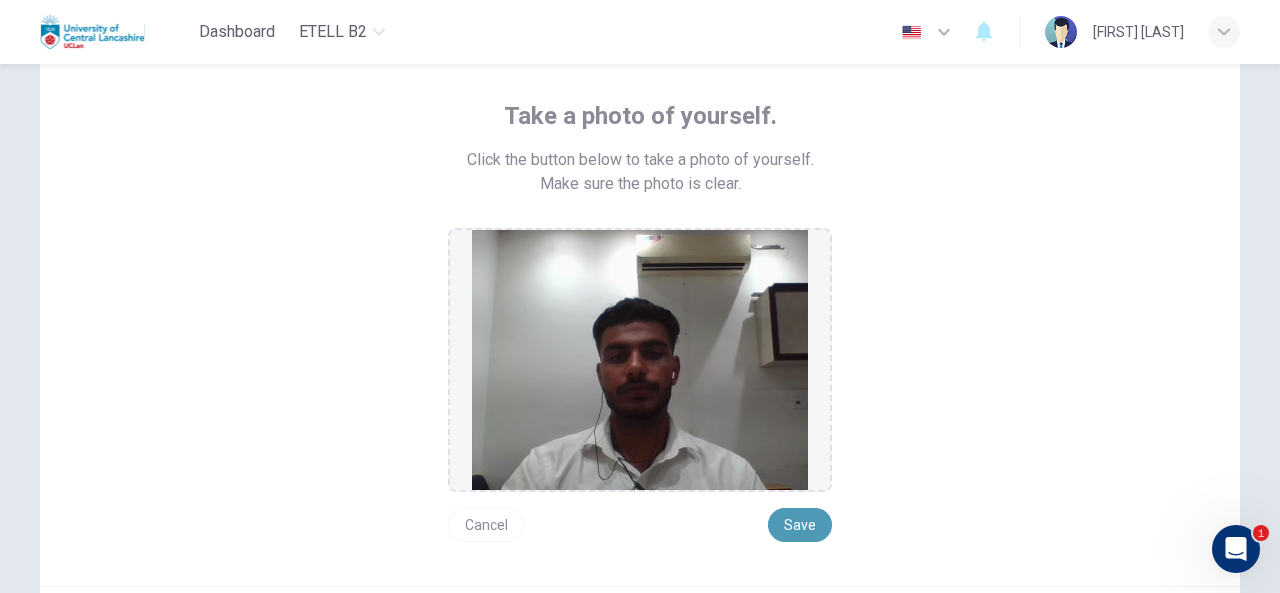 click on "Save" at bounding box center [800, 525] 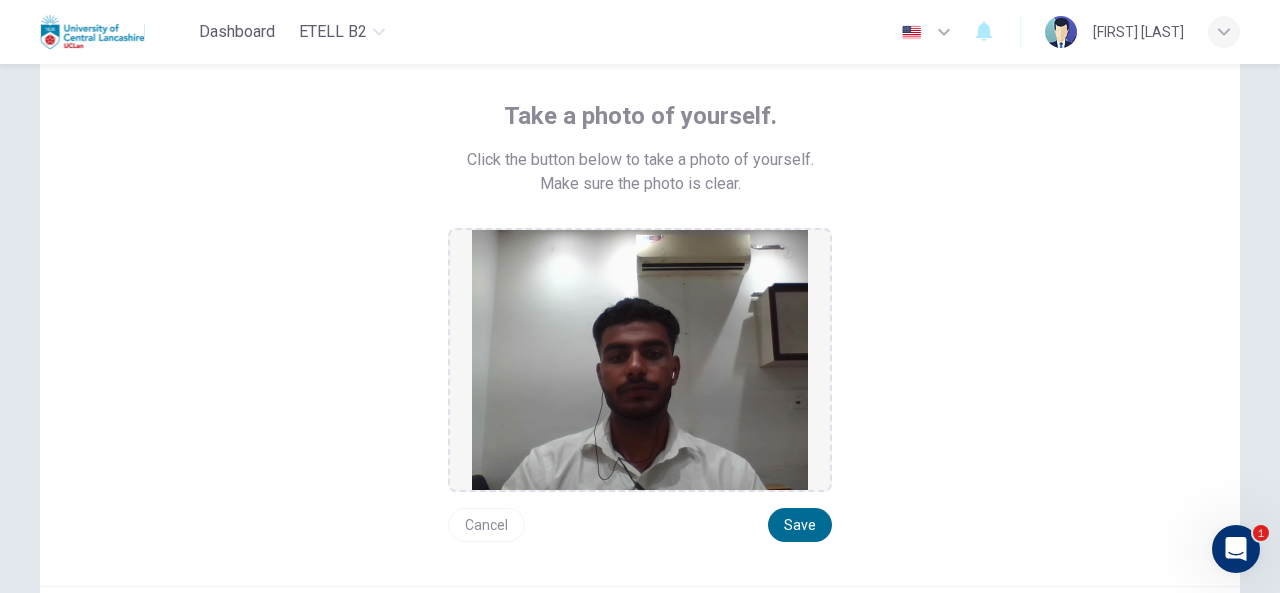 scroll, scrollTop: 324, scrollLeft: 0, axis: vertical 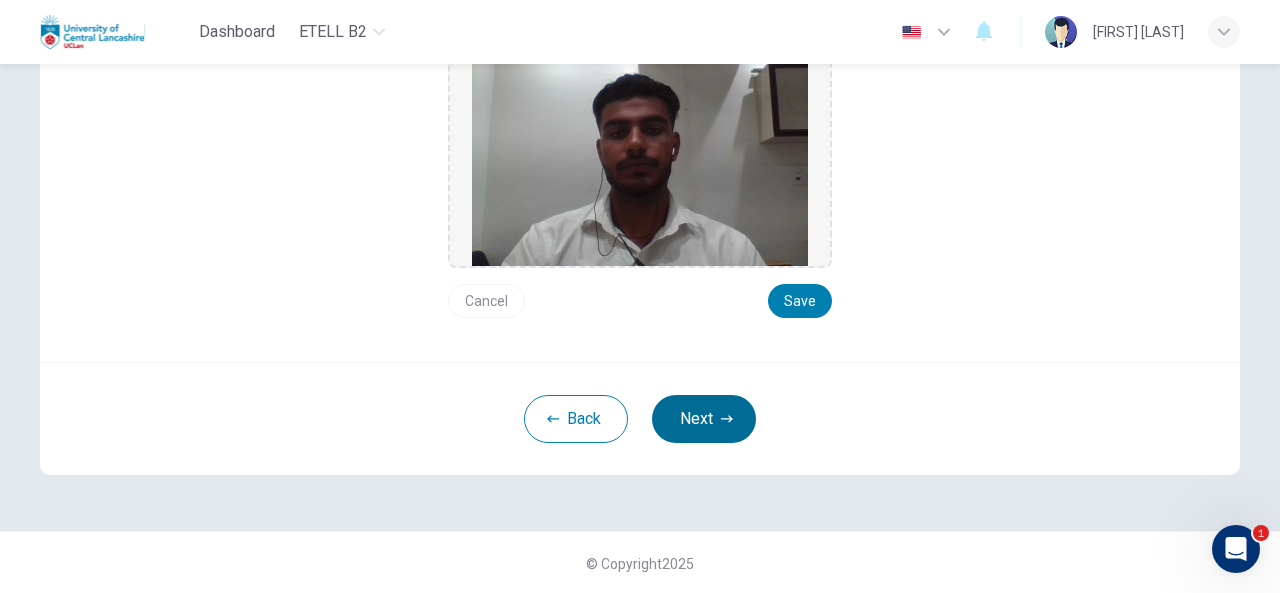 click on "Next" at bounding box center [704, 419] 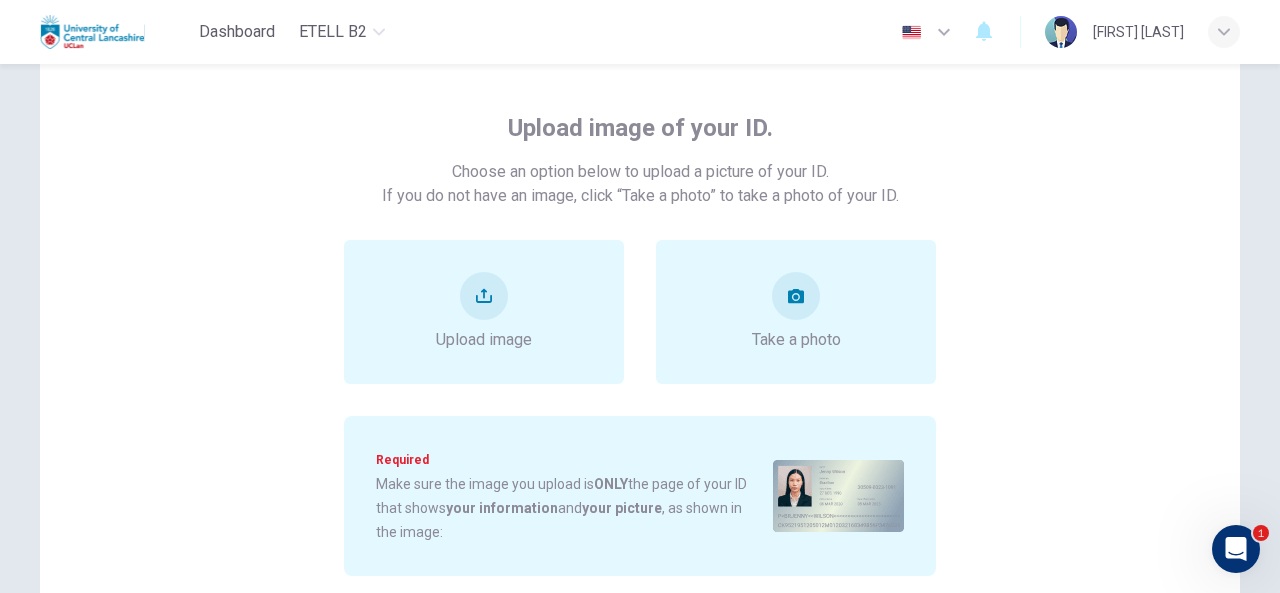 scroll, scrollTop: 74, scrollLeft: 0, axis: vertical 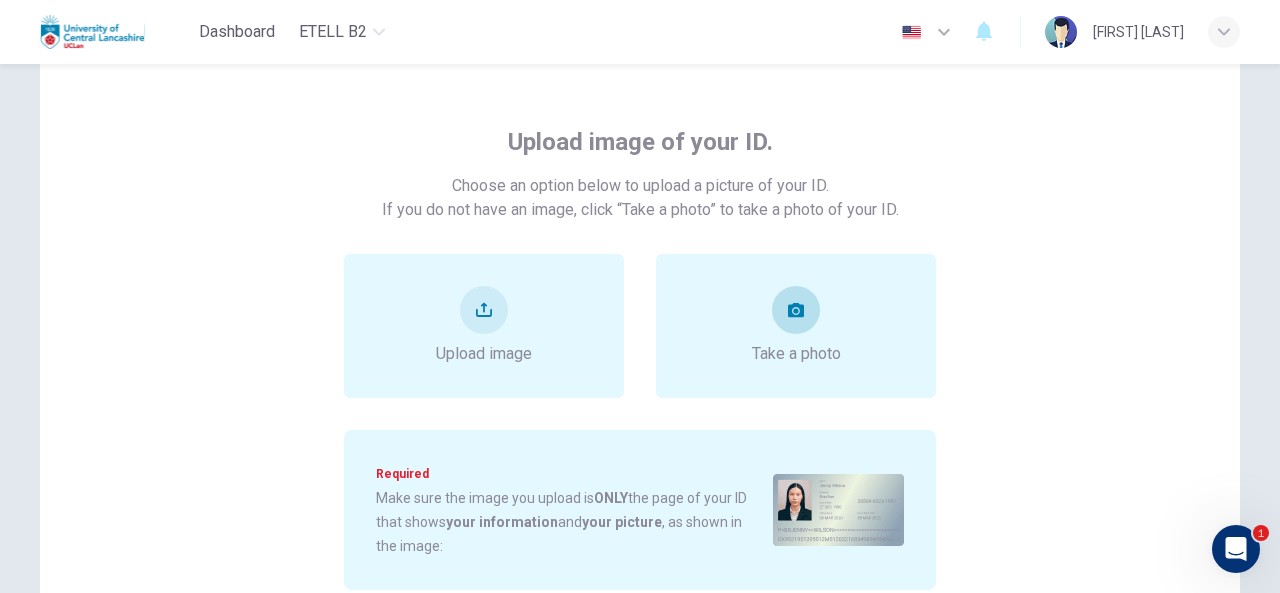 click on "Take a photo" at bounding box center (796, 326) 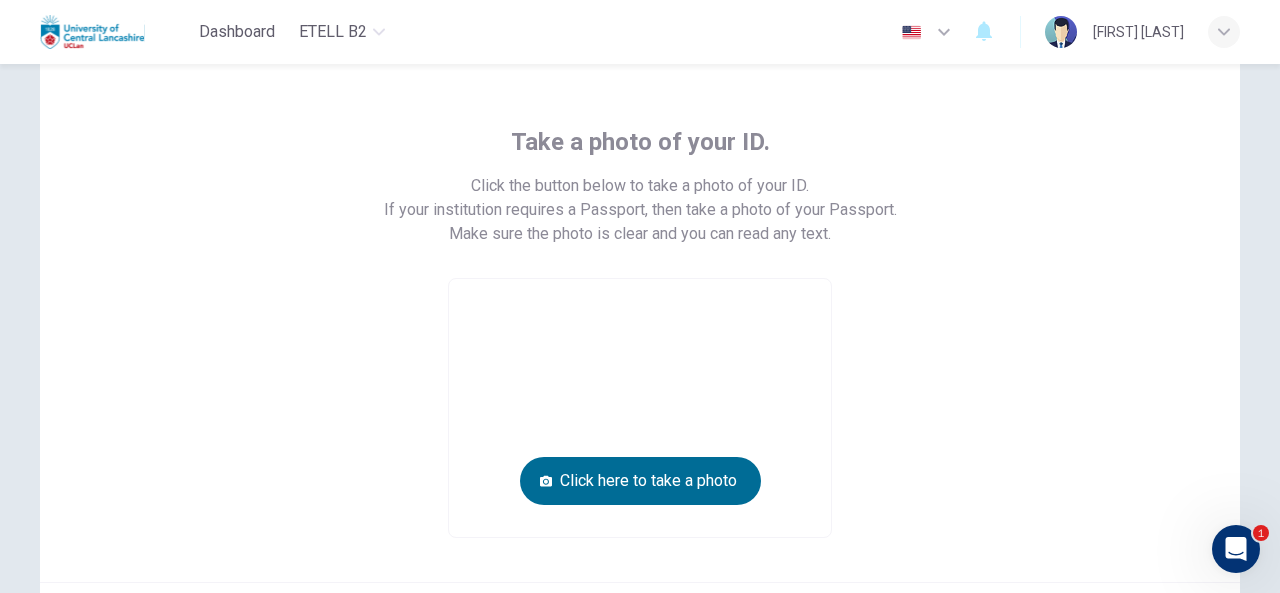 click on "Click here to take a photo" at bounding box center (640, 481) 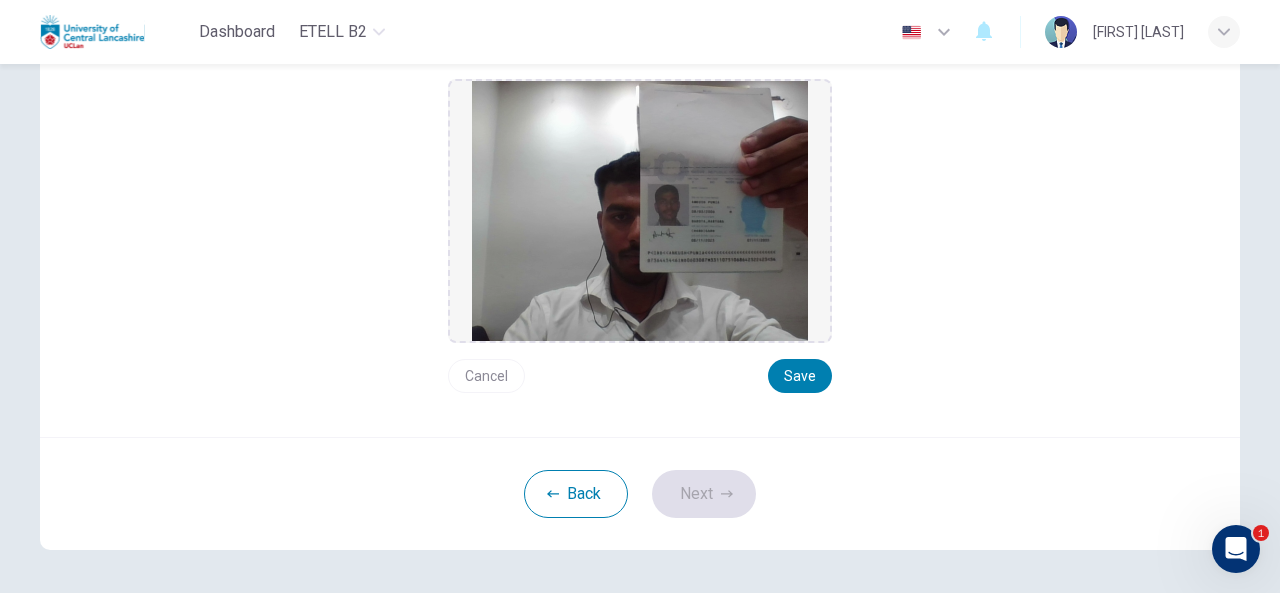 scroll, scrollTop: 308, scrollLeft: 0, axis: vertical 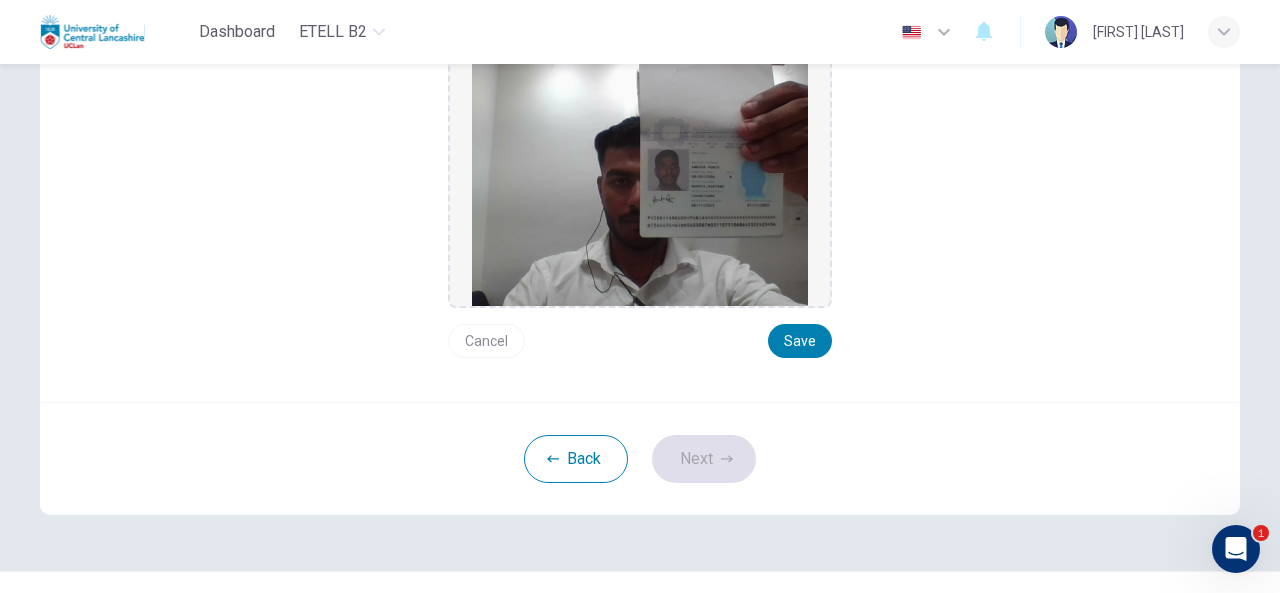 click on "Cancel" at bounding box center [486, 341] 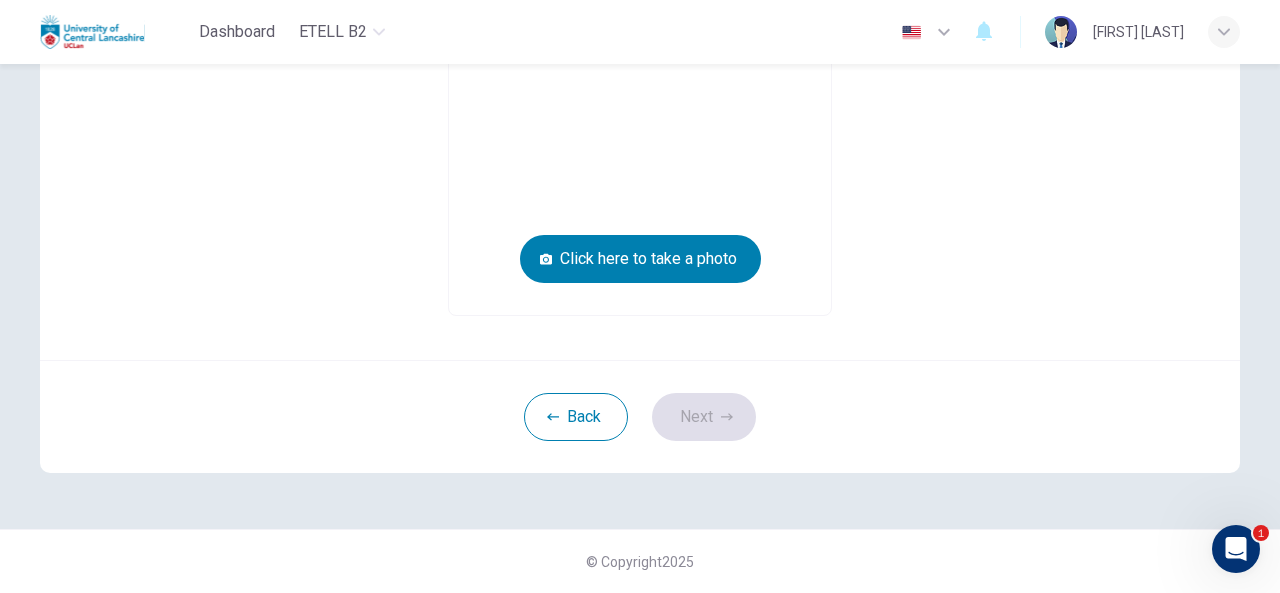 scroll, scrollTop: 295, scrollLeft: 0, axis: vertical 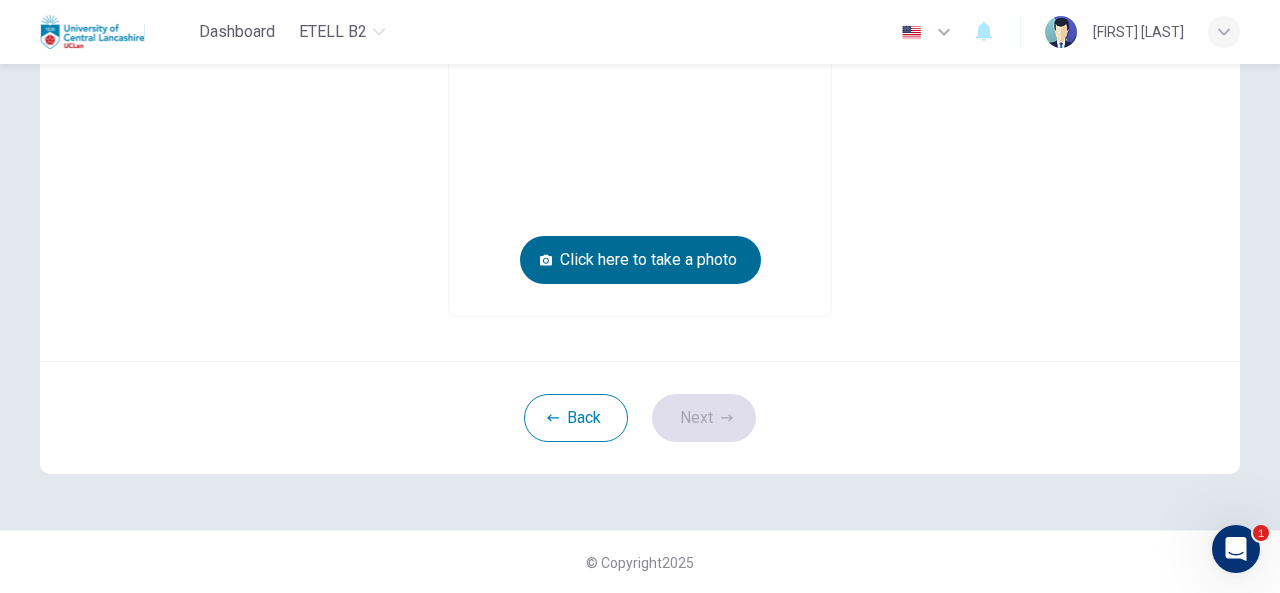 click on "Click here to take a photo" at bounding box center (640, 260) 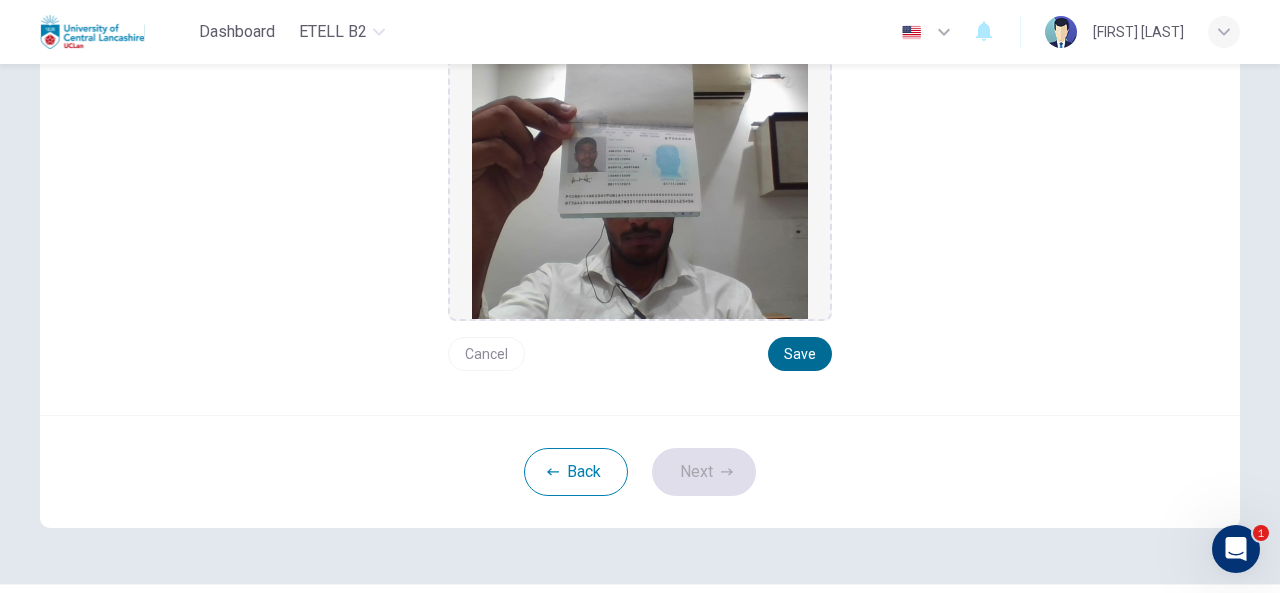 click on "Save" at bounding box center (800, 354) 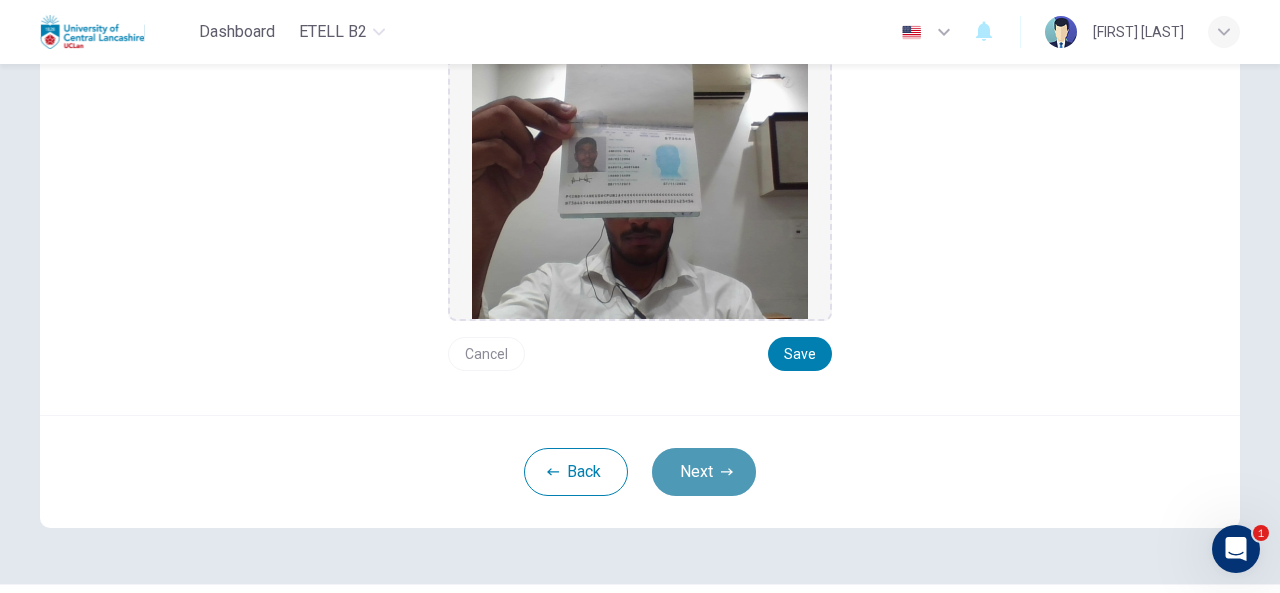 click on "Next" at bounding box center (704, 472) 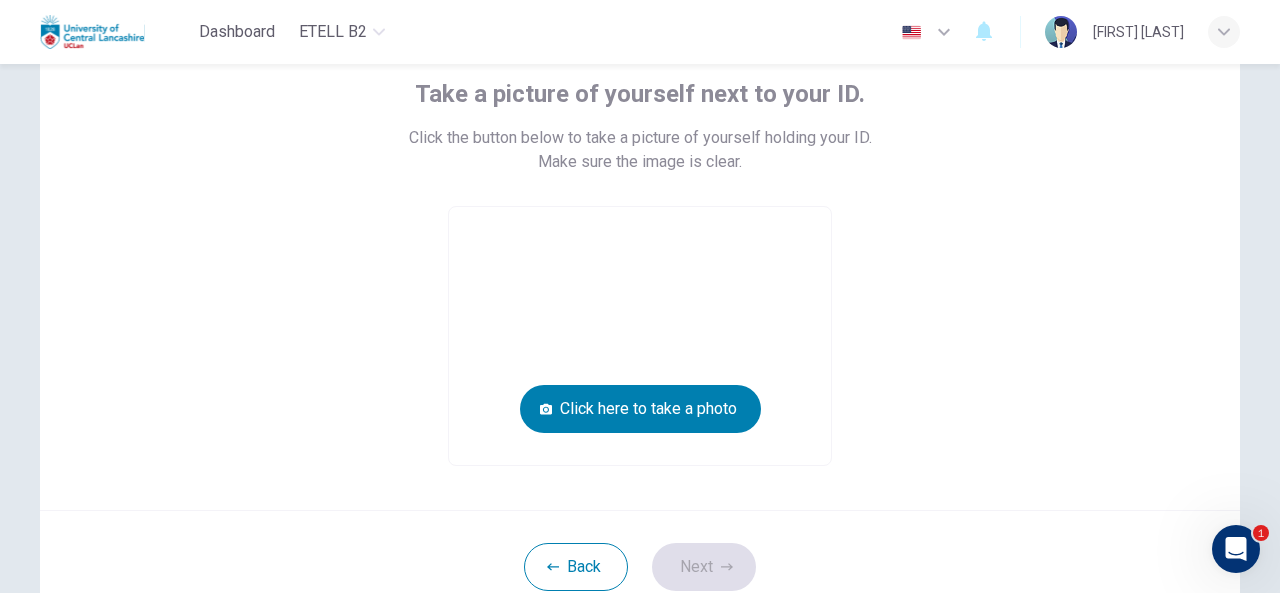 scroll, scrollTop: 133, scrollLeft: 0, axis: vertical 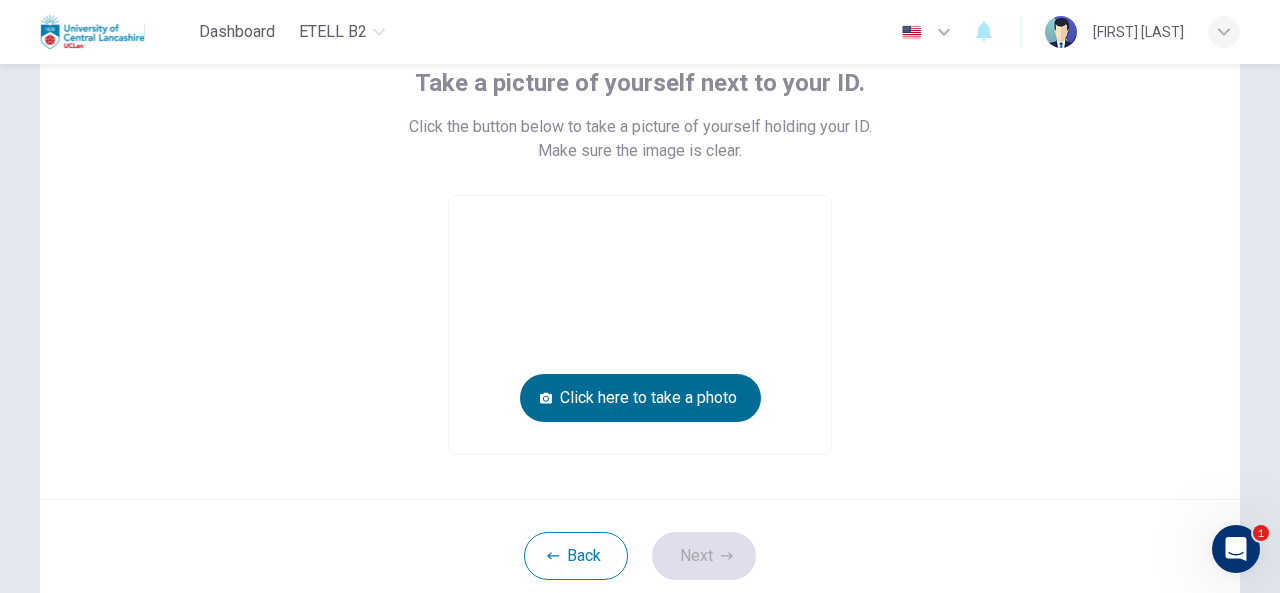 click on "Click here to take a photo" at bounding box center (640, 398) 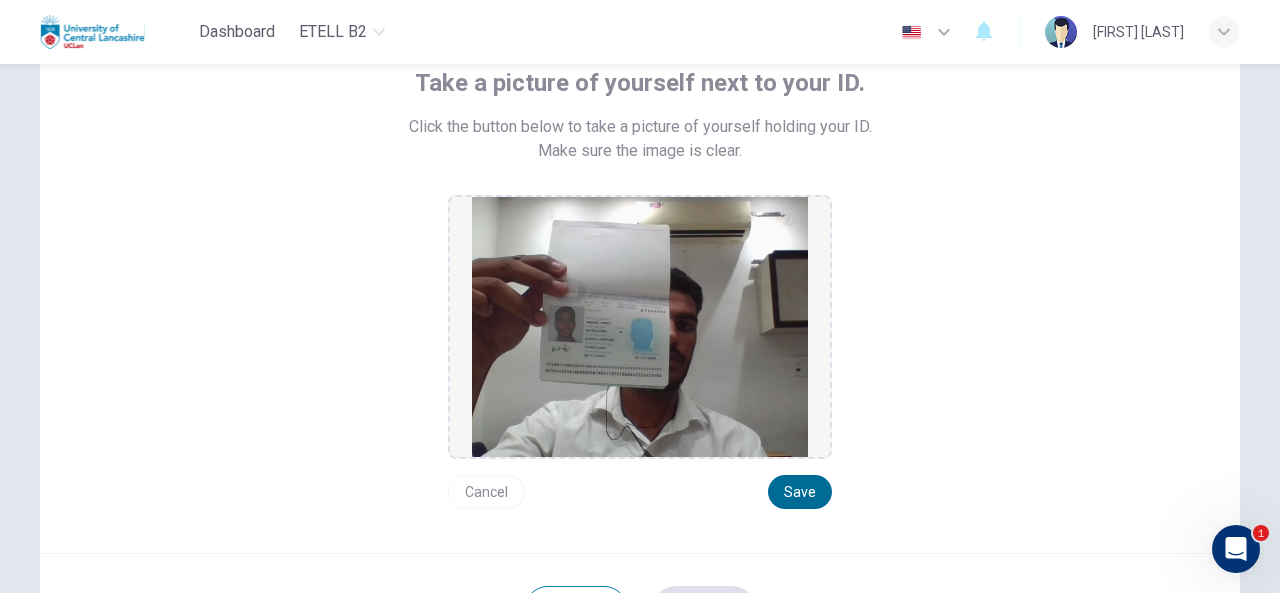 click on "Save" at bounding box center [800, 492] 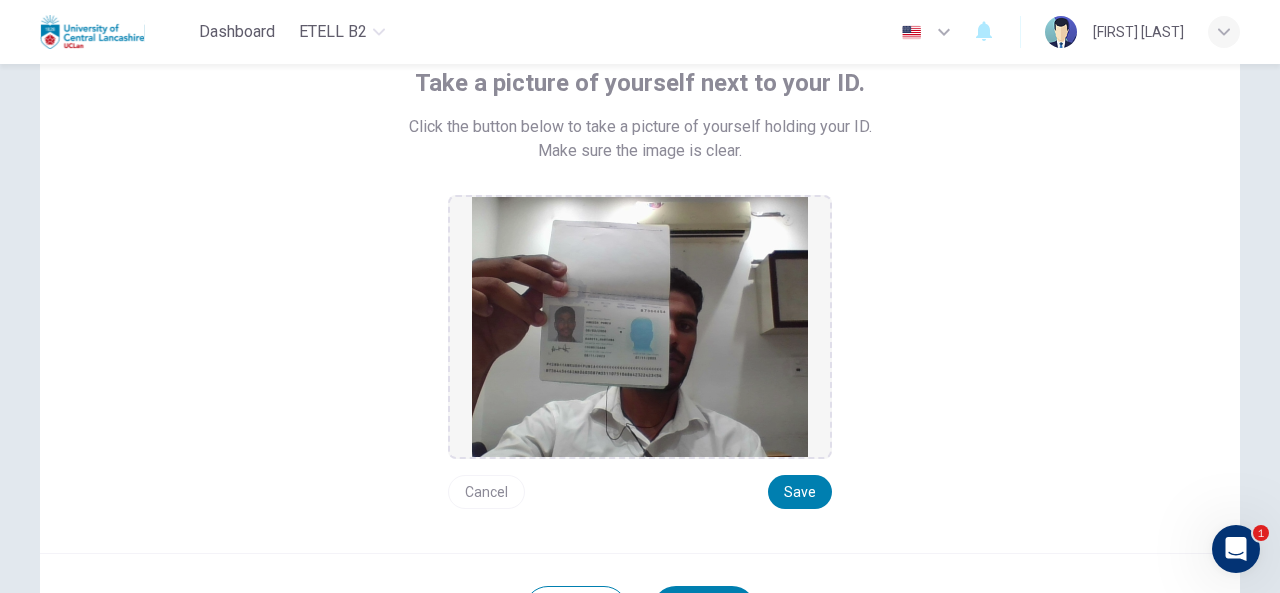 click on "Back Next" at bounding box center [640, 609] 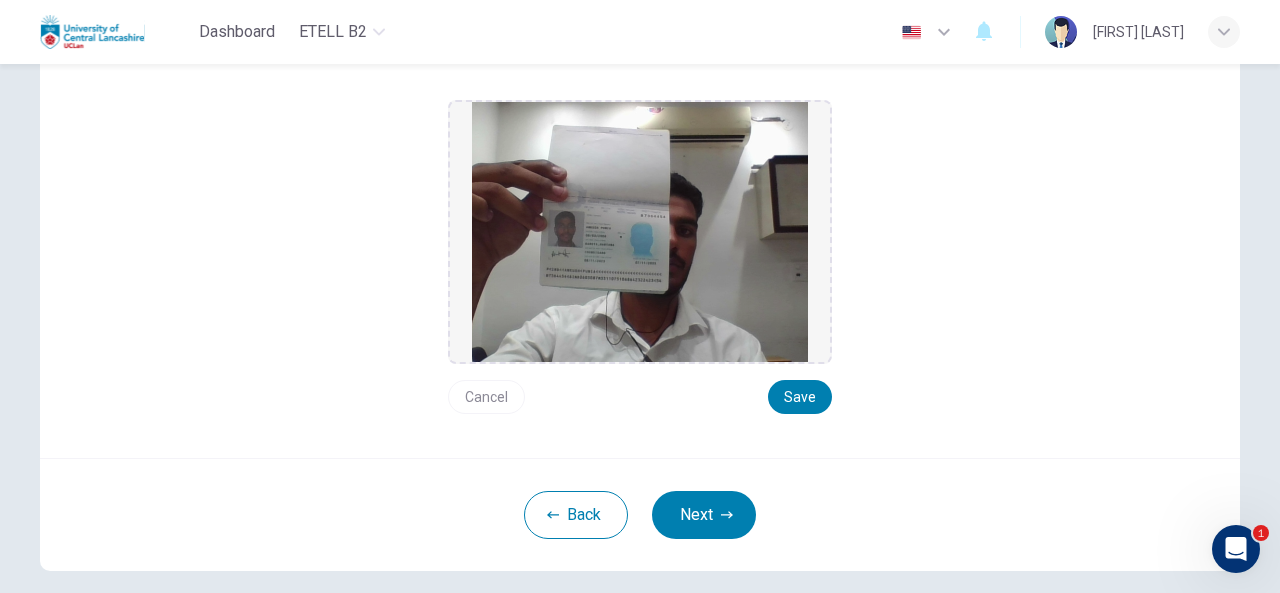 scroll, scrollTop: 233, scrollLeft: 0, axis: vertical 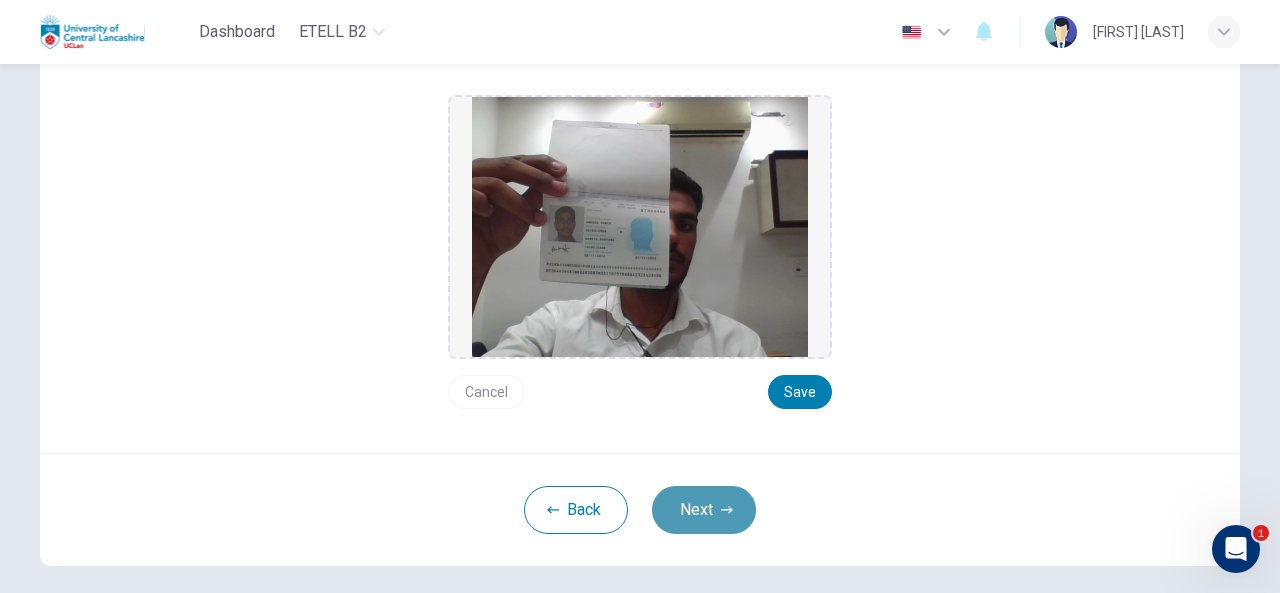 click on "Next" at bounding box center [704, 510] 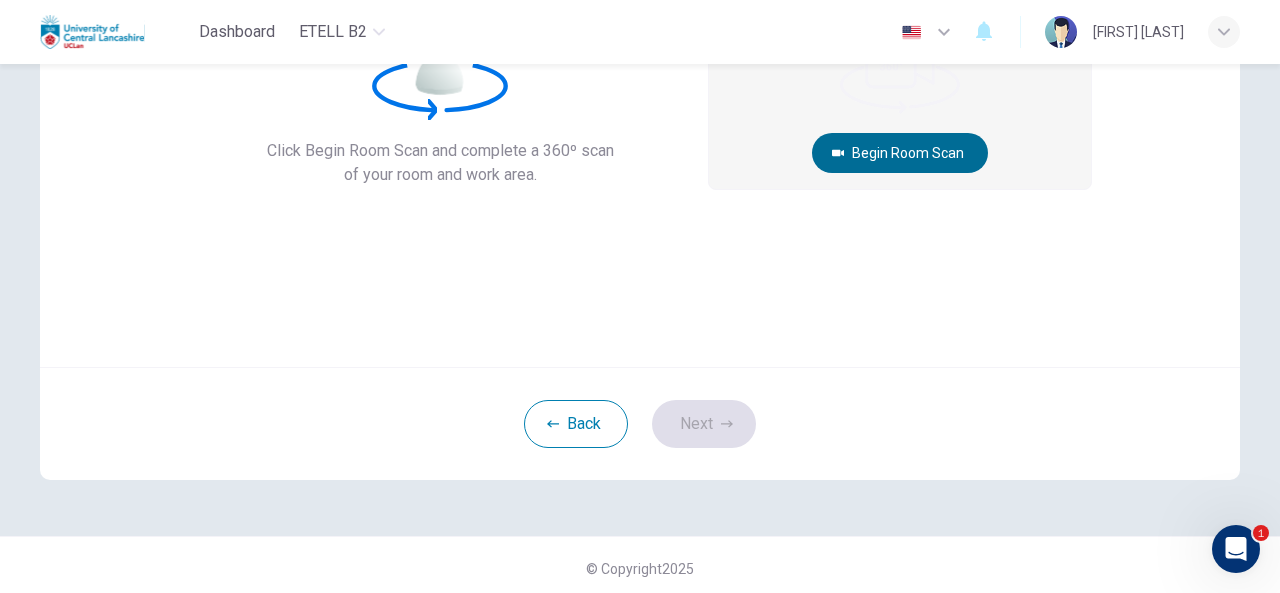 click on "Begin Room Scan" at bounding box center (900, 153) 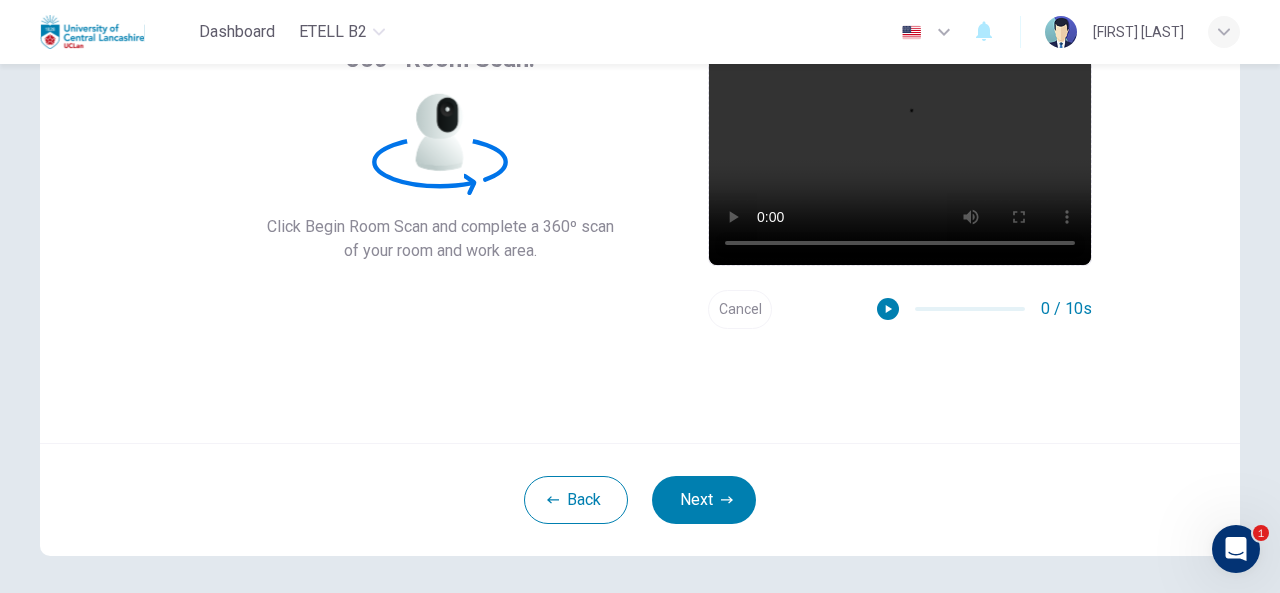 scroll, scrollTop: 239, scrollLeft: 0, axis: vertical 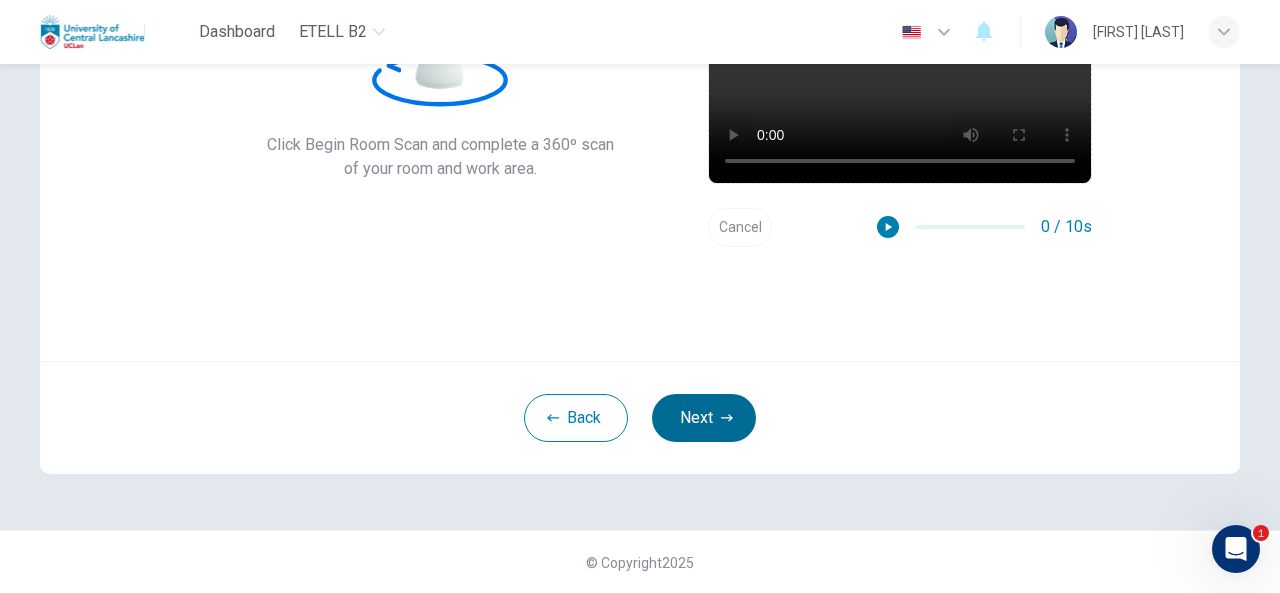click on "Next" at bounding box center [704, 418] 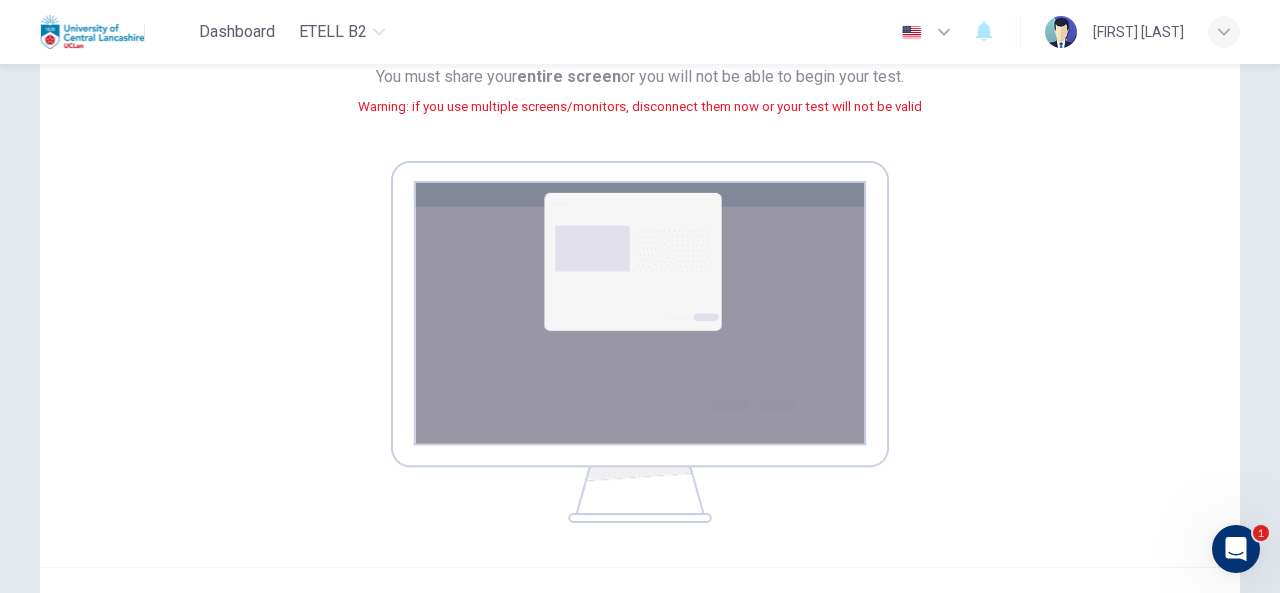 scroll, scrollTop: 445, scrollLeft: 0, axis: vertical 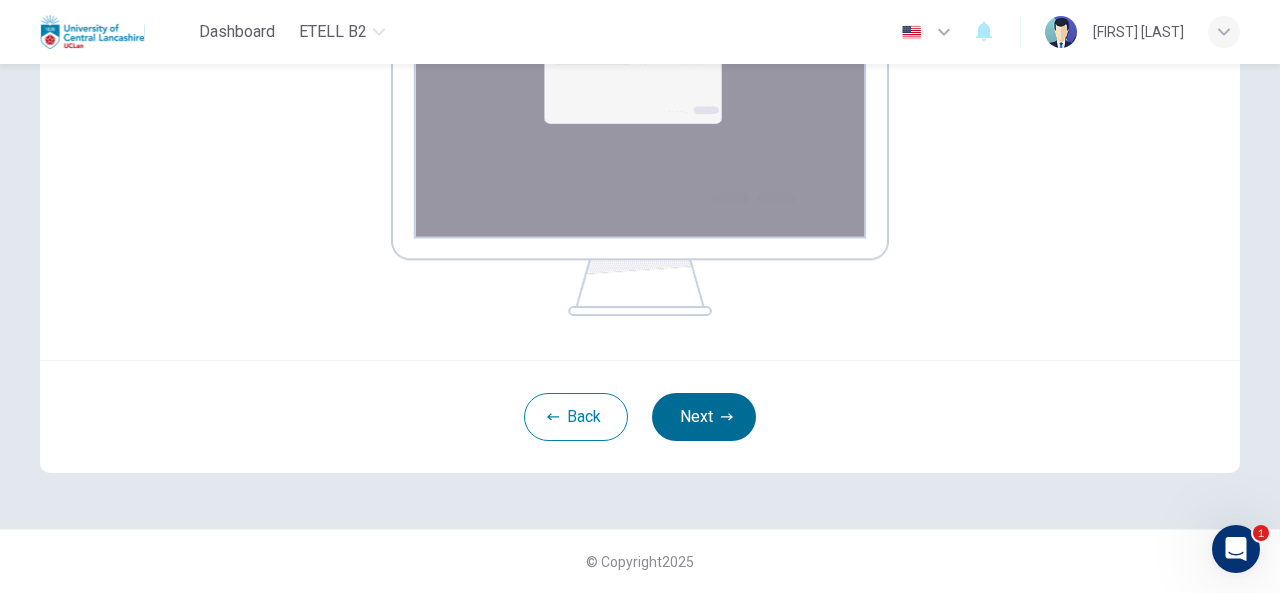 click on "Next" at bounding box center (704, 417) 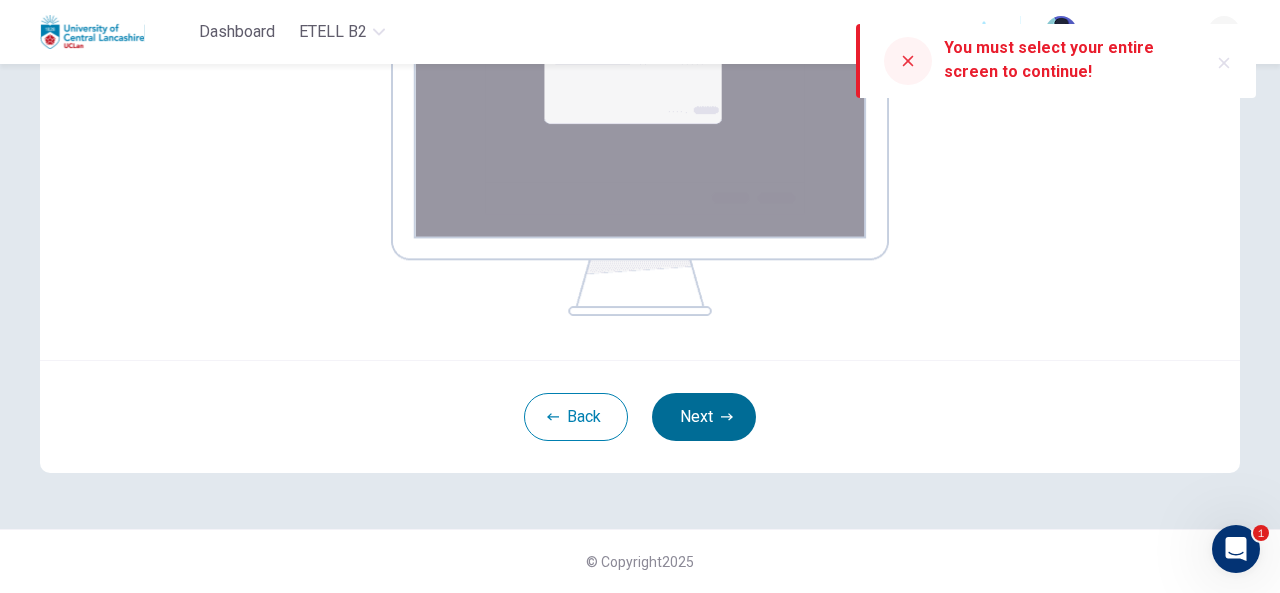 click on "Next" at bounding box center [704, 417] 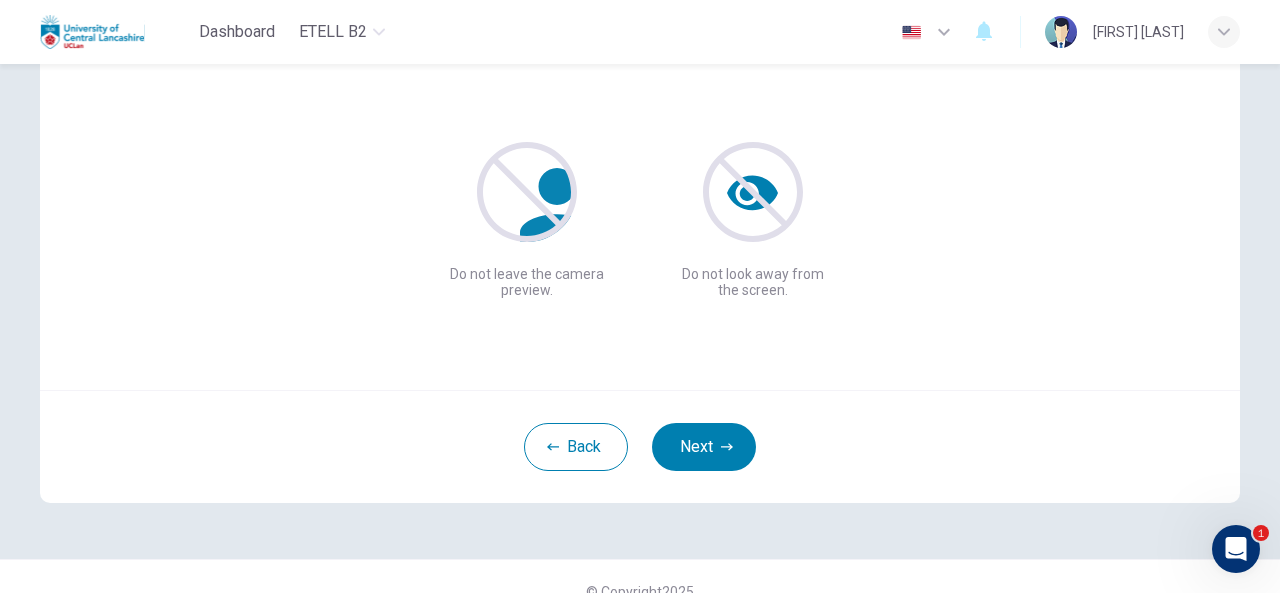 scroll, scrollTop: 239, scrollLeft: 0, axis: vertical 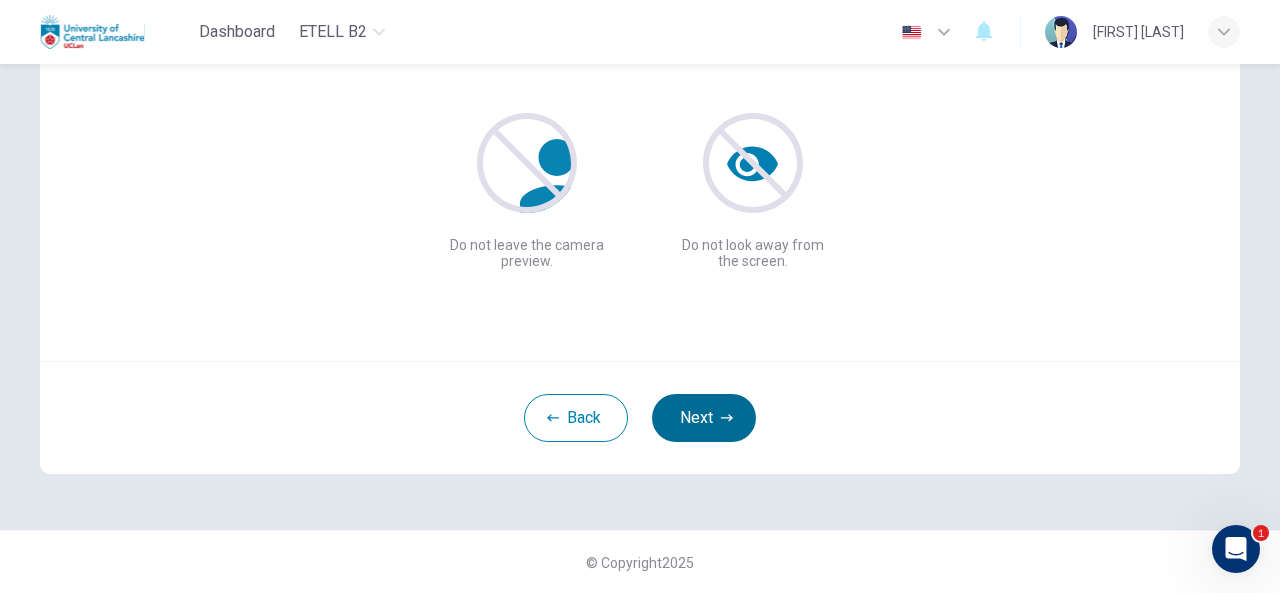 click on "Next" at bounding box center [704, 418] 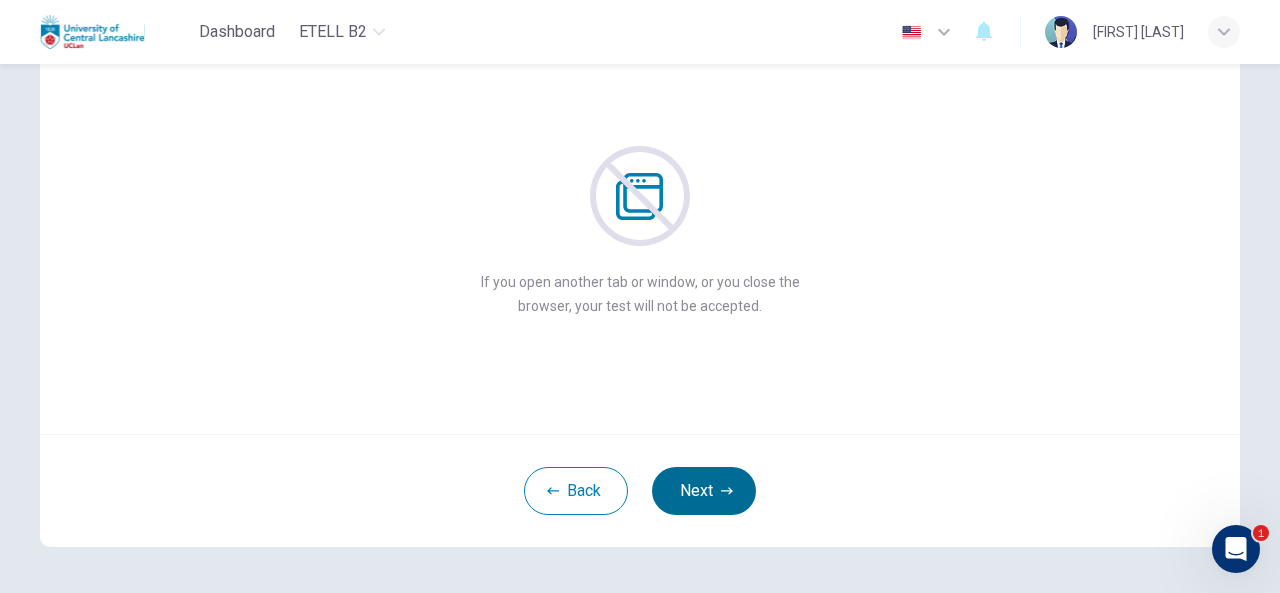 scroll, scrollTop: 166, scrollLeft: 0, axis: vertical 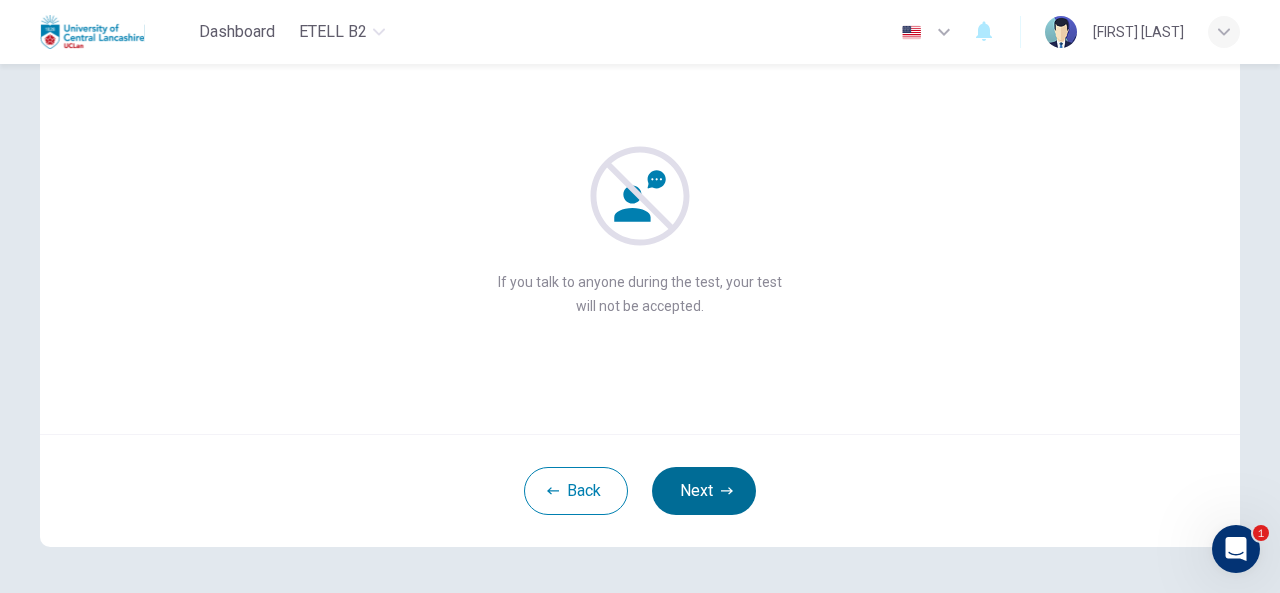 click on "Next" at bounding box center (704, 491) 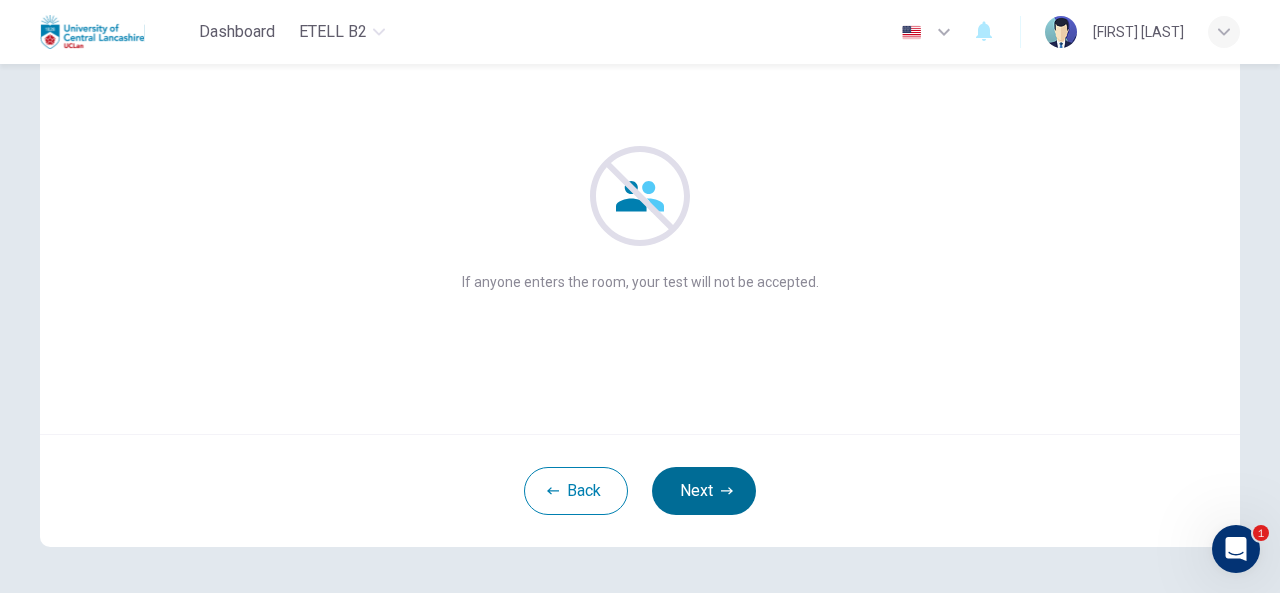 click on "Next" at bounding box center (704, 491) 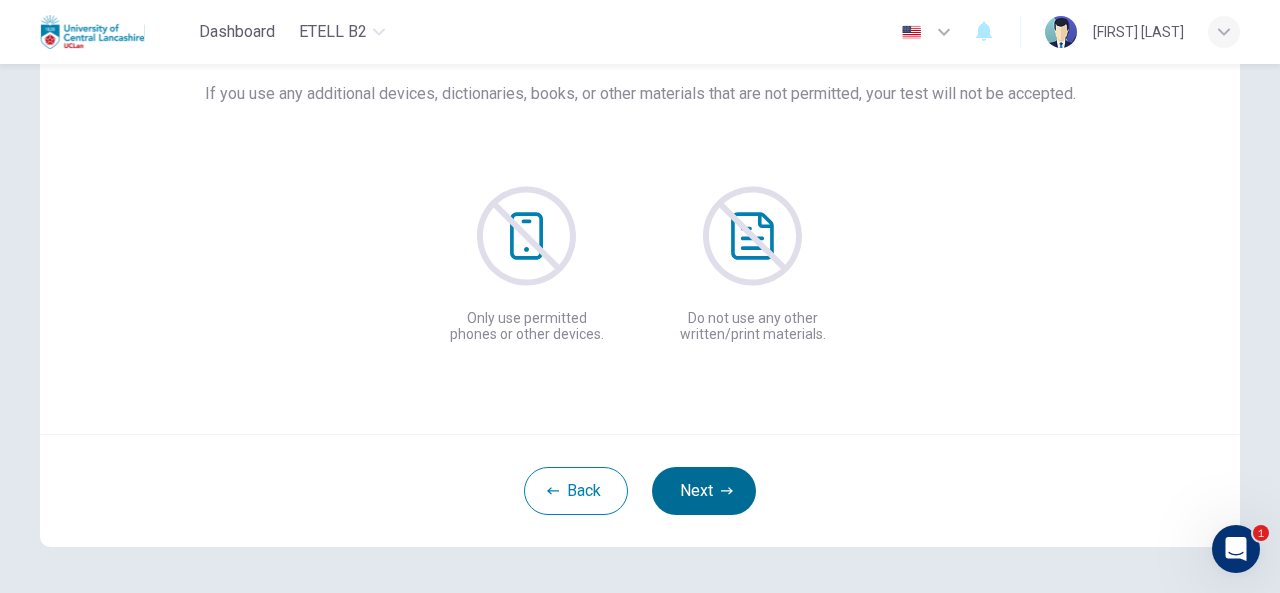 click on "Next" at bounding box center [704, 491] 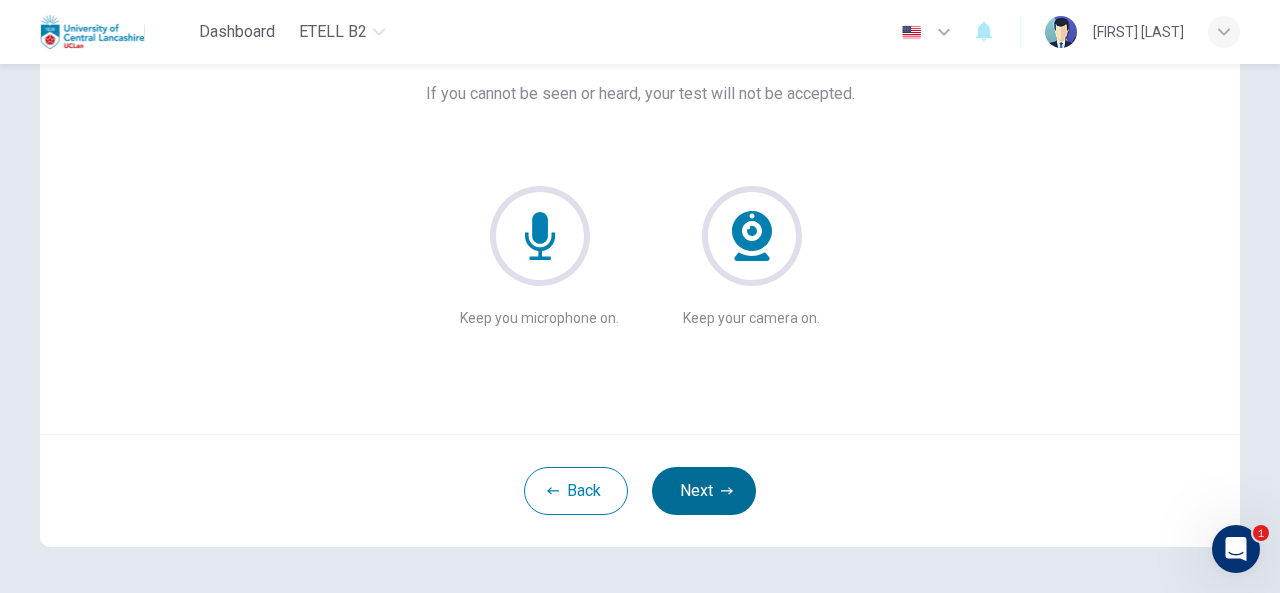click on "Next" at bounding box center [704, 491] 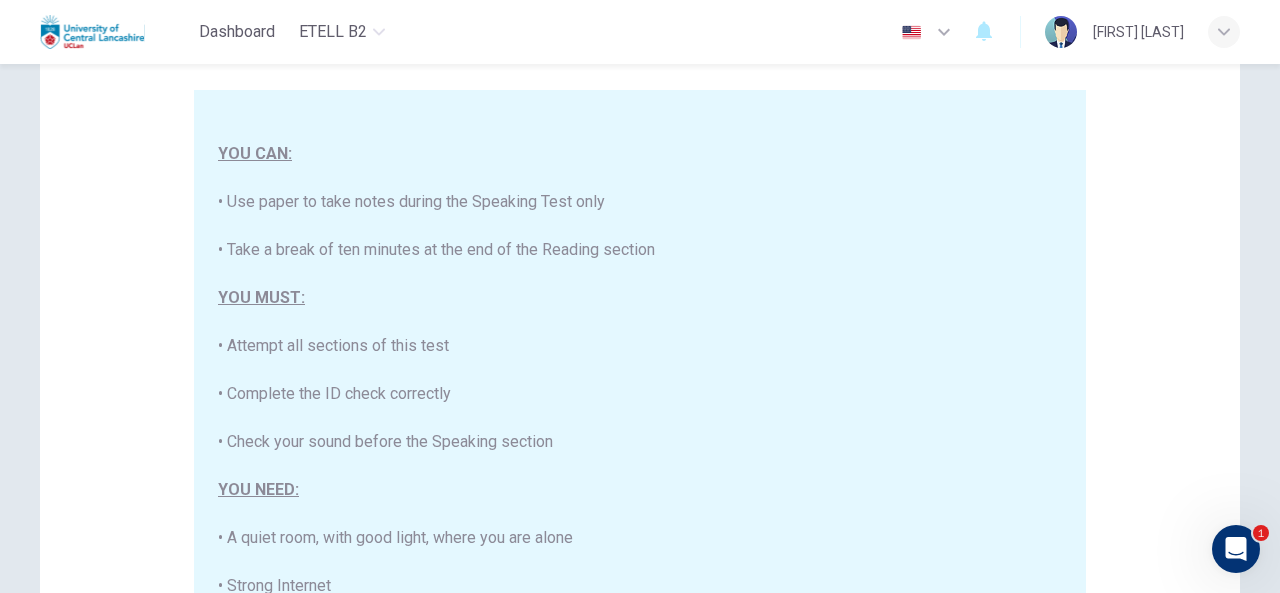 scroll, scrollTop: 380, scrollLeft: 0, axis: vertical 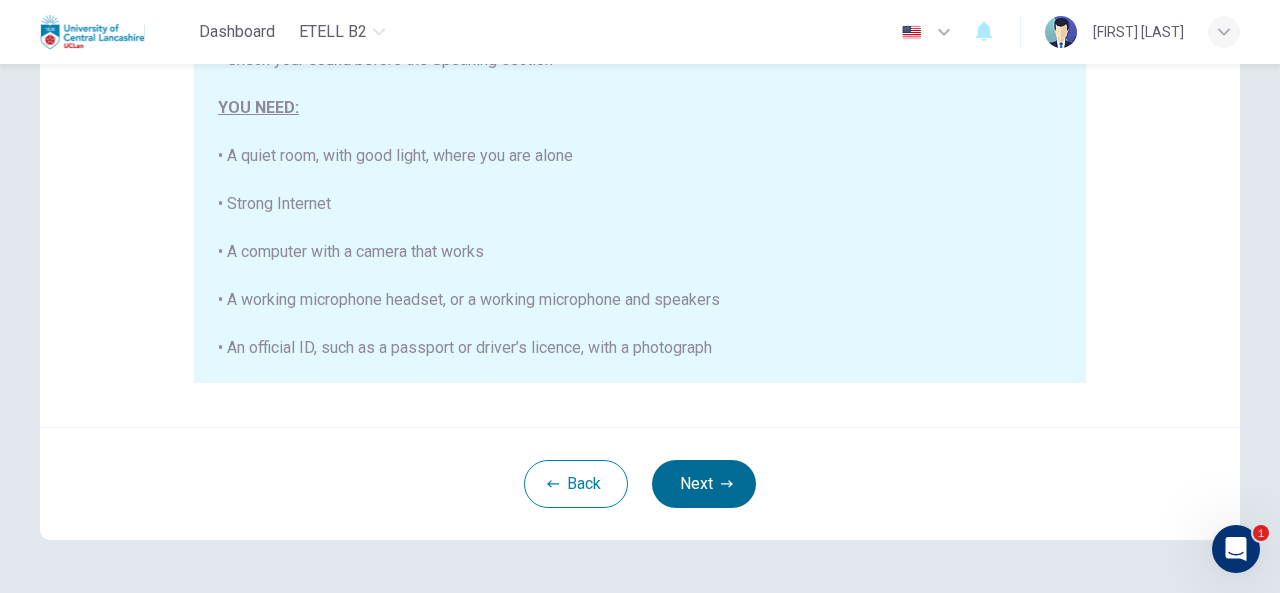 click on "Next" at bounding box center (704, 484) 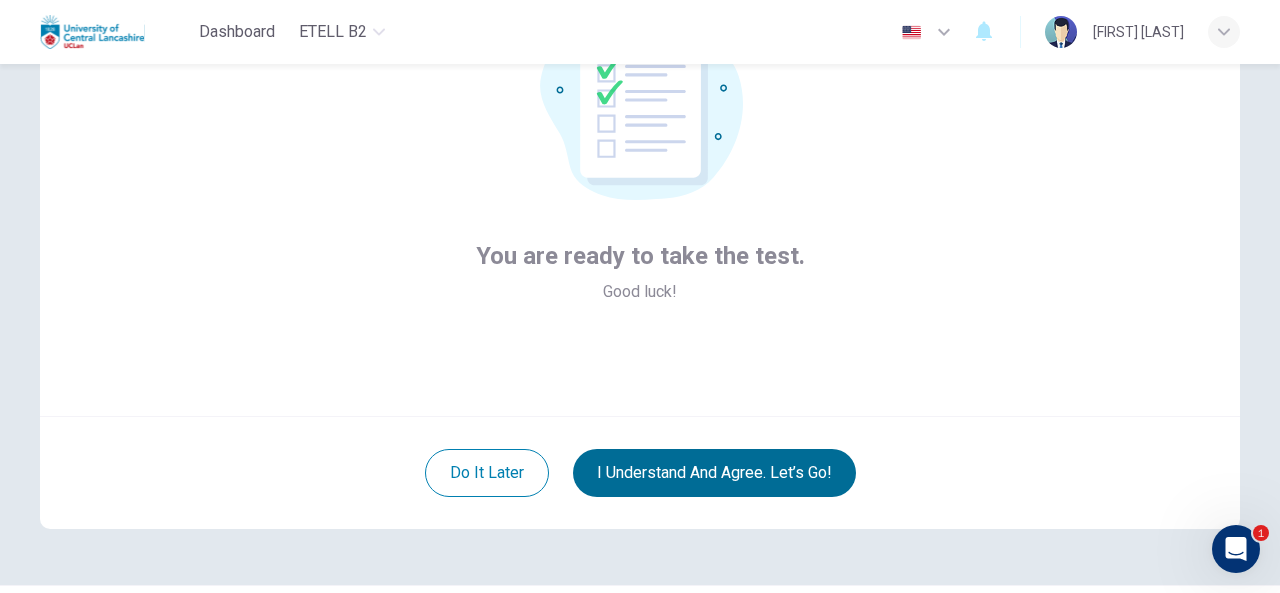 scroll, scrollTop: 189, scrollLeft: 0, axis: vertical 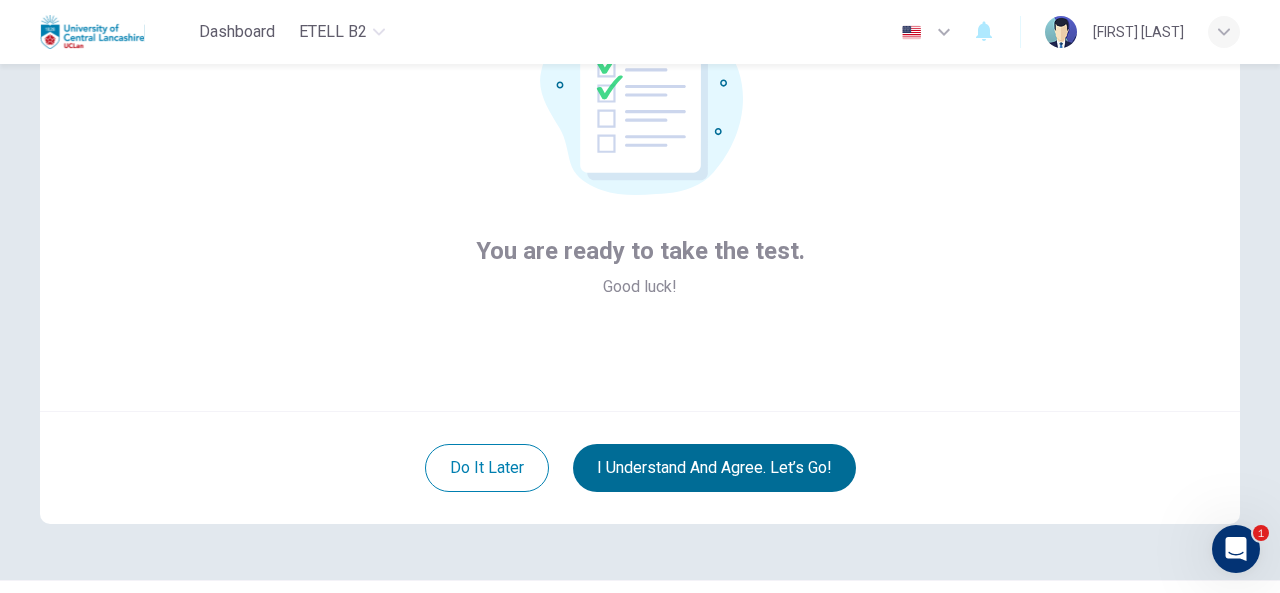 click on "I understand and agree. Let’s go!" at bounding box center [714, 468] 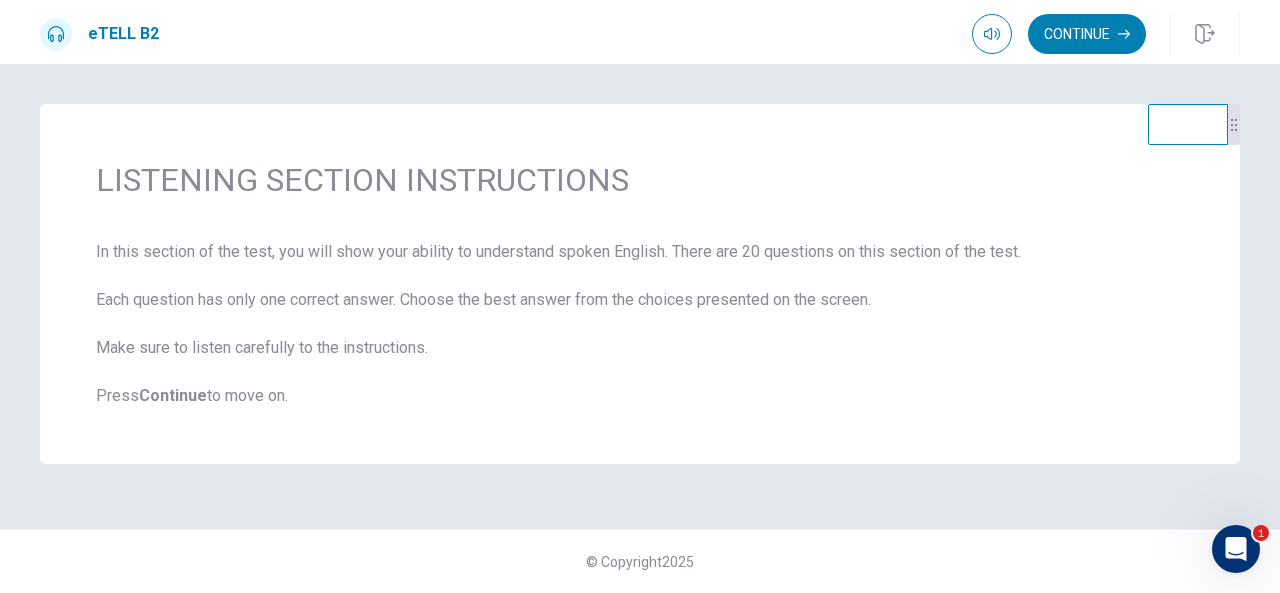 click on "In this section of the test, you will show your ability to understand spoken English. There are 20 questions on this section of the test. Each question has only one correct answer. Choose the best answer from the choices presented on the screen. Make sure to listen carefully to the instructions.
Press  Continue  to move on." at bounding box center (640, 324) 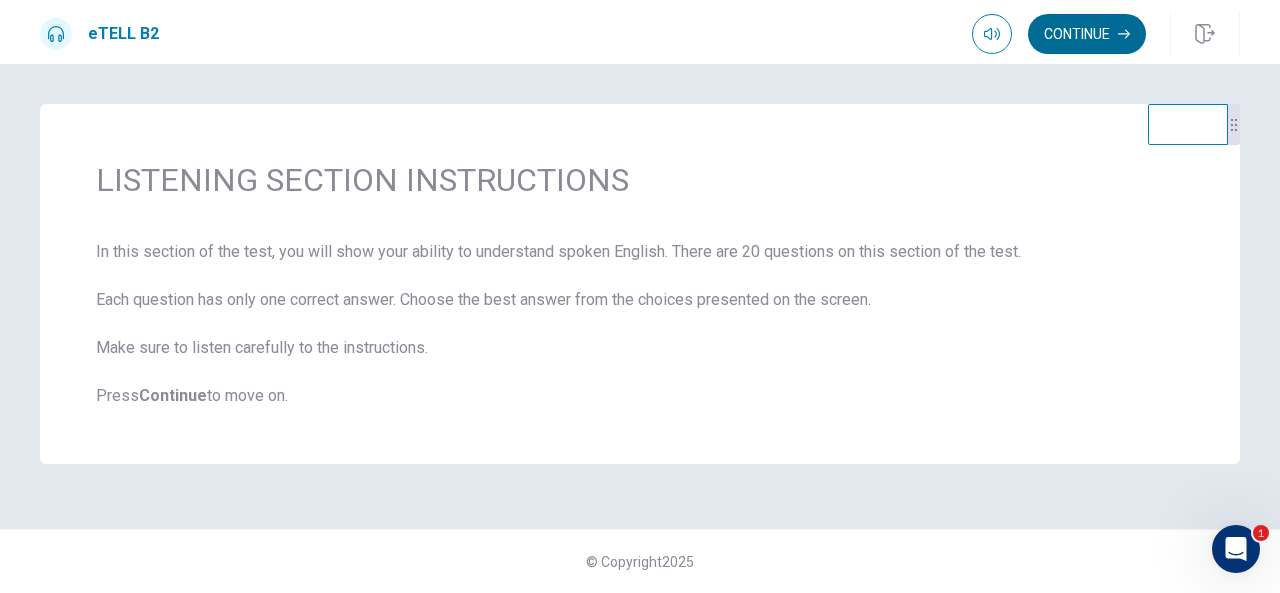 click on "Continue" at bounding box center [1087, 34] 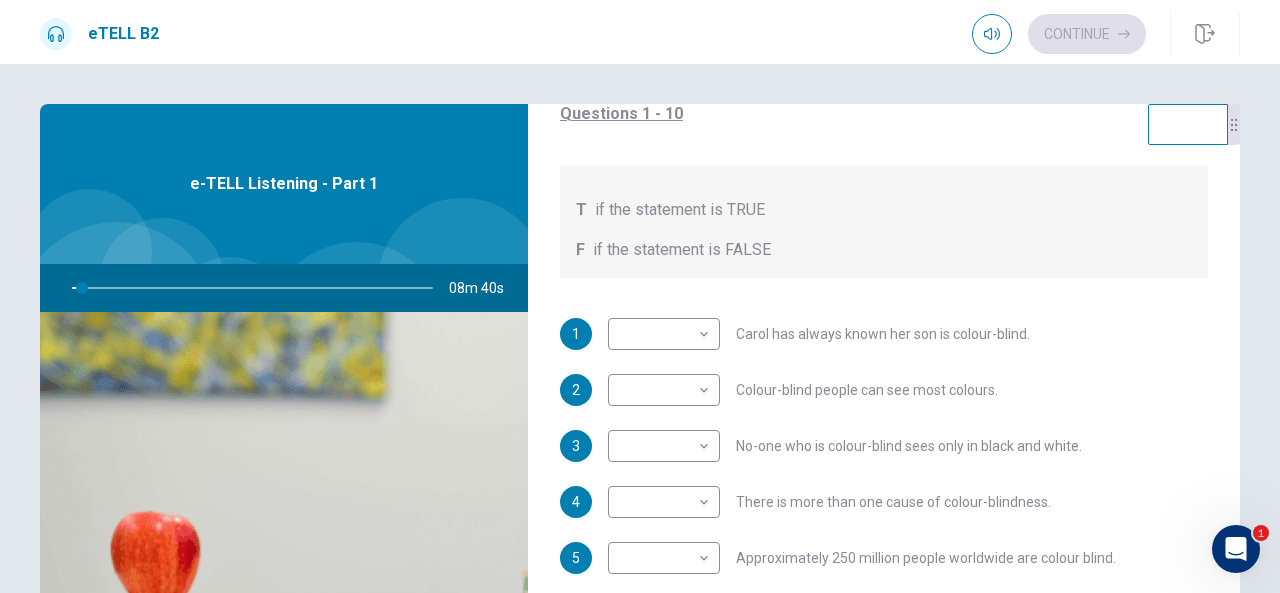 scroll, scrollTop: 233, scrollLeft: 0, axis: vertical 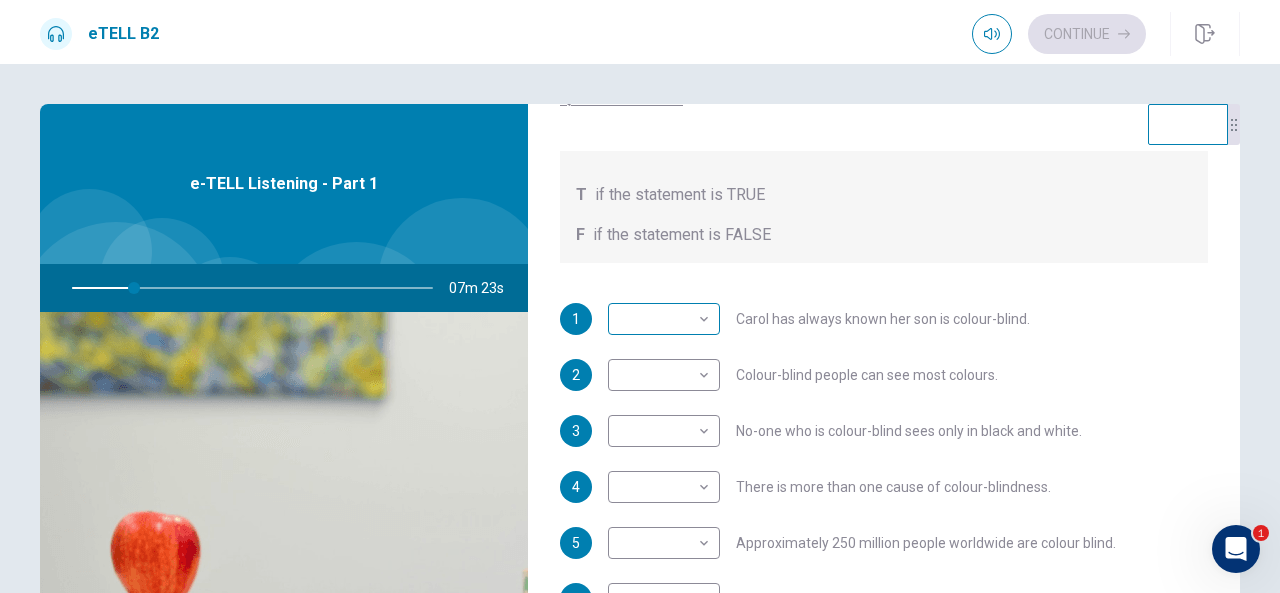 click on "This site uses cookies, as explained in our  Privacy Policy . If you agree to the use of cookies, please click the Accept button and continue to browse our site.   Privacy Policy Accept   eTELL B2 Continue Continue Question 1 For questions 1 – 10, mark each statement True (T) or False (F). You will hear Part One  TWICE.
You have one minute to read the questions for Part One.
Questions 1 - 10 T if the statement is TRUE F if the statement is FALSE 1 ​ ​ [NAME] has always known her son is colour-blind. 2 ​ ​ Colour-blind people can see most colours. 3 ​ ​ No-one who is colour-blind sees only in black and white. 4 ​ ​ There is more than one cause of colour-blindness. 5 ​ ​ Approximately [NUMBER] million people worldwide are colour blind. 6 ​ ​ Dr [LAST NAME] has never met a colour-blind woman. 7 ​ ​ It is unknown why few Africans are colour-blind. 8 ​ ​ Dr [LAST NAME] believes colour-blindness does not limit job  choice.  9 ​ ​ Dr [LAST NAME] says some colour-blind people have been cured. 10 1" at bounding box center [640, 296] 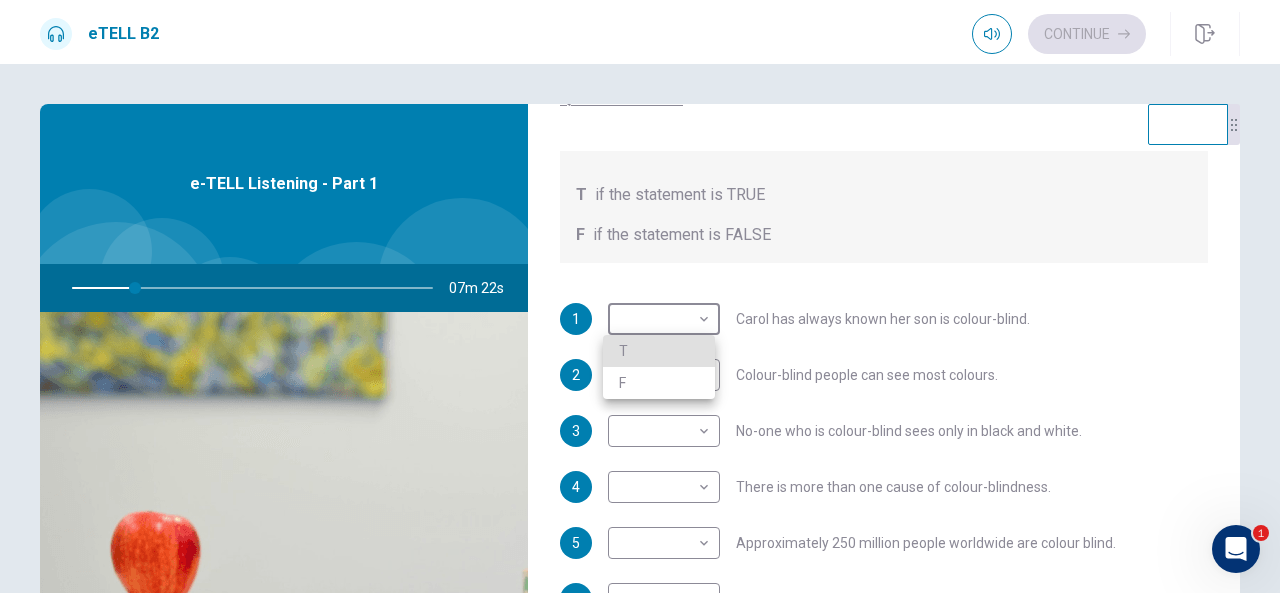 type on "**" 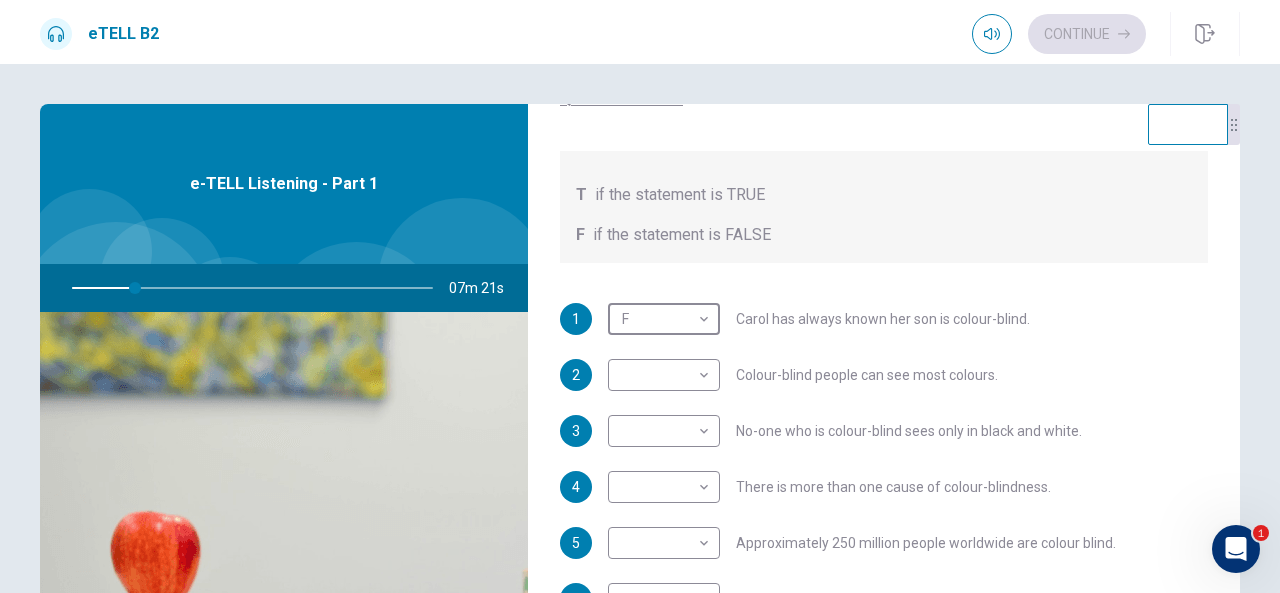 type on "*" 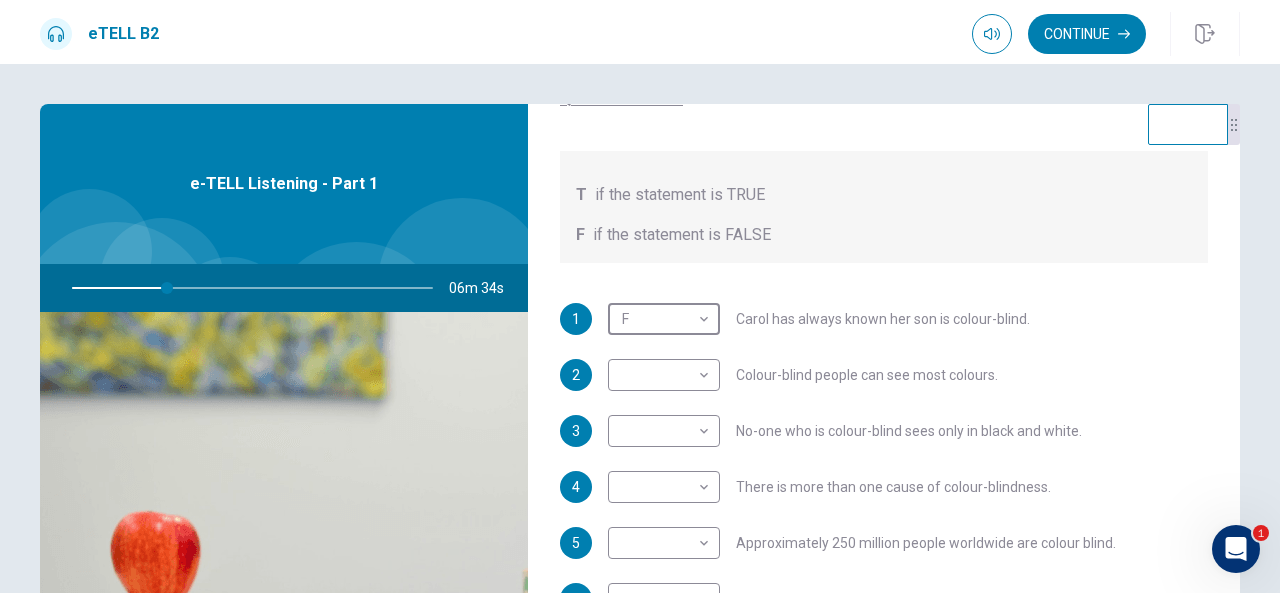 click on "This site uses cookies, as explained in our  Privacy Policy . If you agree to the use of cookies, please click the Accept button and continue to browse our site.   Privacy Policy Accept   eTELL B2 Continue Continue Question 1 For questions 1 – 10, mark each statement True (T) or False (F). You will hear Part One  TWICE.
You have one minute to read the questions for Part One.
Questions 1 - 10 T if the statement is TRUE F if the statement is FALSE 1 F * ​ [NAME] has always known her son is colour-blind. 2 ​ ​ Colour-blind people can see most colours. 3 ​ ​ No-one who is colour-blind sees only in black and white. 4 ​ ​ There is more than one cause of colour-blindness. 5 ​ ​ Approximately [NUMBER] million people worldwide are colour blind. 6 ​ ​ Dr [LAST NAME] has never met a colour-blind woman. 7 ​ ​ It is unknown why few Africans are colour-blind. 8 ​ ​ Dr [LAST NAME] believes colour-blindness does not limit job  choice.  9 ​ ​ Dr [LAST NAME] says some colour-blind people have been cured. 10 1" at bounding box center [640, 296] 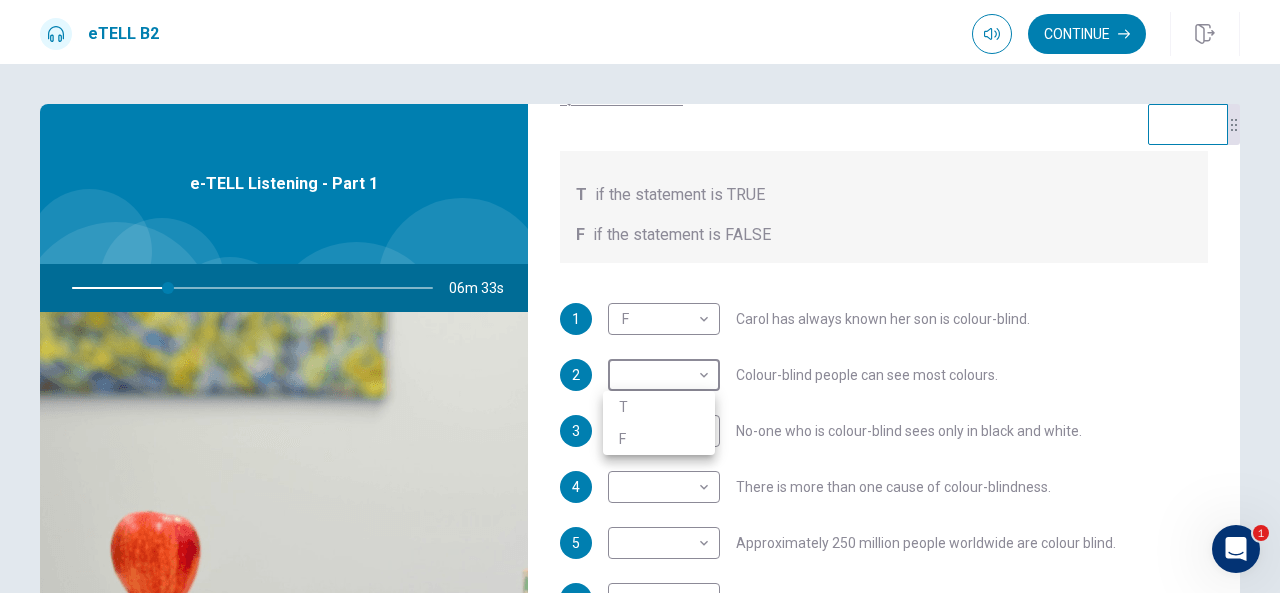 type on "**" 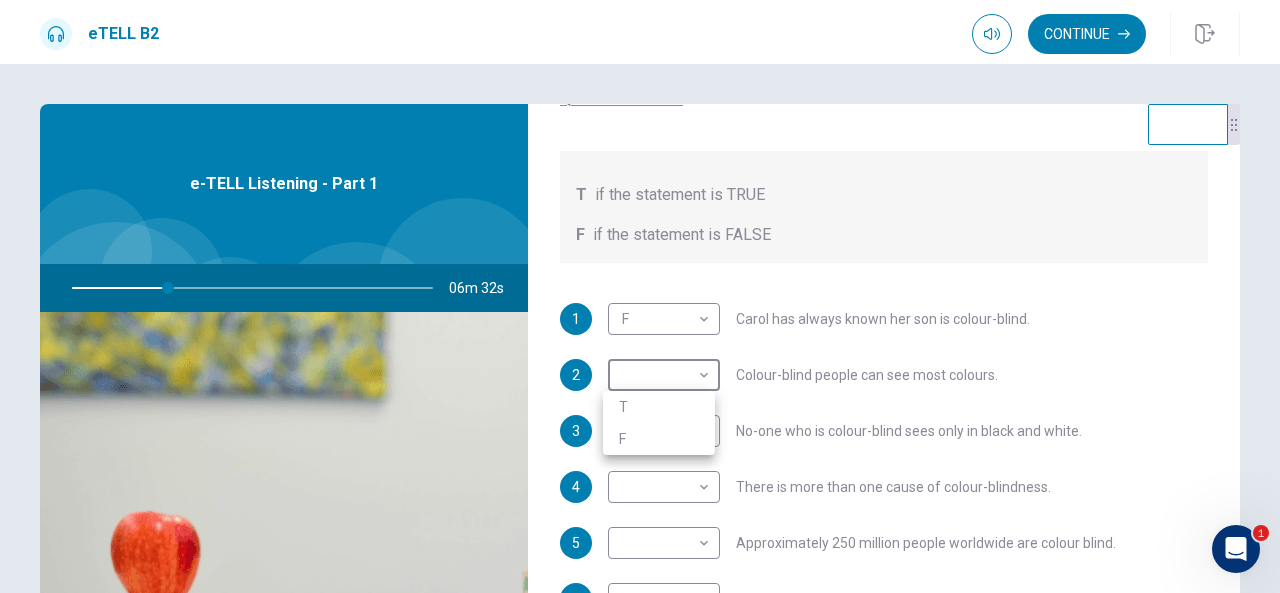 click on "T" at bounding box center [659, 407] 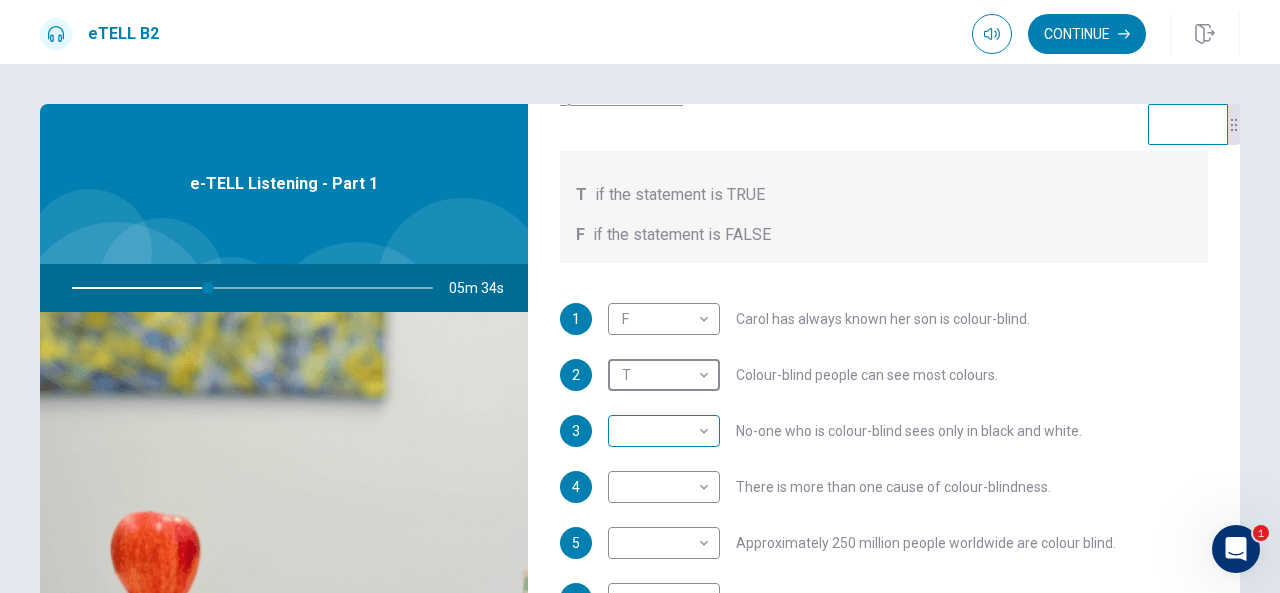 click on "This site uses cookies, as explained in our  Privacy Policy . If you agree to the use of cookies, please click the Accept button and continue to browse our site.   Privacy Policy Accept   eTELL B2 Continue Continue Question 1 For questions 1 – 10, mark each statement True (T) or False (F). You will hear Part One  TWICE.
You have one minute to read the questions for Part One.
Questions 1 - 10 T if the statement is TRUE F if the statement is FALSE 1 F * ​ [NAME] has always known her son is colour-blind. 2 T * ​ Colour-blind people can see most colours. 3 ​ ​ No-one who is colour-blind sees only in black and white. 4 ​ ​ There is more than one cause of colour-blindness. 5 ​ ​ Approximately [NUMBER] million people worldwide are colour blind. 6 ​ ​ Dr [LAST NAME] has never met a colour-blind woman. 7 ​ ​ It is unknown why few Africans are colour-blind. 8 ​ ​ Dr [LAST NAME] believes colour-blindness does not limit job  choice.  9 ​ ​ Dr [LAST NAME] says some colour-blind people have been cured. 10 1" at bounding box center [640, 296] 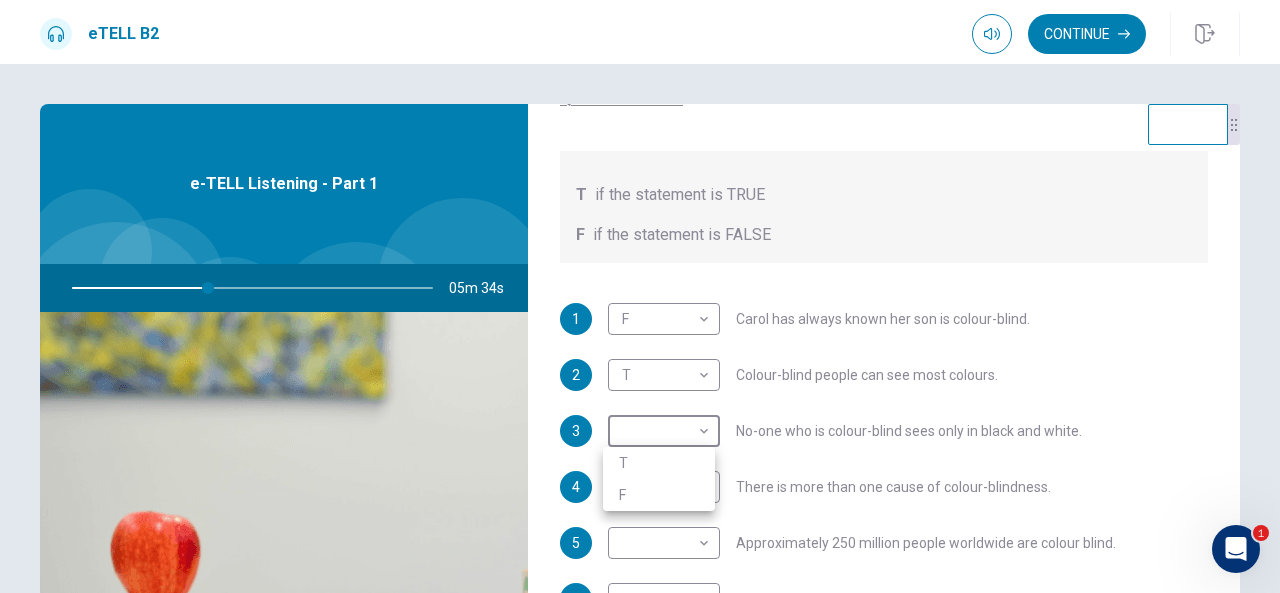 type on "**" 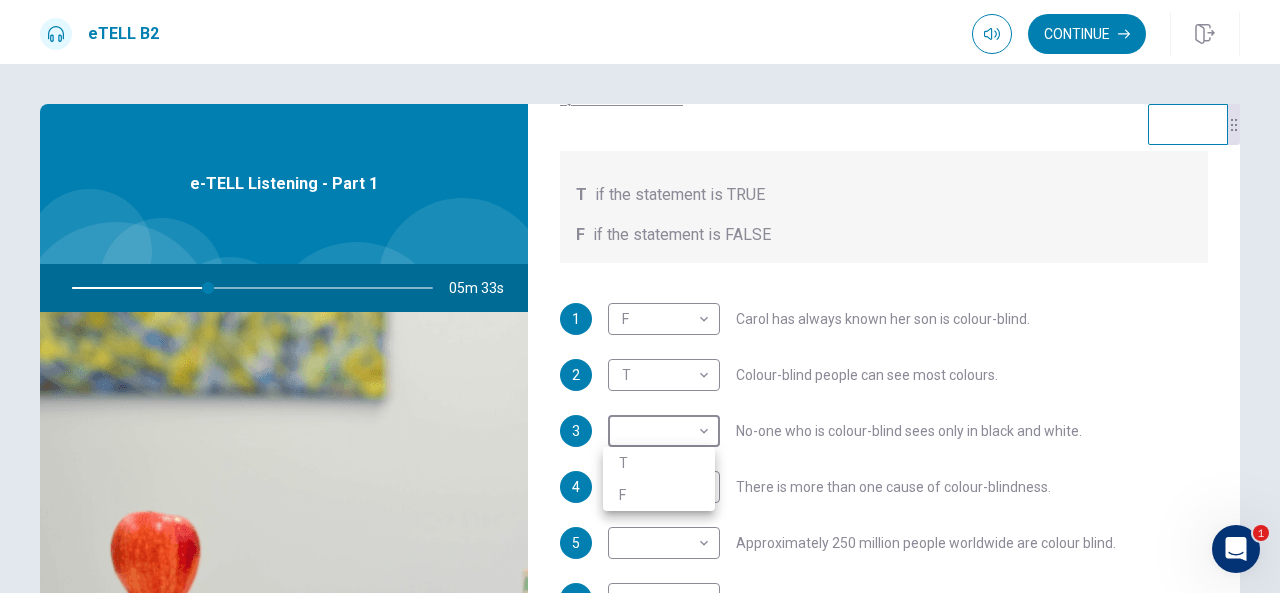 click on "F" at bounding box center [659, 495] 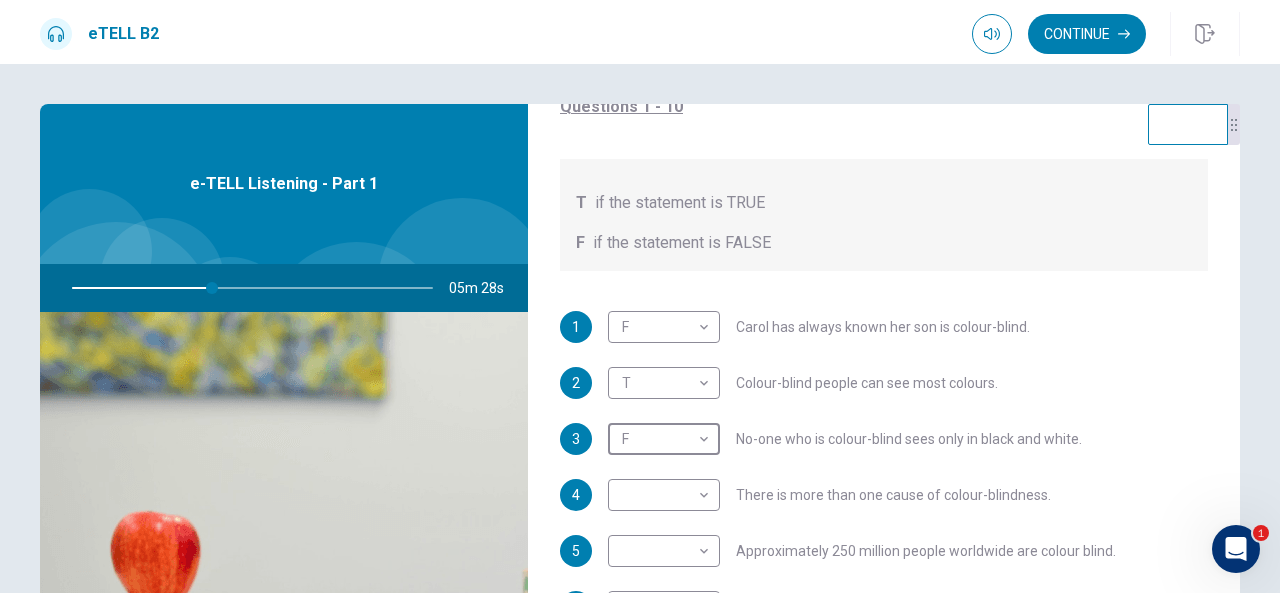 scroll, scrollTop: 352, scrollLeft: 0, axis: vertical 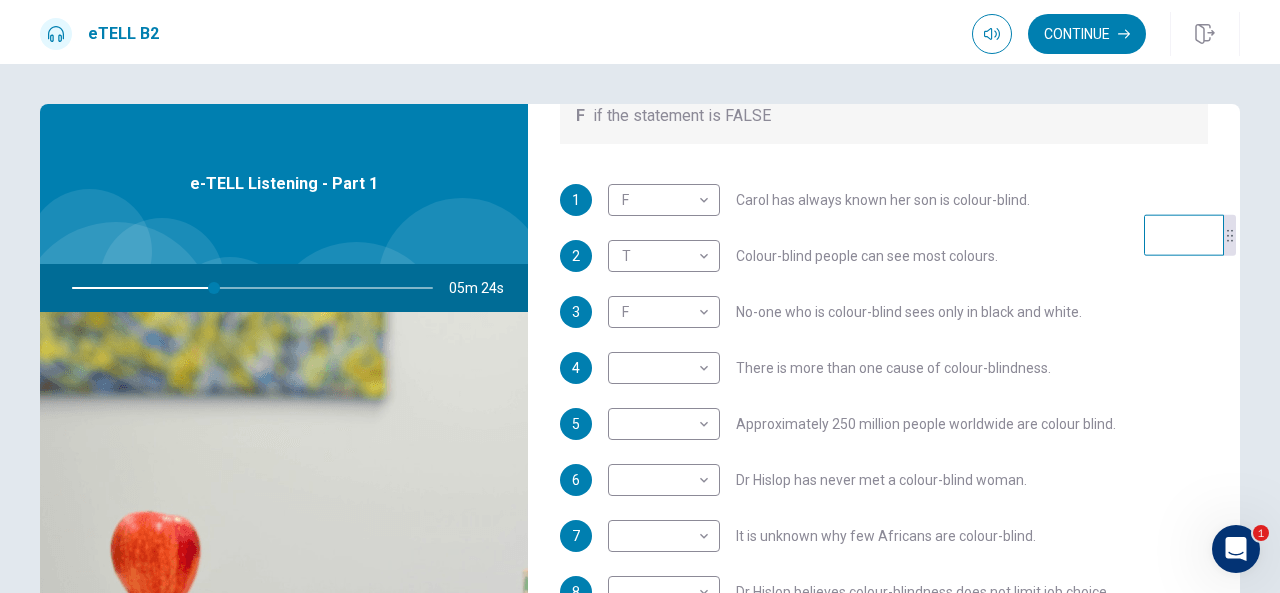 drag, startPoint x: 1226, startPoint y: 140, endPoint x: 1223, endPoint y: 259, distance: 119.03781 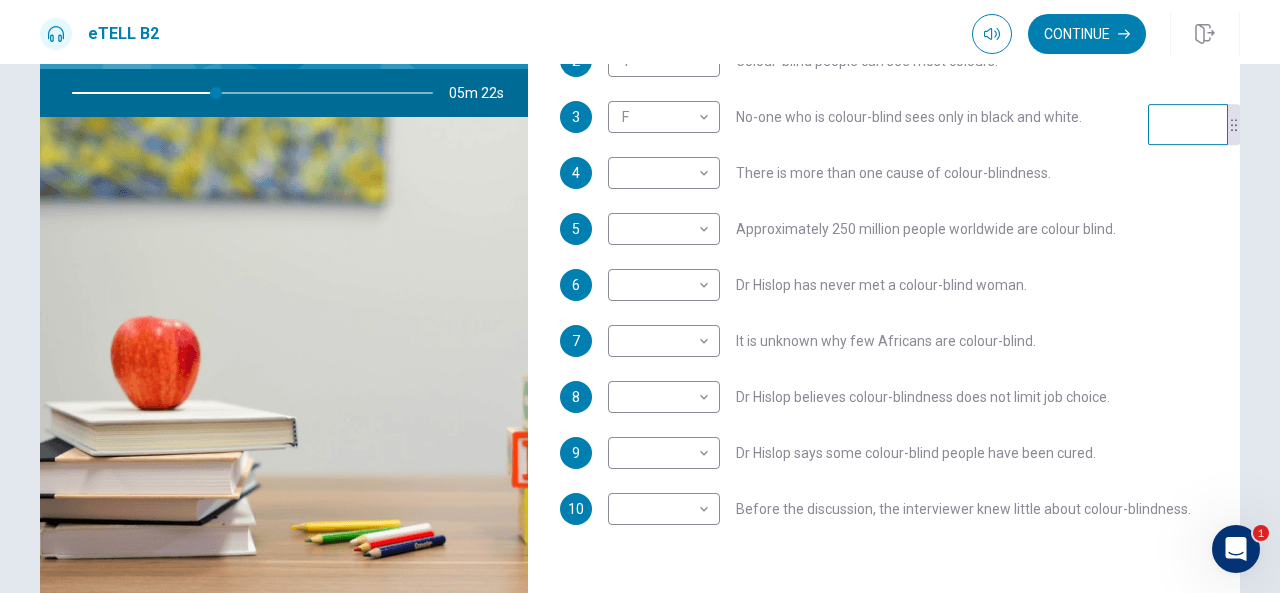 scroll, scrollTop: 196, scrollLeft: 0, axis: vertical 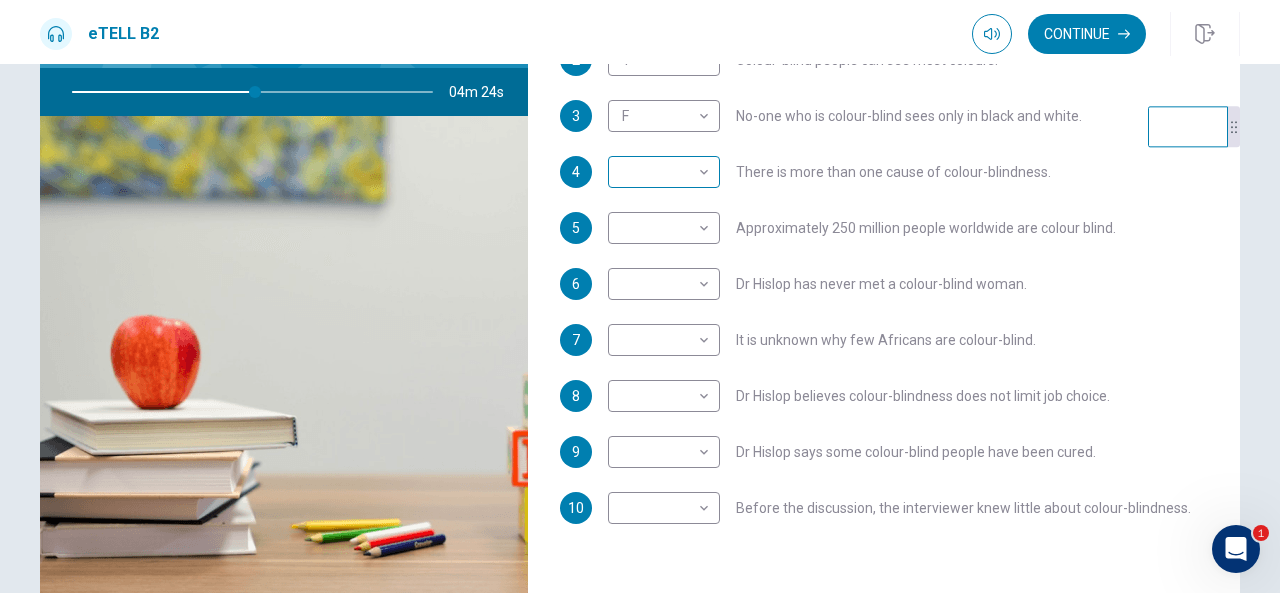 click on "This site uses cookies, as explained in our  Privacy Policy . If you agree to the use of cookies, please click the Accept button and continue to browse our site.   Privacy Policy Accept   eTELL B2 Continue Continue Question 1 For questions 1 – 10, mark each statement True (T) or False (F). You will hear Part One  TWICE.
You have one minute to read the questions for Part One.
Questions 1 - 10 T if the statement is TRUE F if the statement is FALSE 1 F * ​ [FIRST] has always known [RELATION] is colour-blind. 2 T * ​ Colour-blind people can see most colours. 3 F * ​ No-one who is colour-blind sees only in black and white. 4 ​ ​ There is more than one cause of colour-blindness. 5 ​ ​ Approximately [NUMBER] million people worldwide are colour blind. 6 ​ ​ Dr [LAST] has never met a colour-blind woman. 7 ​ ​ It is unknown why few Africans are colour-blind. 8 ​ ​ Dr [LAST] believes colour-blindness does not limit job  choice.  9 ​ ​ Dr [LAST] says some colour-blind people have been cured. 10 1" at bounding box center (640, 296) 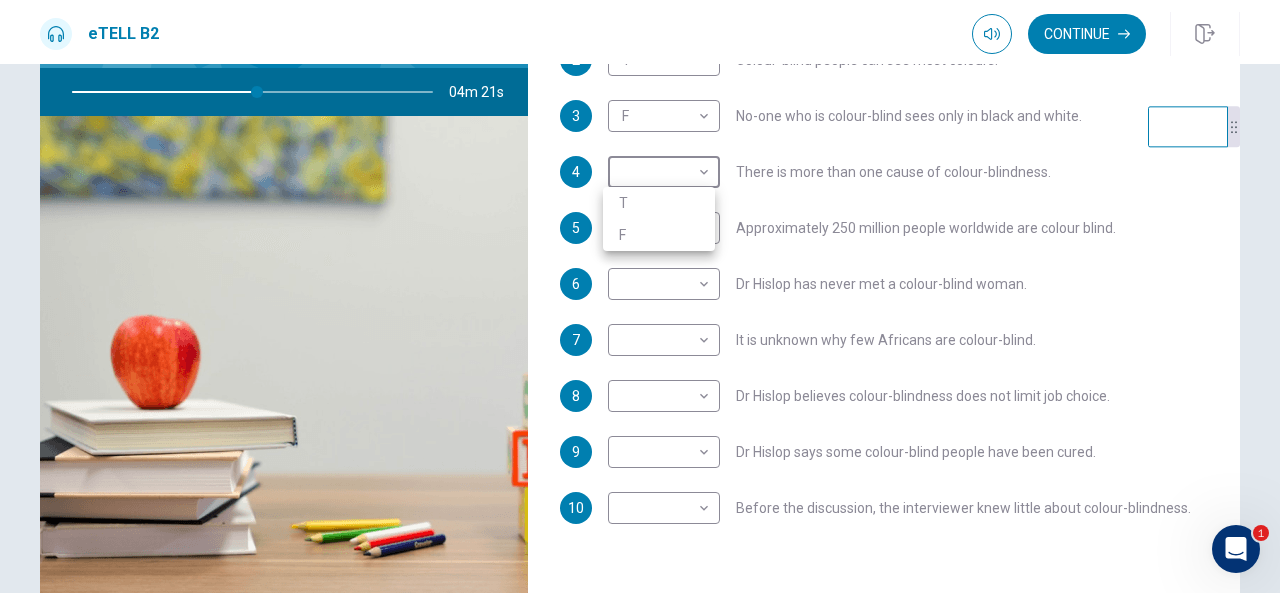 type on "**" 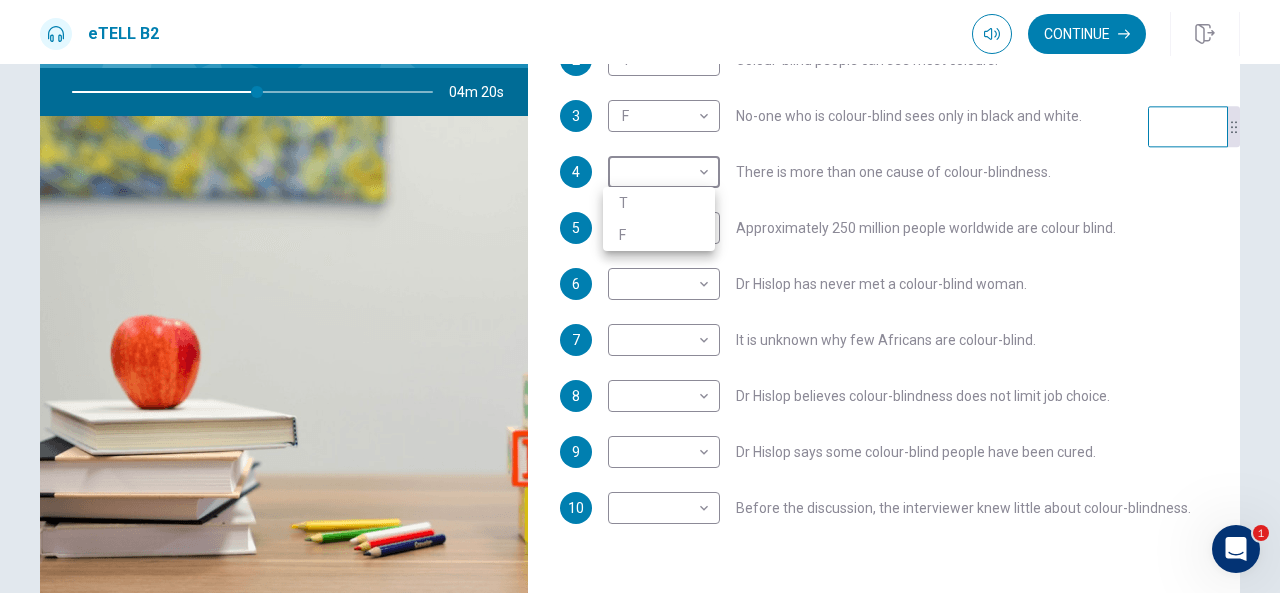 click on "T" at bounding box center [659, 203] 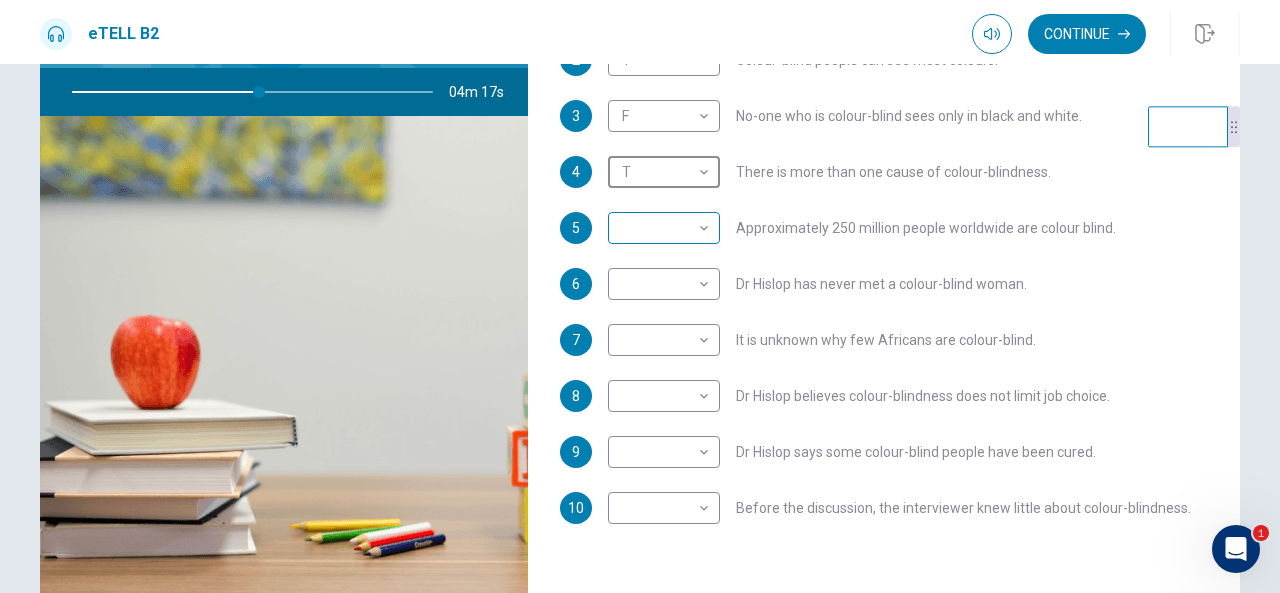 click on "This site uses cookies, as explained in our  Privacy Policy . If you agree to the use of cookies, please click the Accept button and continue to browse our site.   Privacy Policy Accept   eTELL B2 Continue Continue Question 1 For questions 1 – 10, mark each statement True (T) or False (F). You will hear Part One  TWICE.
You have one minute to read the questions for Part One.
Questions 1 - 10 T if the statement is TRUE F if the statement is FALSE 1 F * ​ [FIRST] has always known [RELATION] is colour-blind. 2 T * ​ Colour-blind people can see most colours. 3 F * ​ No-one who is colour-blind sees only in black and white. 4 T * ​ There is more than one cause of colour-blindness. 5 ​ ​ Approximately [NUMBER] million people worldwide are colour blind. 6 ​ ​ Dr [LAST] has never met a colour-blind woman. 7 ​ ​ It is unknown why few Africans are colour-blind. 8 ​ ​ Dr [LAST] believes colour-blindness does not limit job  choice.  9 ​ ​ Dr [LAST] says some colour-blind people have been cured. 10 1" at bounding box center [640, 296] 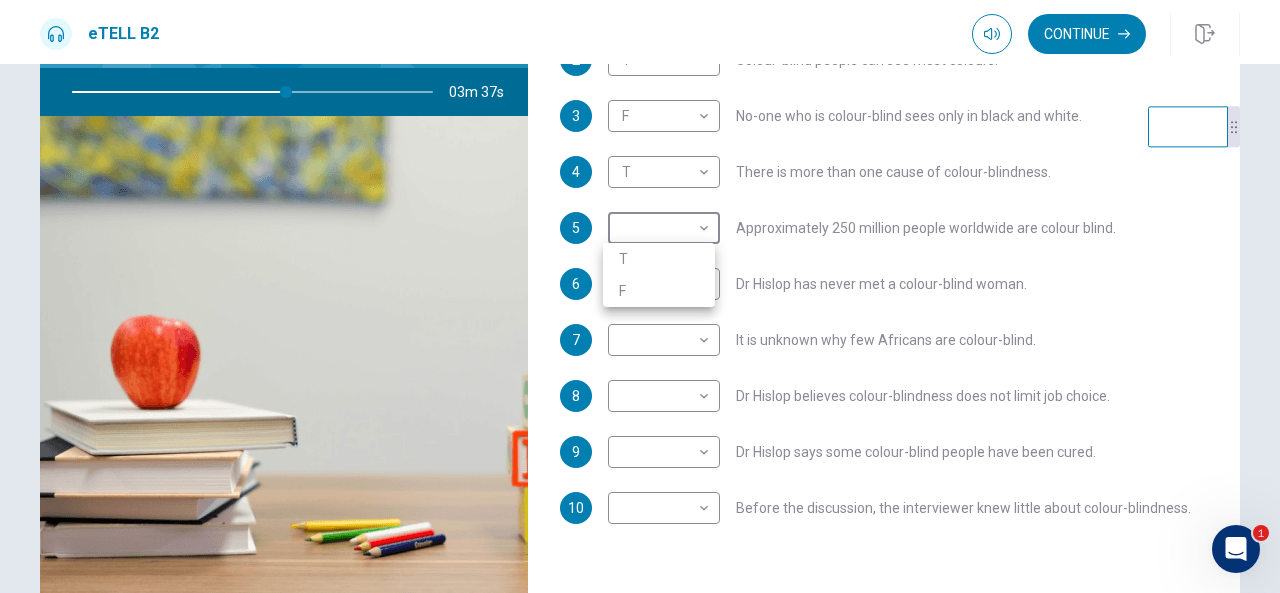 type on "**" 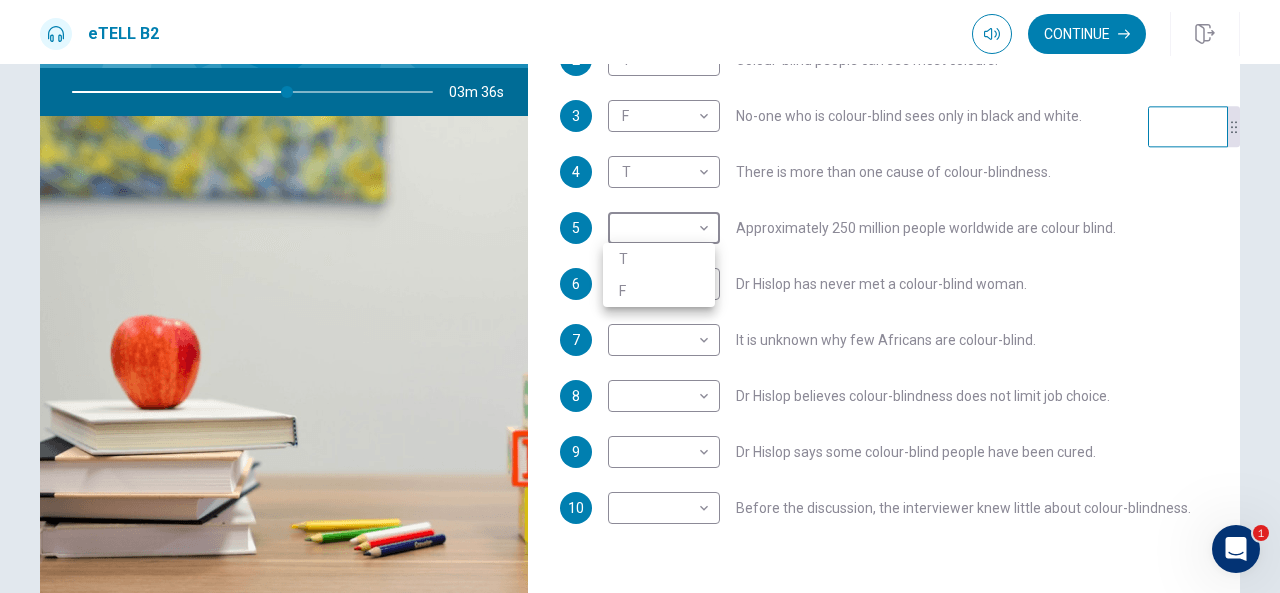 click on "F" at bounding box center [659, 291] 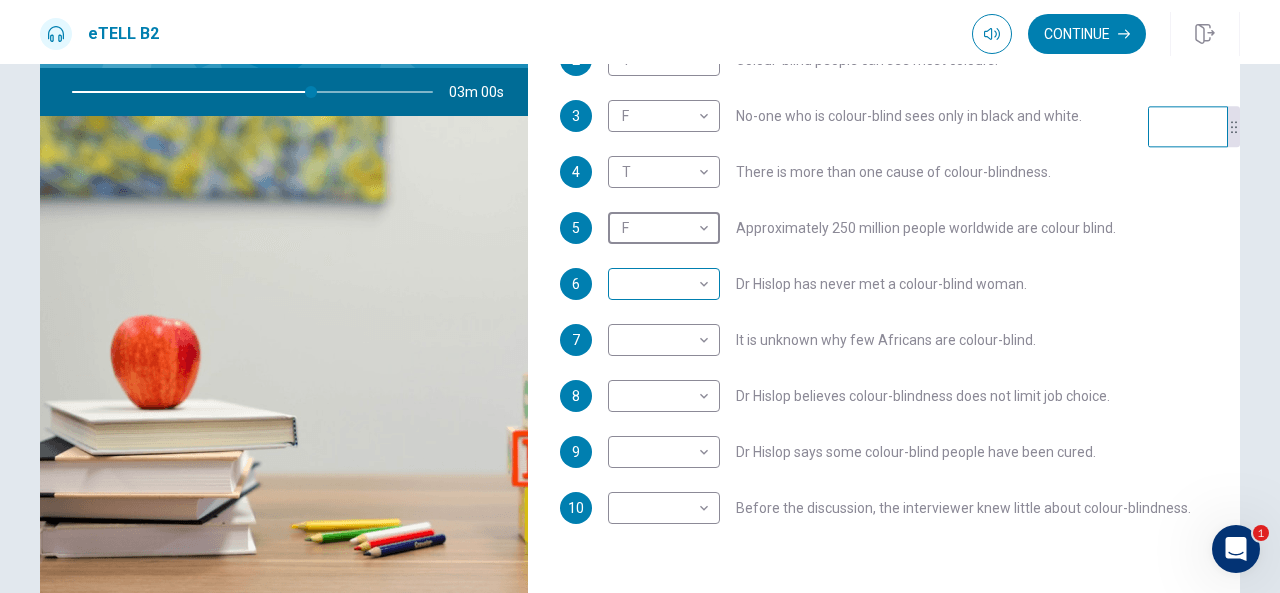 click on "This site uses cookies, as explained in our  Privacy Policy . If you agree to the use of cookies, please click the Accept button and continue to browse our site.   Privacy Policy Accept   eTELL B2 Continue Continue Question 1 For questions 1 – 10, mark each statement True (T) or False (F). You will hear Part One  TWICE.
You have one minute to read the questions for Part One.
Questions 1 - 10 T if the statement is TRUE F if the statement is FALSE 1 F * ​ [NAME] has always known her son is colour-blind. 2 T * ​ Colour-blind people can see most colours. 3 F * ​ No-one who is colour-blind sees only in black and white. 4 T * ​ There is more than one cause of colour-blindness. 5 F * ​ Approximately [NUMBER] million people worldwide are colour blind. 6 ​ ​ Dr [LAST NAME] has never met a colour-blind woman. 7 ​ ​ It is unknown why few Africans are colour-blind. 8 ​ ​ Dr [LAST NAME] believes colour-blindness does not limit job  choice.  9 ​ ​ Dr [LAST NAME] says some colour-blind people have been cured. 10 1" at bounding box center (640, 296) 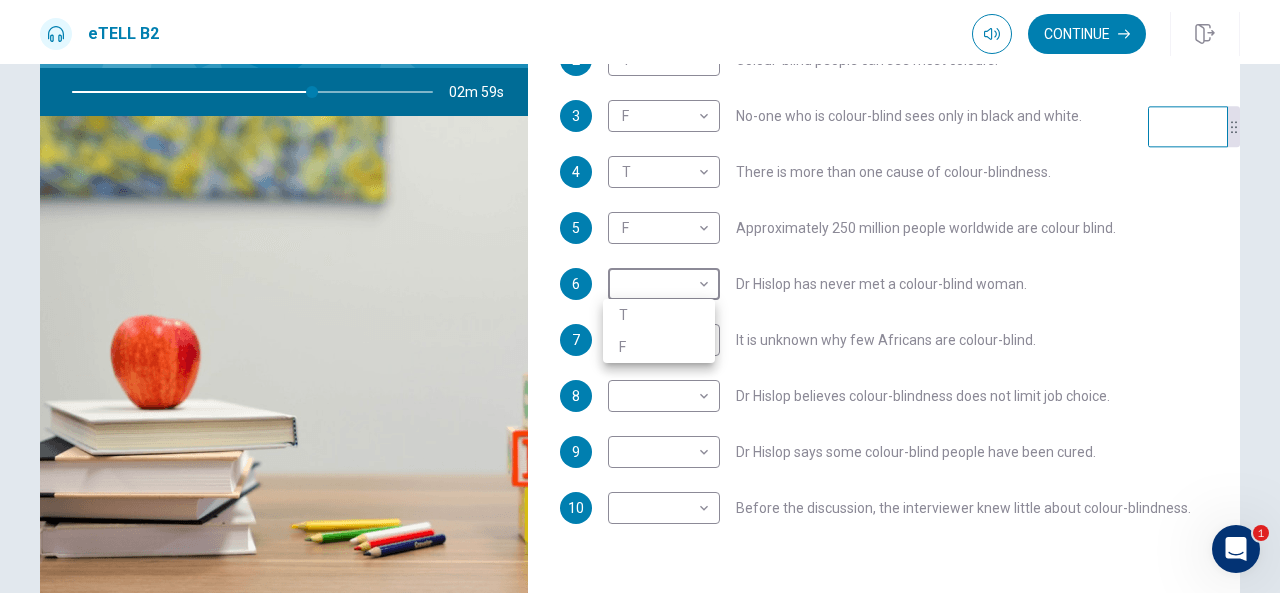 type on "**" 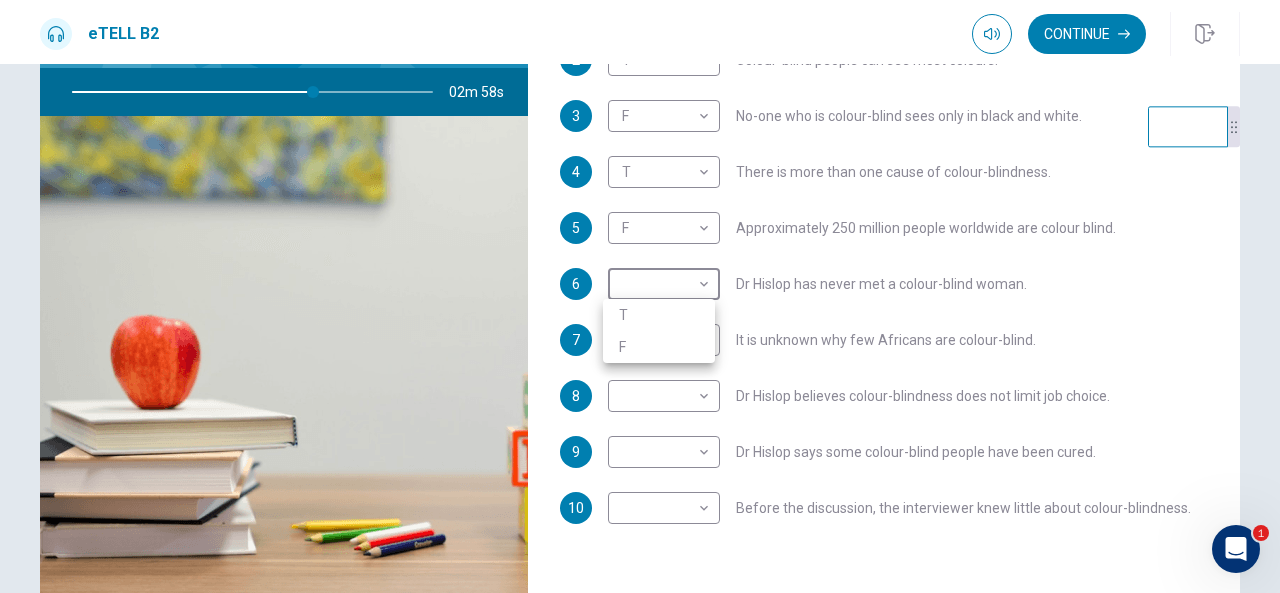 click on "T" at bounding box center (659, 315) 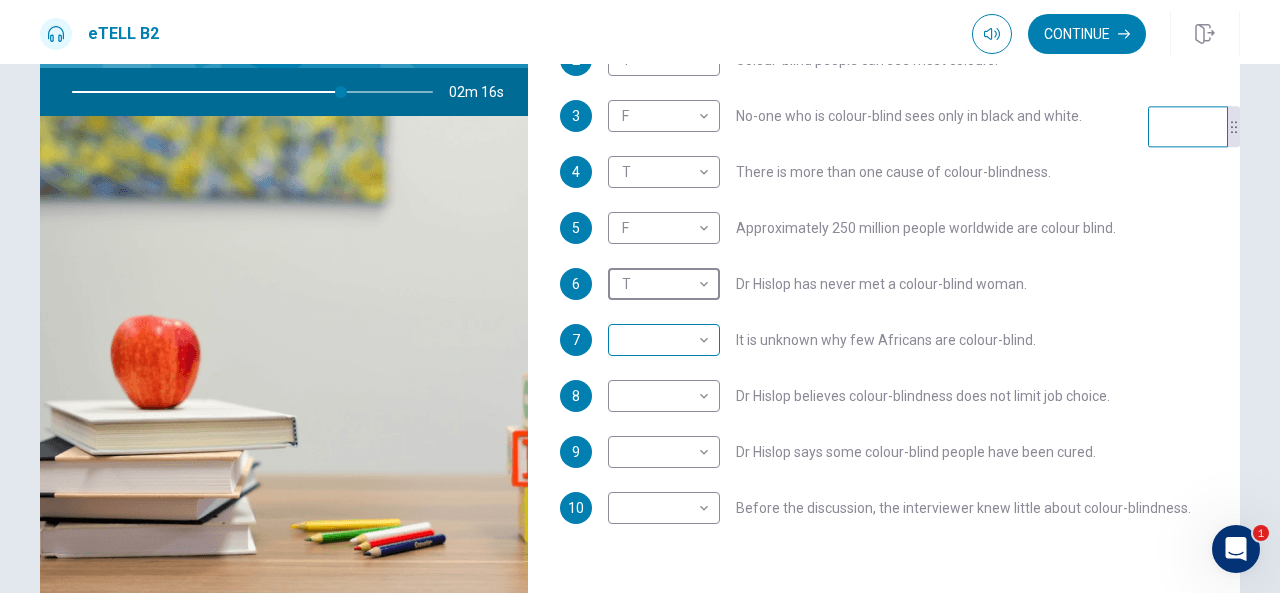 click on "This site uses cookies, as explained in our  Privacy Policy . If you agree to the use of cookies, please click the Accept button and continue to browse our site.   Privacy Policy Accept   eTELL B2 Continue Continue Question 1 For questions 1 – 10, mark each statement True (T) or False (F). You will hear Part One  TWICE.
You have one minute to read the questions for Part One.
Questions 1 - 10 T if the statement is TRUE F if the statement is FALSE 1 F * ​ [FIRST] has always known [RELATION] is colour-blind. 2 T * ​ Colour-blind people can see most colours. 3 F * ​ No-one who is colour-blind sees only in black and white. 4 T * ​ There is more than one cause of colour-blindness. 5 F * ​ Approximately [NUMBER] million people worldwide are colour blind. 6 T * ​ Dr [LAST] has never met a colour-blind woman. 7 F * ​ It is unknown why few Africans are colour-blind. 8 ​ ​ Dr [LAST] believes colour-blindness does not limit job  choice.  9 ​ ​ Dr [LAST] says some colour-blind people have been cured. 10 1" at bounding box center (640, 296) 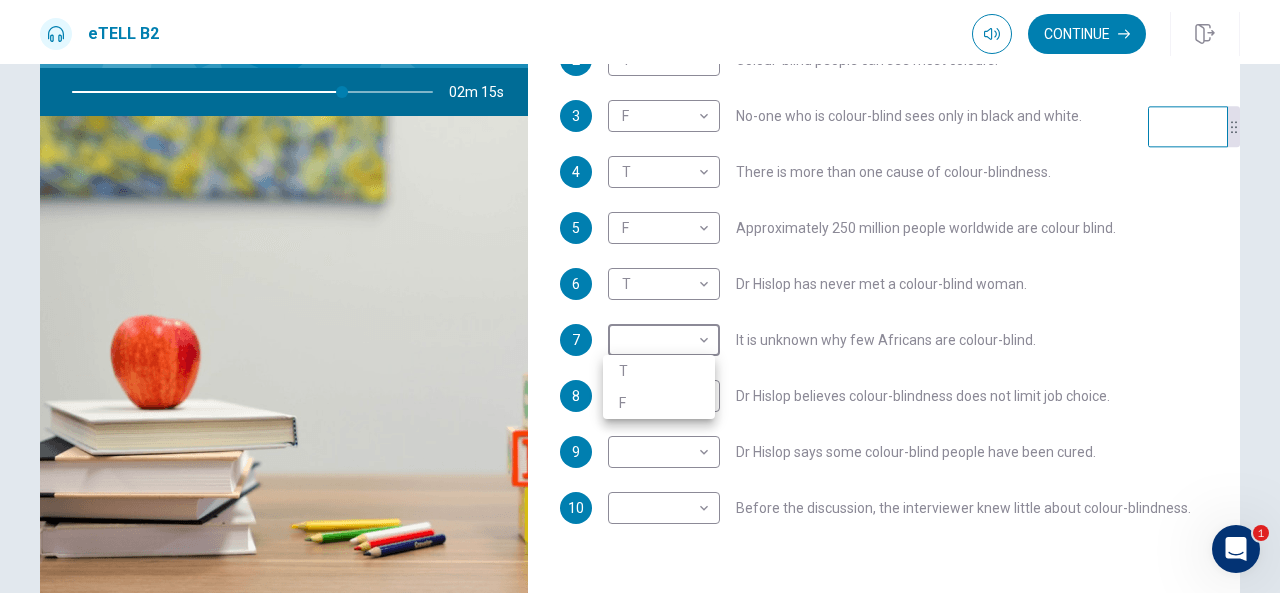 type on "**" 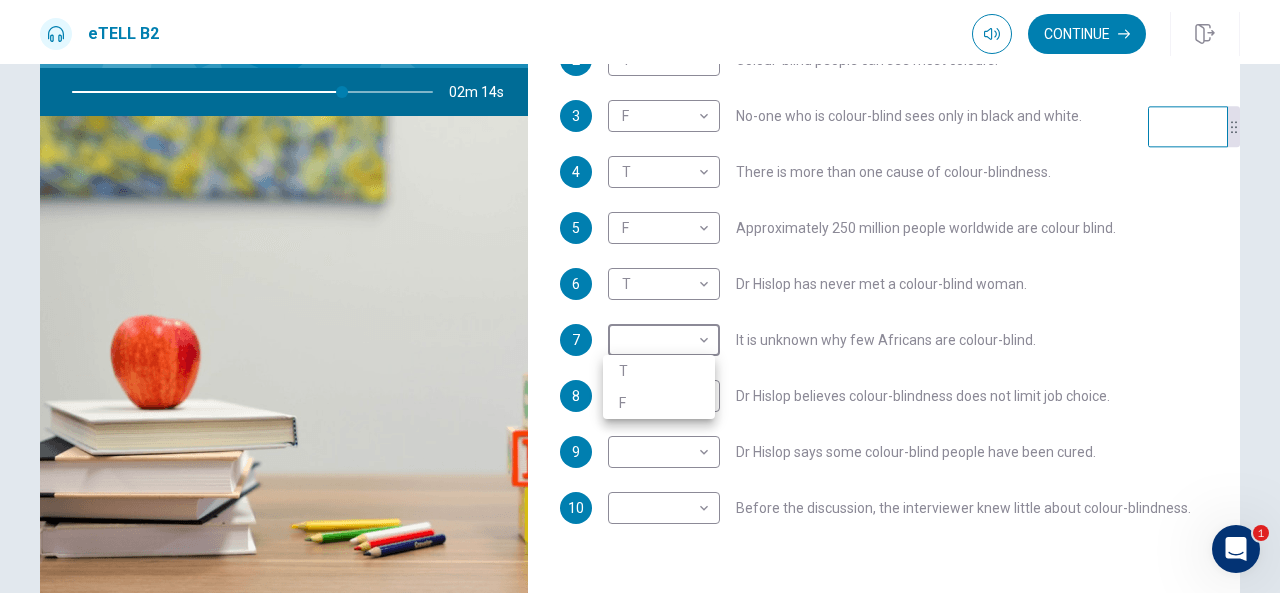 click on "F" at bounding box center [659, 403] 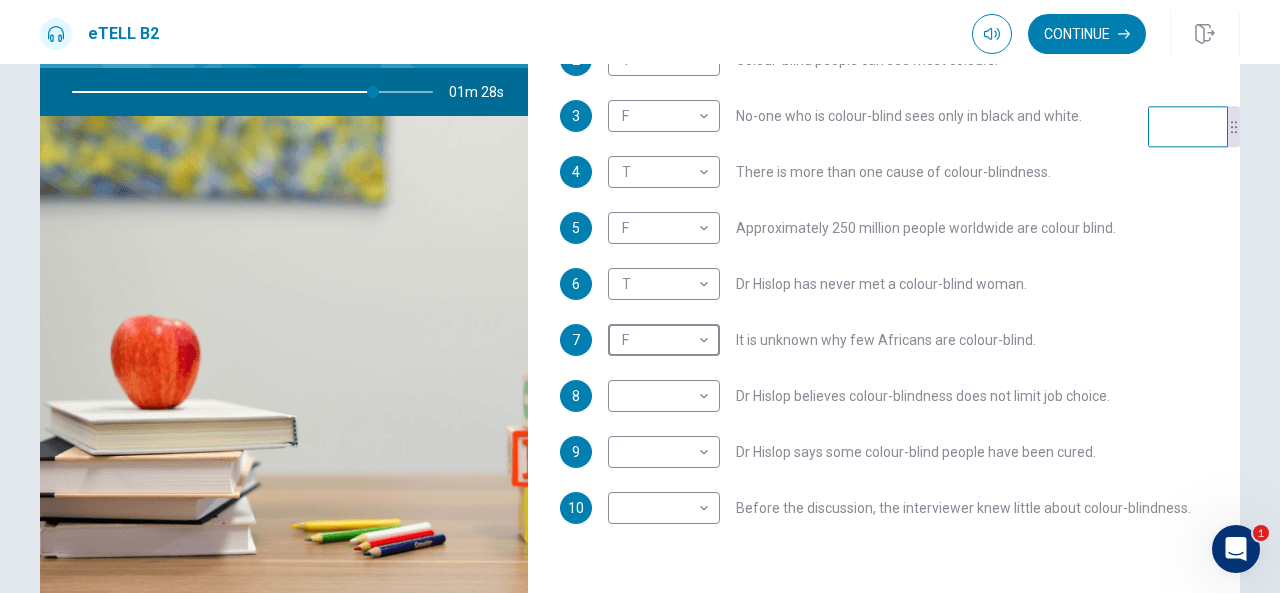 click on "This site uses cookies, as explained in our  Privacy Policy . If you agree to the use of cookies, please click the Accept button and continue to browse our site.   Privacy Policy Accept   eTELL B2 Continue Continue Question 1 For questions 1 – 10, mark each statement True (T) or False (F). You will hear Part One  TWICE.
You have one minute to read the questions for Part One.
Questions 1 - 10 T if the statement is TRUE F if the statement is FALSE 1 F * ​ [FIRST] has always known [RELATION] is colour-blind. 2 T * ​ Colour-blind people can see most colours. 3 F * ​ No-one who is colour-blind sees only in black and white. 4 T * ​ There is more than one cause of colour-blindness. 5 F * ​ Approximately [NUMBER] million people worldwide are colour blind. 6 T * ​ Dr [LAST] has never met a colour-blind woman. 7 F * ​ It is unknown why few Africans are colour-blind. 8 ​ ​ Dr [LAST] believes colour-blindness does not limit job  choice.  9 ​ ​ Dr [LAST] says some colour-blind people have been cured. 10 1" at bounding box center (640, 296) 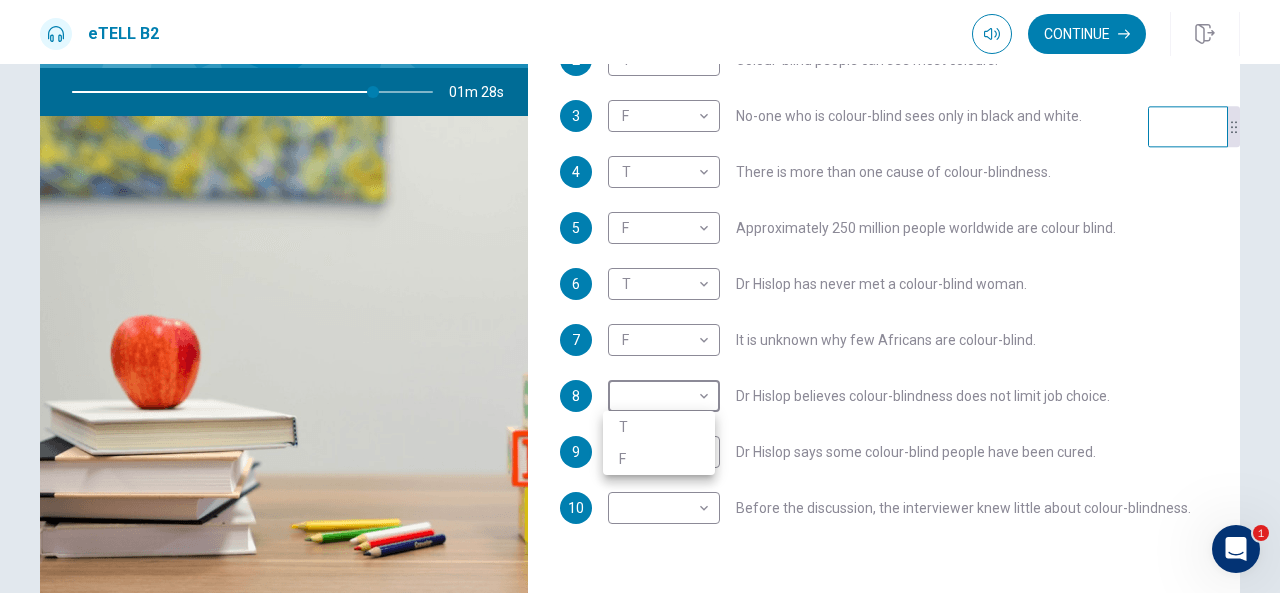 type on "**" 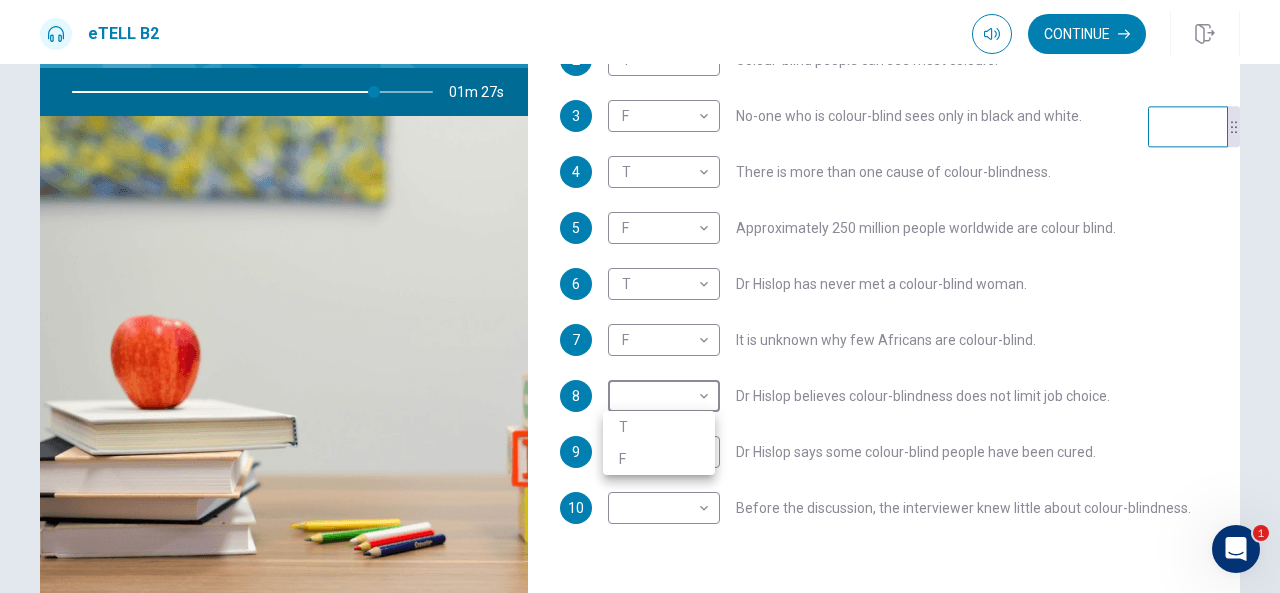 click on "T" at bounding box center (659, 427) 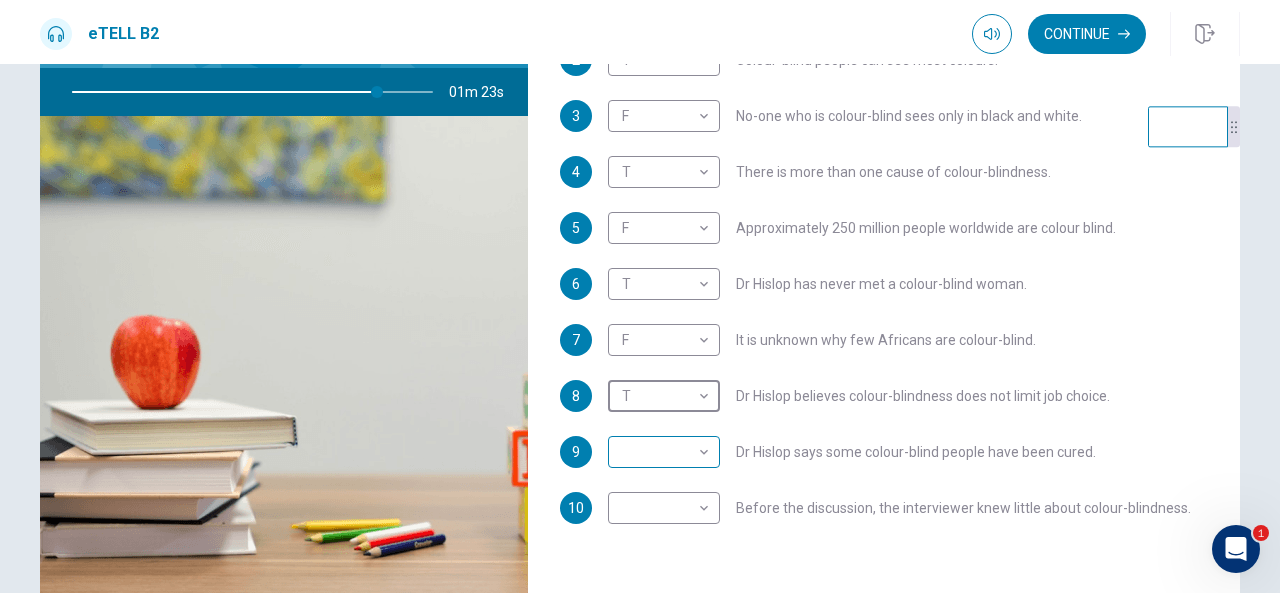 click on "This site uses cookies, as explained in our  Privacy Policy . If you agree to the use of cookies, please click the Accept button and continue to browse our site.   Privacy Policy Accept   eTELL B2 Continue Continue Question 1 For questions 1 – 10, mark each statement True (T) or False (F). You will hear Part One  TWICE.
You have one minute to read the questions for Part One.
Questions 1 - 10 T if the statement is TRUE F if the statement is FALSE 1 F * ​ [NAME] has always known her son is colour-blind. 2 T * ​ Colour-blind people can see most colours. 3 F * ​ No-one who is colour-blind sees only in black and white. 4 T * ​ There is more than one cause of colour-blindness. 5 F * ​ Approximately [NUMBER] million people worldwide are colour blind. 6 T * ​ Dr [LAST NAME] has never met a colour-blind woman. 7 F * ​ It is unknown why few Africans are colour-blind. 8 T * ​ Dr [LAST NAME] believes colour-blindness does not limit job  choice.  9 ​ ​ Dr [LAST NAME] says some colour-blind people have been cured. 10 1" at bounding box center (640, 296) 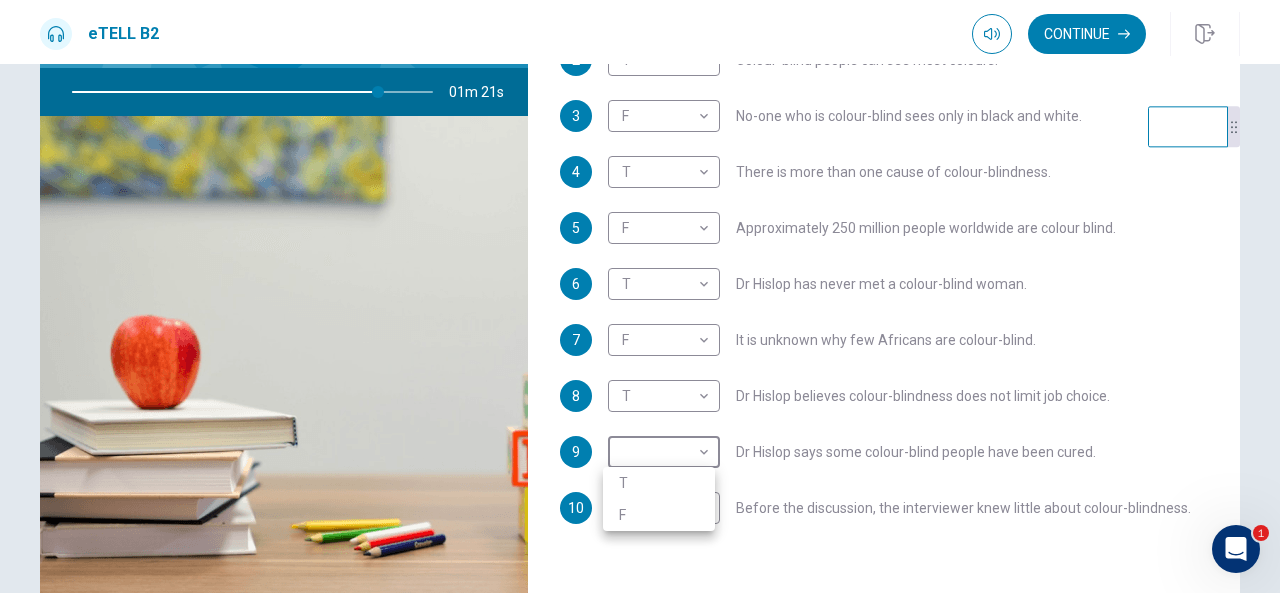 type on "**" 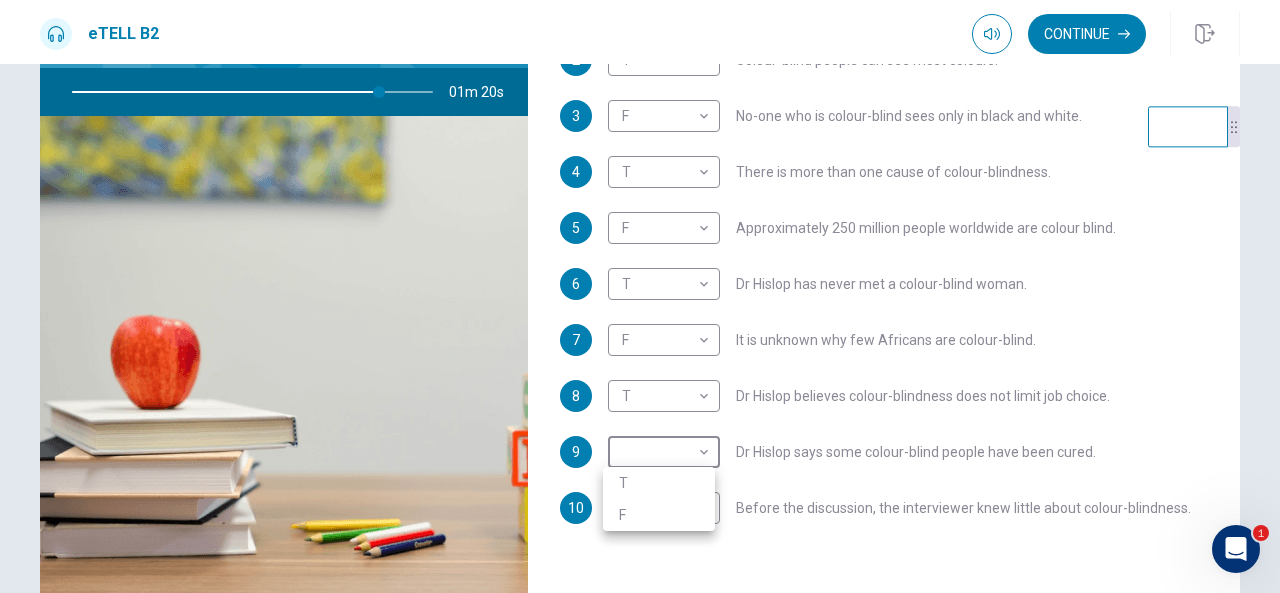 click on "F" at bounding box center [659, 515] 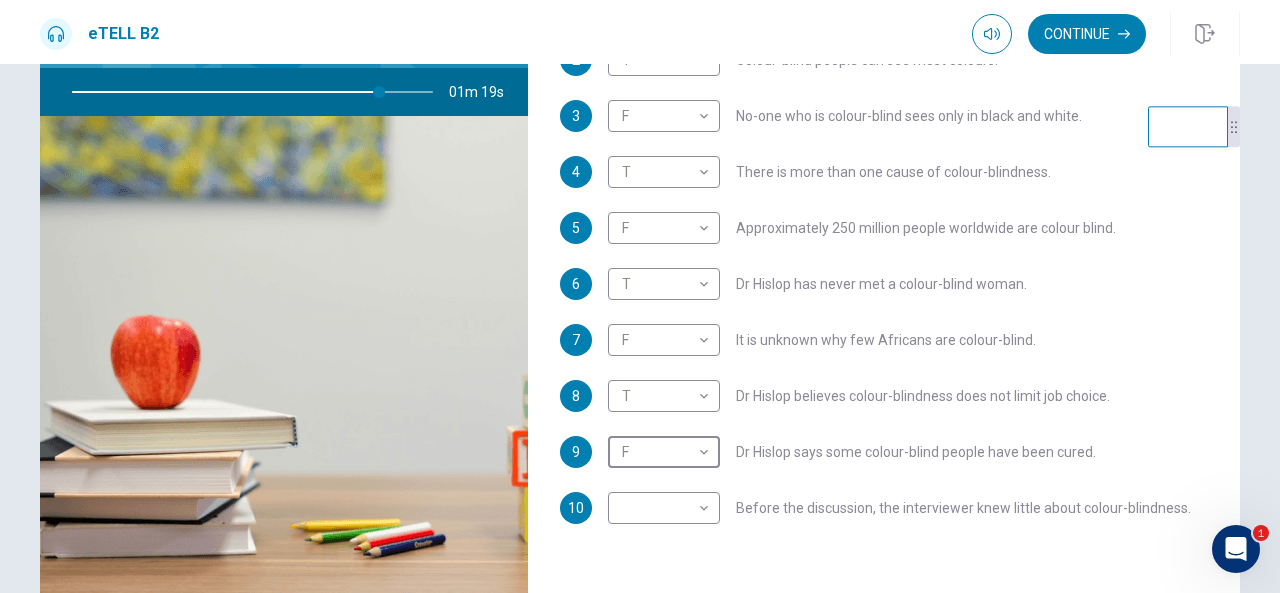 click on "This site uses cookies, as explained in our  Privacy Policy . If you agree to the use of cookies, please click the Accept button and continue to browse our site.   Privacy Policy Accept   eTELL B2 Continue Continue Question 1 For questions 1 – 10, mark each statement True (T) or False (F). You will hear Part One  TWICE.
You have one minute to read the questions for Part One.
Questions 1 - 10 T if the statement is TRUE F if the statement is FALSE 1 F * ​ [NAME] has always known her son is colour-blind. 2 T * ​ Colour-blind people can see most colours. 3 F * ​ No-one who is colour-blind sees only in black and white. 4 T * ​ There is more than one cause of colour-blindness. 5 F * ​ Approximately [NUMBER] million people worldwide are colour blind. 6 T * ​ Dr [LAST NAME] has never met a colour-blind woman. 7 F * ​ It is unknown why few Africans are colour-blind. 8 T * ​ Dr [LAST NAME] believes colour-blindness does not limit job  choice.  9 F * ​ Dr [LAST NAME] says some colour-blind people have been cured. 10 1" at bounding box center [640, 296] 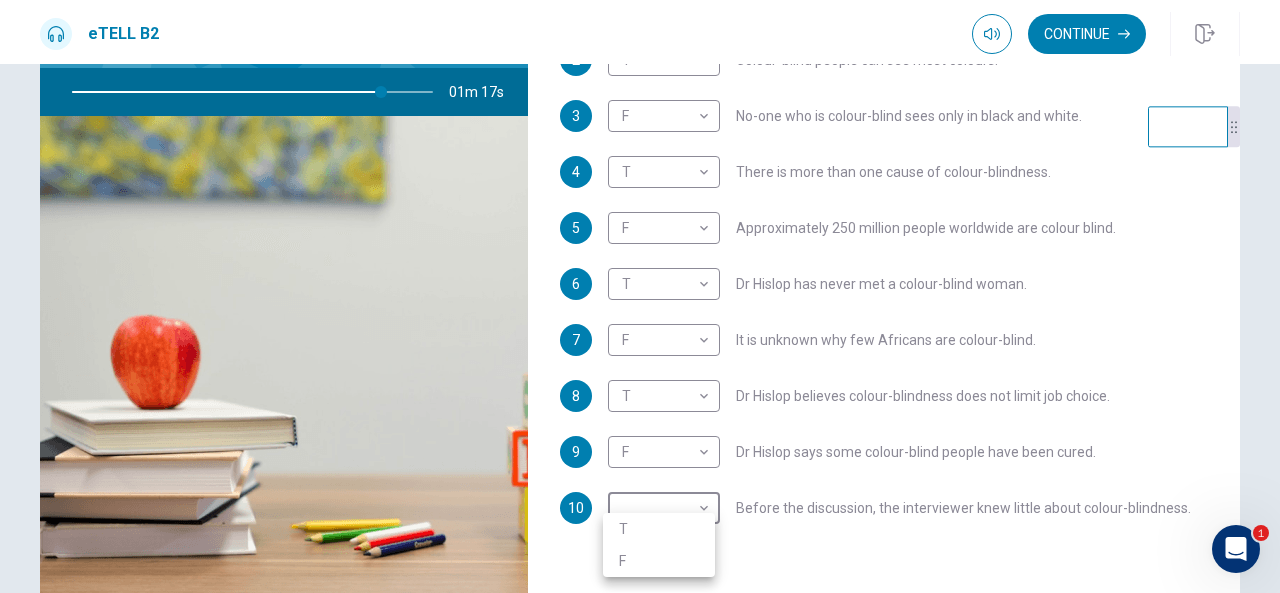 click at bounding box center (640, 296) 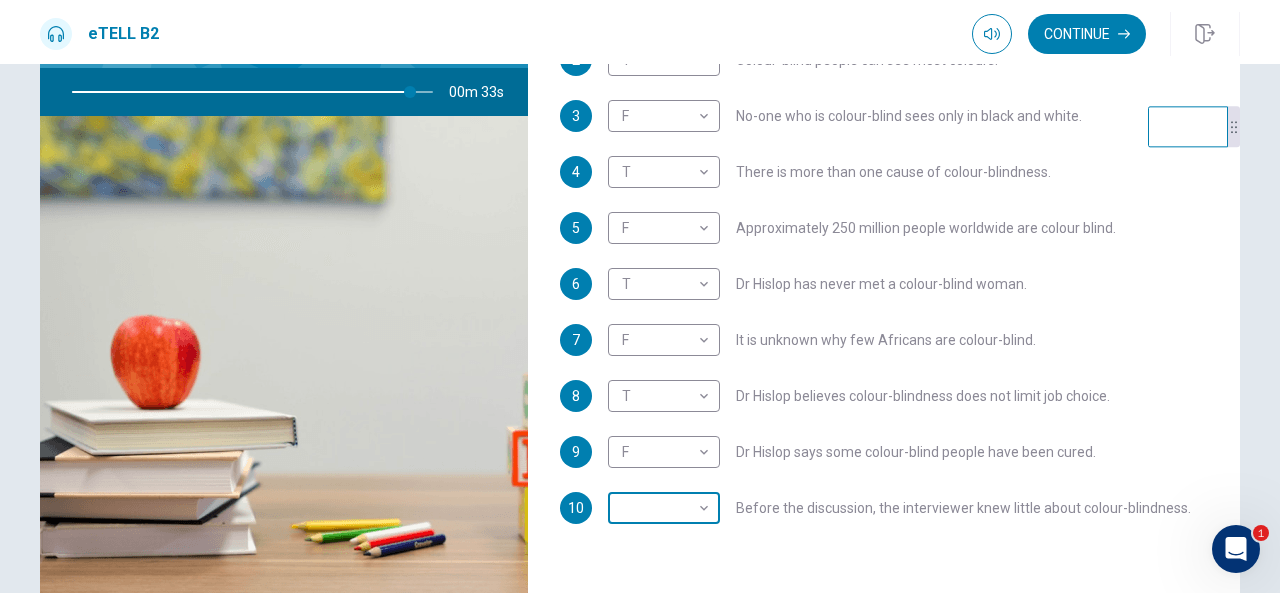 click on "This site uses cookies, as explained in our  Privacy Policy . If you agree to the use of cookies, please click the Accept button and continue to browse our site.   Privacy Policy Accept   eTELL B2 Continue Continue Question 1 For questions 1 – 10, mark each statement True (T) or False (F). You will hear Part One  TWICE.
You have one minute to read the questions for Part One.
Questions 1 - 10 T if the statement is TRUE F if the statement is FALSE 1 F * ​ [NAME] has always known her son is colour-blind. 2 T * ​ Colour-blind people can see most colours. 3 F * ​ No-one who is colour-blind sees only in black and white. 4 T * ​ There is more than one cause of colour-blindness. 5 F * ​ Approximately [NUMBER] million people worldwide are colour blind. 6 T * ​ Dr [LAST NAME] has never met a colour-blind woman. 7 F * ​ It is unknown why few Africans are colour-blind. 8 T * ​ Dr [LAST NAME] believes colour-blindness does not limit job  choice.  9 F * ​ Dr [LAST NAME] says some colour-blind people have been cured. 10 1" at bounding box center [640, 296] 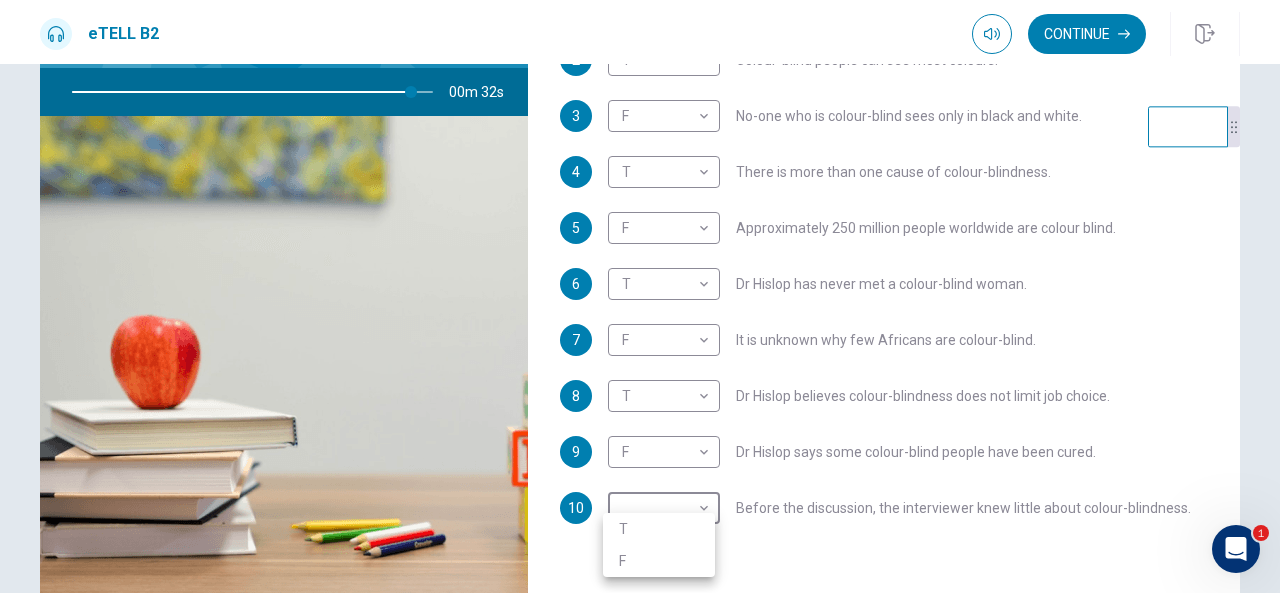 type on "**" 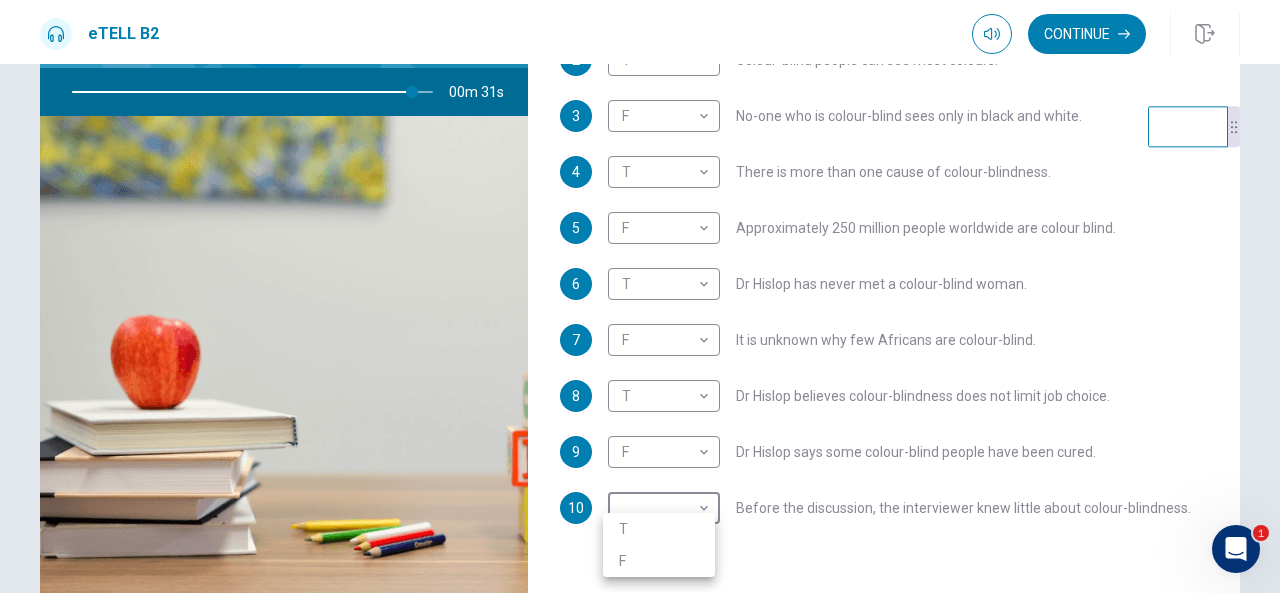 click on "T" at bounding box center (659, 529) 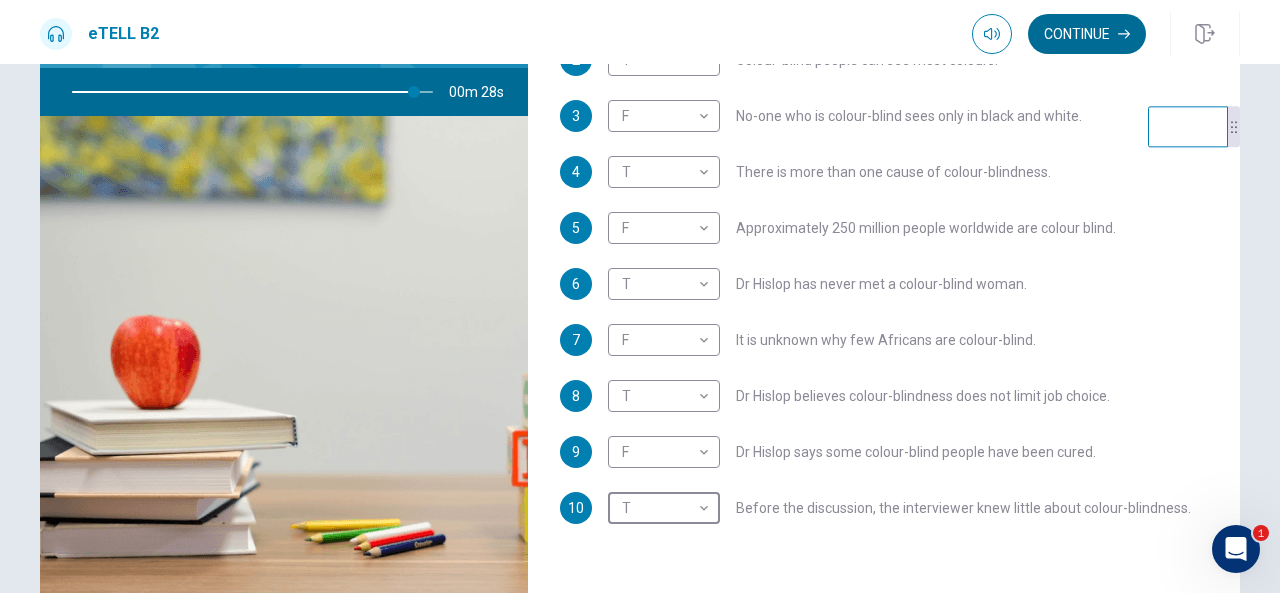 click on "Continue" at bounding box center (1087, 34) 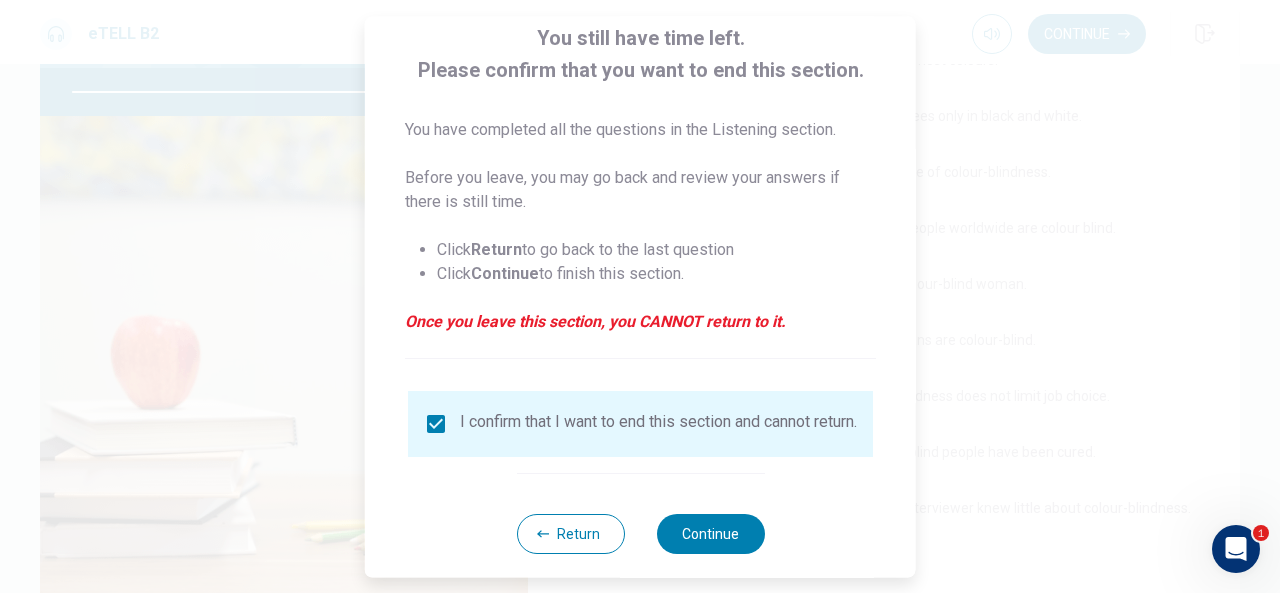 scroll, scrollTop: 152, scrollLeft: 0, axis: vertical 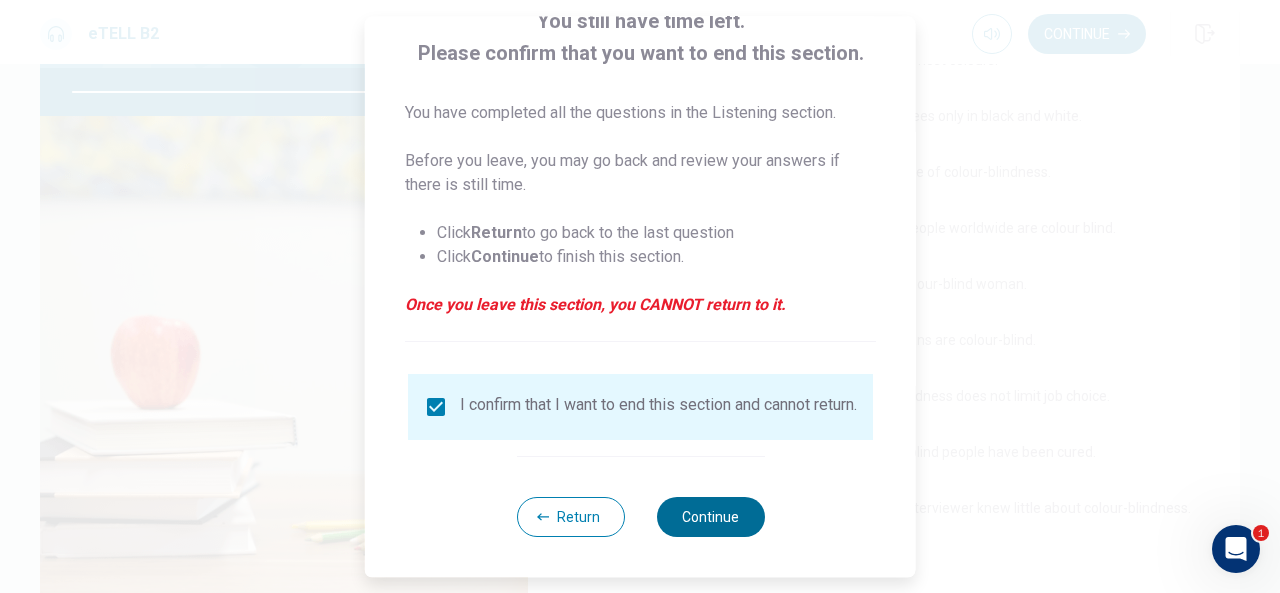 click on "Continue" at bounding box center [710, 517] 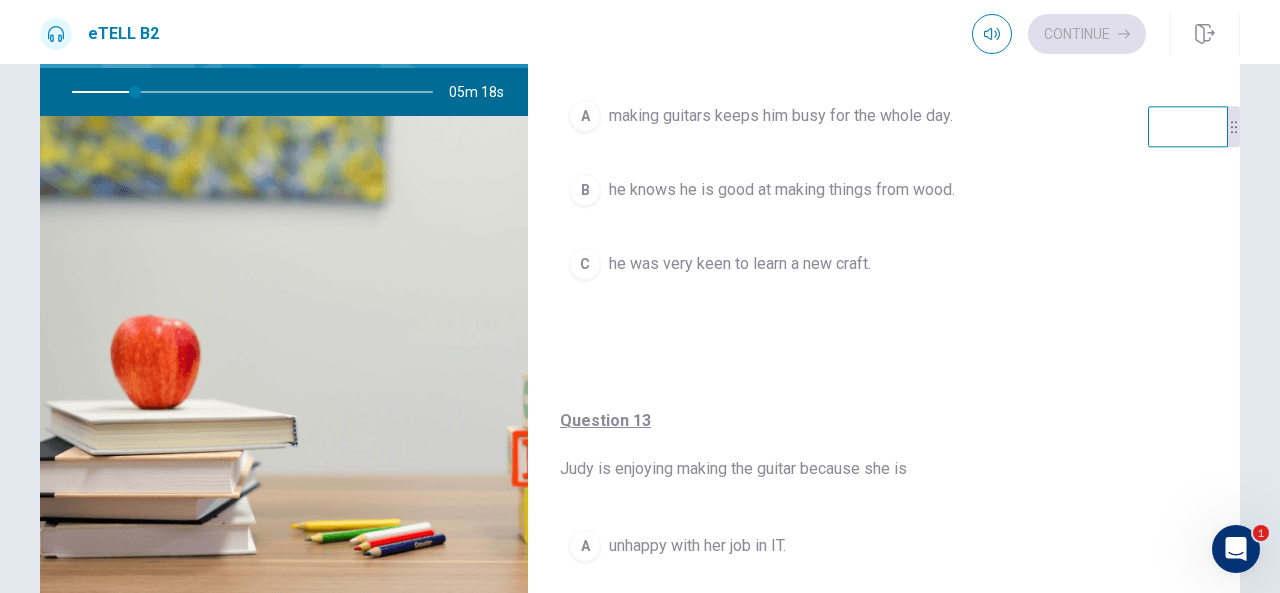 scroll, scrollTop: 486, scrollLeft: 0, axis: vertical 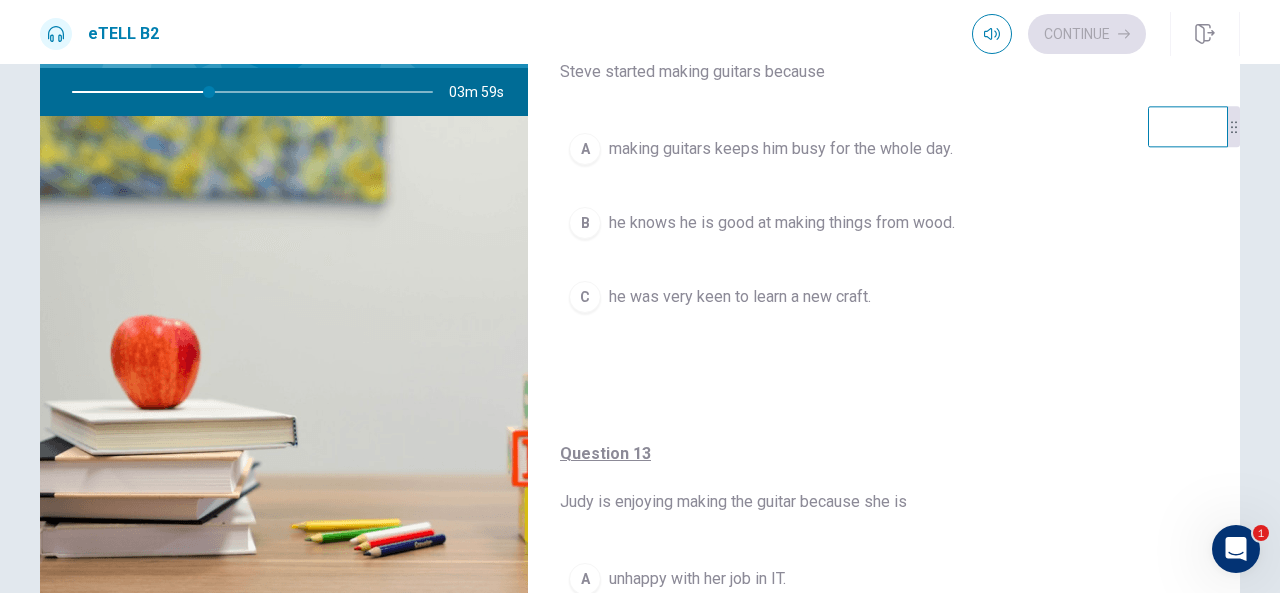 click on "B" at bounding box center [585, 223] 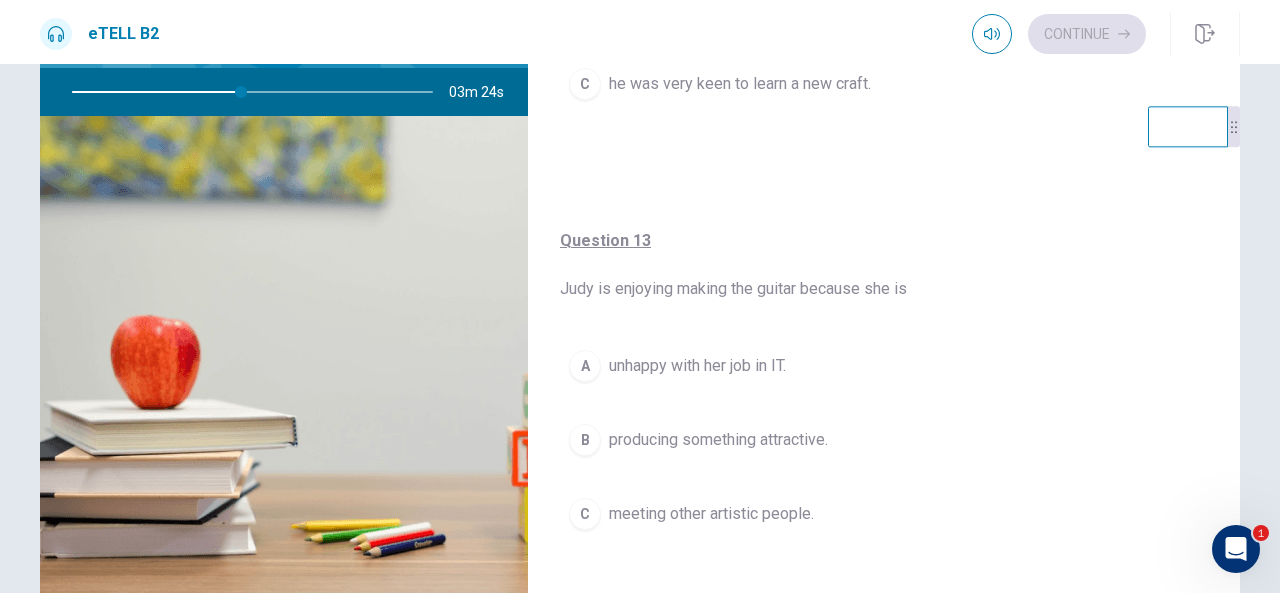 scroll, scrollTop: 702, scrollLeft: 0, axis: vertical 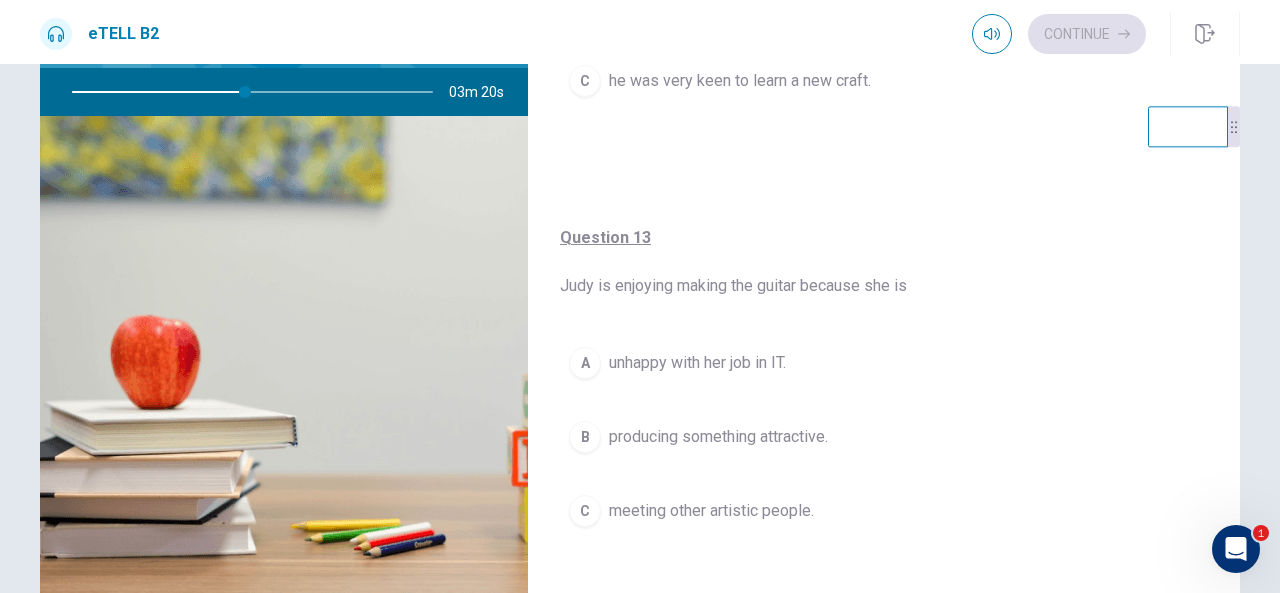 click on "B" at bounding box center (585, 437) 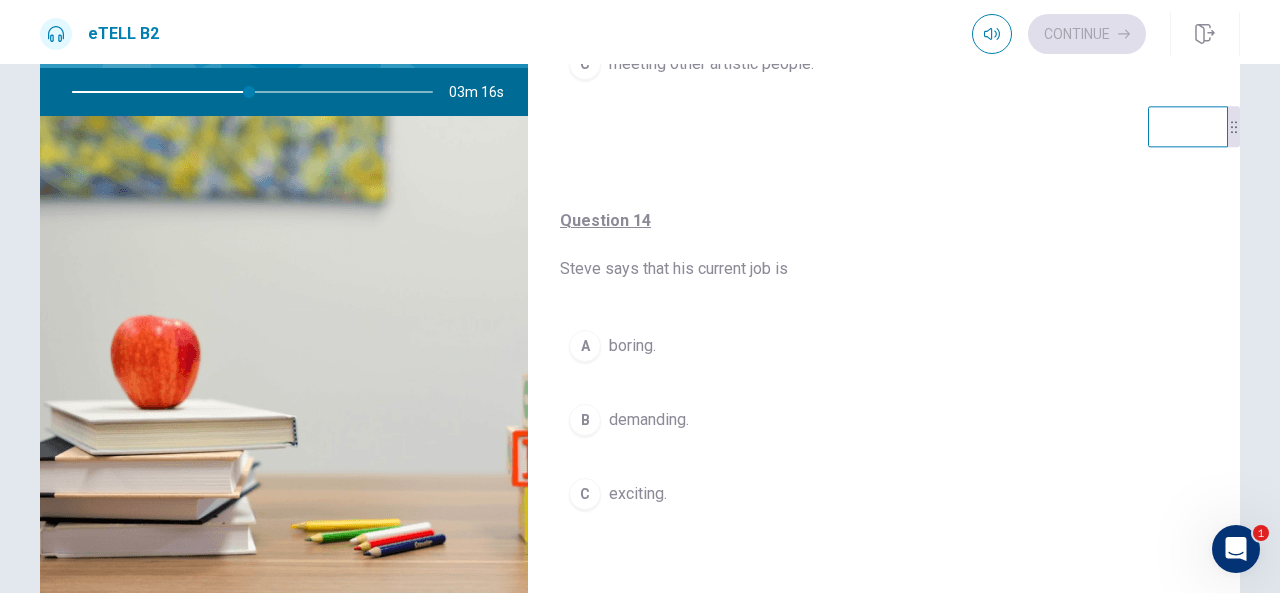 scroll, scrollTop: 1152, scrollLeft: 0, axis: vertical 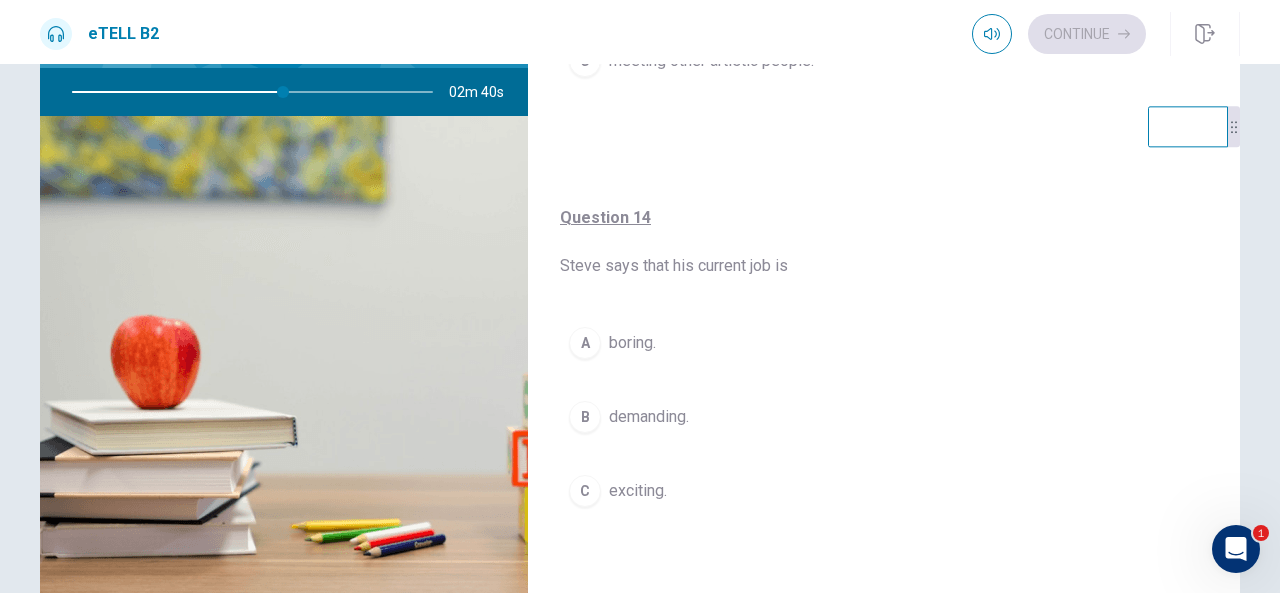 click on "B" at bounding box center [585, 417] 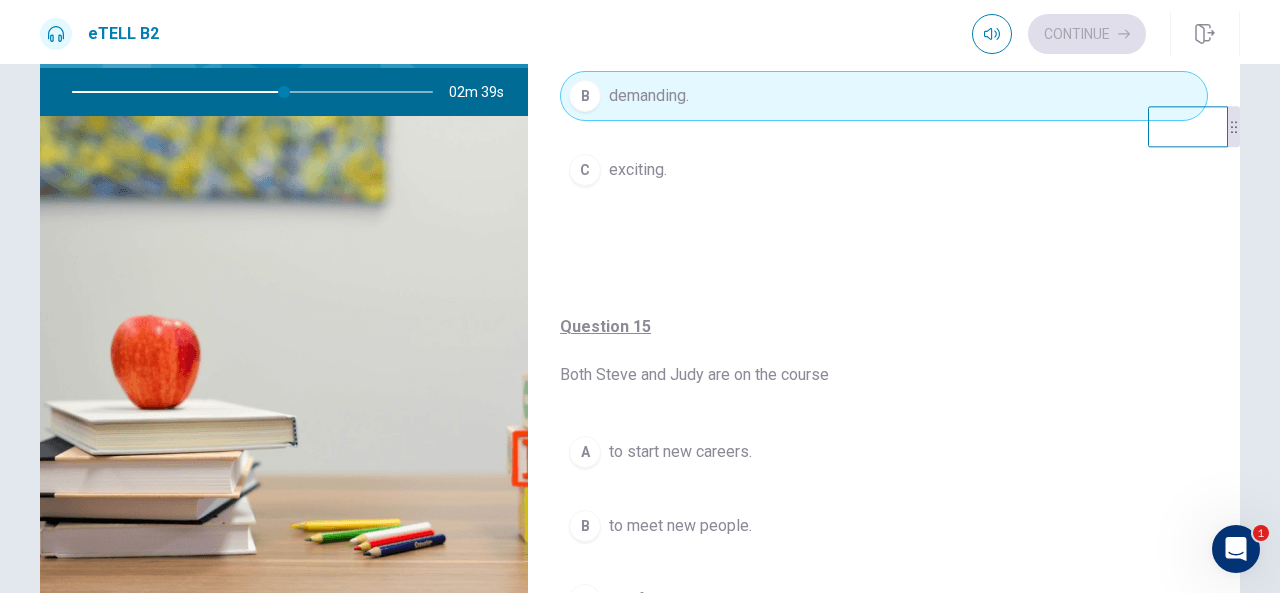 scroll, scrollTop: 1564, scrollLeft: 0, axis: vertical 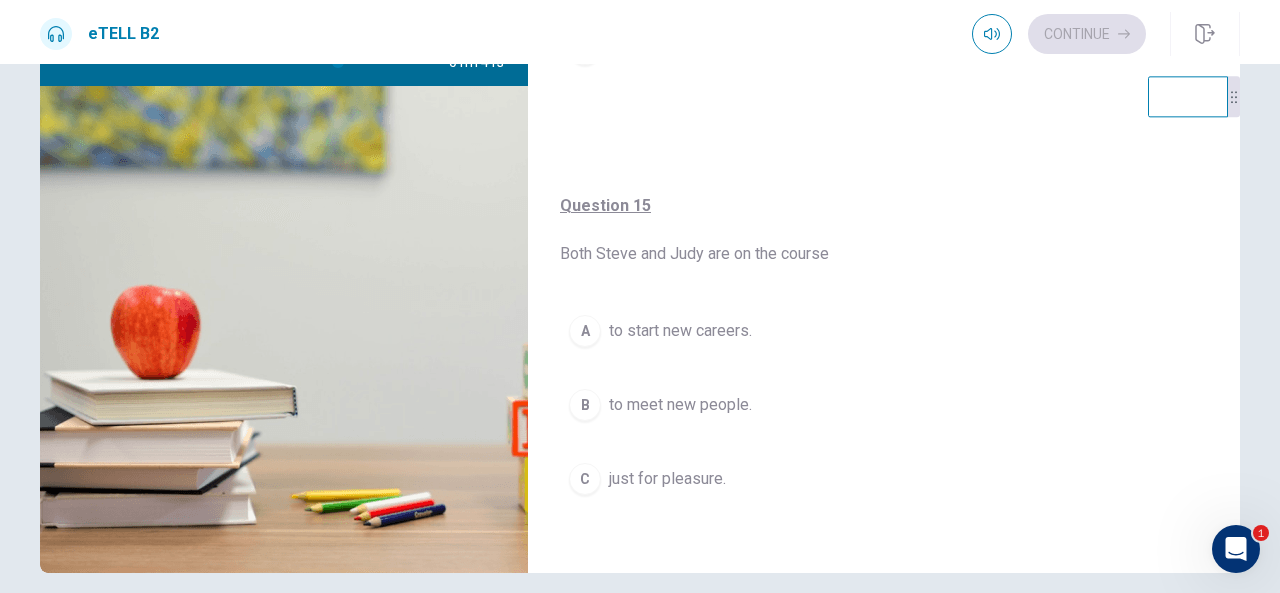 click on "C" at bounding box center (585, 479) 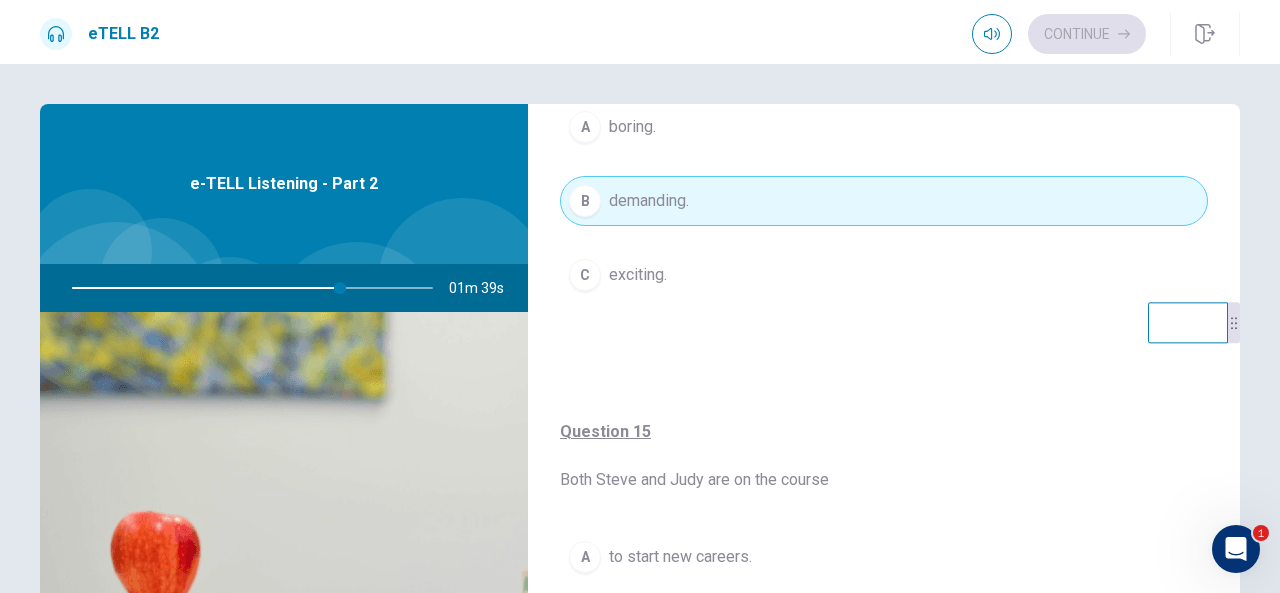 scroll, scrollTop: 0, scrollLeft: 0, axis: both 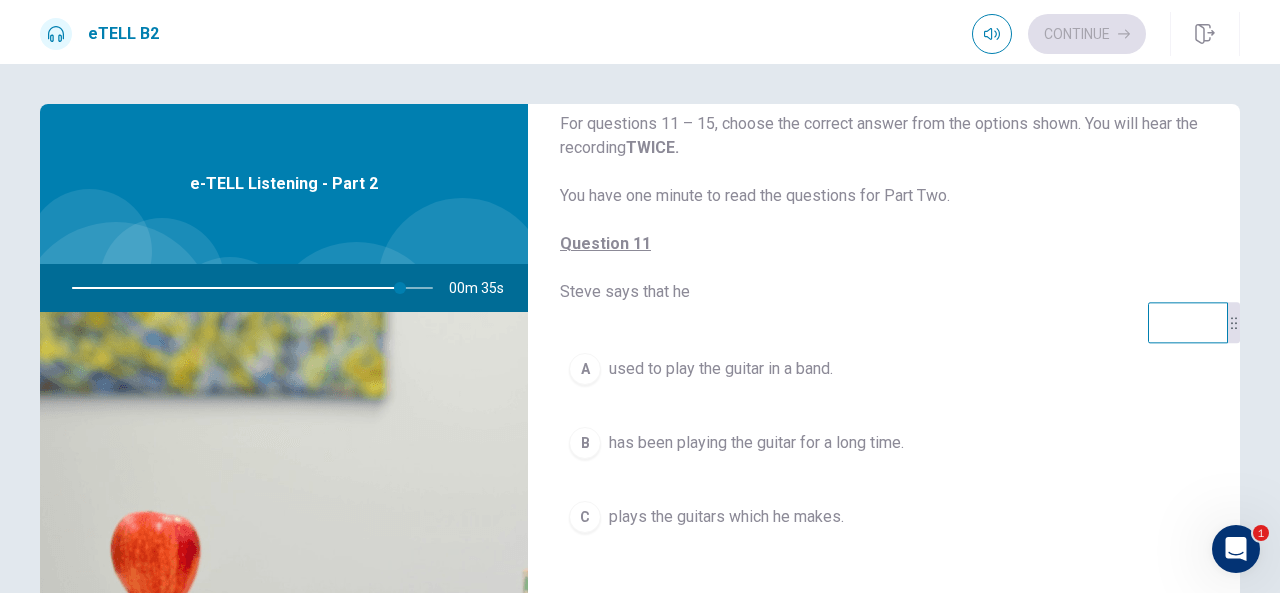 click on "A" at bounding box center (585, 369) 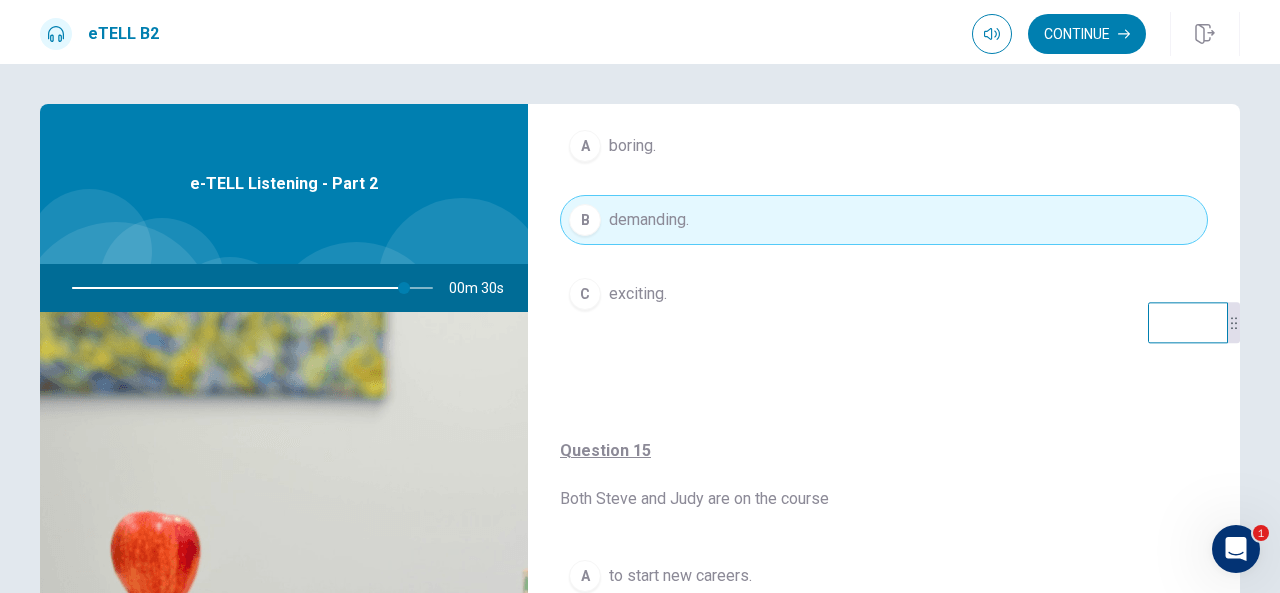 scroll, scrollTop: 1564, scrollLeft: 0, axis: vertical 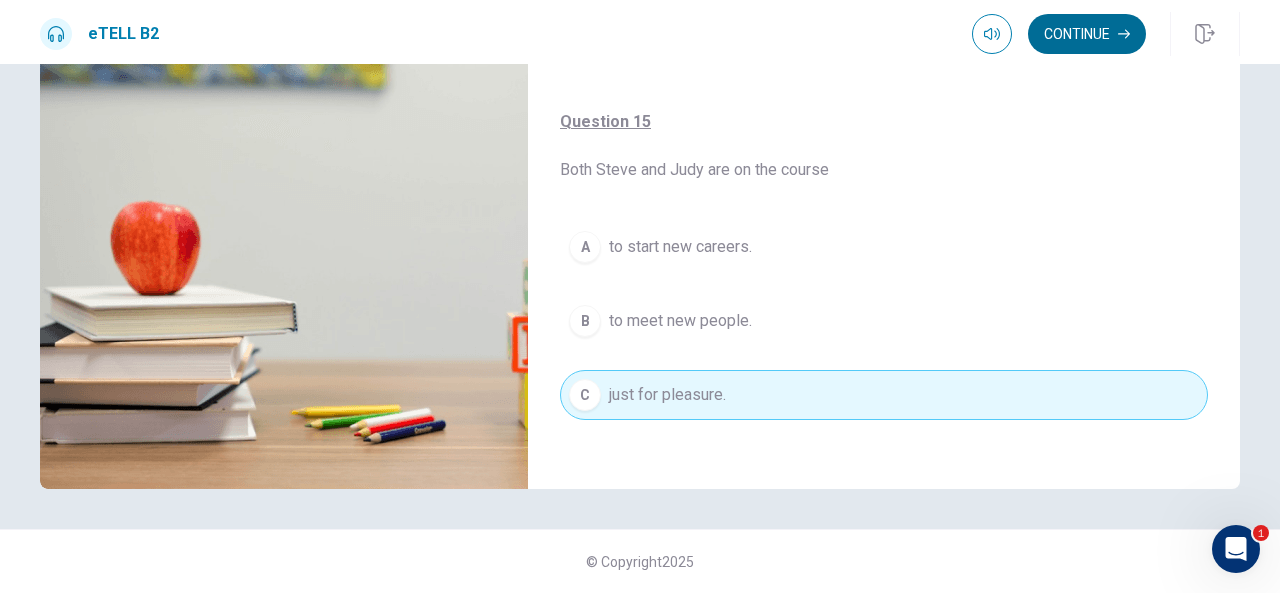 click on "Continue" at bounding box center (1087, 34) 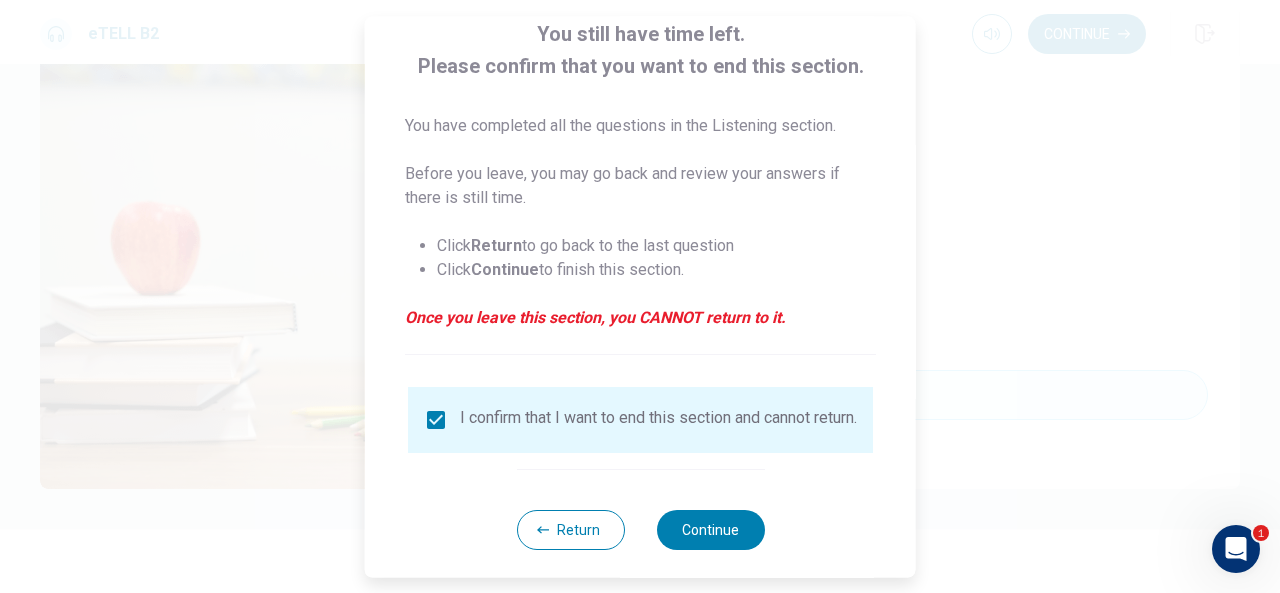 scroll, scrollTop: 152, scrollLeft: 0, axis: vertical 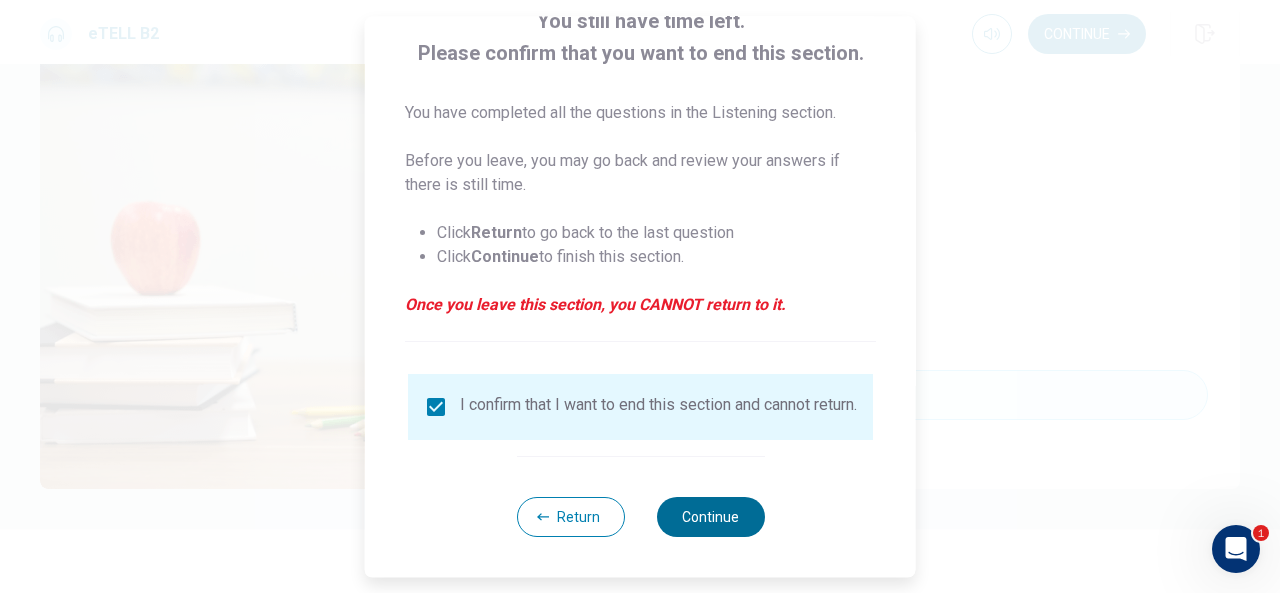 click on "Continue" at bounding box center (710, 517) 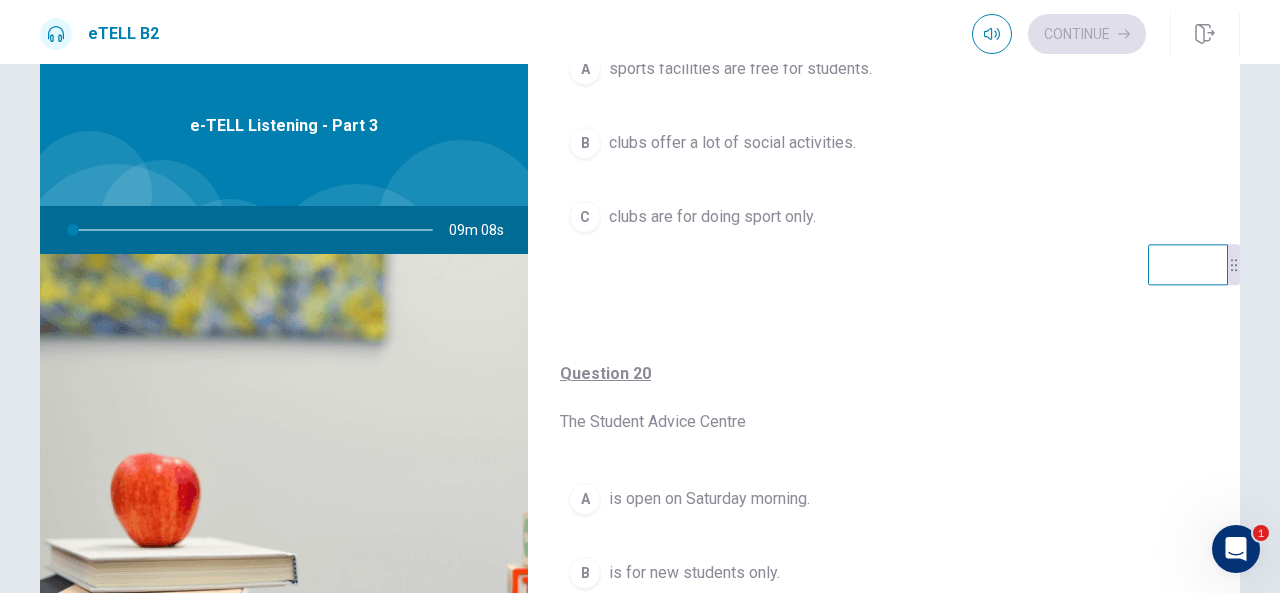 scroll, scrollTop: 0, scrollLeft: 0, axis: both 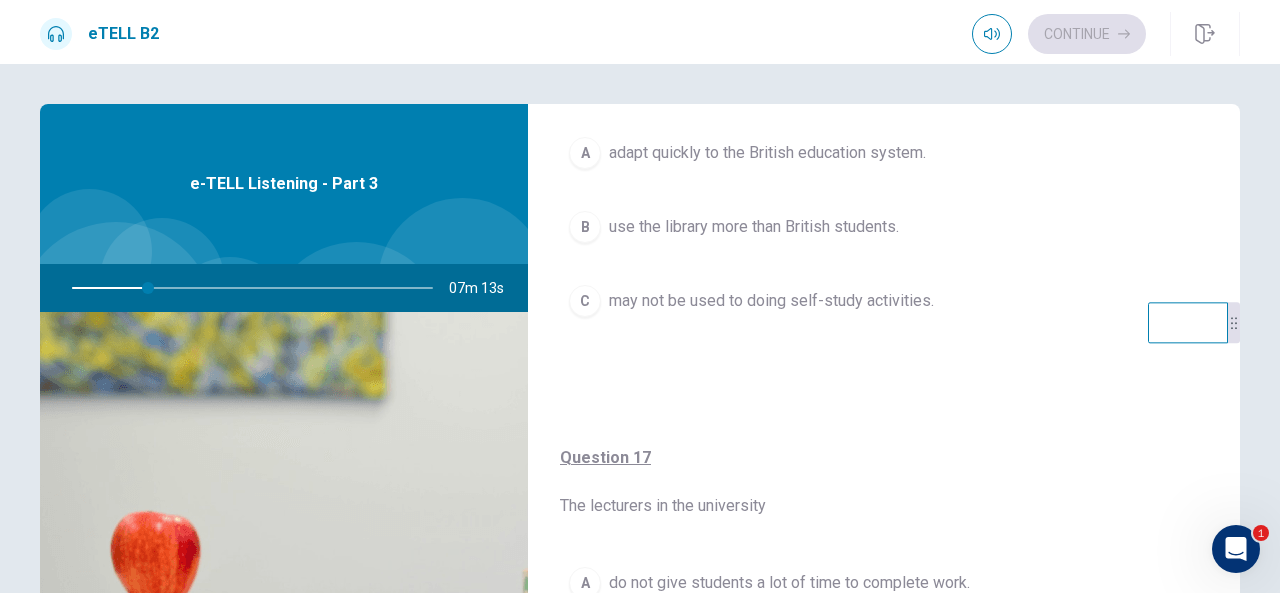 click on "C" at bounding box center [585, 301] 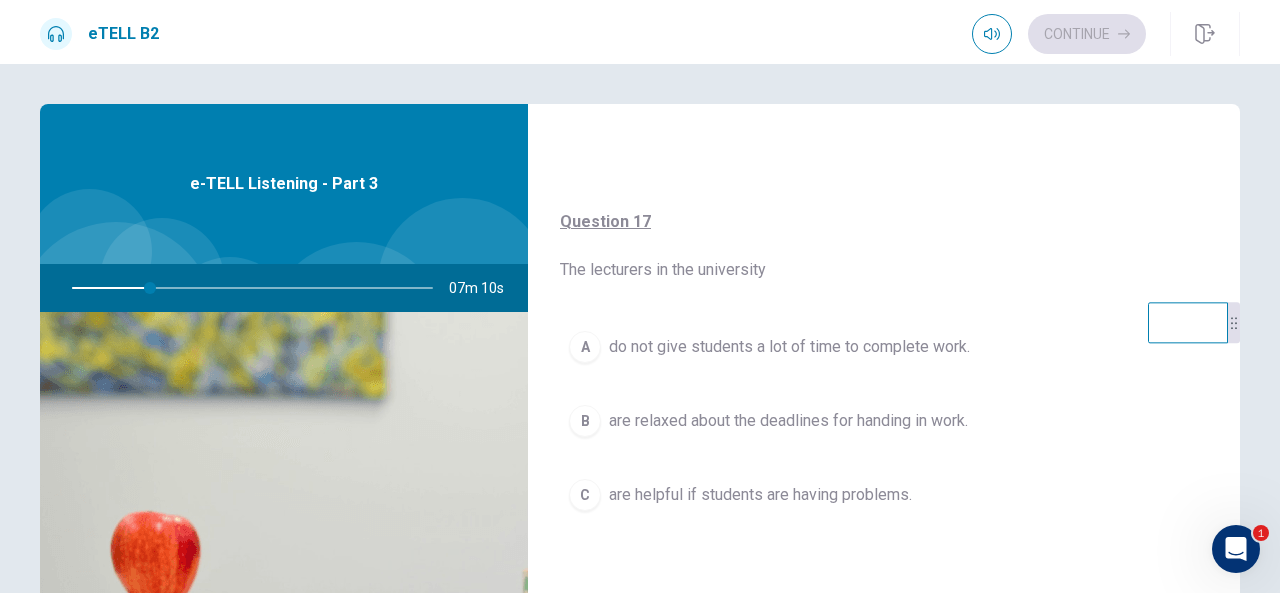 scroll, scrollTop: 450, scrollLeft: 0, axis: vertical 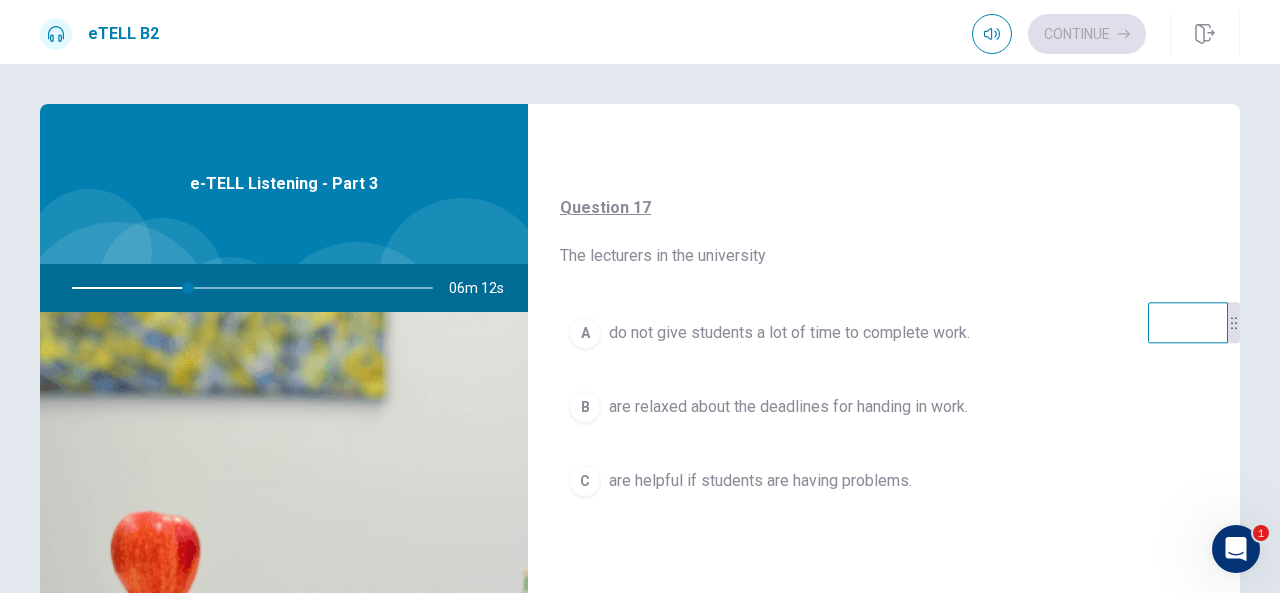 click on "C" at bounding box center (585, 481) 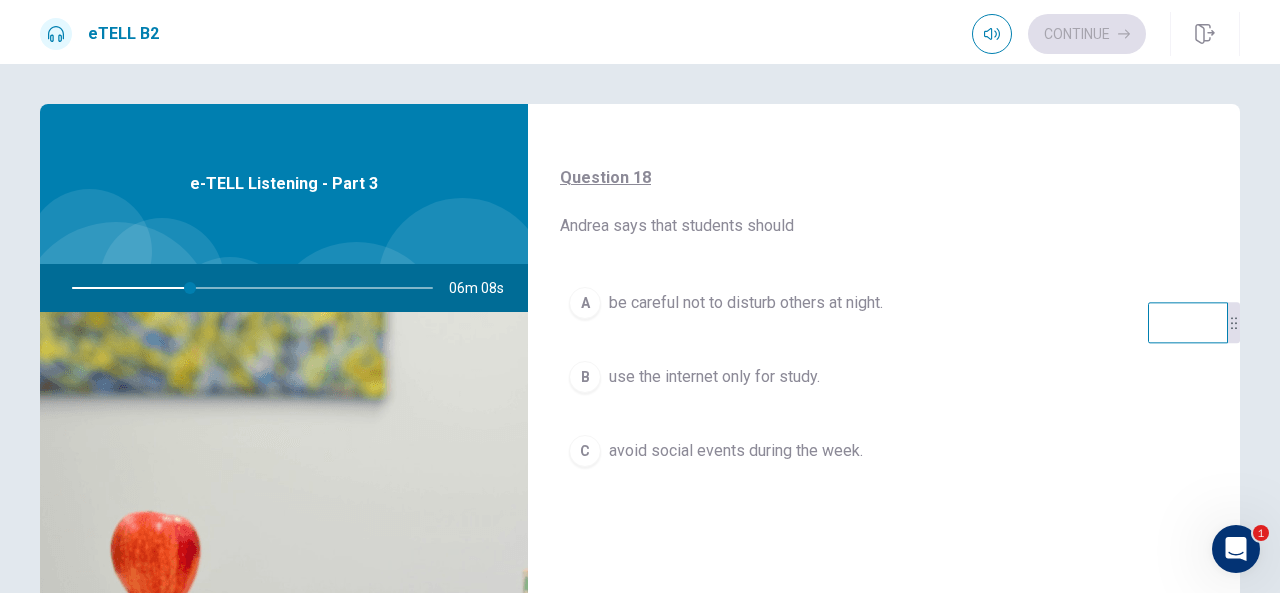 scroll, scrollTop: 967, scrollLeft: 0, axis: vertical 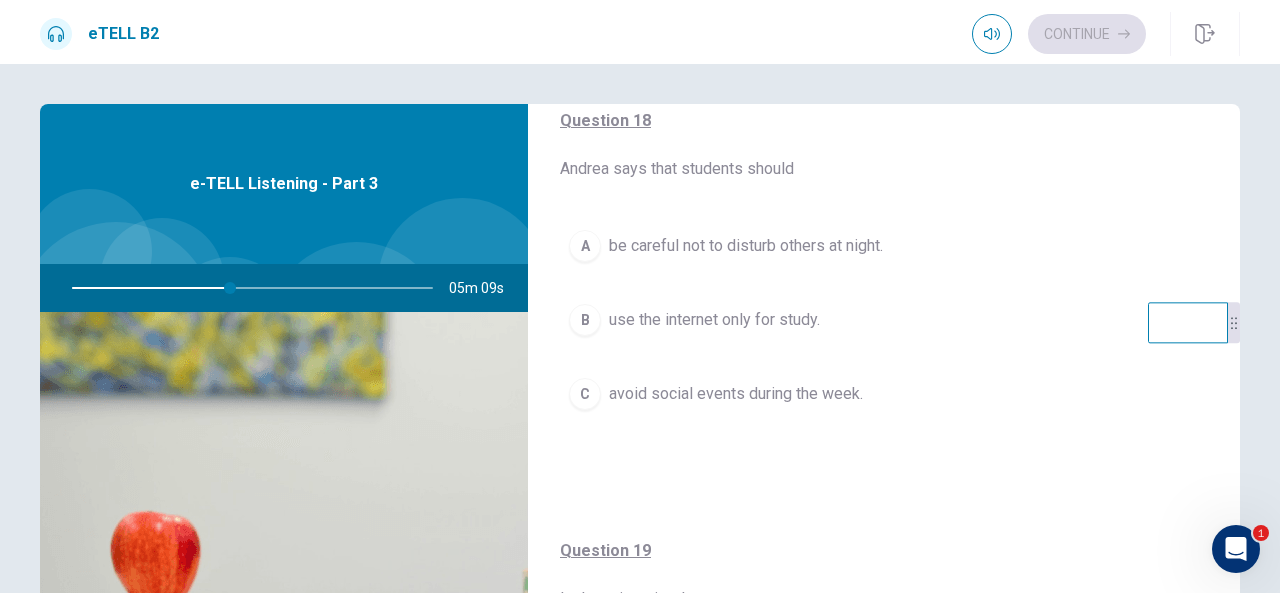 click on "A" at bounding box center (585, 246) 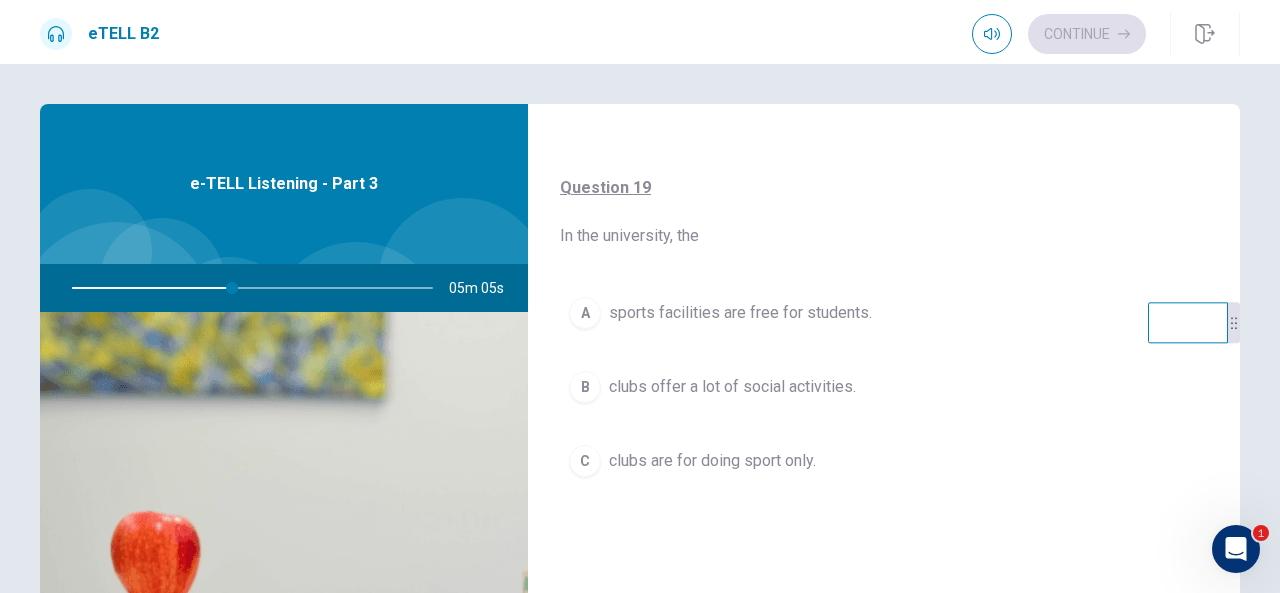 scroll, scrollTop: 1283, scrollLeft: 0, axis: vertical 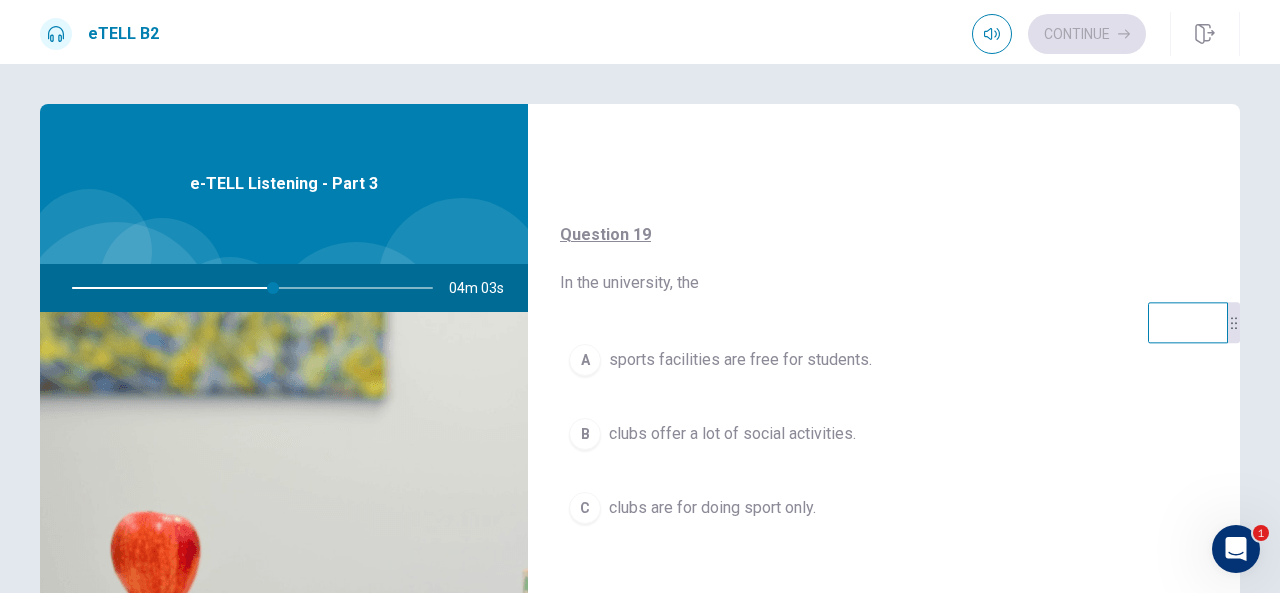 click on "B" at bounding box center [585, 434] 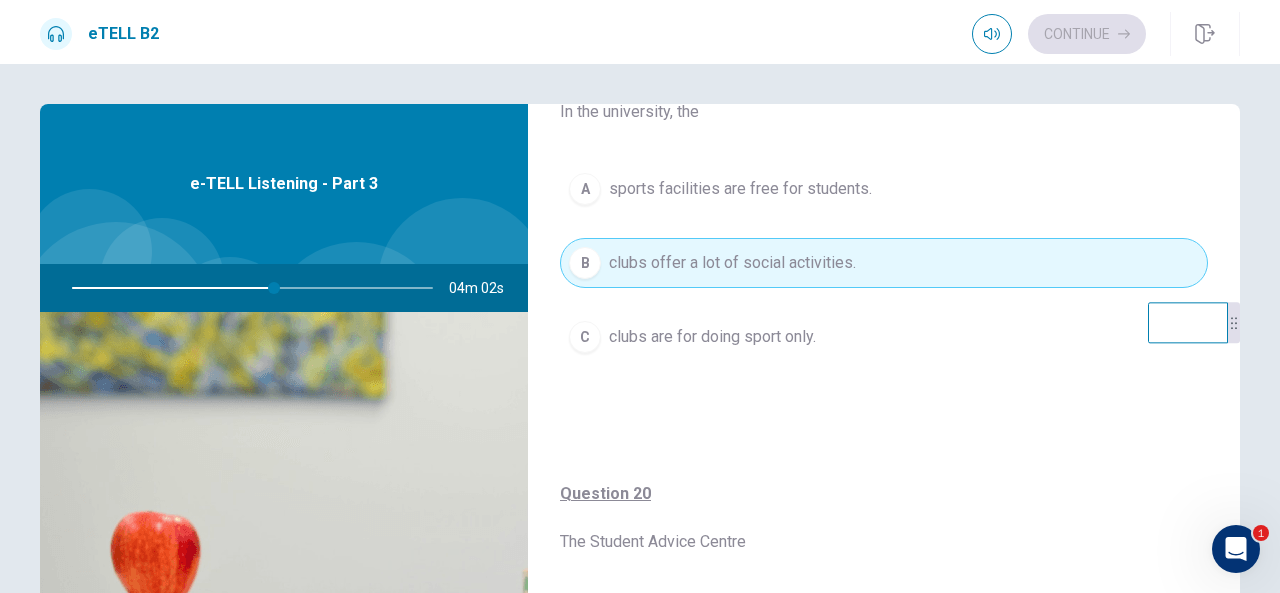 scroll, scrollTop: 1516, scrollLeft: 0, axis: vertical 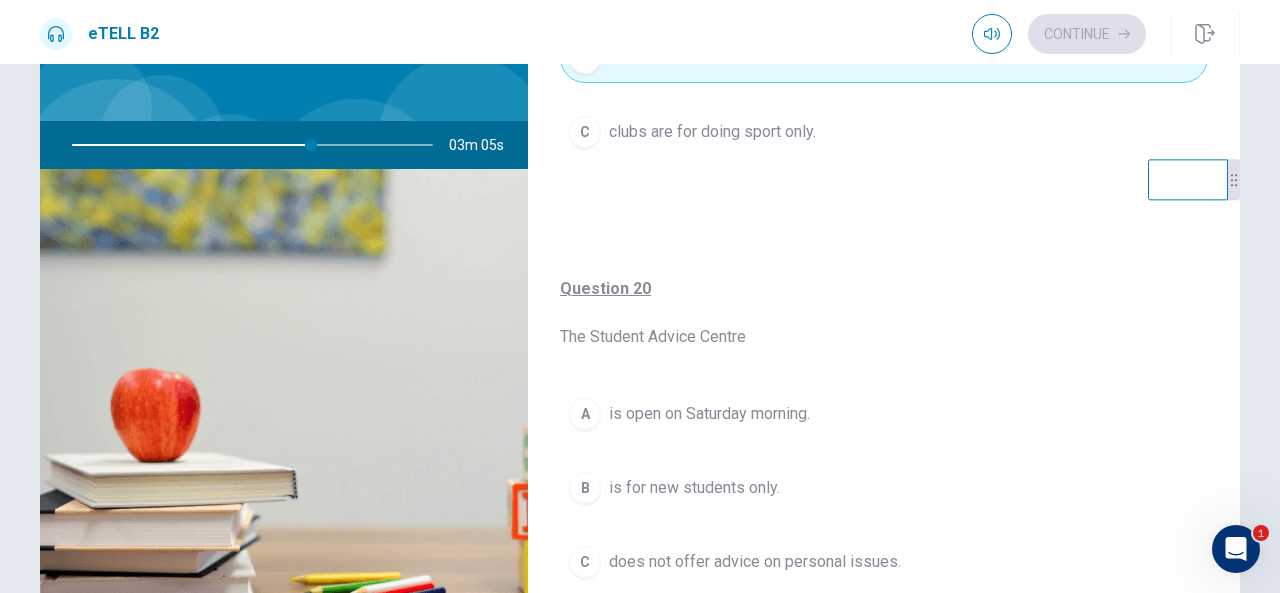 click on "A" at bounding box center (585, 414) 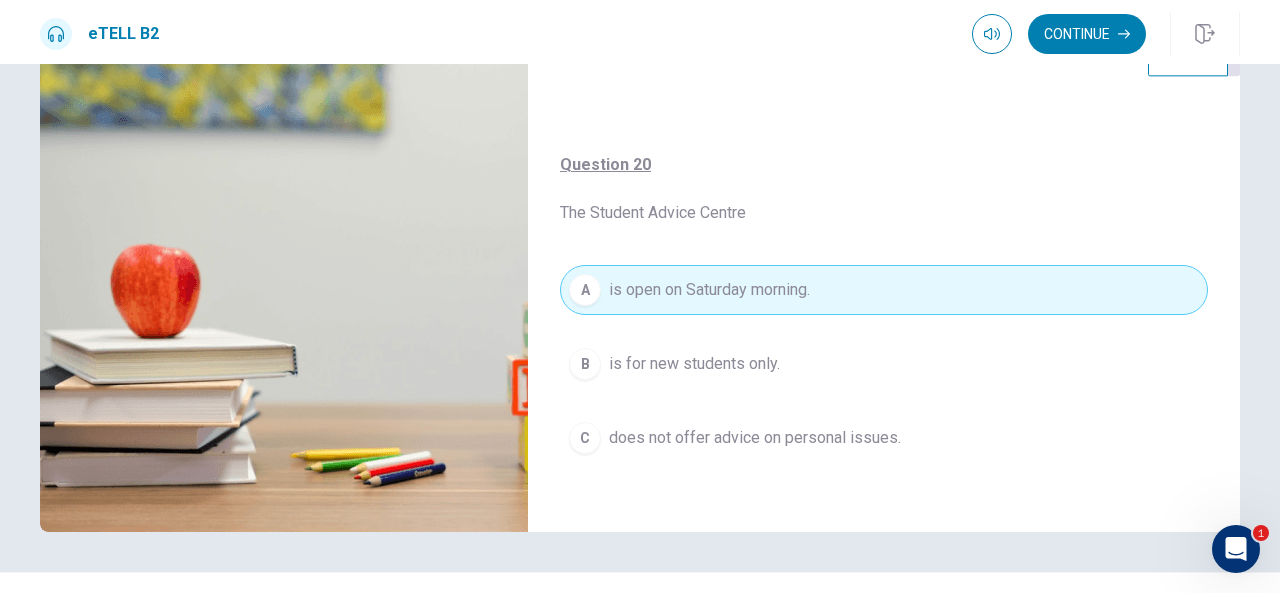 scroll, scrollTop: 310, scrollLeft: 0, axis: vertical 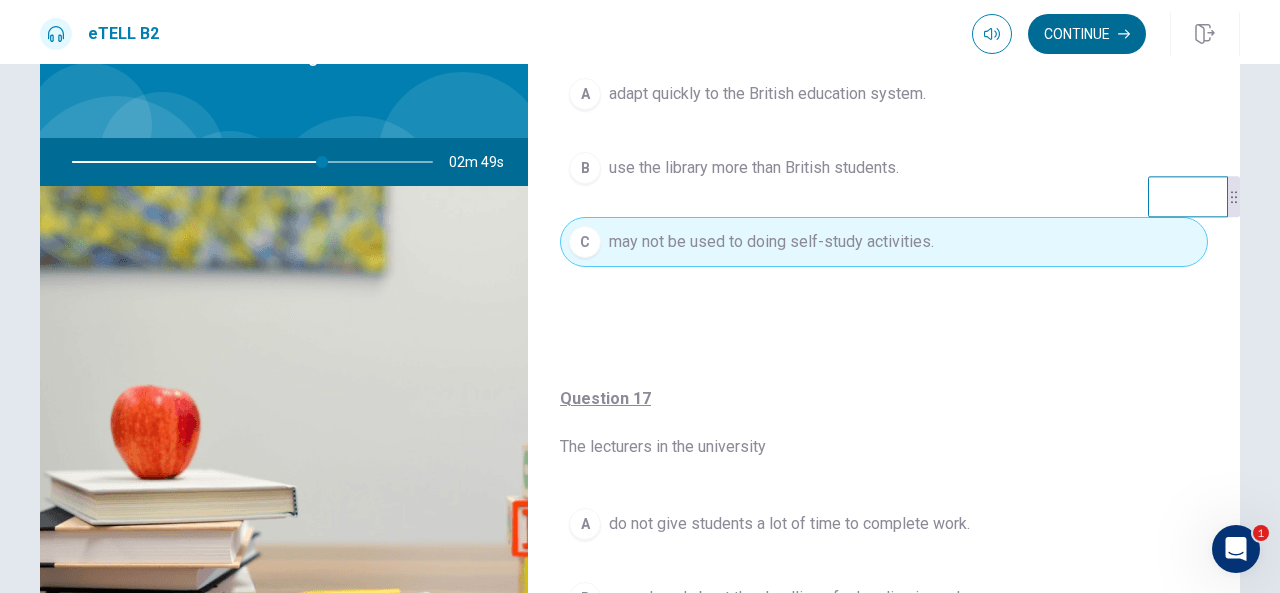 click on "Continue" at bounding box center (1087, 34) 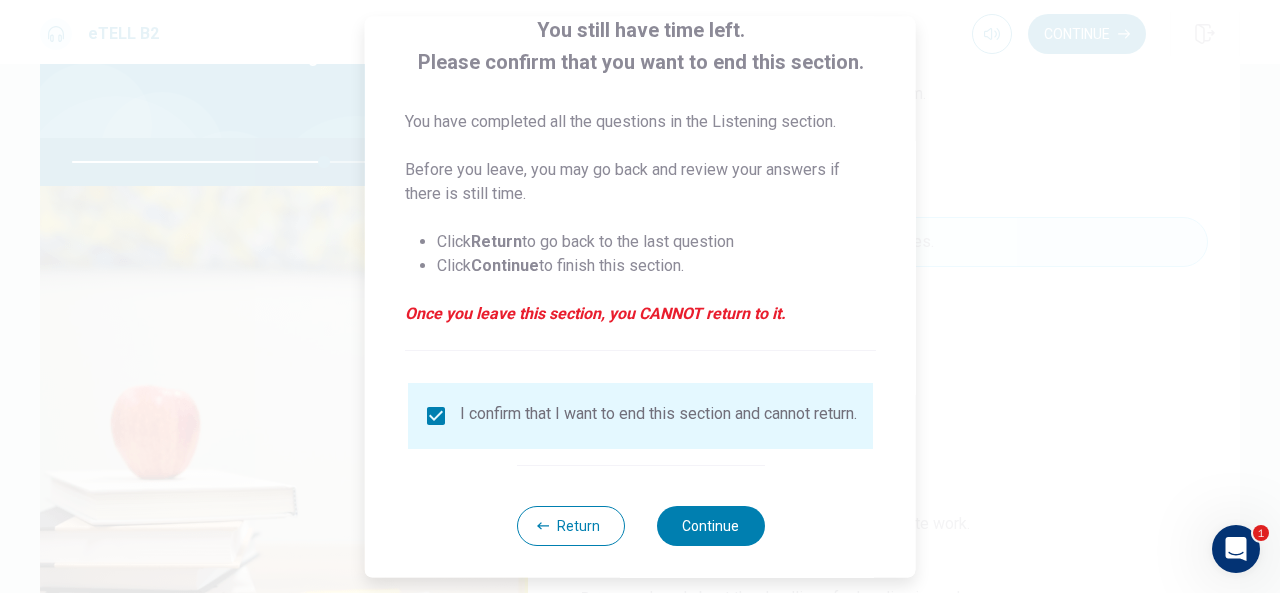 scroll, scrollTop: 152, scrollLeft: 0, axis: vertical 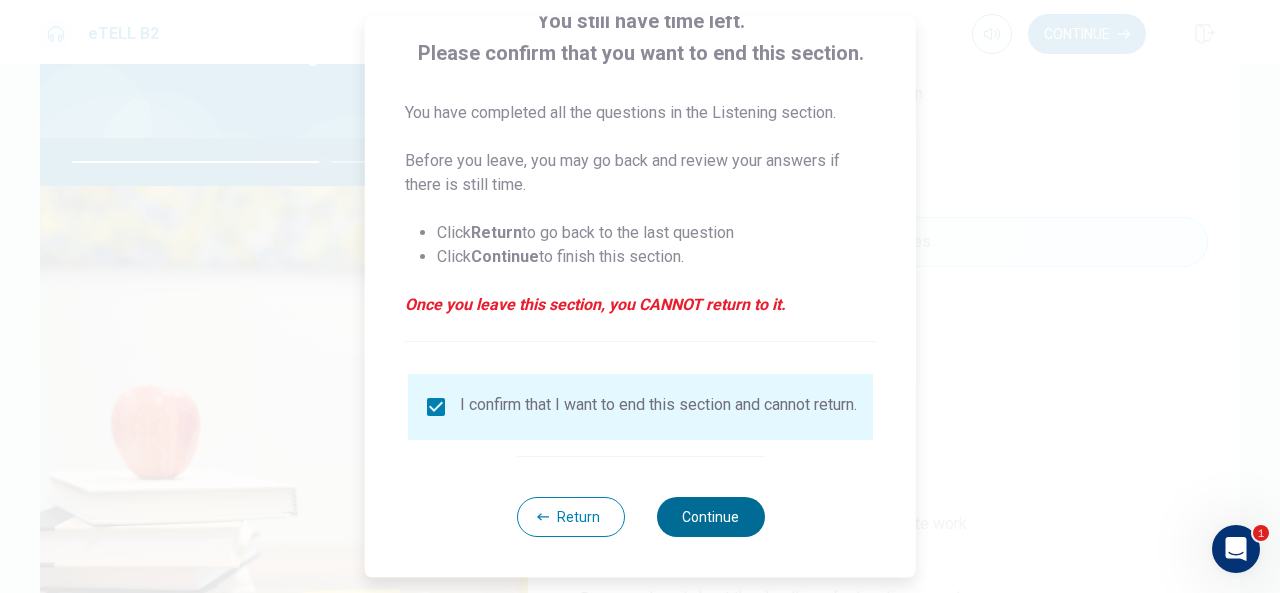 click on "Continue" at bounding box center (710, 517) 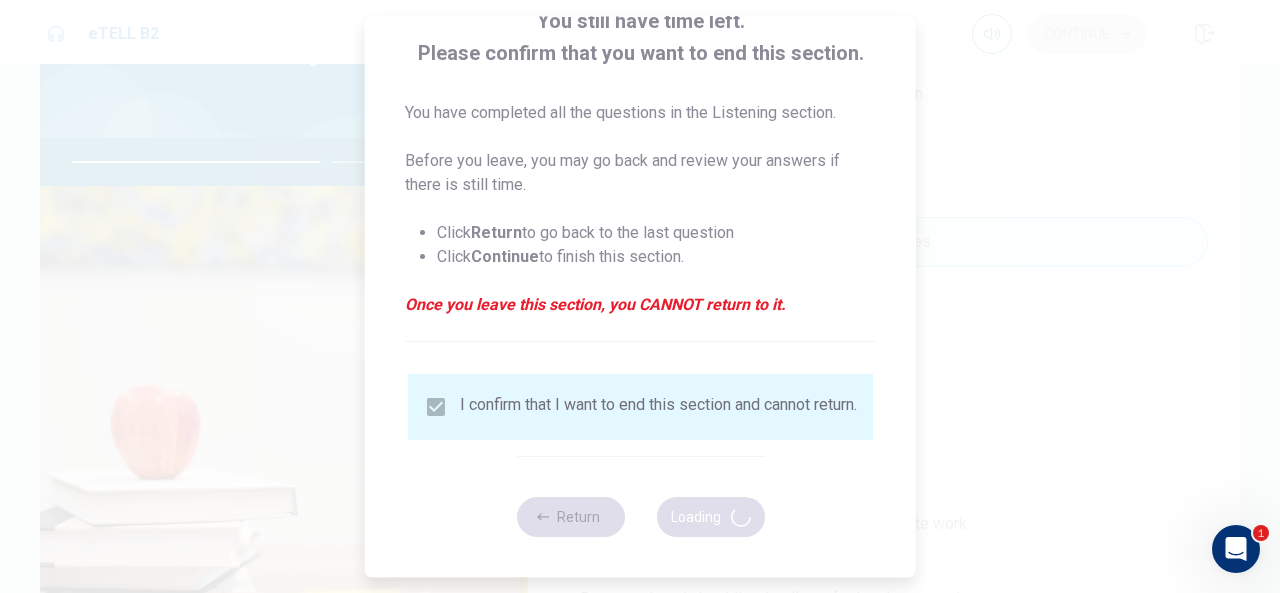 type on "**" 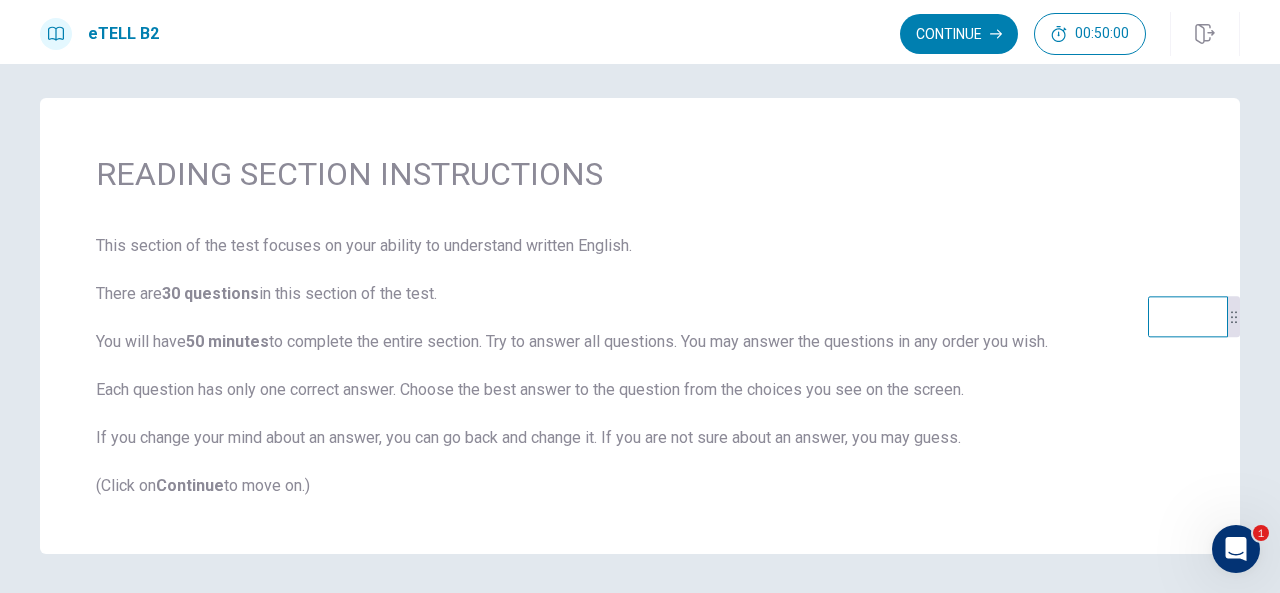 scroll, scrollTop: 0, scrollLeft: 0, axis: both 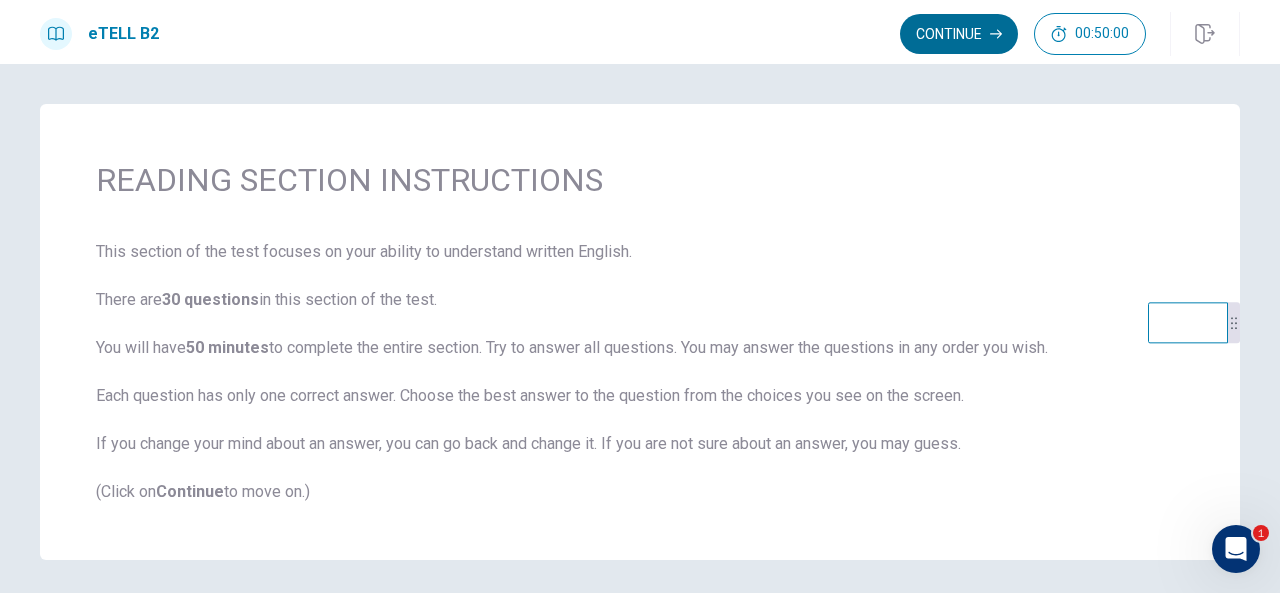 click on "Continue" at bounding box center [959, 34] 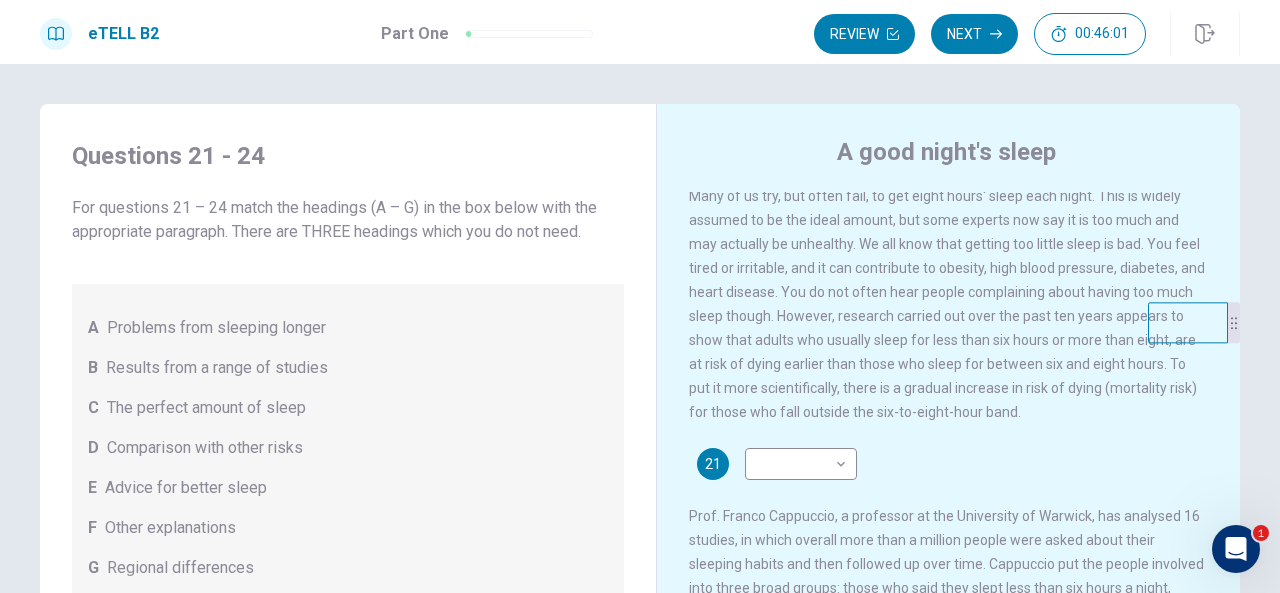 scroll, scrollTop: 0, scrollLeft: 0, axis: both 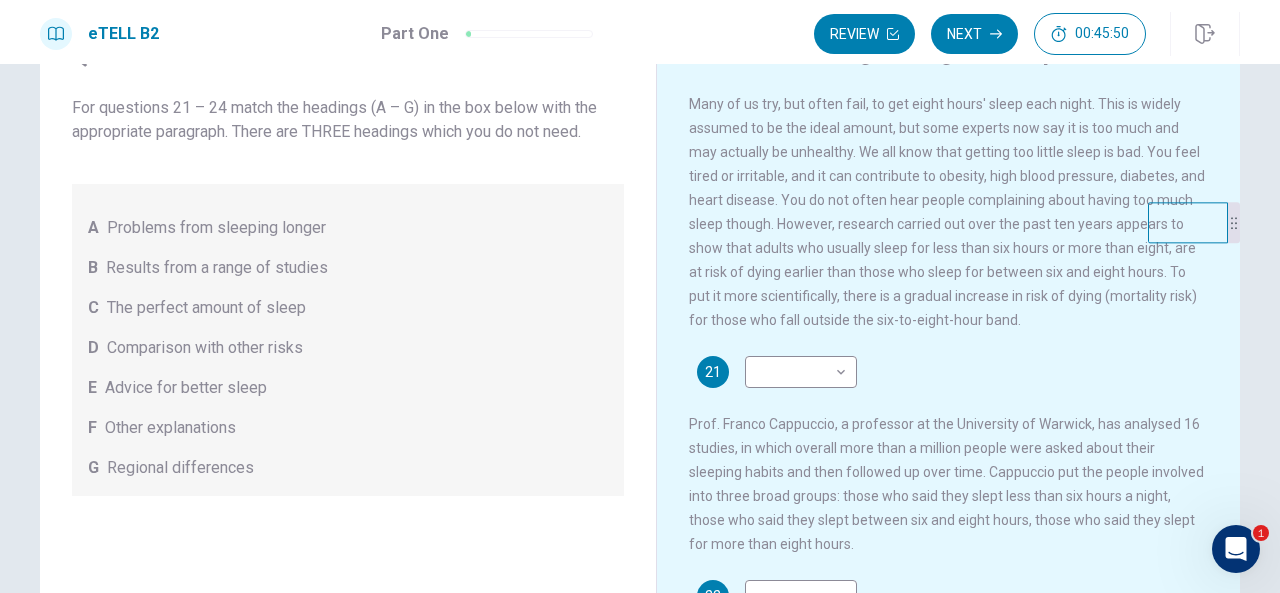 click on "A good night's sleep Many of us try, but often fail, to get eight hours' sleep each night. This is widely assumed  to be the ideal amount, but some experts now say it is too much and may actually be  unhealthy. We all know that getting too little sleep is bad. You feel tired or irritable, and  it can contribute to obesity, high blood pressure, diabetes, and heart disease. You do  not often hear people complaining about having too much sleep though. However,  research carried out over the past ten years appears to show that adults who usually  sleep for less than six hours or more than eight, are at risk of dying earlier than those who sleep for between six and eight hours. To put it more scientifically, there is a gradual  increase in risk of dying (mortality risk) for those who fall outside the six-to-eight-hour  band.   21 ​ ​ 22 ​ ​ 23 ​ ​ 24 ​ ​" at bounding box center [948, 367] 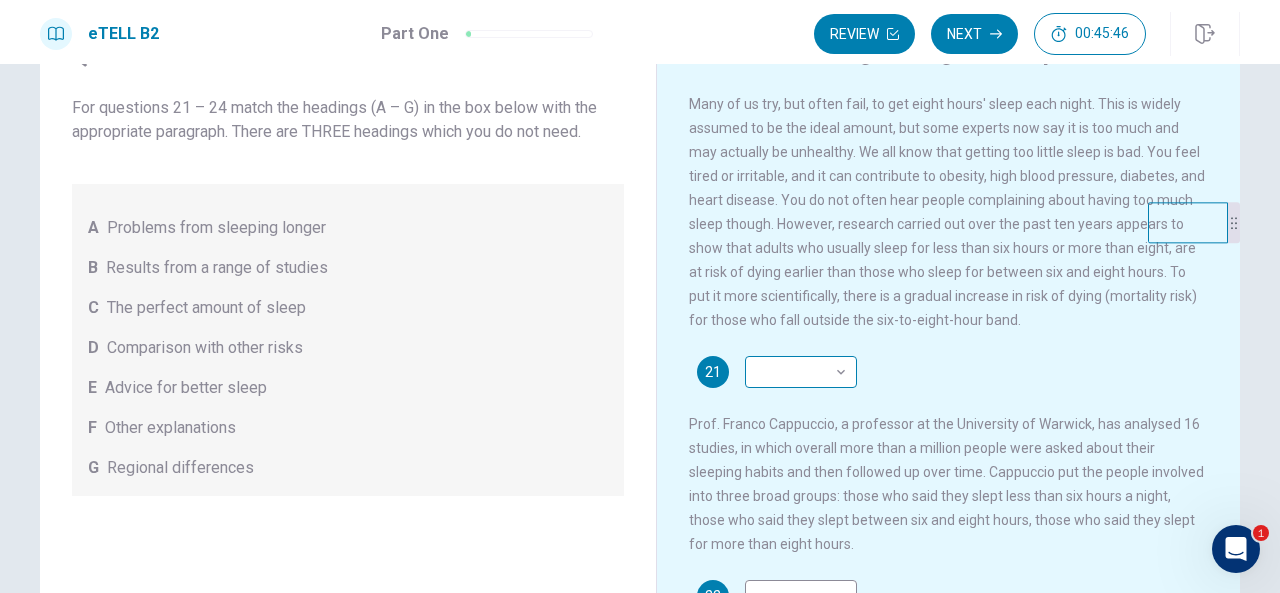 click on "This site uses cookies, as explained in our  Privacy Policy . If you agree to the use of cookies, please click the Accept button and continue to browse our site.   Privacy Policy Accept   eTELL B2 Part One Review Next 00:45:46 Question 1 - 4 of 30 00:45:46 Review Next Questions 21 - 24 For questions 21 – 24 match the headings (A – G) in the box below with the appropriate paragraph. There are THREE headings which you do not need. A Problems from sleeping longer B Results from a range of studies C The perfect amount of sleep D Comparison with other risks E Advice for better sleep F Other explanations G Regional differences A good night's sleep 21 ​ ​ 22 ​ ​ 23 ​ ​ 24 ​ ​ © Copyright  [YEAR] Going somewhere? You are not allowed to open other tabs/pages or switch windows during a test. Doing this will be reported as cheating to the Administrators. Are you sure you want to leave this page? Please continue until you finish your test. It looks like there is a problem with your internet connection." at bounding box center (640, 296) 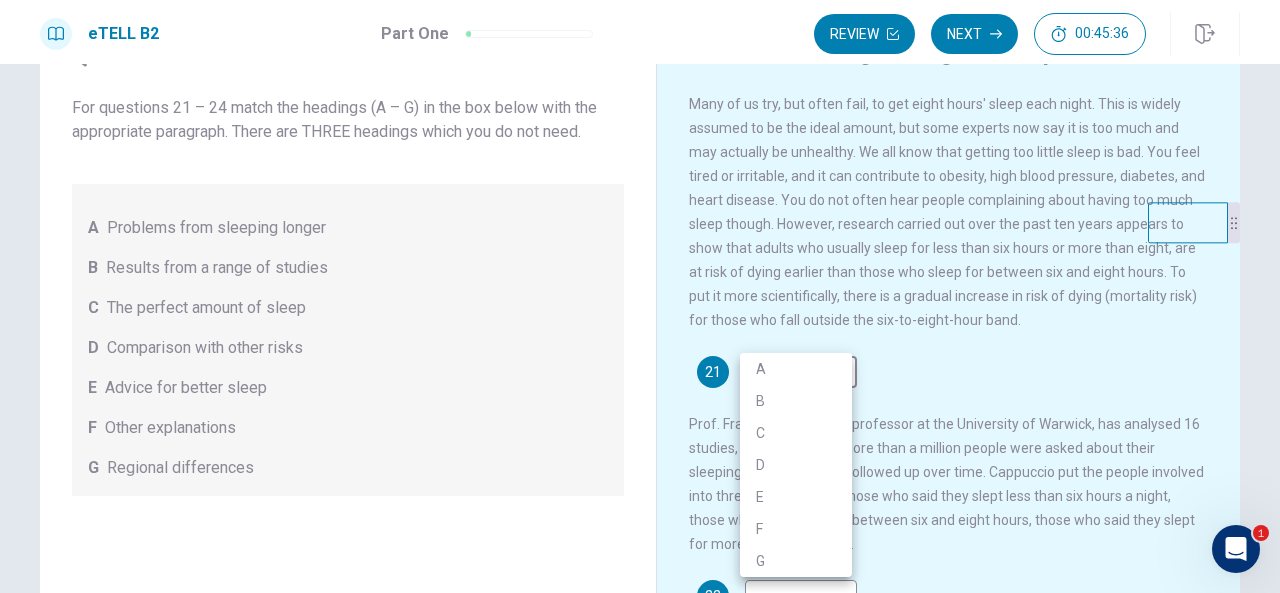 click on "E" at bounding box center (796, 497) 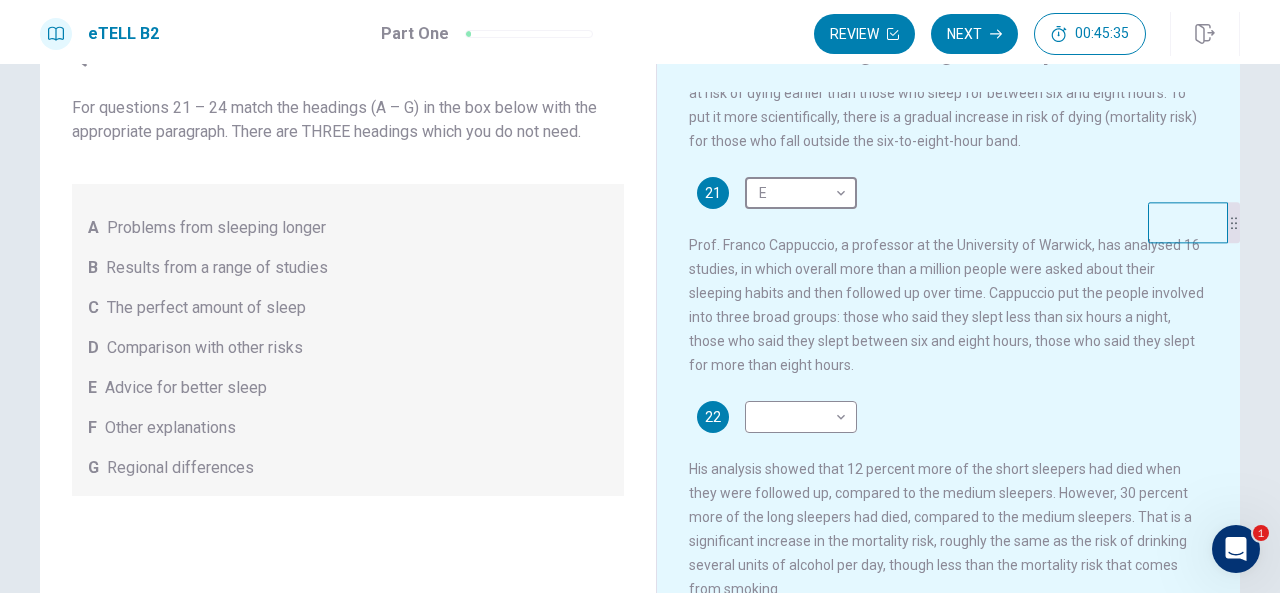scroll, scrollTop: 183, scrollLeft: 0, axis: vertical 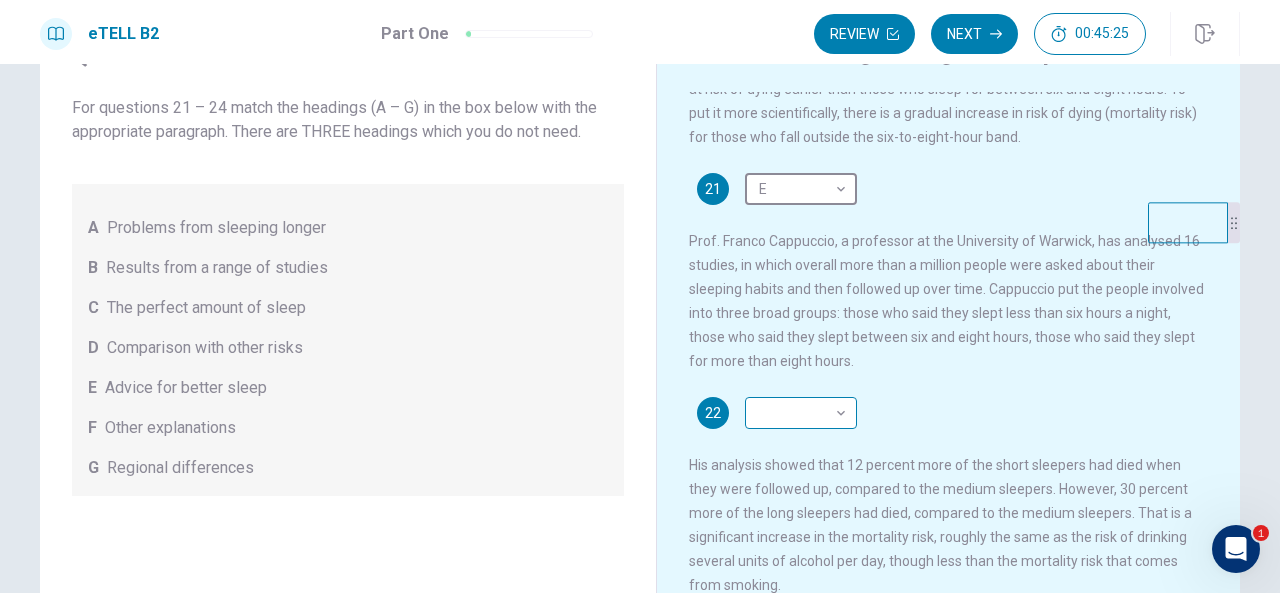 click on "This site uses cookies, as explained in our  Privacy Policy . If you agree to the use of cookies, please click the Accept button and continue to browse our site.   Privacy Policy Accept   eTELL B2 Part One Review Next 00:45:25 Question 1 - 4 of 30 00:45:25 Review Next Questions 21 - 24 For questions 21 – 24 match the headings (A – G) in the box below with the appropriate paragraph. There are THREE headings which you do not need. A Problems from sleeping longer B Results from a range of studies C The perfect amount of sleep D Comparison with other risks E Advice for better sleep F Other explanations G Regional differences A good night's sleep 21 E * ​ 22 ​ ​ 23 ​ ​ 24 ​ ​ © Copyright  [YEAR] Going somewhere? You are not allowed to open other tabs/pages or switch windows during a test. Doing this will be reported as cheating to the Administrators. Are you sure you want to leave this page? Please continue until you finish your test. It looks like there is a problem with your internet connection." at bounding box center (640, 296) 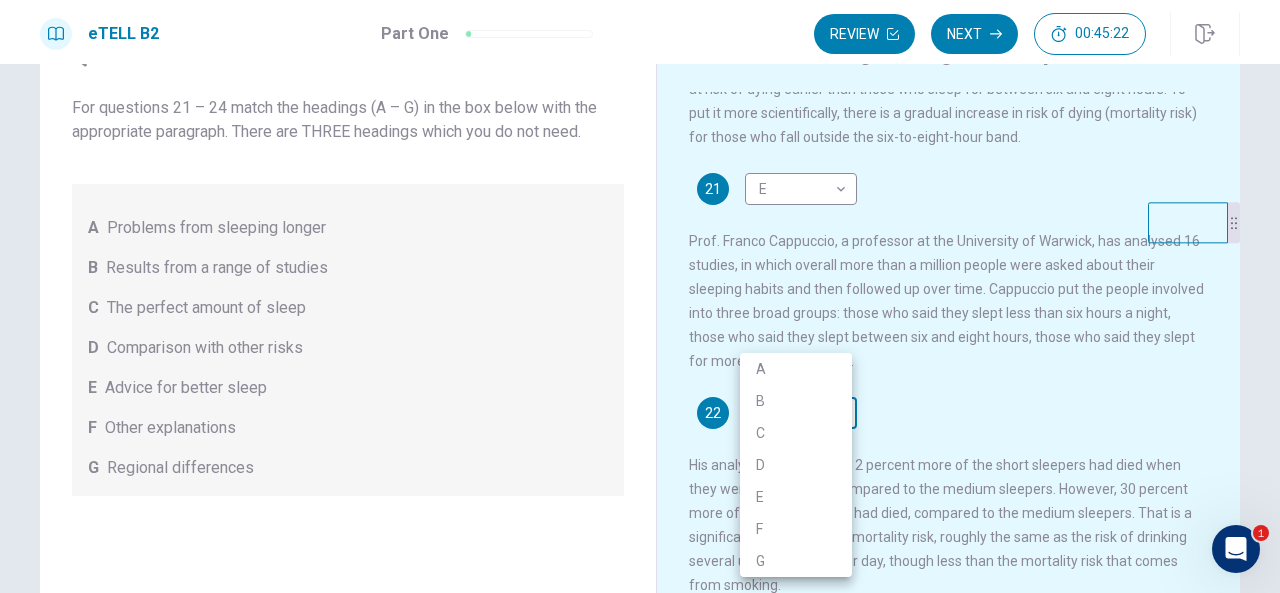 click on "C" at bounding box center (796, 433) 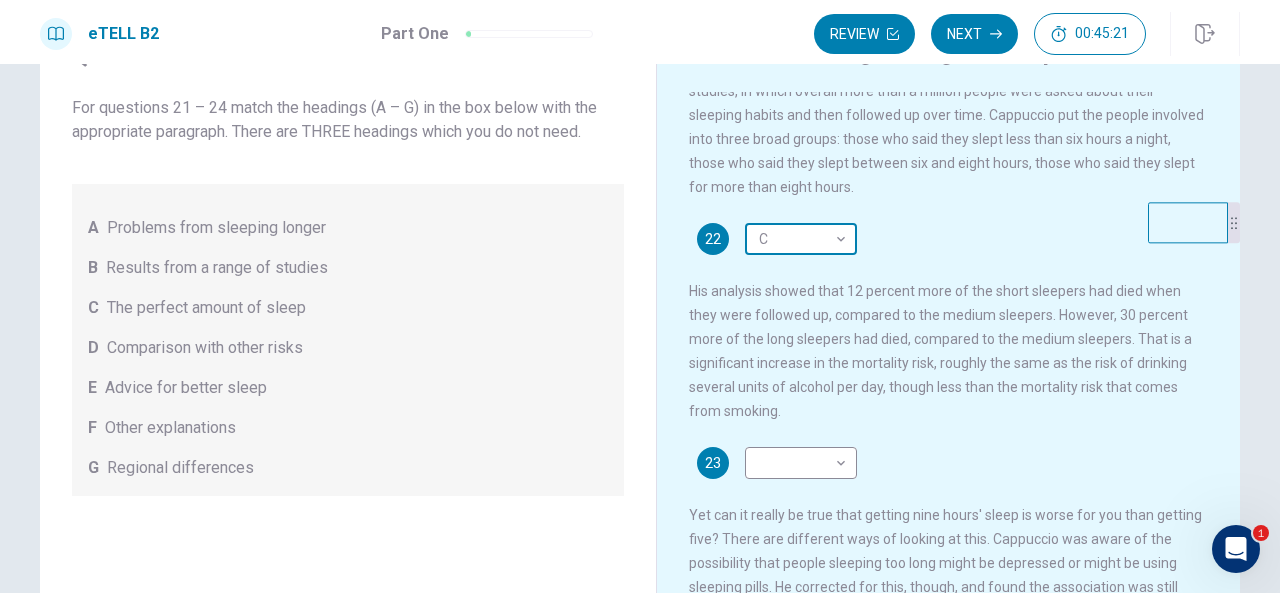 scroll, scrollTop: 366, scrollLeft: 0, axis: vertical 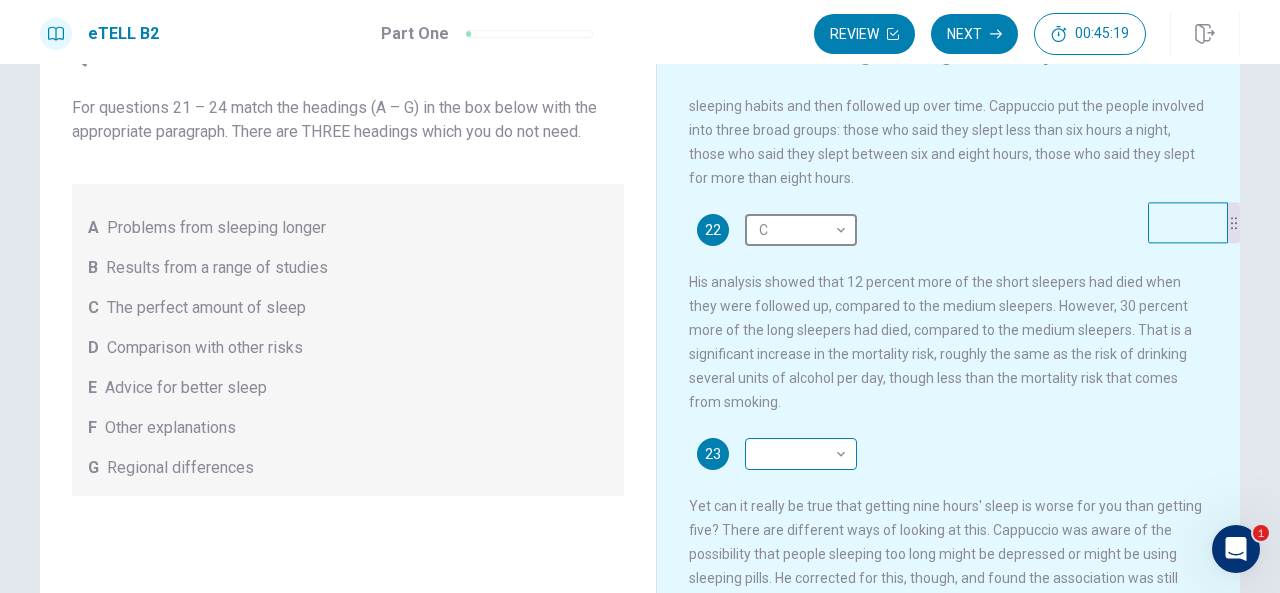 click on "This site uses cookies, as explained in our  Privacy Policy . If you agree to the use of cookies, please click the Accept button and continue to browse our site.   Privacy Policy Accept   eTELL B2 Part One Review Next 00:45:19 Question 1 - 4 of 30 00:45:19 Review Next Questions 21 - 24 For questions 21 – 24 match the headings (A – G) in the box below with the appropriate paragraph. There are THREE headings which you do not need. A Problems from sleeping longer B Results from a range of studies C The perfect amount of sleep D Comparison with other risks E Advice for better sleep F Other explanations G Regional differences A good night's sleep 21 E * ​ 22 C * ​ 23 ​ ​ 24 ​ ​ © Copyright  [YEAR] Going somewhere? You are not allowed to open other tabs/pages or switch windows during a test. Doing this will be reported as cheating to the Administrators. Are you sure you want to leave this page? Please continue until you finish your test. It looks like there is a problem with your internet connection." at bounding box center [640, 296] 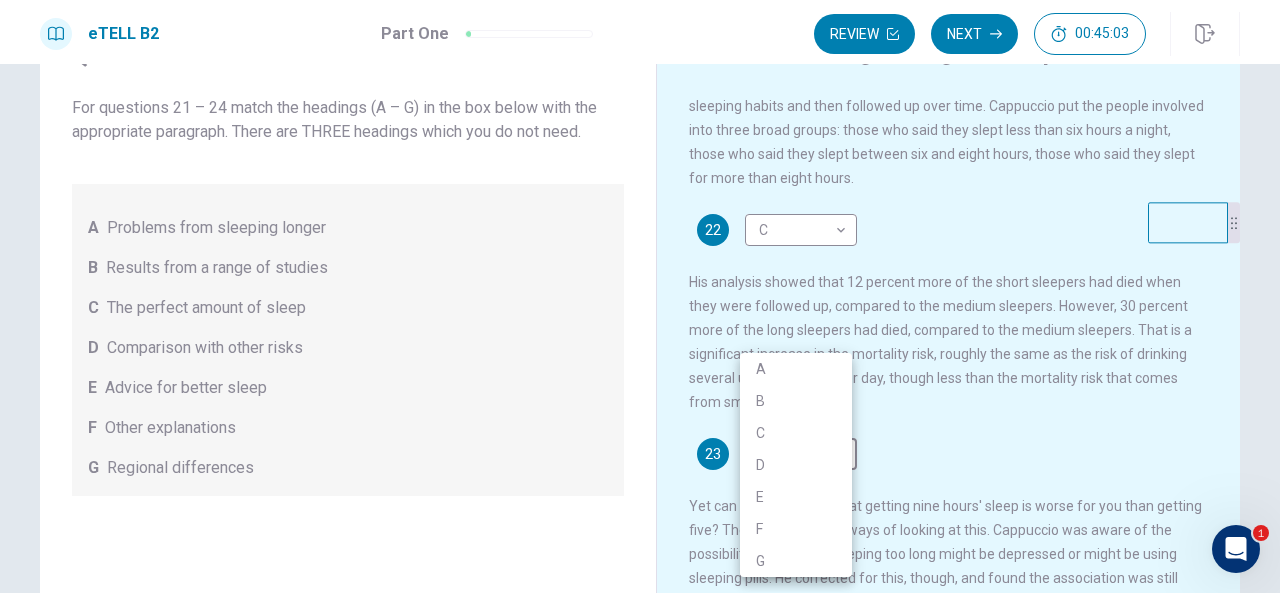 click on "A" at bounding box center (796, 369) 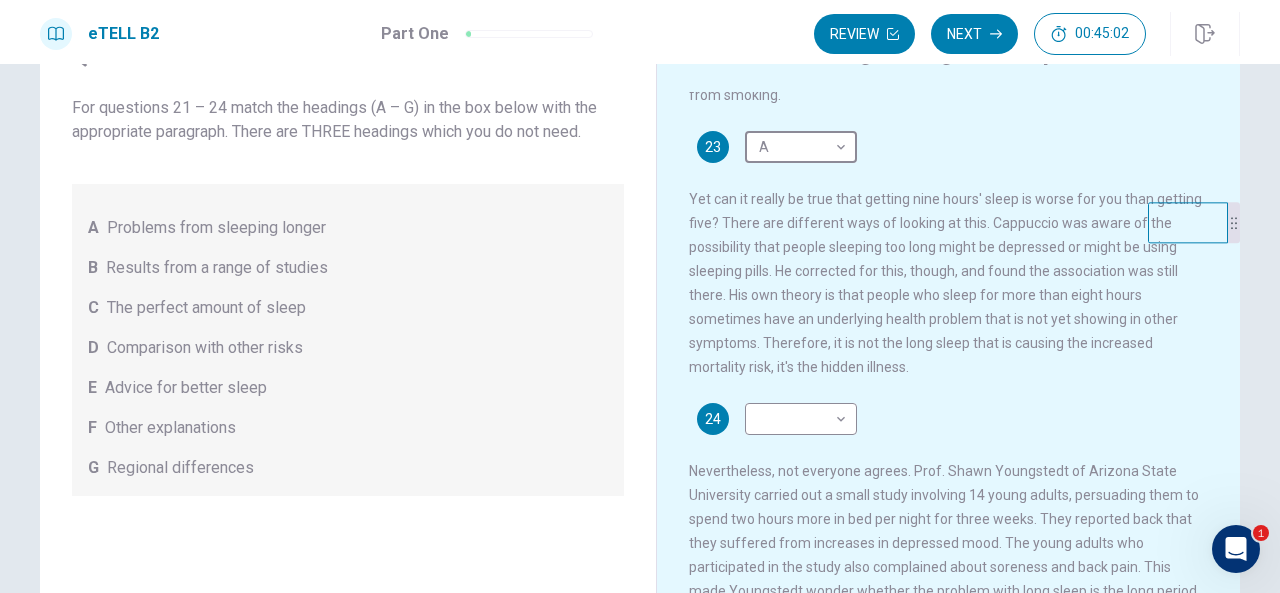 scroll, scrollTop: 701, scrollLeft: 0, axis: vertical 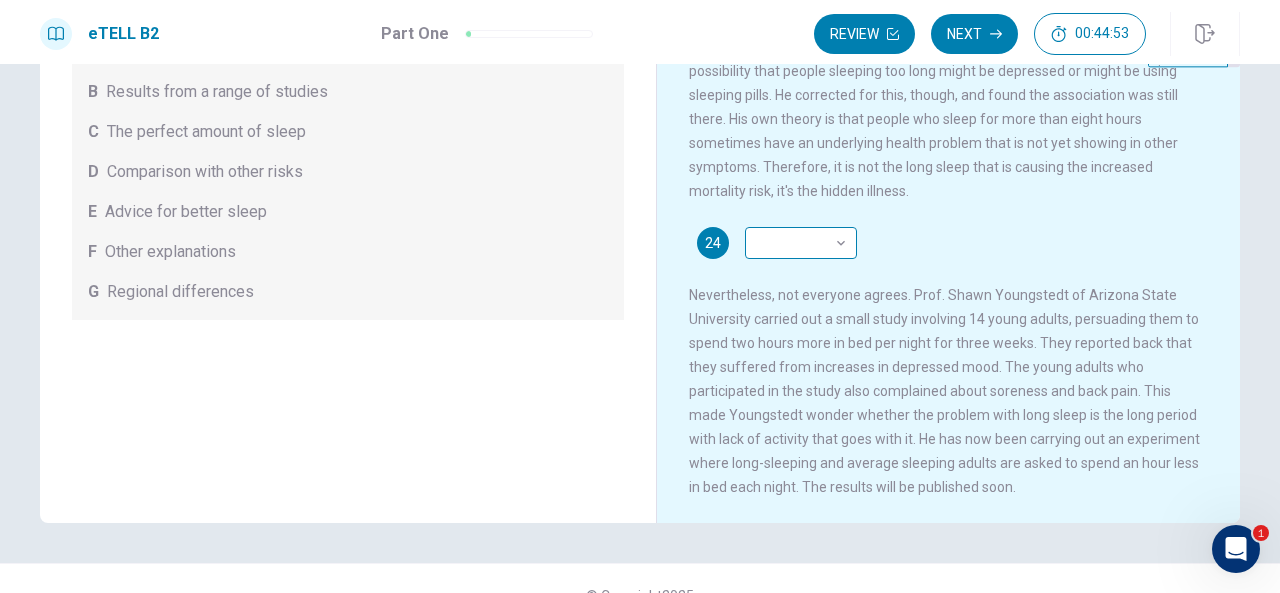 click on "This site uses cookies, as explained in our  Privacy Policy . If you agree to the use of cookies, please click the Accept button and continue to browse our site.   Privacy Policy Accept   eTELL B2 Part One Review Next 00:44:53 Question 1 - 4 of 30 00:44:53 Review Next Questions 21 - 24 For questions 21 – 24 match the headings (A – G) in the box below with the appropriate paragraph. There are THREE headings which you do not need. A Problems from sleeping longer B Results from a range of studies C The perfect amount of sleep D Comparison with other risks E Advice for better sleep F Other explanations G Regional differences A good night's sleep 21 E * ​ 22 C * ​ 23 A * ​ 24 ​ ​ © Copyright  [YEAR] Going somewhere? You are not allowed to open other tabs/pages or switch windows during a test. Doing this will be reported as cheating to the Administrators. Are you sure you want to leave this page? Please continue until you finish your test. It looks like there is a problem with your internet connection." at bounding box center [640, 296] 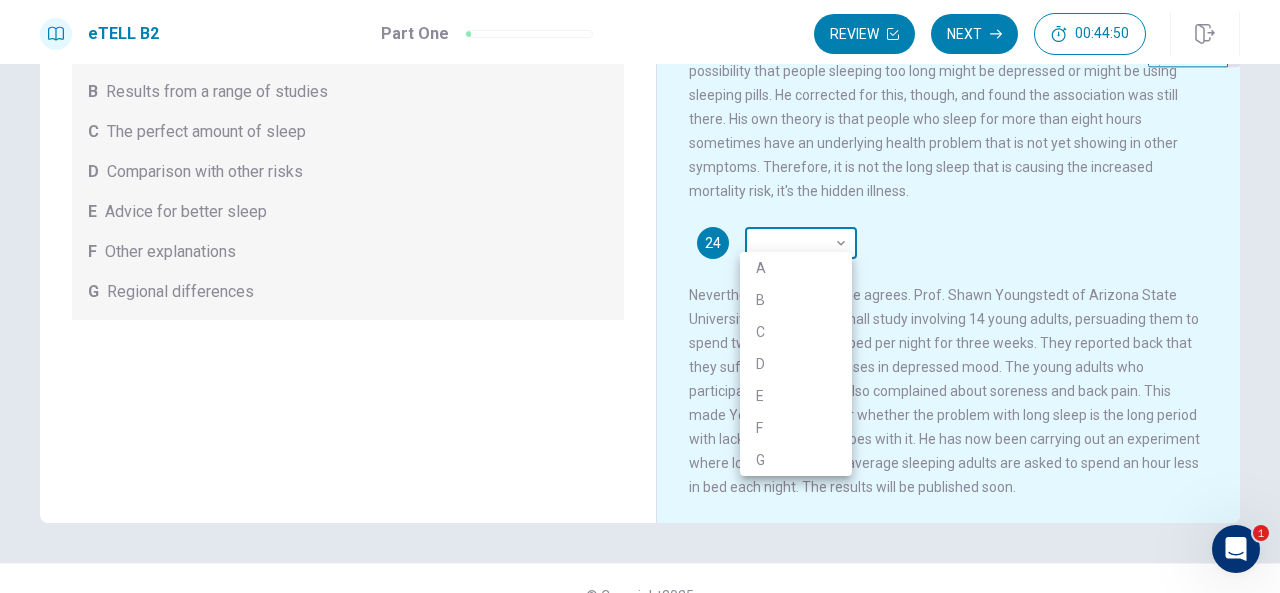 click at bounding box center [640, 296] 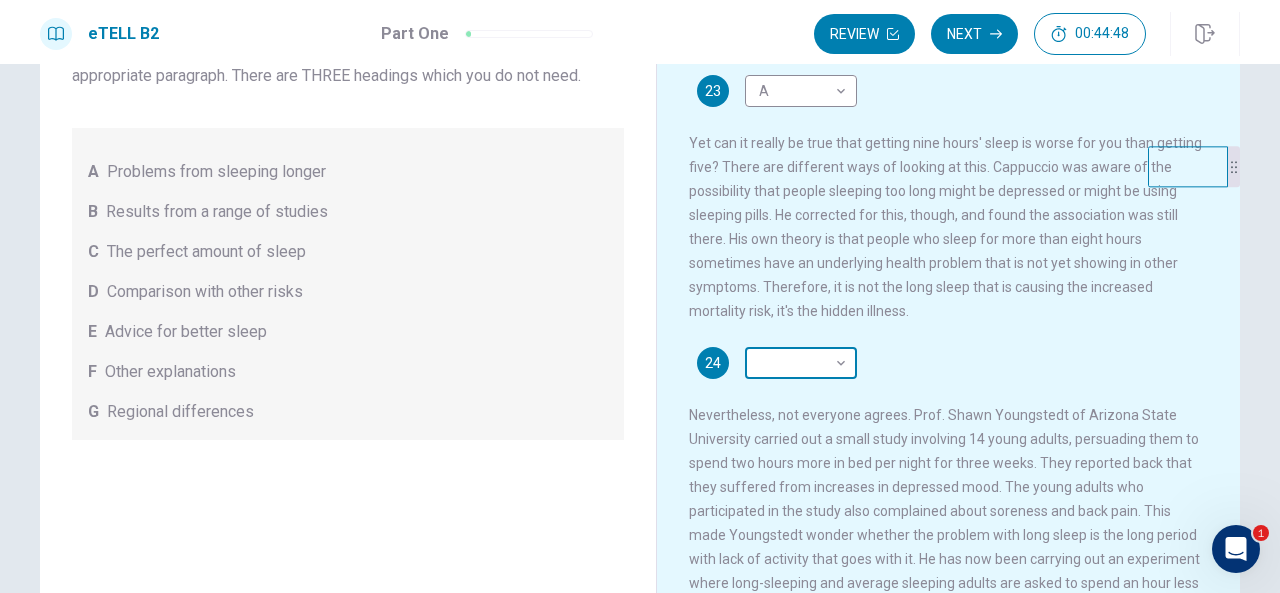 scroll, scrollTop: 143, scrollLeft: 0, axis: vertical 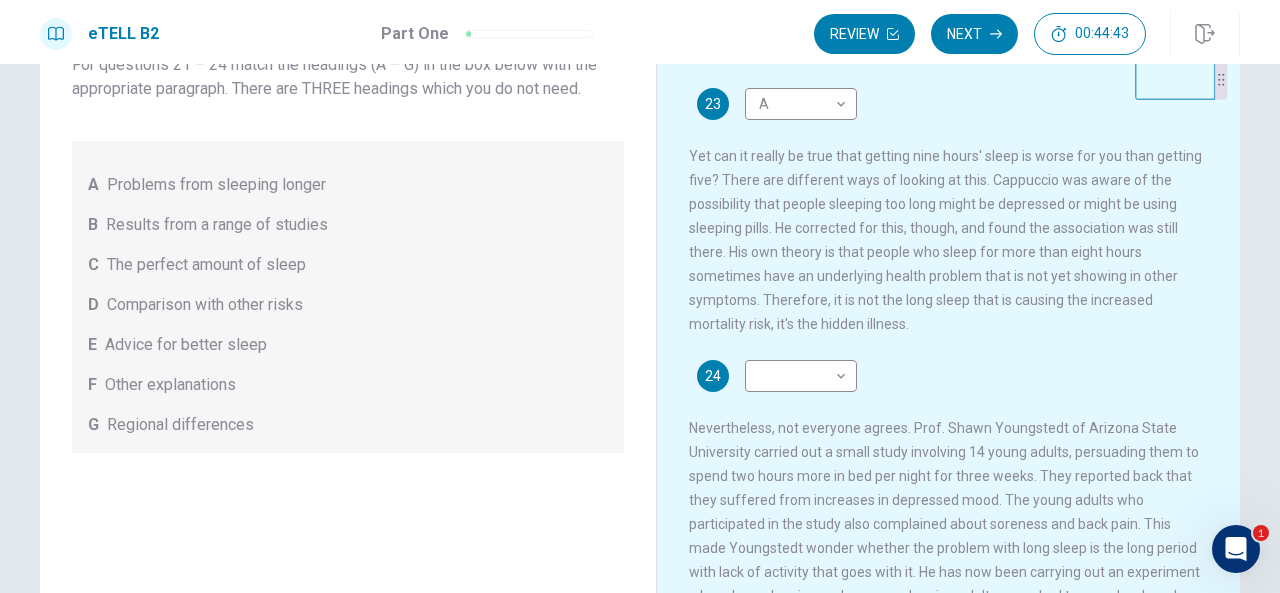 drag, startPoint x: 1168, startPoint y: 185, endPoint x: 1157, endPoint y: 79, distance: 106.56923 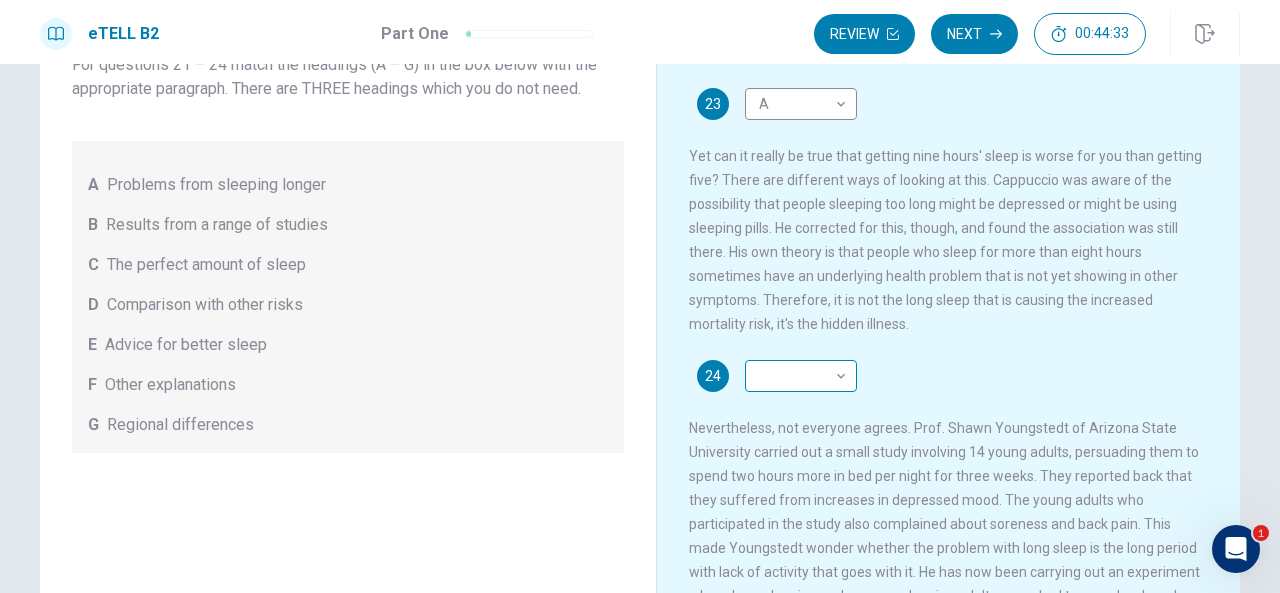 click on "This site uses cookies, as explained in our  Privacy Policy . If you agree to the use of cookies, please click the Accept button and continue to browse our site.   Privacy Policy Accept   eTELL B2 Part One Review Next 00:44:33 Question 1 - 4 of 30 00:44:33 Review Next Questions 21 - 24 For questions 21 – 24 match the headings (A – G) in the box below with the appropriate paragraph. There are THREE headings which you do not need. A Problems from sleeping longer B Results from a range of studies C The perfect amount of sleep D Comparison with other risks E Advice for better sleep F Other explanations G Regional differences A good night's sleep 21 E * ​ 22 C * ​ 23 A * ​ 24 ​ ​ © Copyright  [YEAR] Going somewhere? You are not allowed to open other tabs/pages or switch windows during a test. Doing this will be reported as cheating to the Administrators. Are you sure you want to leave this page? Please continue until you finish your test. It looks like there is a problem with your internet connection." at bounding box center [640, 296] 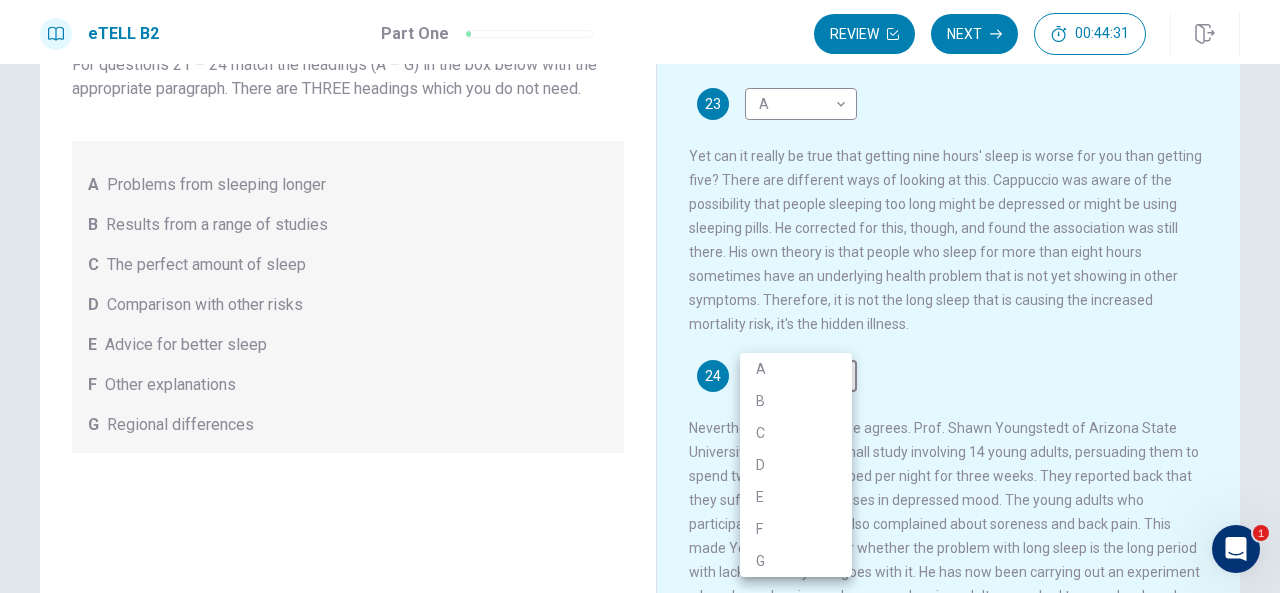 click on "D" at bounding box center (796, 465) 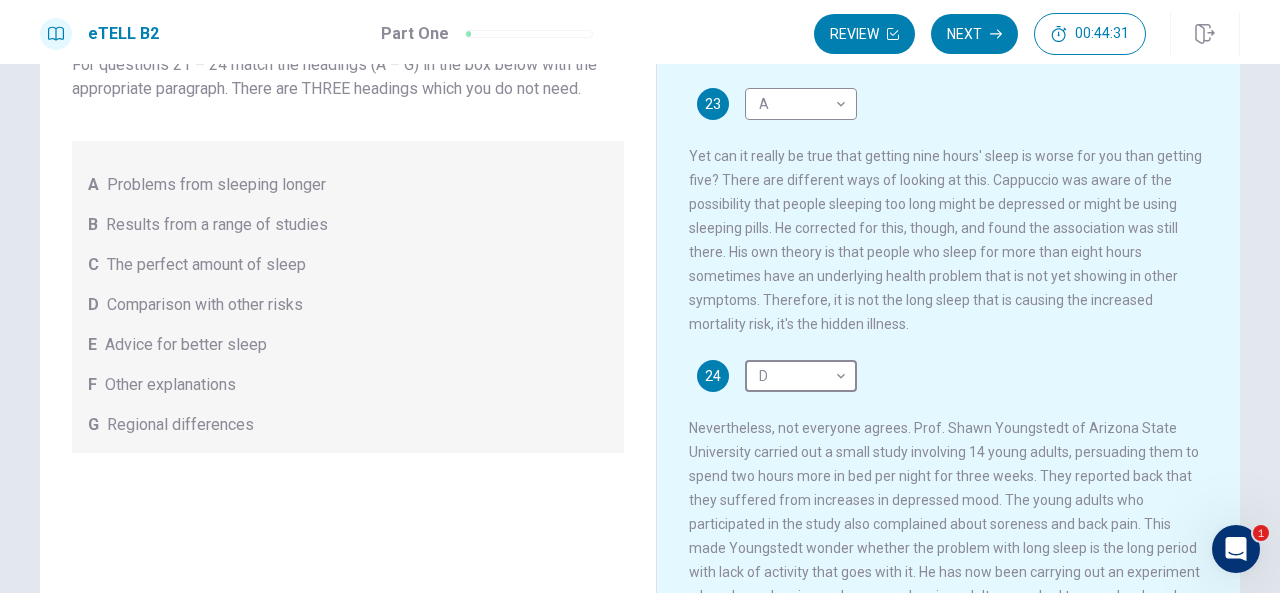 type on "*" 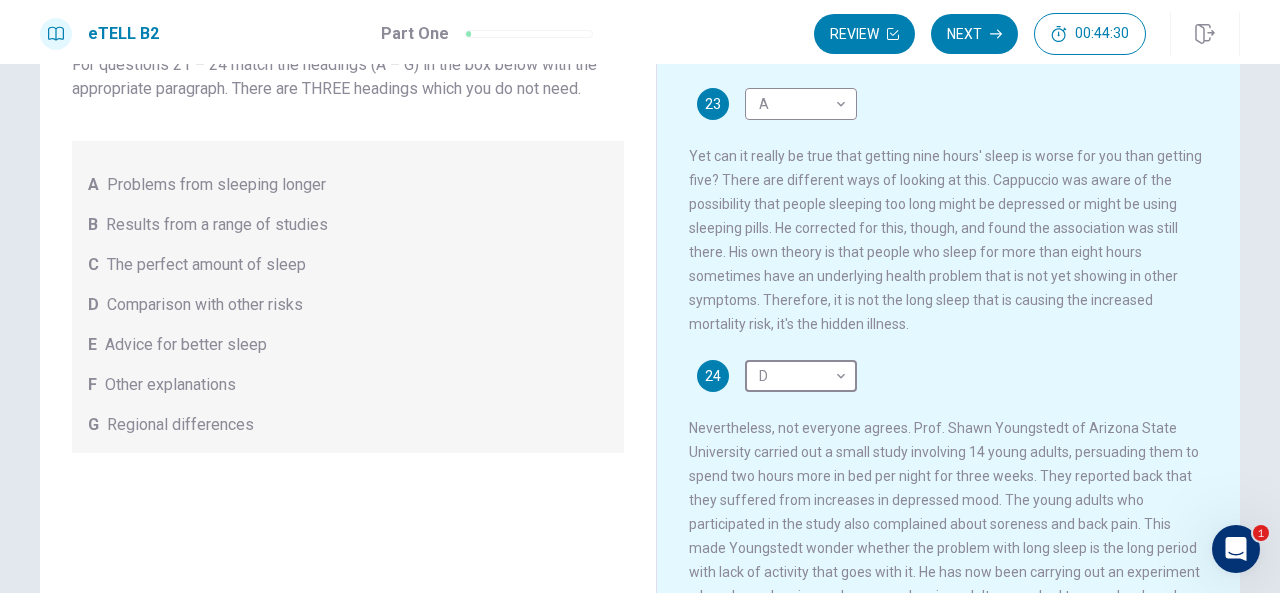 scroll, scrollTop: 310, scrollLeft: 0, axis: vertical 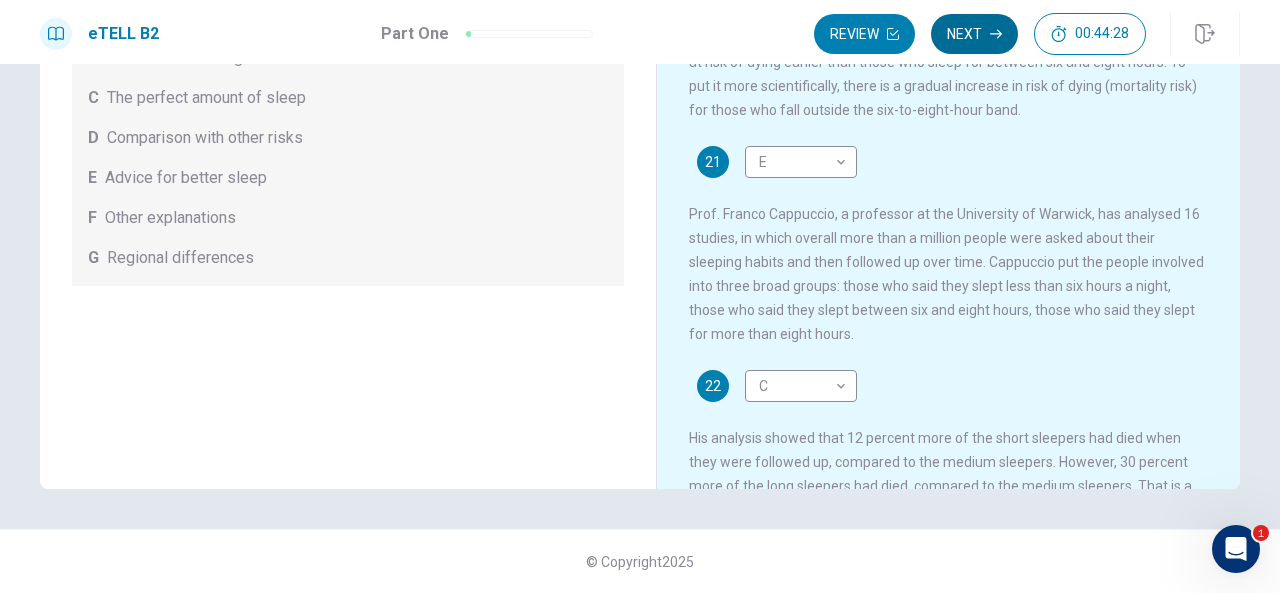 click on "Next" at bounding box center (974, 34) 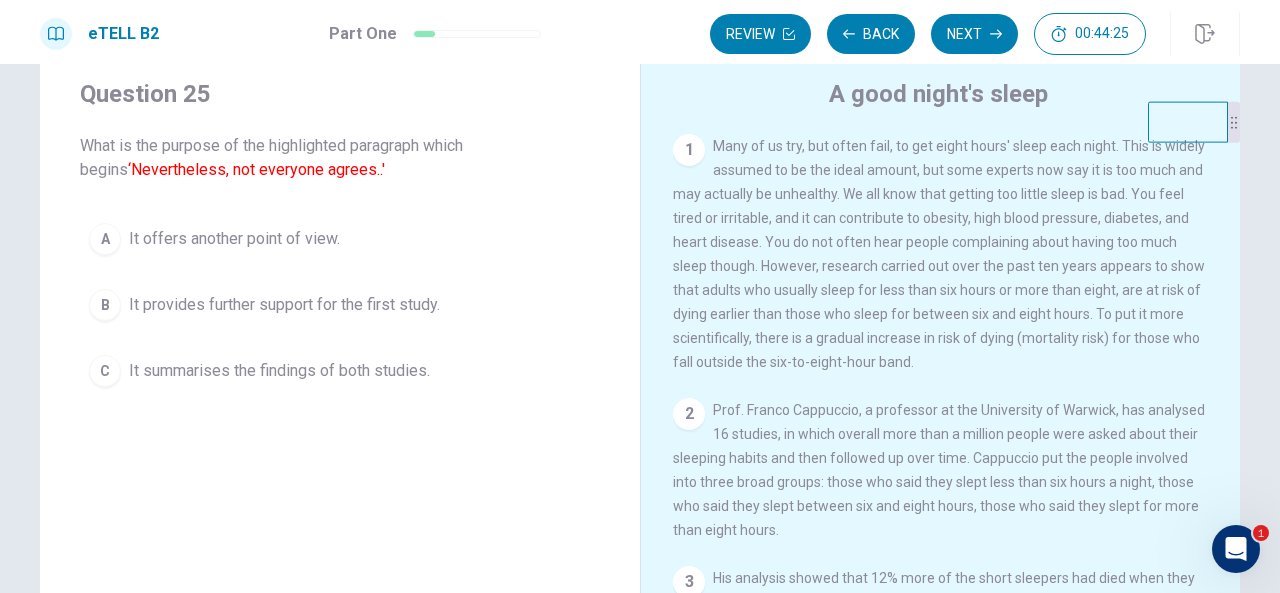scroll, scrollTop: 83, scrollLeft: 0, axis: vertical 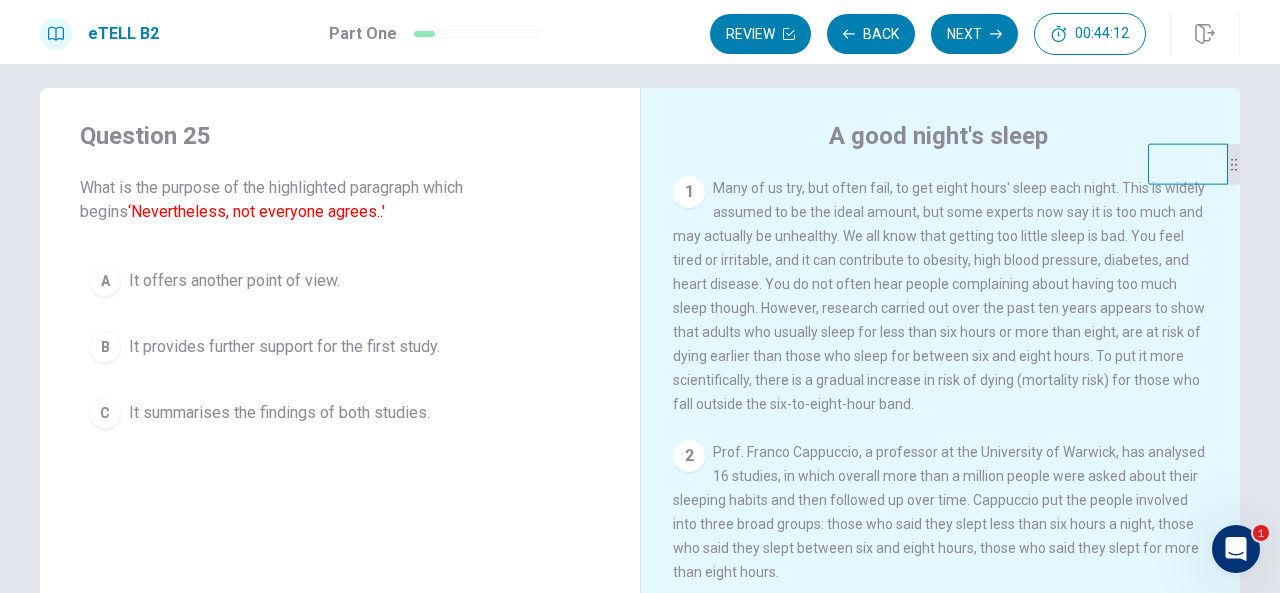 click on "B" at bounding box center (105, 347) 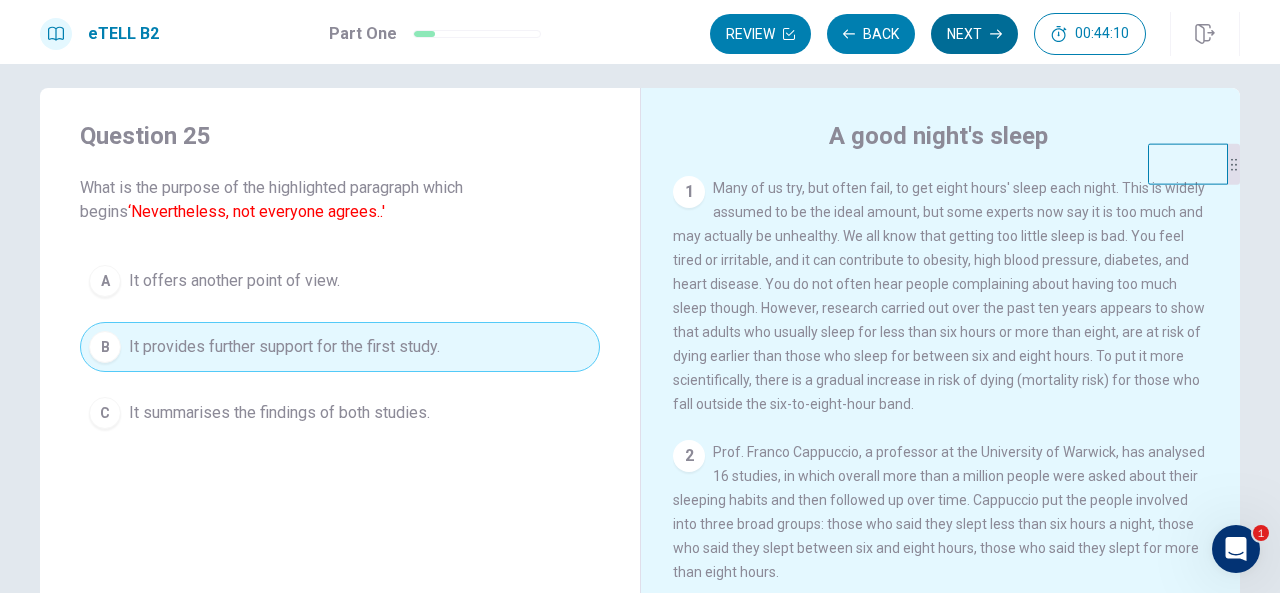 click on "Next" at bounding box center (974, 34) 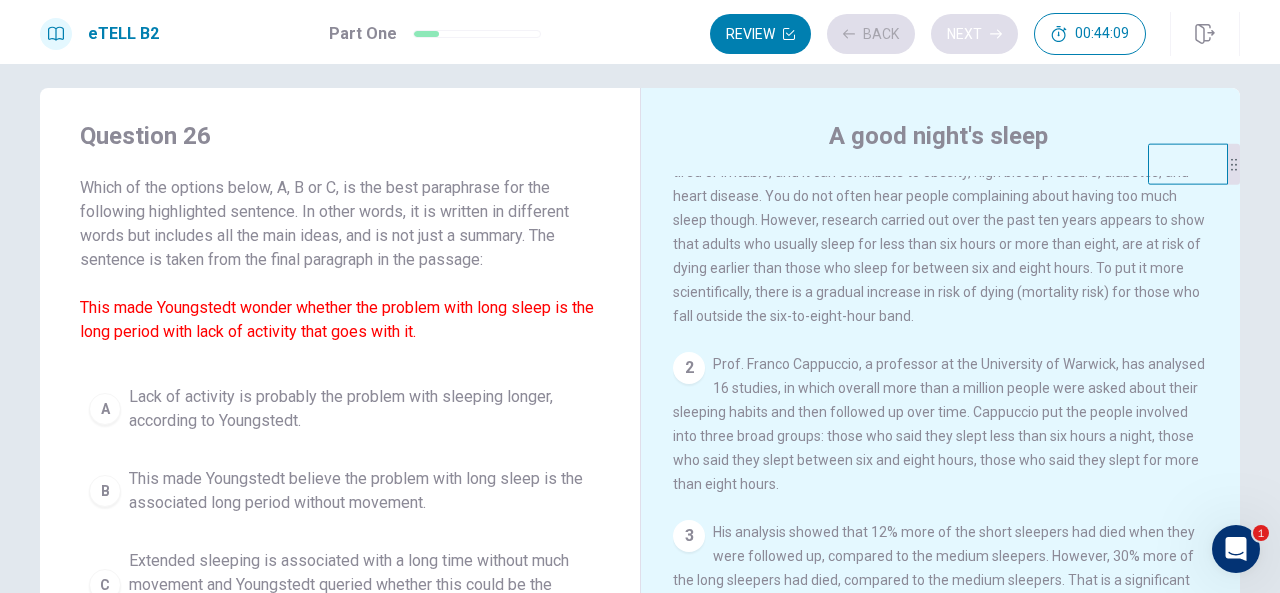 scroll, scrollTop: 482, scrollLeft: 0, axis: vertical 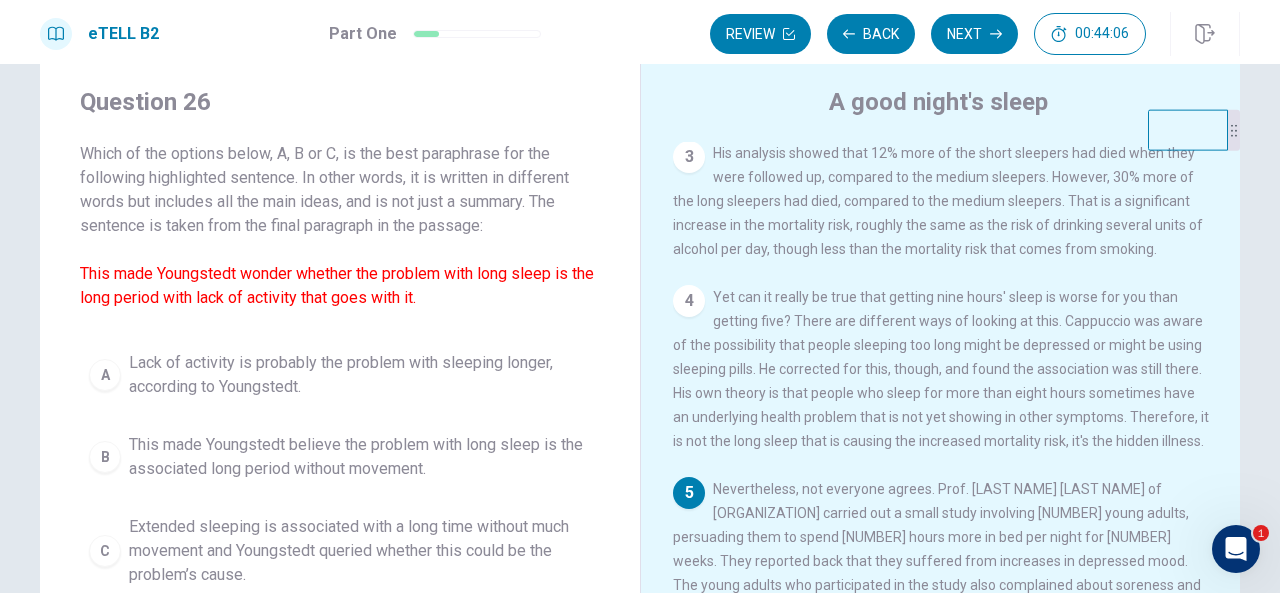 click on "B" at bounding box center [105, 457] 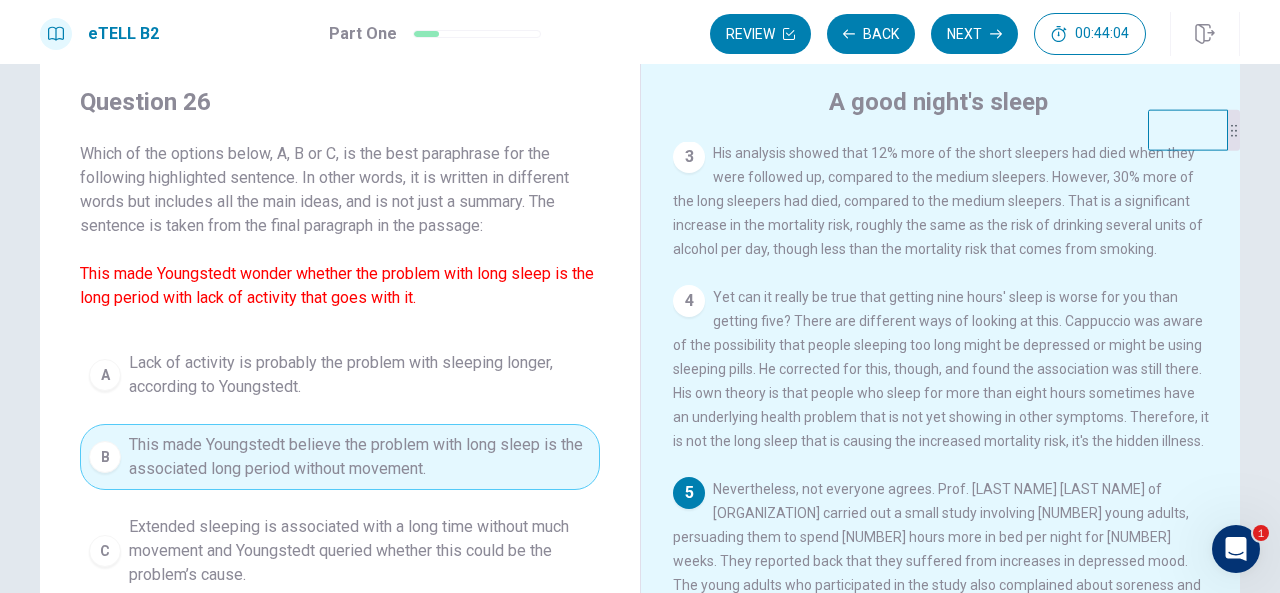 click on "Lack of activity is probably the problem with sleeping longer, according to Youngstedt." at bounding box center [360, 375] 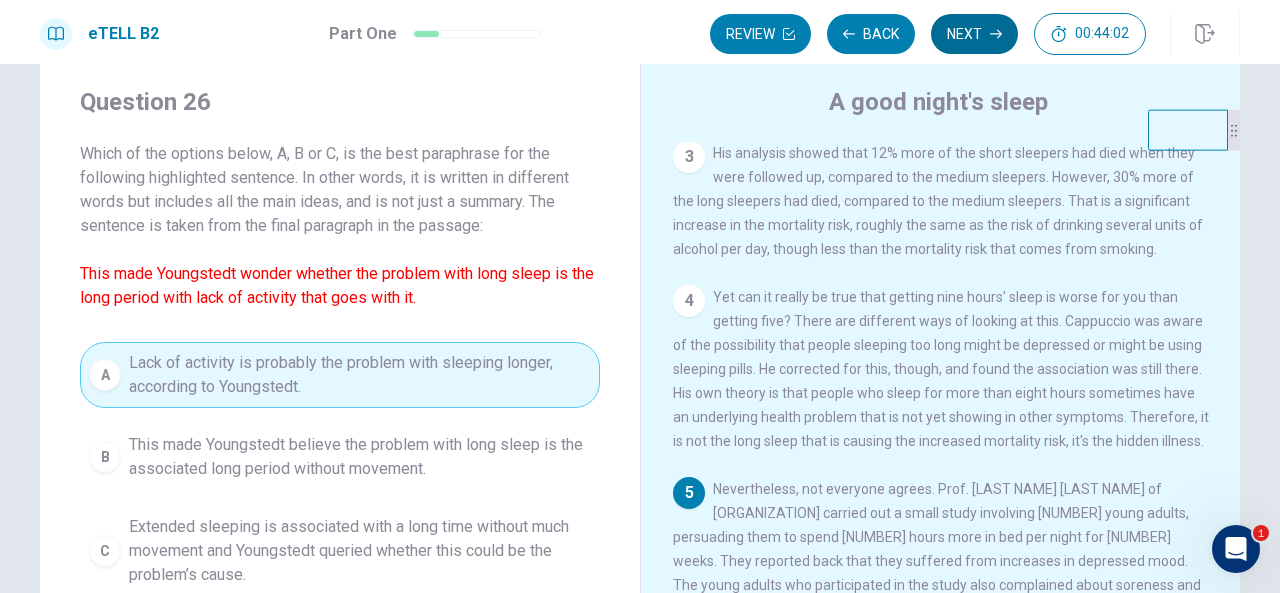 click on "Next" at bounding box center (974, 34) 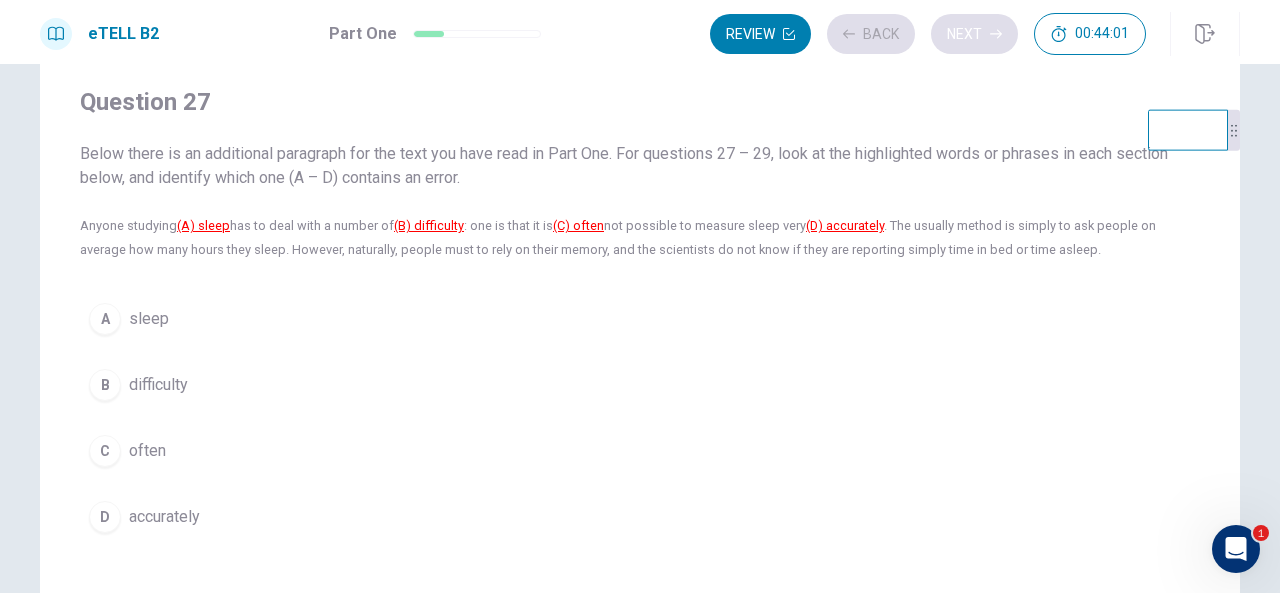 click on "Review Back Next 00:44:01" at bounding box center [928, 34] 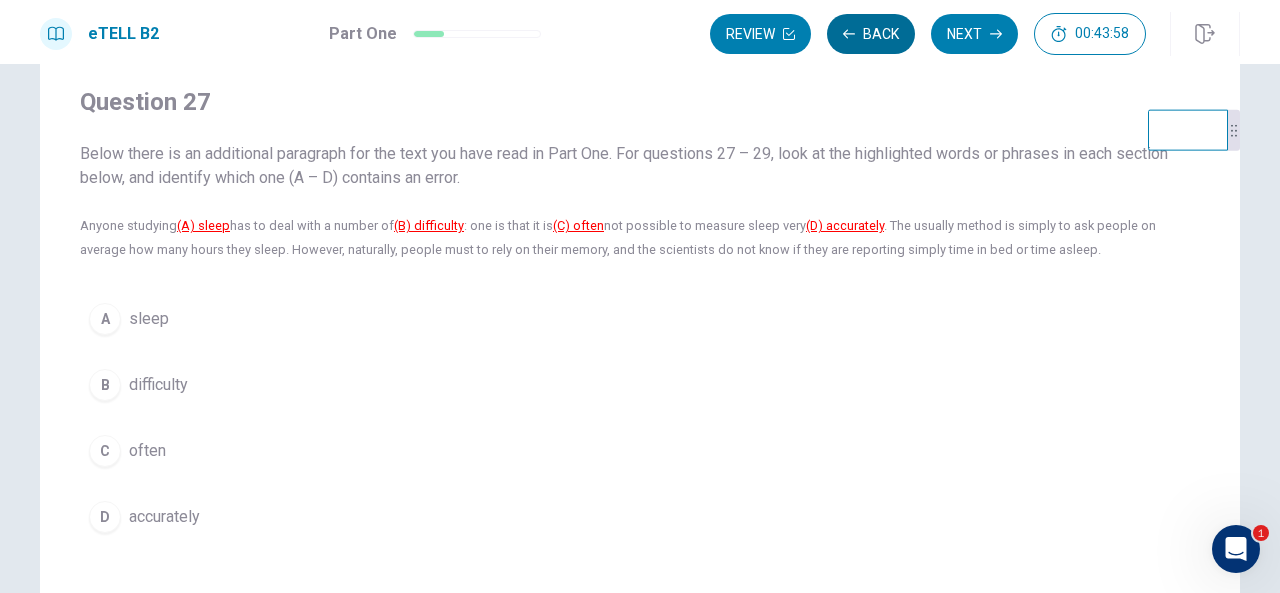click on "Back" at bounding box center (871, 34) 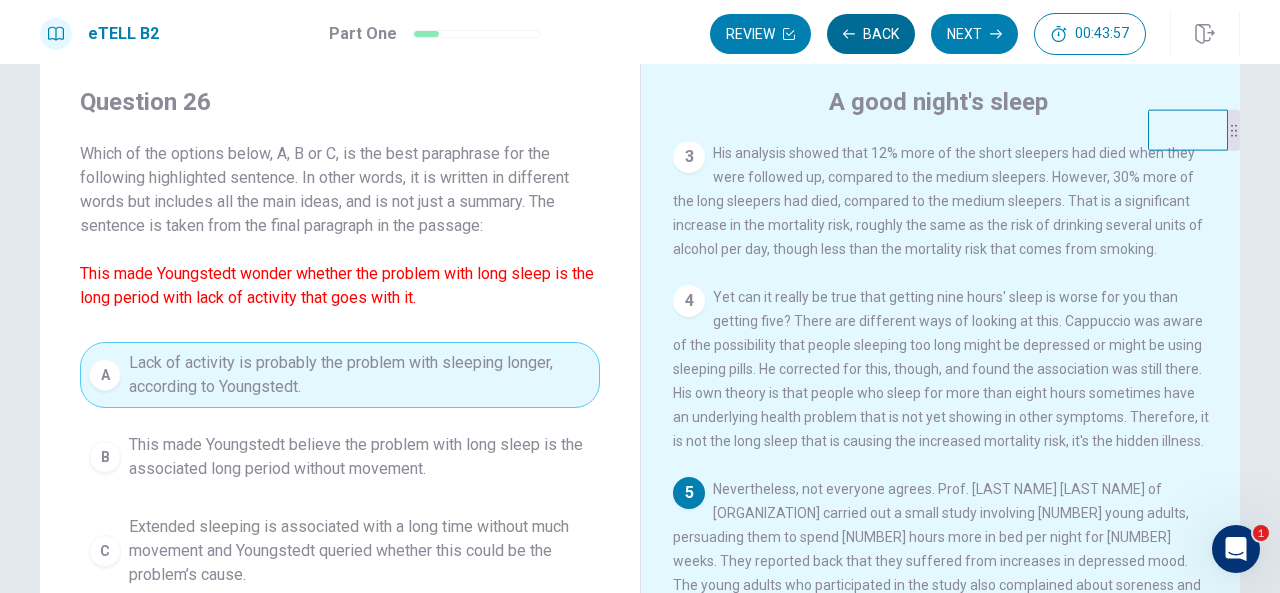 scroll, scrollTop: 482, scrollLeft: 0, axis: vertical 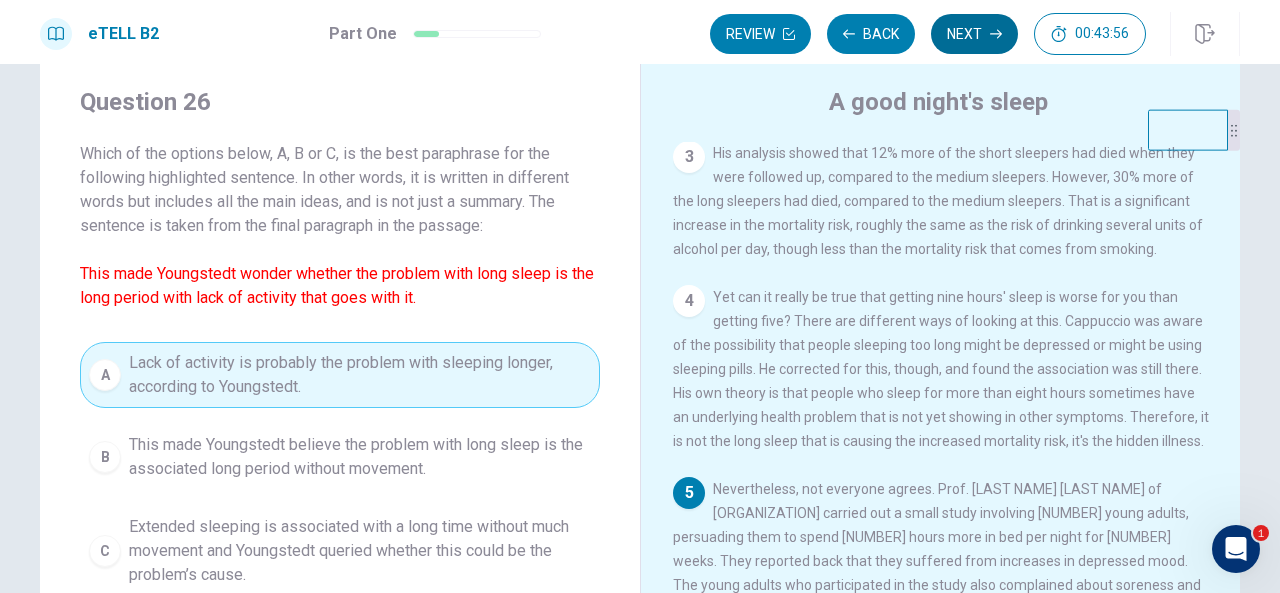 click on "Next" at bounding box center (974, 34) 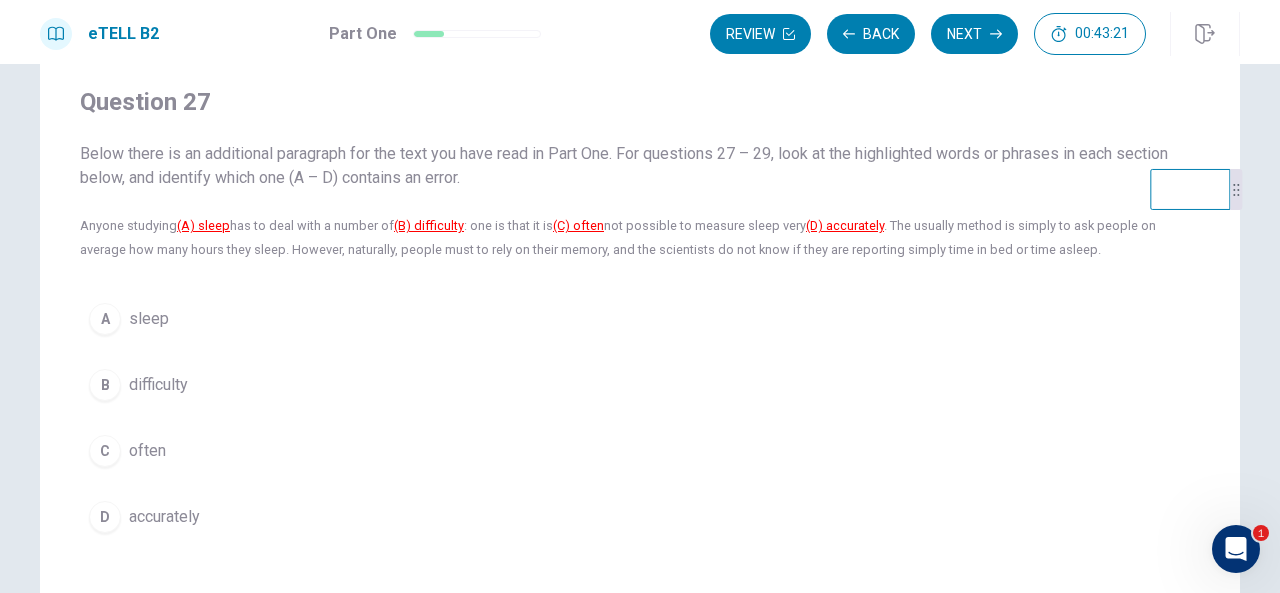drag, startPoint x: 1177, startPoint y: 149, endPoint x: 1184, endPoint y: 207, distance: 58.420887 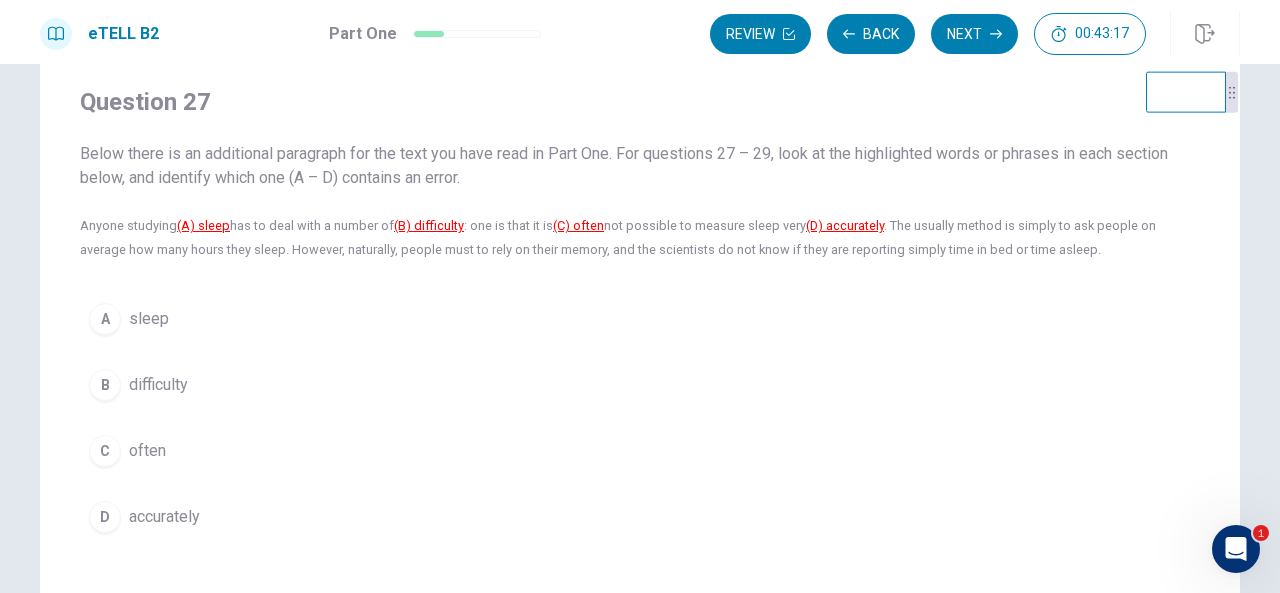 drag, startPoint x: 1177, startPoint y: 191, endPoint x: 1175, endPoint y: 95, distance: 96.02083 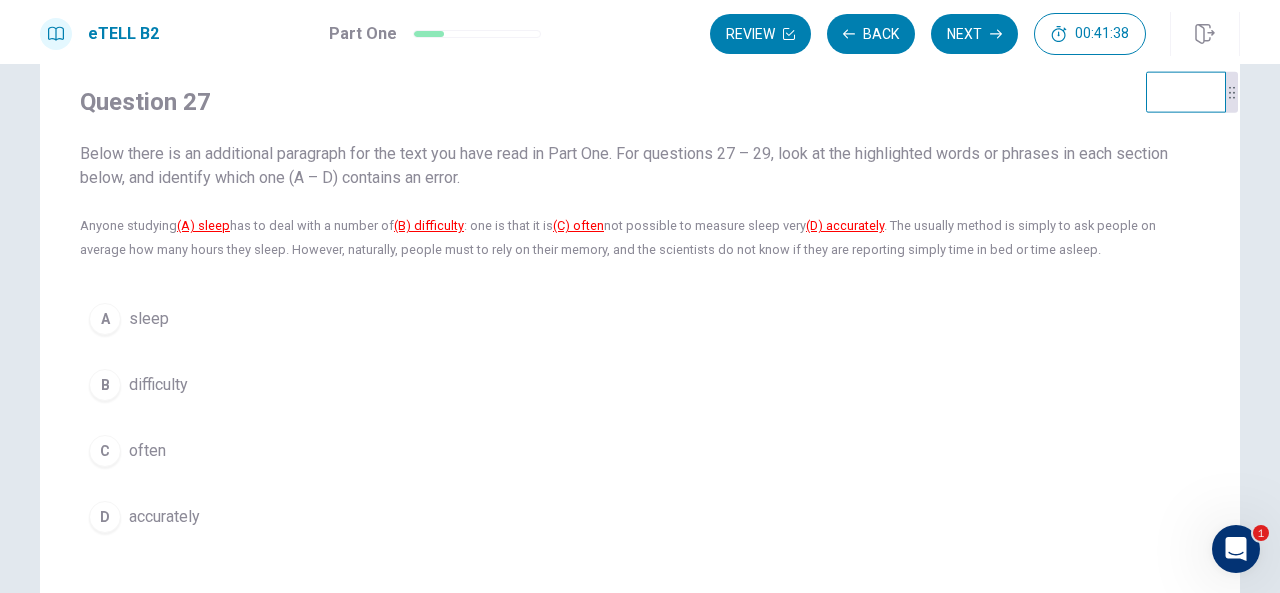 click on "B" at bounding box center [105, 385] 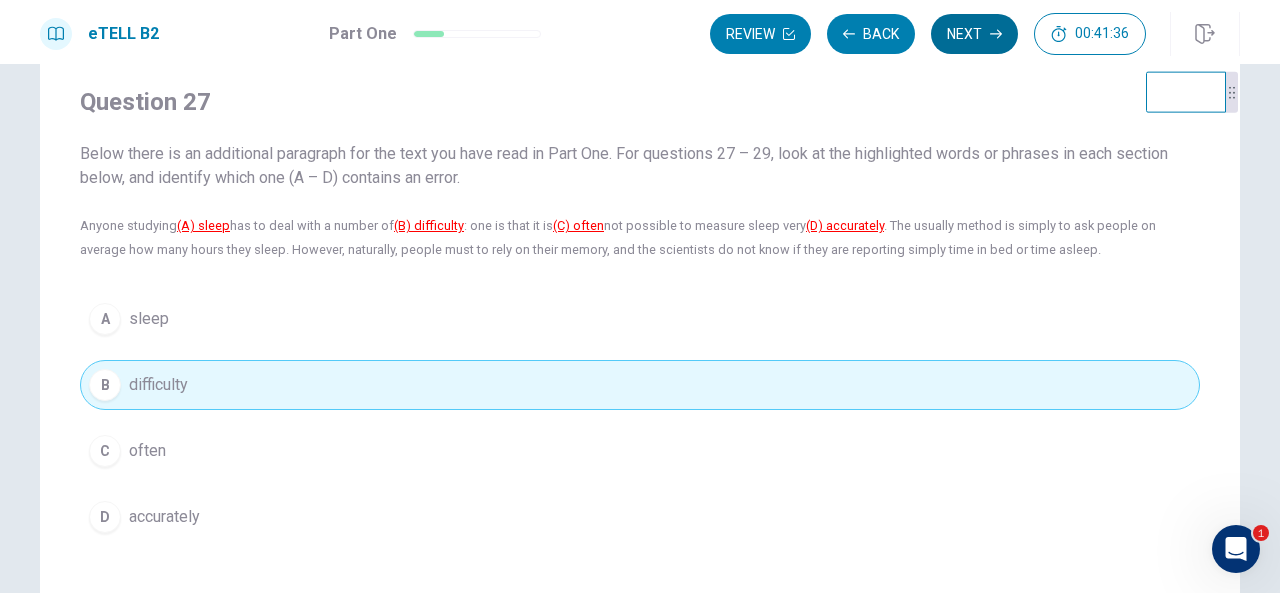 click on "Next" at bounding box center [974, 34] 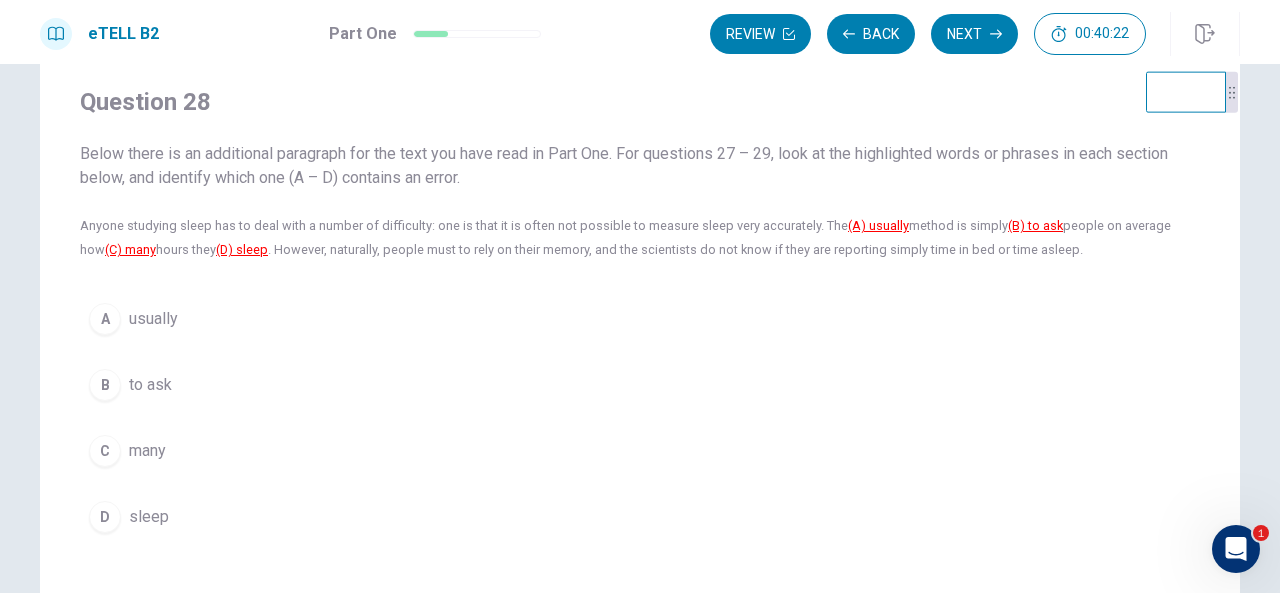 click on "A" at bounding box center [105, 319] 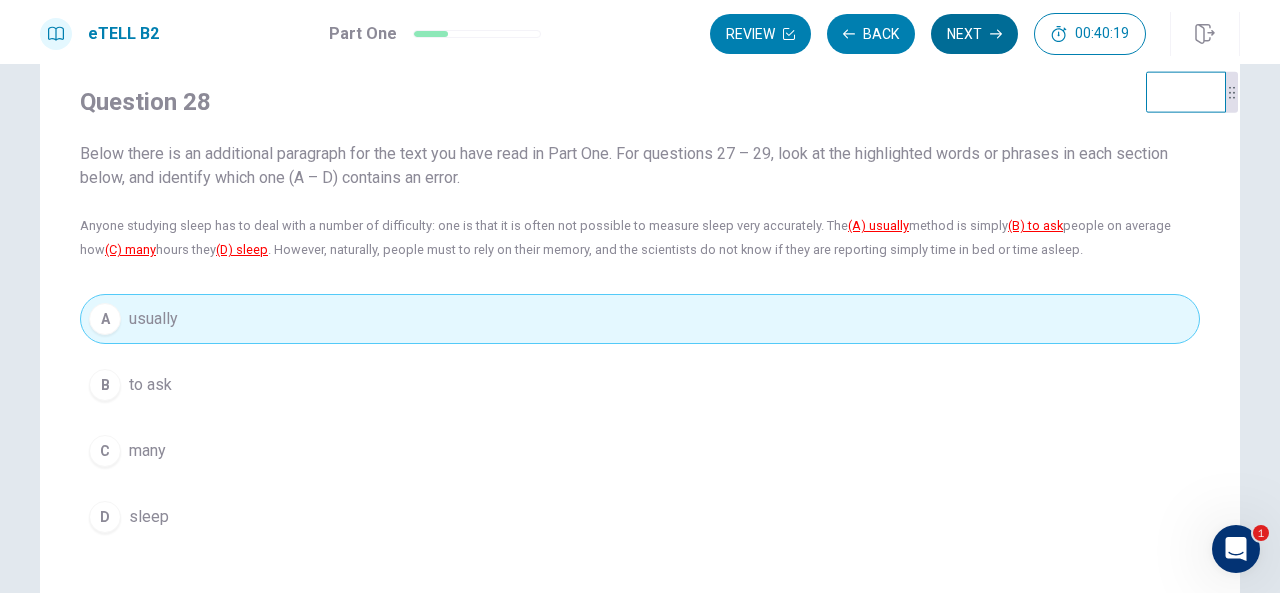 click on "Next" at bounding box center [974, 34] 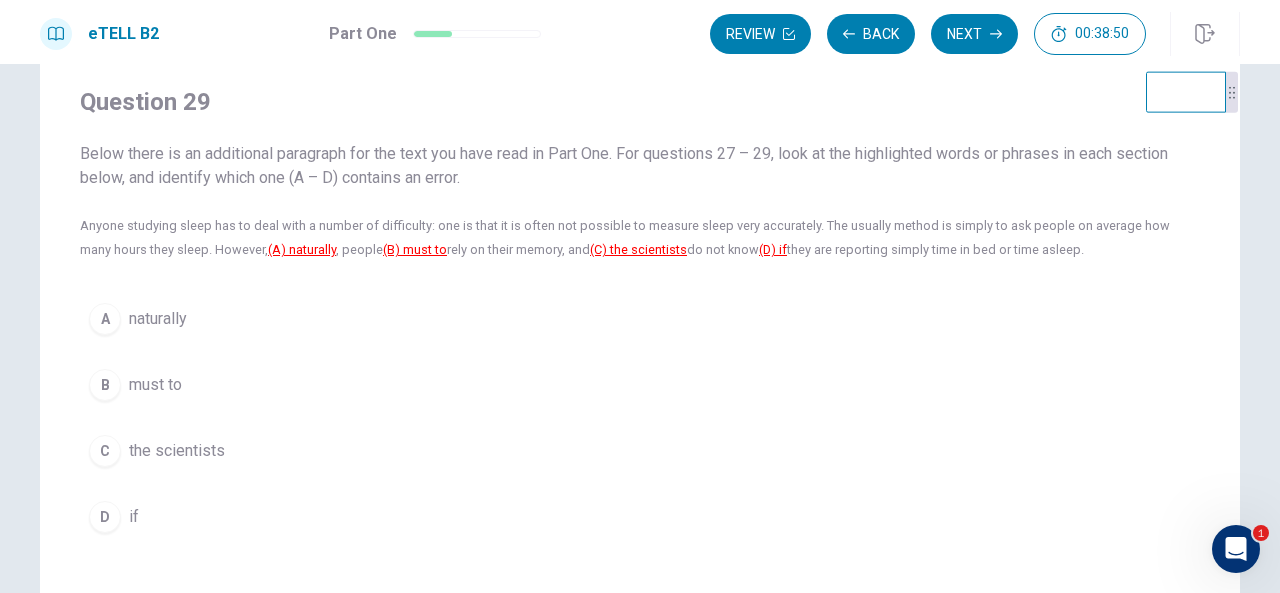 click on "B" at bounding box center (105, 385) 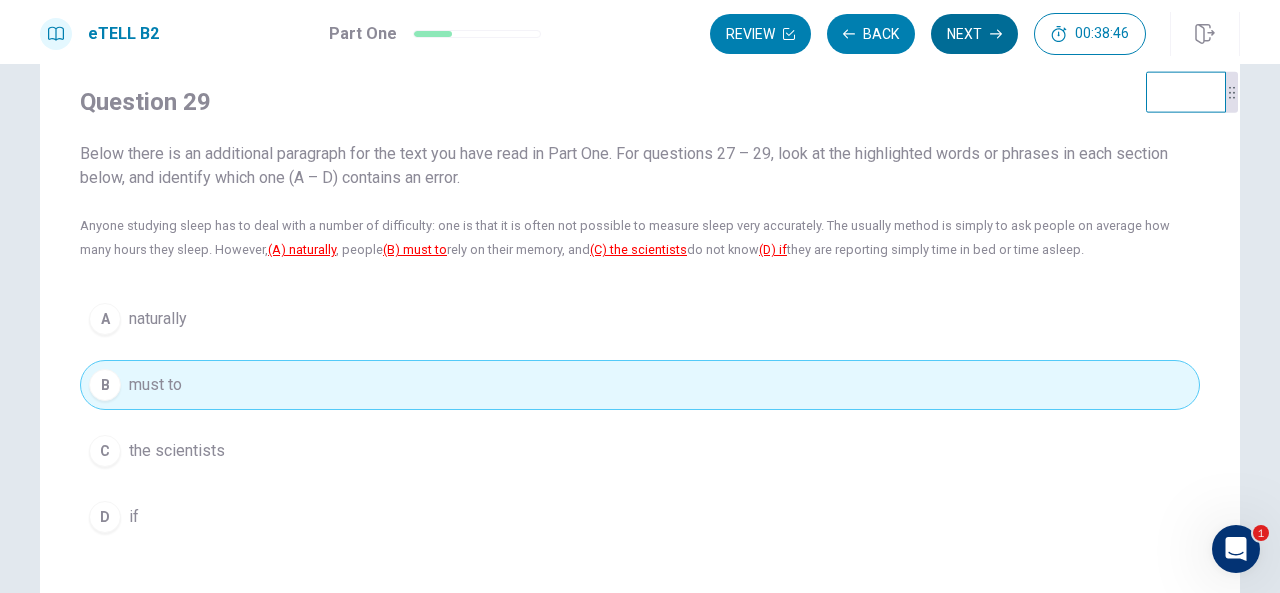 click on "Next" at bounding box center [974, 34] 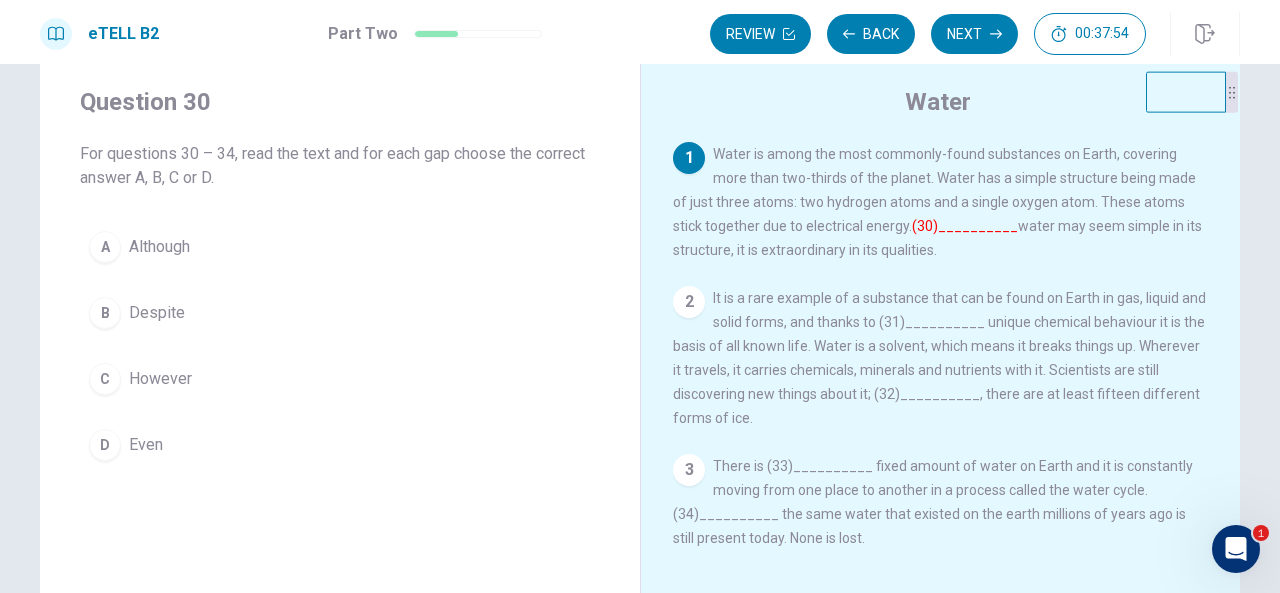 click on "A" at bounding box center (105, 247) 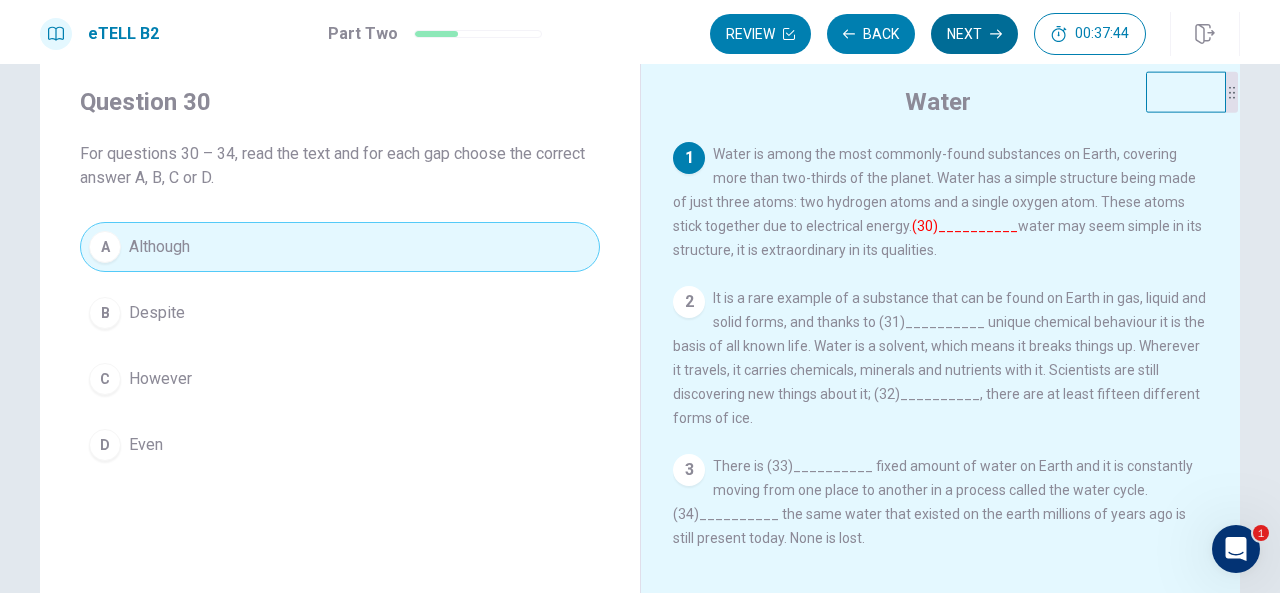 click on "Next" at bounding box center (974, 34) 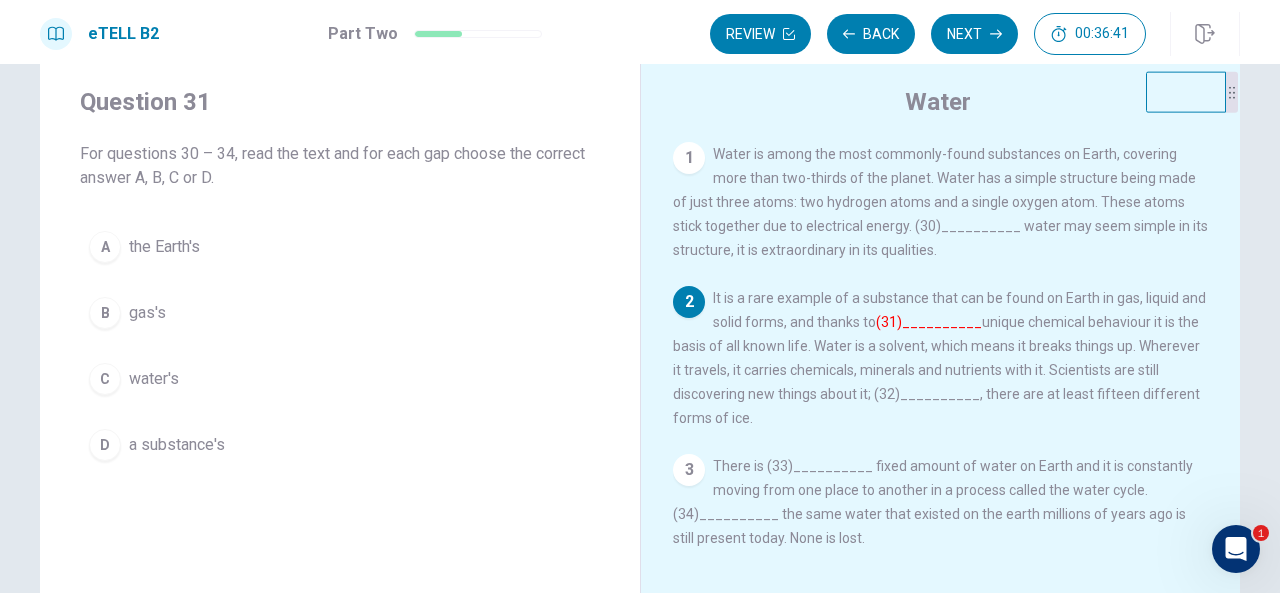 click on "C" at bounding box center (105, 379) 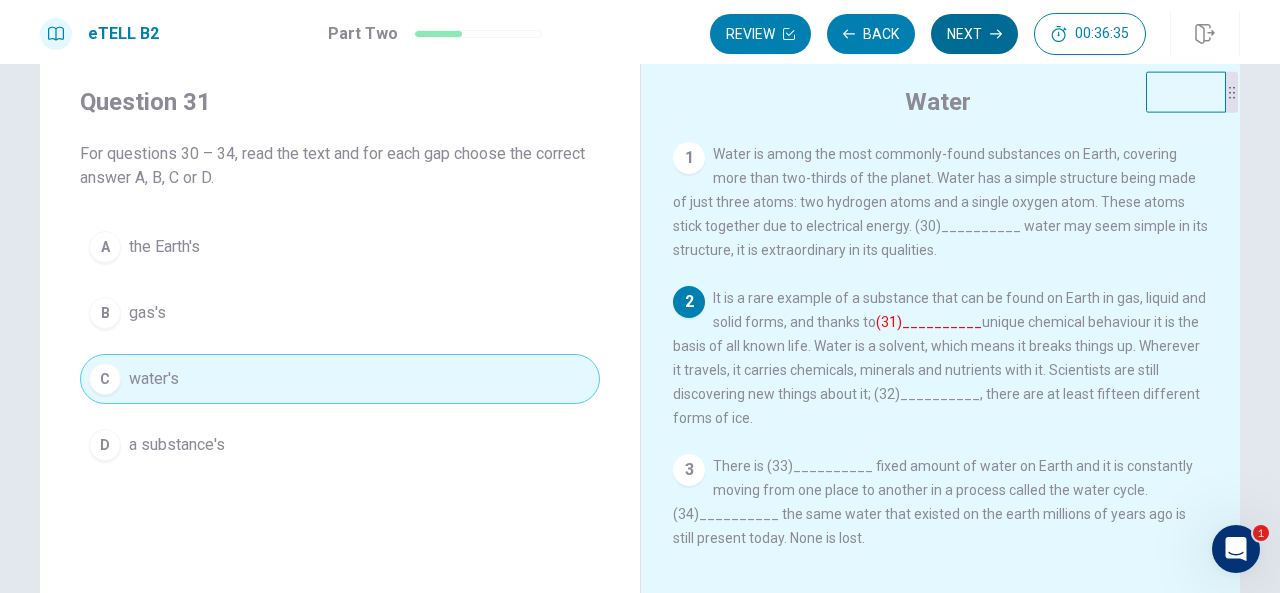 click on "Next" at bounding box center [974, 34] 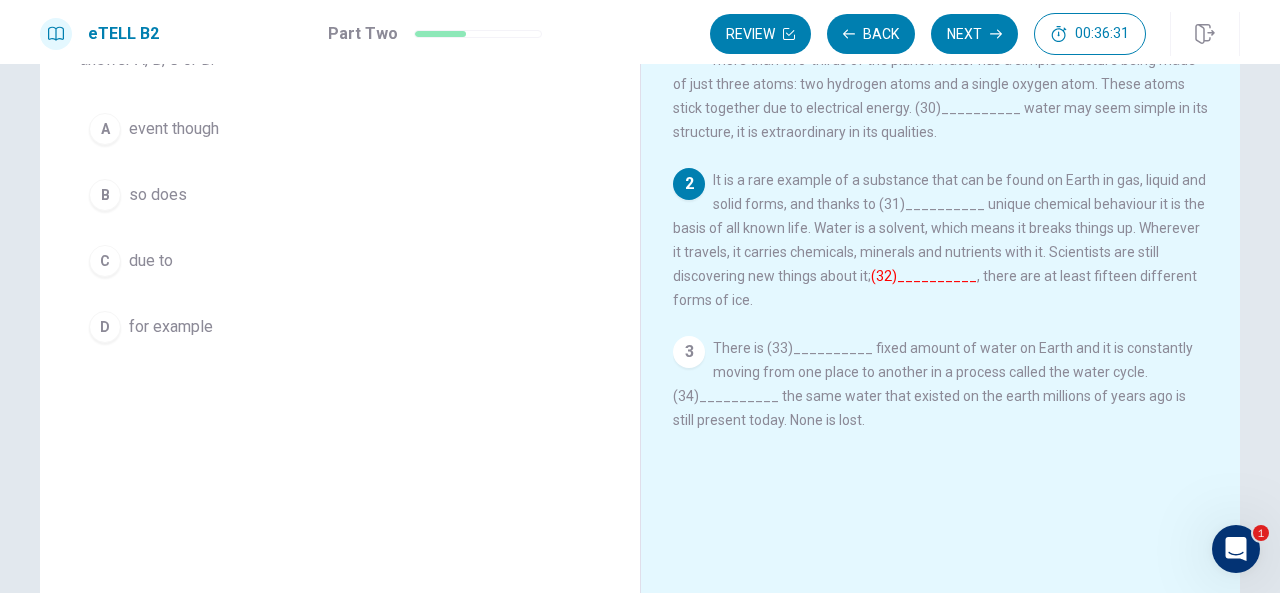 scroll, scrollTop: 183, scrollLeft: 0, axis: vertical 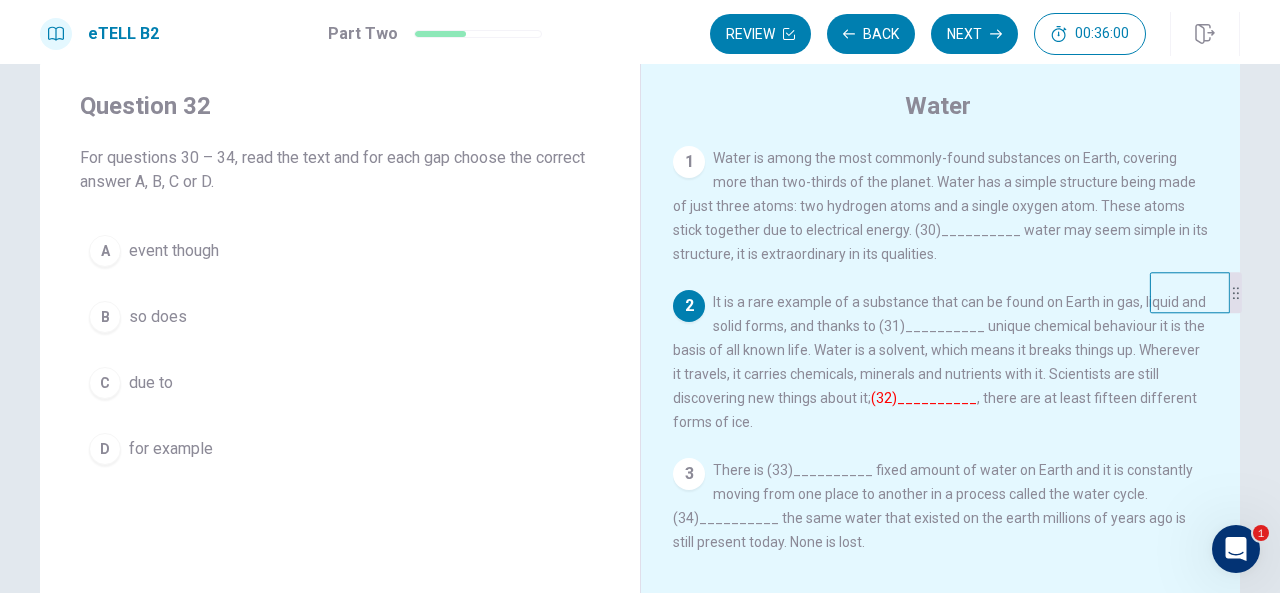 drag, startPoint x: 1208, startPoint y: 121, endPoint x: 1215, endPoint y: 320, distance: 199.12308 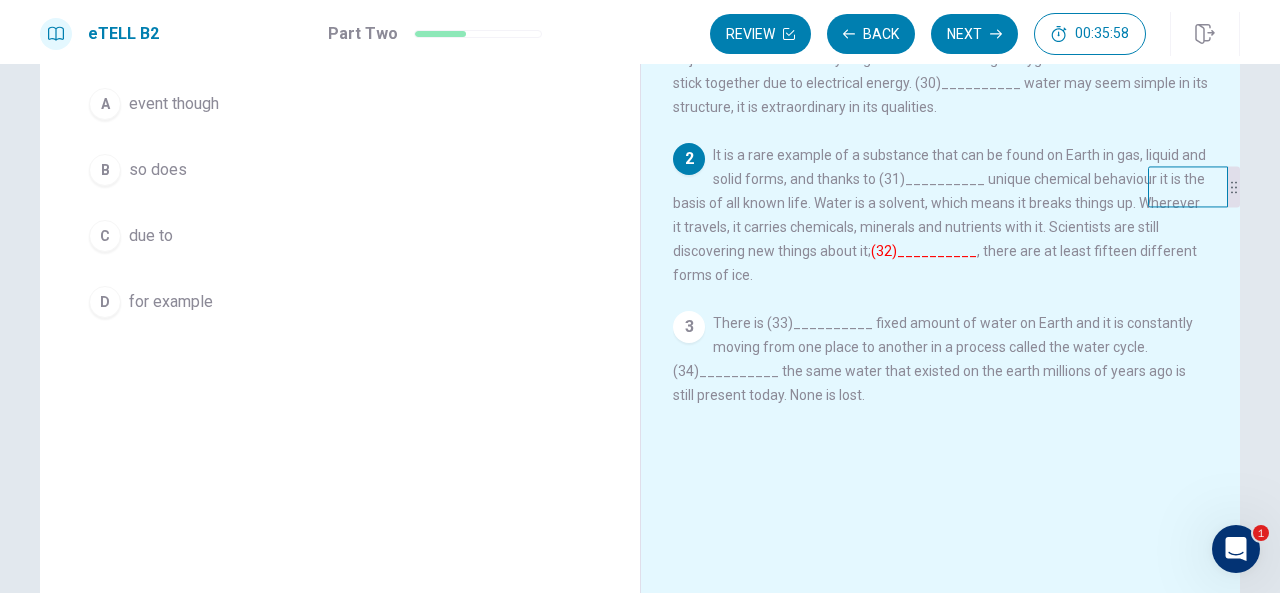 scroll, scrollTop: 195, scrollLeft: 0, axis: vertical 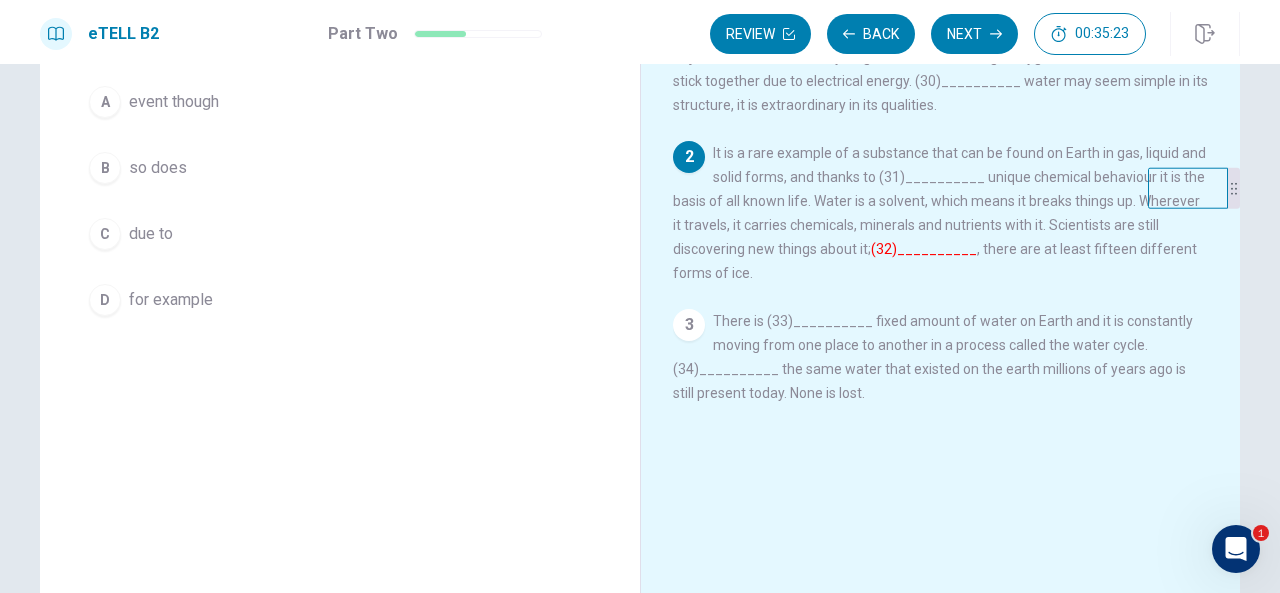 click on "D" at bounding box center (105, 300) 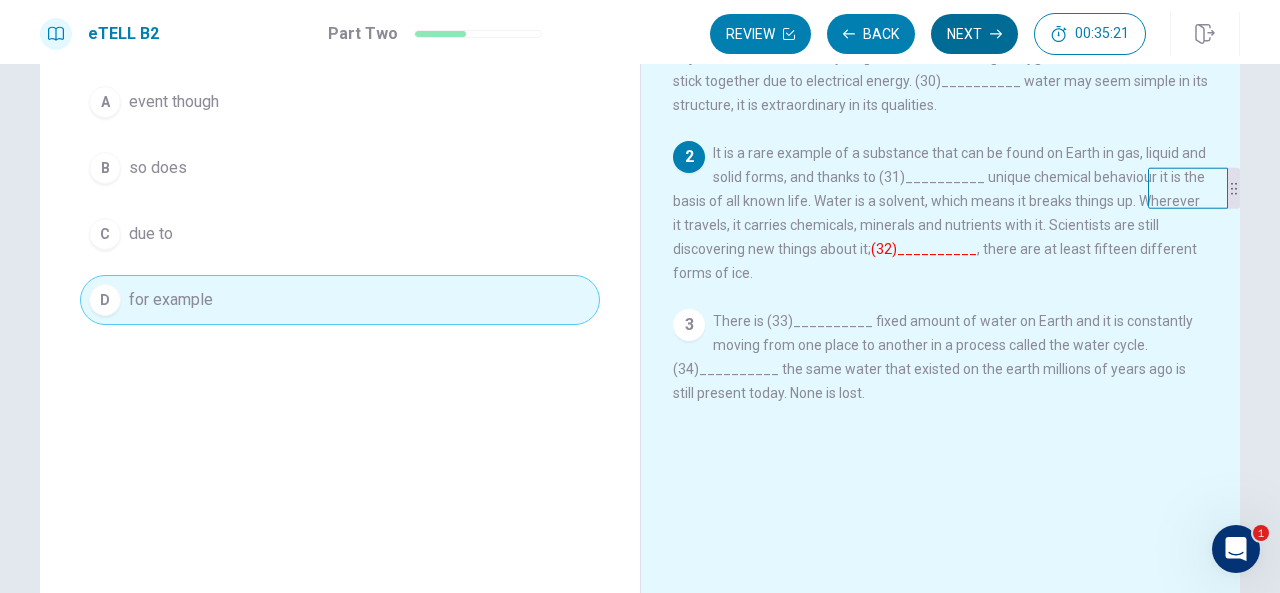 click 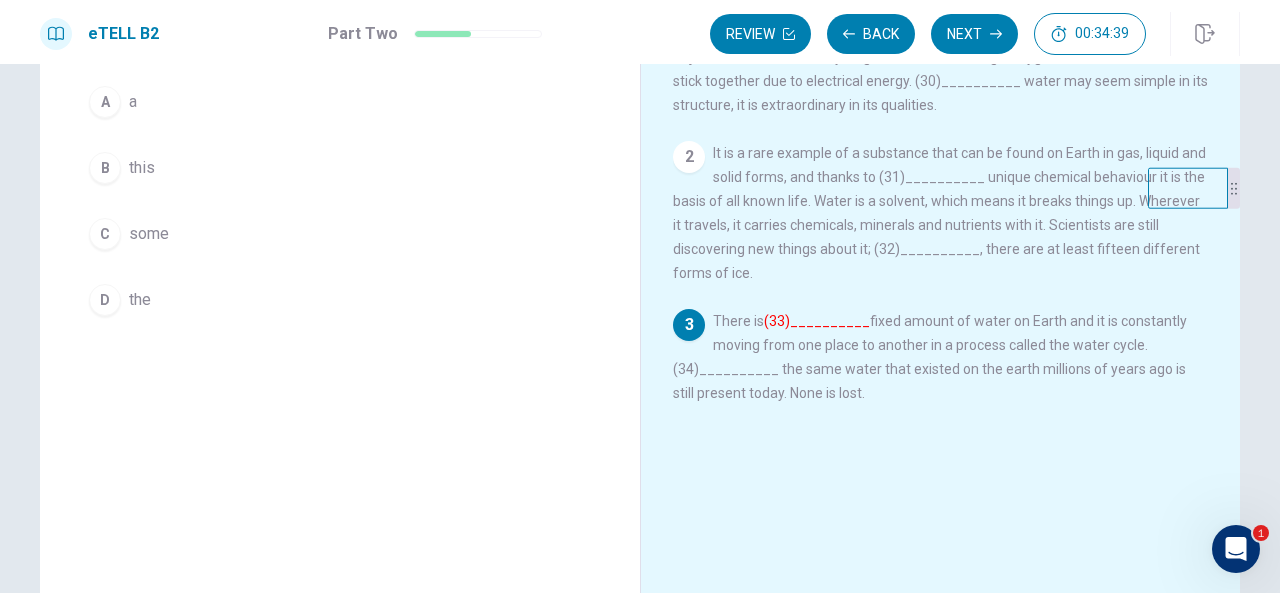 click on "A" at bounding box center (105, 102) 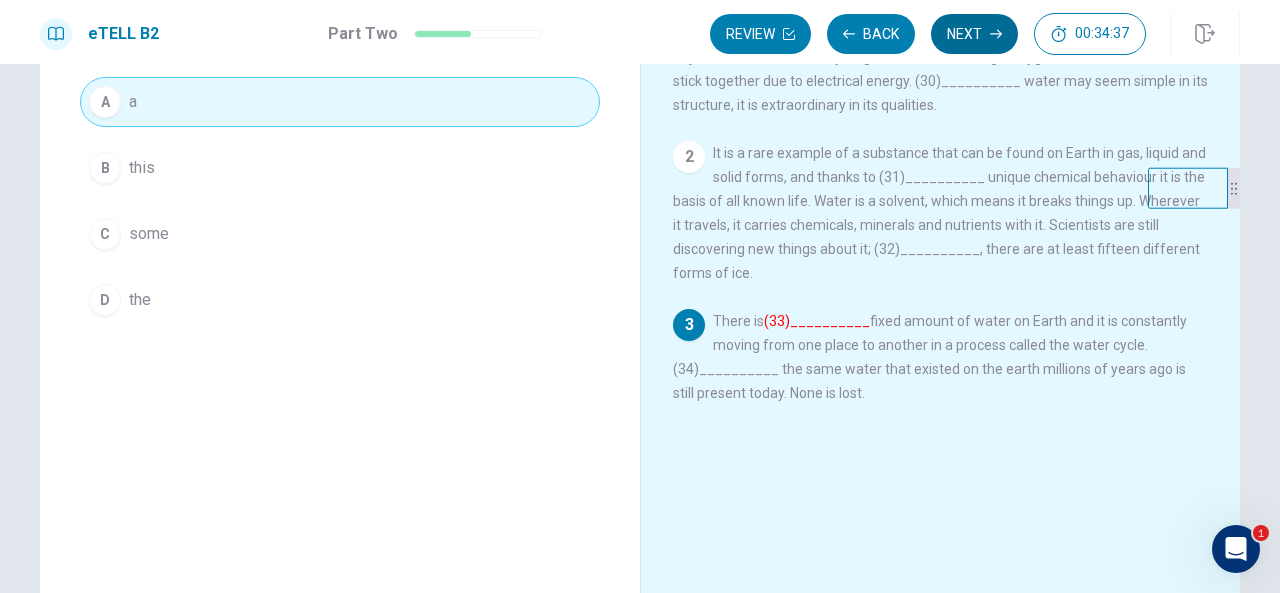 click on "Next" at bounding box center [974, 34] 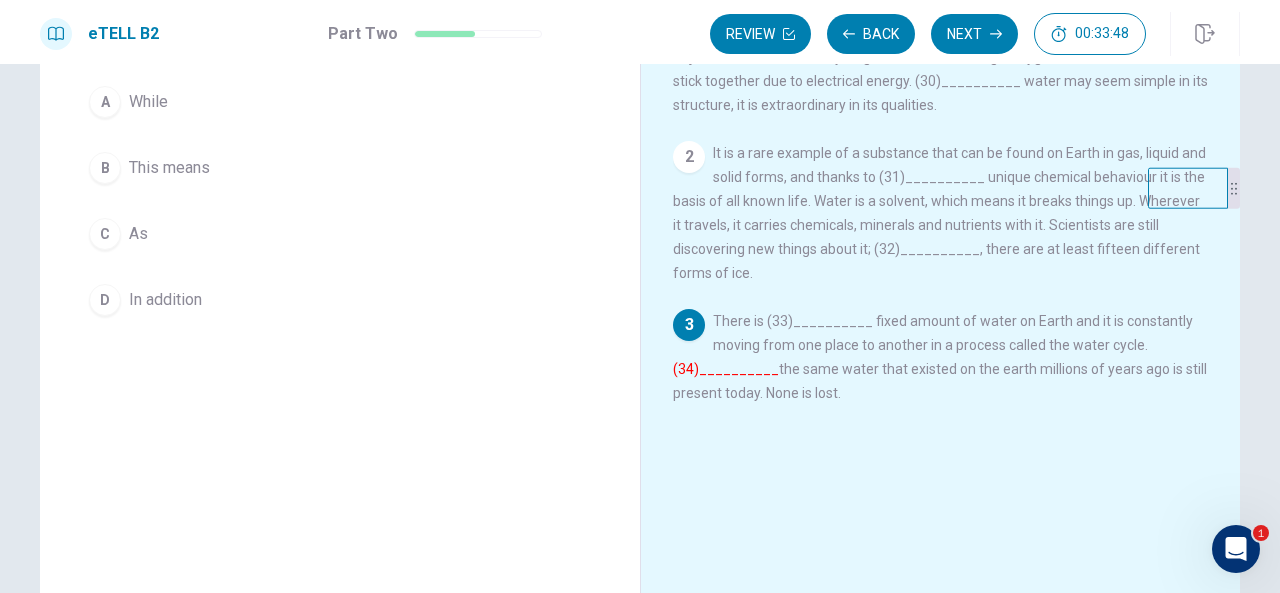 click on "C" at bounding box center [105, 234] 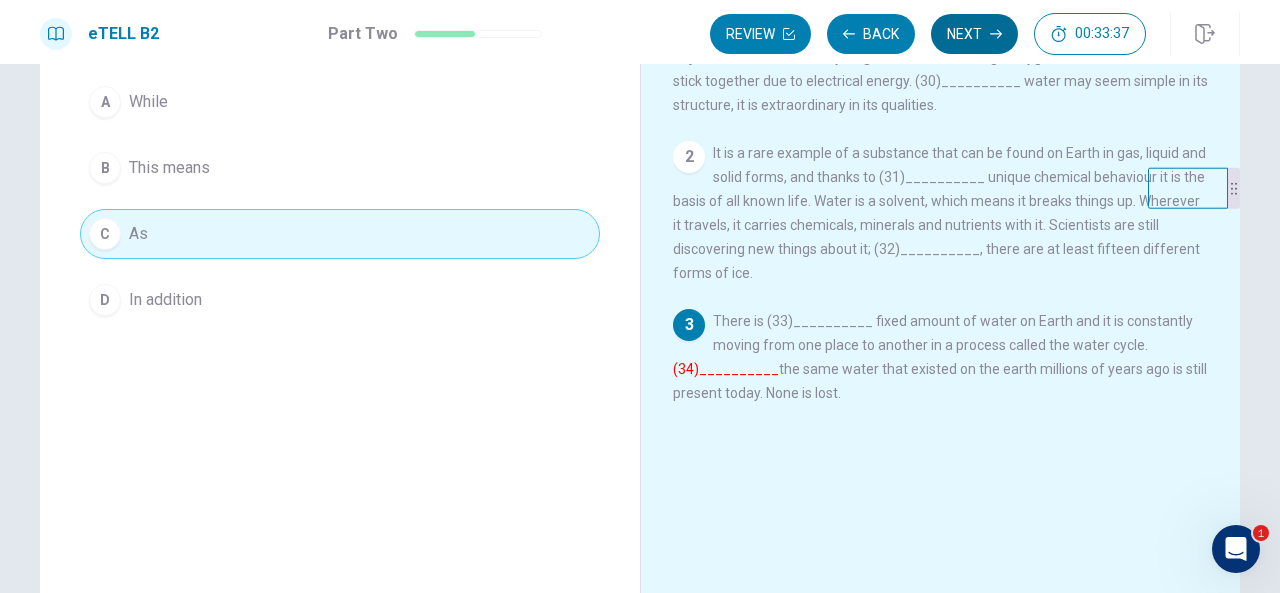 click on "Next" at bounding box center [974, 34] 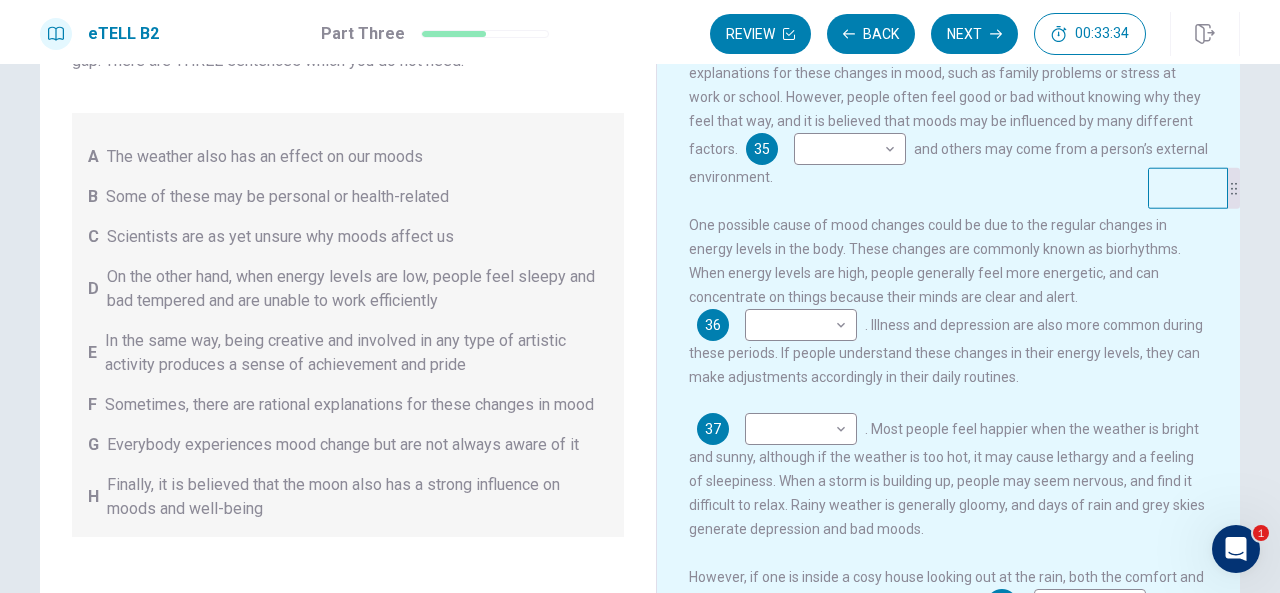 scroll, scrollTop: 0, scrollLeft: 0, axis: both 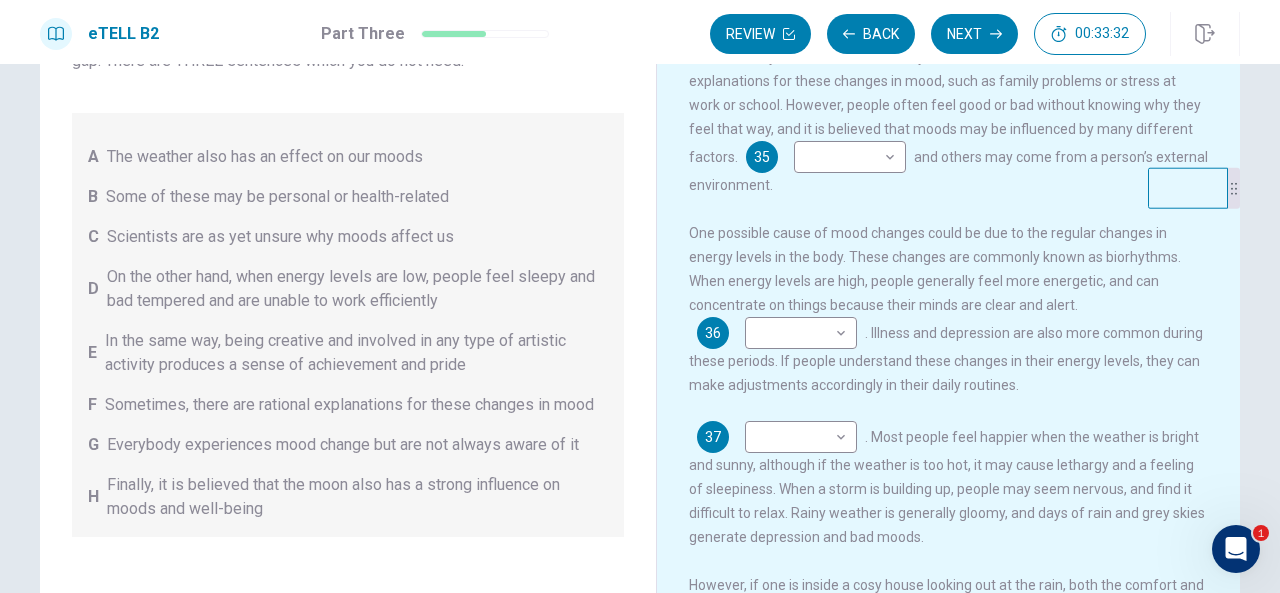click on "Everyone has good days and bad days. There are days when one feels wonderful  and other days when one feels totally  miserable. Sometimes, there are rational explanations for these changes in mood, such as family problems or stress at work or school. However, people often feel good or bad without knowing why they feel that way, and it is believed that moods may be influenced  by many different factors.  [NUMBER] ​ ​  and others may come from a person’s external  environment.  One possible cause of mood changes could be due to the regular changes in energy levels in the body. These changes are commonly known as biorhythms. When energy levels are high, people generally feel more energetic, and can concentrate on  things because their minds are clear and alert.  [NUMBER] ​ ​ . Illness and depression are  also more common during these periods. If  people understand these changes in their energy levels, they can make adjustments  accordingly in their daily routines.  [NUMBER] ​ ​ [NUMBER] ​ ​ [NUMBER] ​ ​" at bounding box center [962, 300] 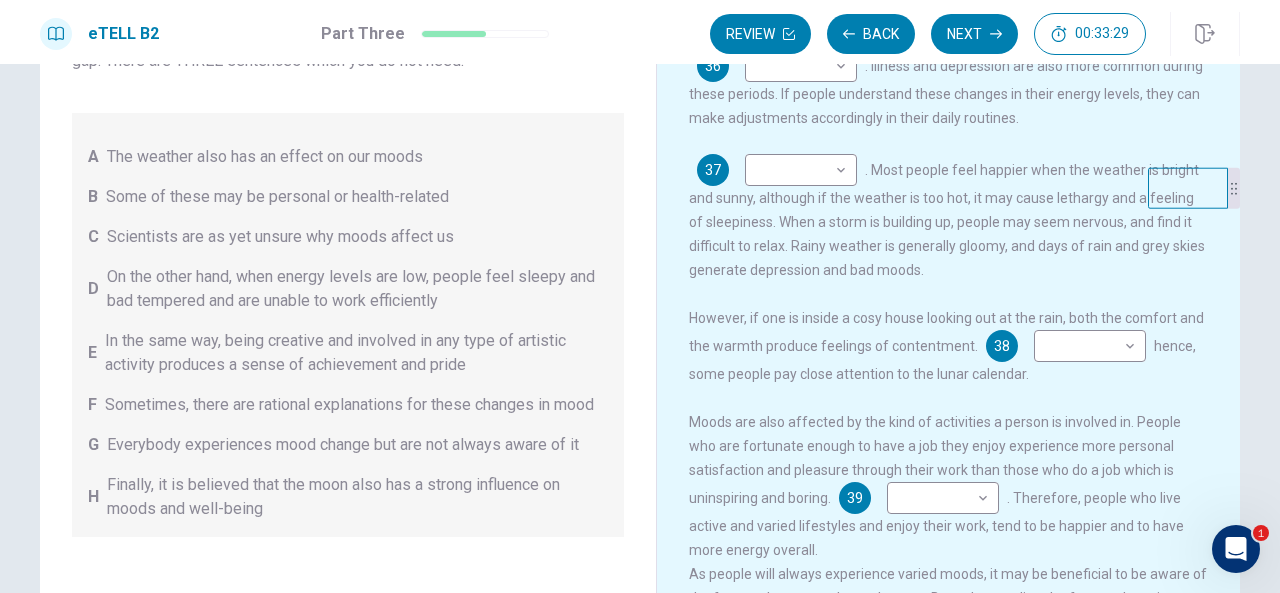 scroll, scrollTop: 0, scrollLeft: 0, axis: both 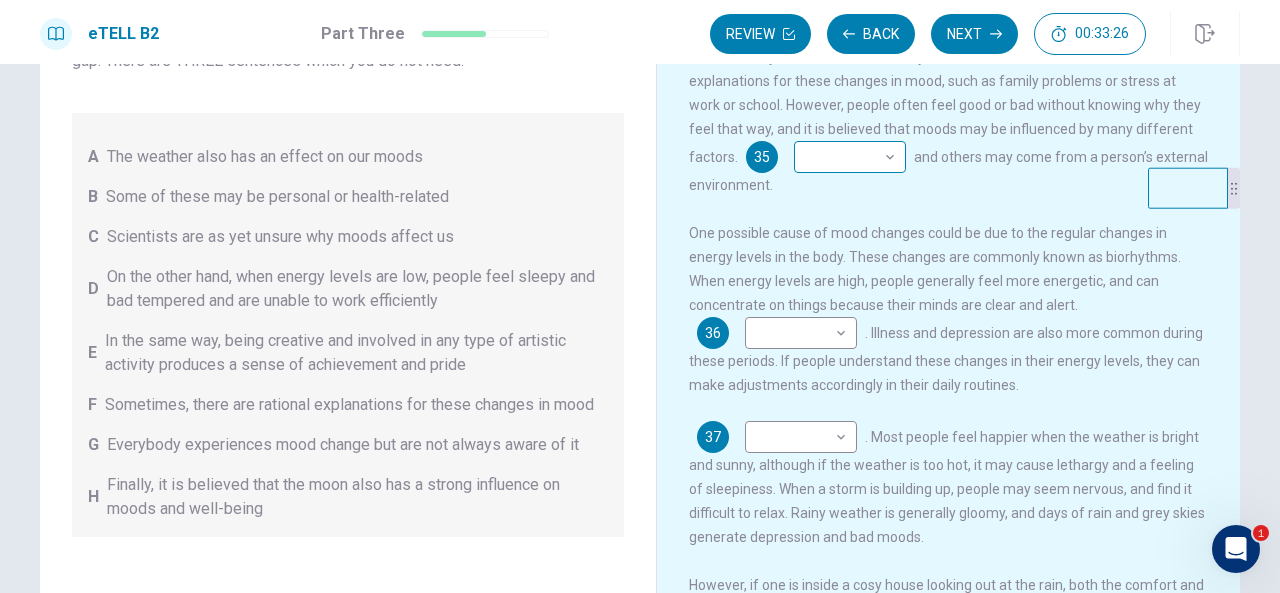click on "This site uses cookies, as explained in our  Privacy Policy . If you agree to the use of cookies, please click the Accept button and continue to browse our site.   Privacy Policy Accept   eTELL B2 Part Three Review Back Next 00:33:26 Question 15 - 19 of 30 00:33:26 Review Back Next Questions 35 - 39 You are going to read a passage in which some sentences have been  removed. For questions 35 – 39, insert the correct sentence (A – H) into the  appropriate gap. There are THREE sentences which you do not need. A The weather also has an effect on our moods B Some of these may be personal or health-related C Scientists are as yet unsure why moods affect us D On the other hand, when energy levels are low, people feel sleepy and bad tempered and are unable to work efficiently E In the same way, being creative and involved in any type of artistic activity  produces a sense of achievement and pride F Sometimes, there are rational explanations for these changes in mood G H Changing Mood 35 ​ ​ 36 ​ ​ 37 ​" at bounding box center [640, 296] 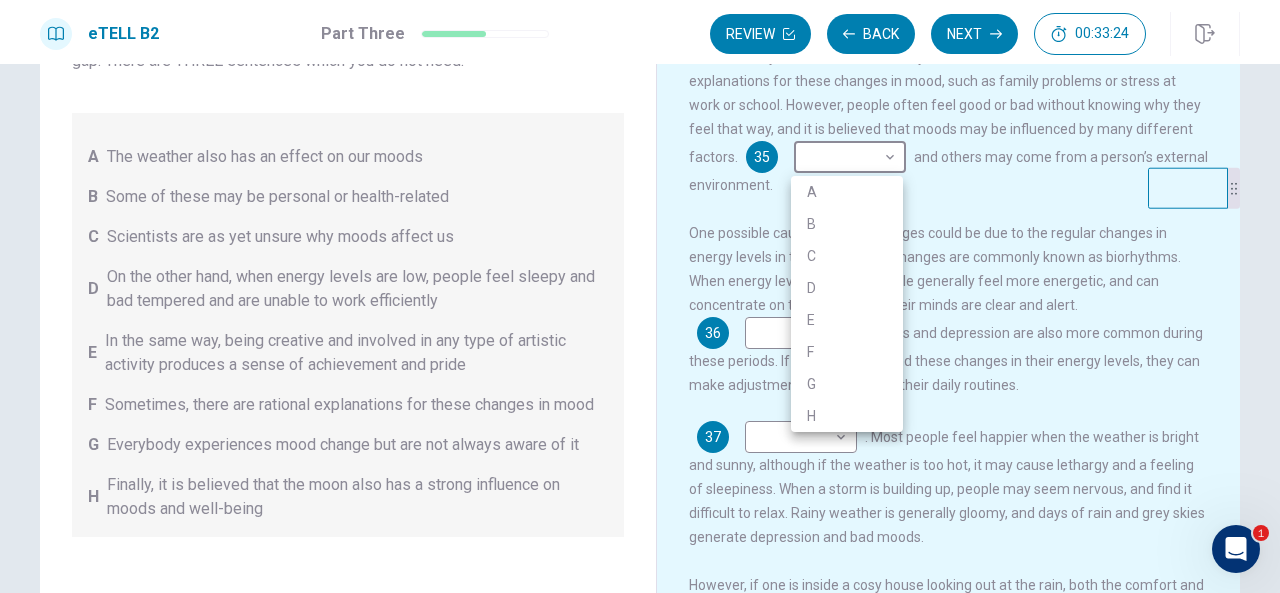 click on "C" at bounding box center [847, 256] 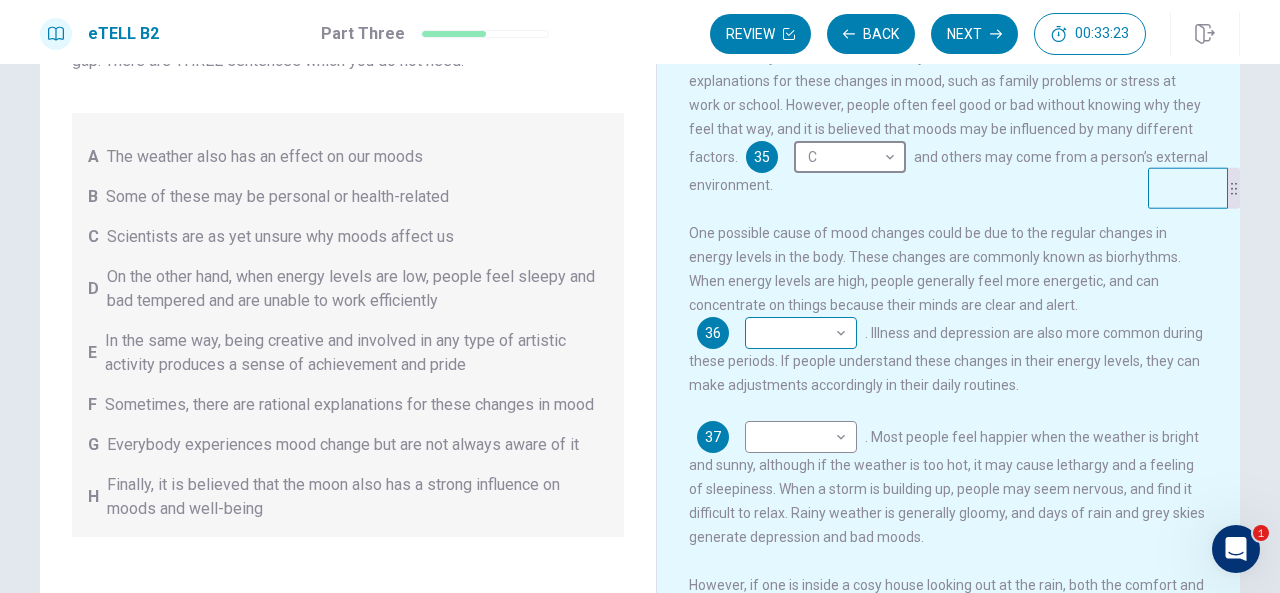 click on "This site uses cookies, as explained in our  Privacy Policy . If you agree to the use of cookies, please click the Accept button and continue to browse our site.   Privacy Policy Accept   eTELL B2 Part Three Review Back Next 00:33:23 Question 15 - 19 of 30 00:33:23 Review Back Next Questions 35 - 39 You are going to read a passage in which some sentences have been  removed. For questions 35 – 39, insert the correct sentence (A – H) into the  appropriate gap. There are THREE sentences which you do not need. A The weather also has an effect on our moods B Some of these may be personal or health-related C Scientists are as yet unsure why moods affect us D On the other hand, when energy levels are low, people feel sleepy and bad tempered and are unable to work efficiently E In the same way, being creative and involved in any type of artistic activity  produces a sense of achievement and pride F Sometimes, there are rational explanations for these changes in mood G H Changing Mood 35 C * ​ 36 ​ ​ 37 ​" at bounding box center (640, 296) 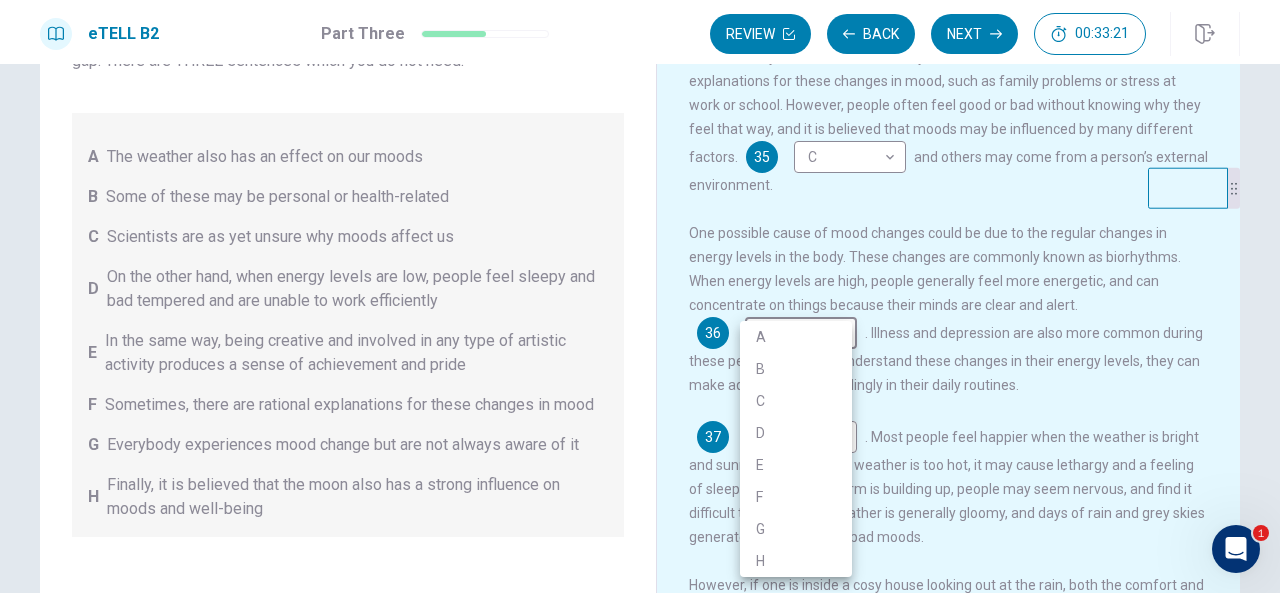 click on "F" at bounding box center (796, 497) 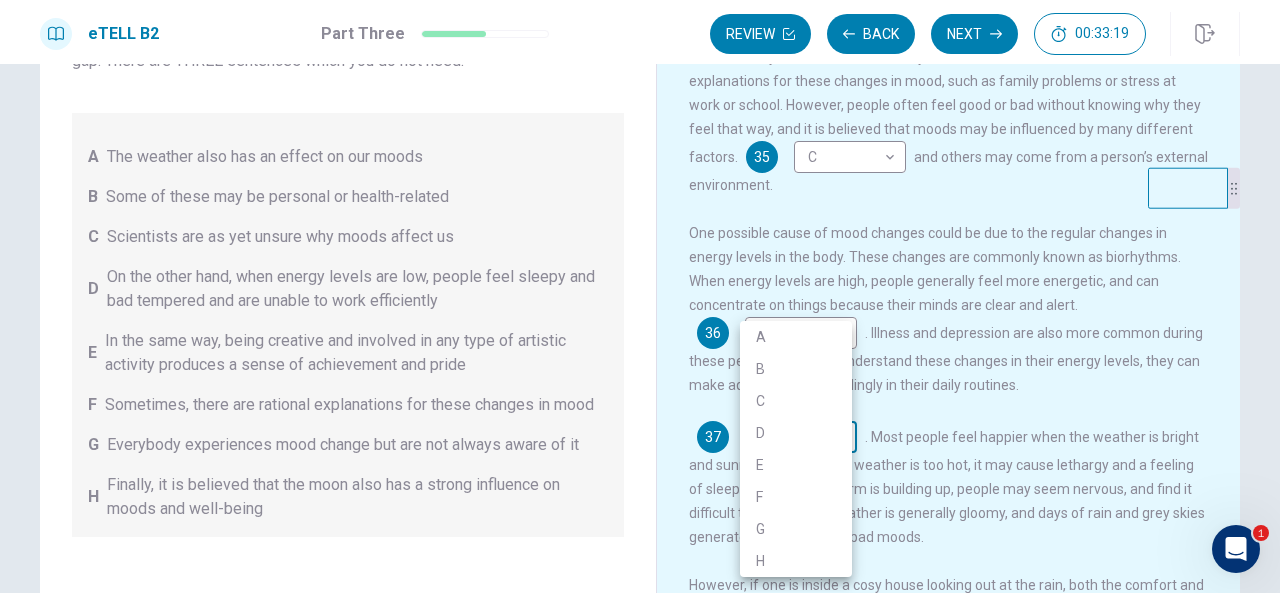 click on "This site uses cookies, as explained in our  Privacy Policy . If you agree to the use of cookies, please click the Accept button and continue to browse our site.   Privacy Policy Accept   eTELL B2 Part Three Review Back Next 00:33:19 Question 15 - 19 of 30 00:33:19 Review Back Next Questions 35 - 39 You are going to read a passage in which some sentences have been  removed. For questions 35 – 39, insert the correct sentence (A – H) into the  appropriate gap. There are THREE sentences which you do not need. A The weather also has an effect on our moods B Some of these may be personal or health-related C Scientists are as yet unsure why moods affect us D On the other hand, when energy levels are low, people feel sleepy and bad tempered and are unable to work efficiently E In the same way, being creative and involved in any type of artistic activity  produces a sense of achievement and pride F Sometimes, there are rational explanations for these changes in mood G H Changing Mood 35 C * ​ 36 F * ​ 37 ​" at bounding box center (640, 296) 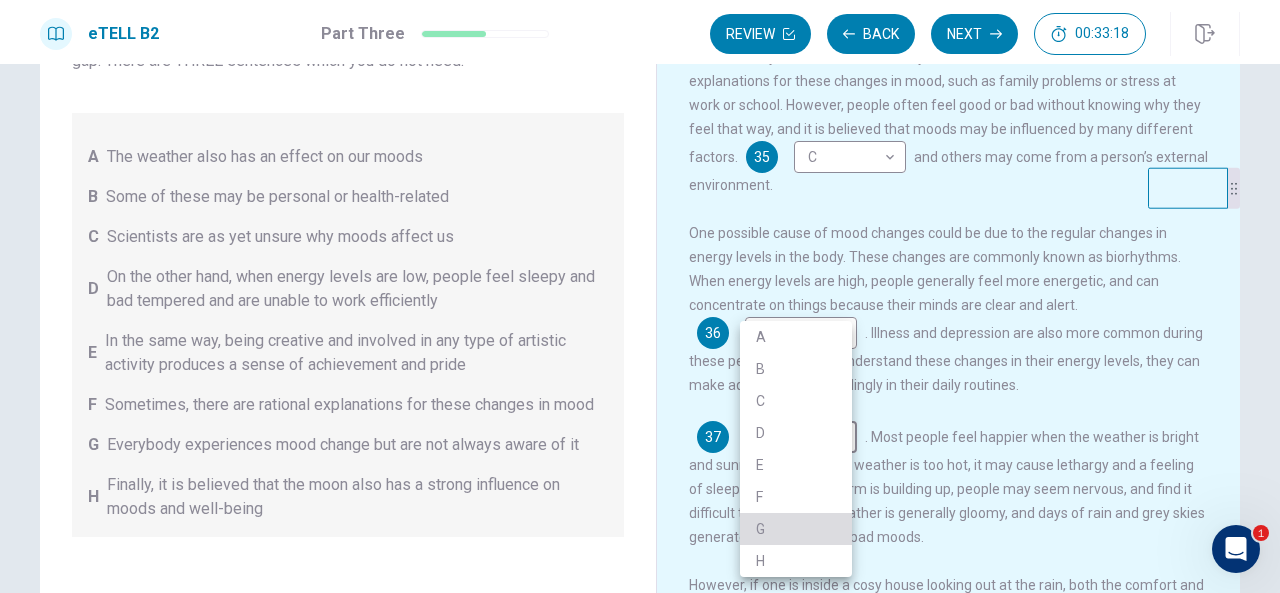 click on "G" at bounding box center (796, 529) 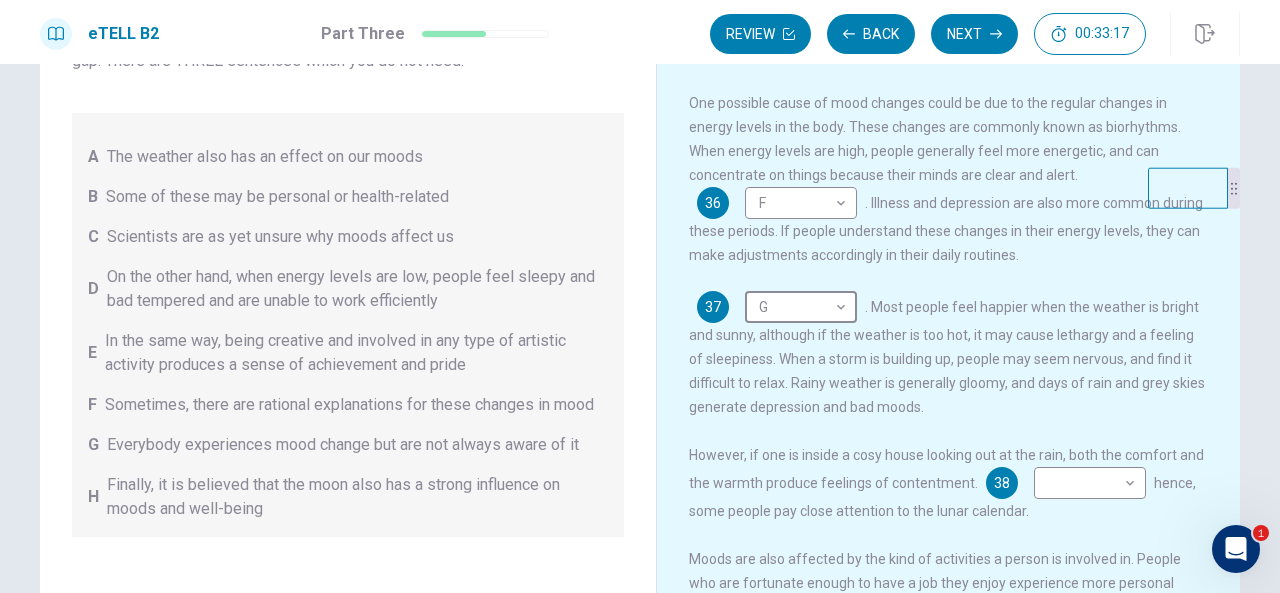 scroll, scrollTop: 250, scrollLeft: 0, axis: vertical 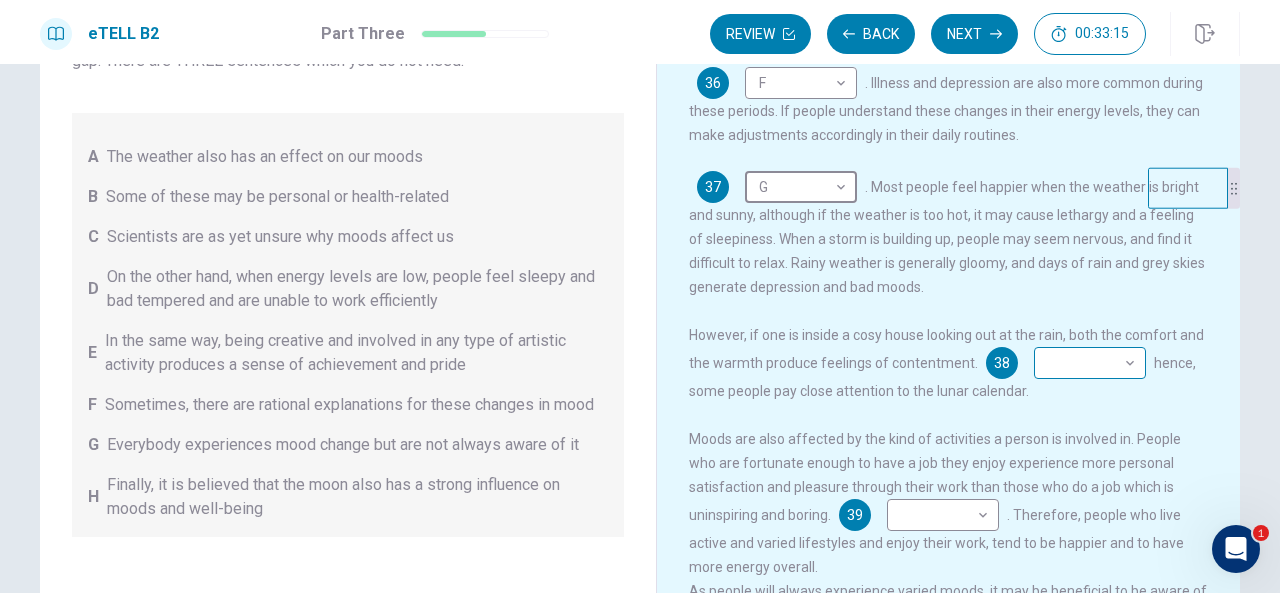 click on "This site uses cookies, as explained in our  Privacy Policy . If you agree to the use of cookies, please click the Accept button and continue to browse our site.   Privacy Policy Accept   eTELL B2 Part Three Review Back Next 00:33:15 Question 15 - 19 of 30 00:33:15 Review Back Next Questions 35 - 39 You are going to read a passage in which some sentences have been  removed. For questions 35 – 39, insert the correct sentence (A – H) into the  appropriate gap. There are THREE sentences which you do not need. A The weather also has an effect on our moods B Some of these may be personal or health-related C Scientists are as yet unsure why moods affect us D On the other hand, when energy levels are low, people feel sleepy and bad tempered and are unable to work efficiently E In the same way, being creative and involved in any type of artistic activity  produces a sense of achievement and pride F Sometimes, there are rational explanations for these changes in mood G H Changing Mood 35 C * ​ 36 F * ​ 37 G *" at bounding box center (640, 296) 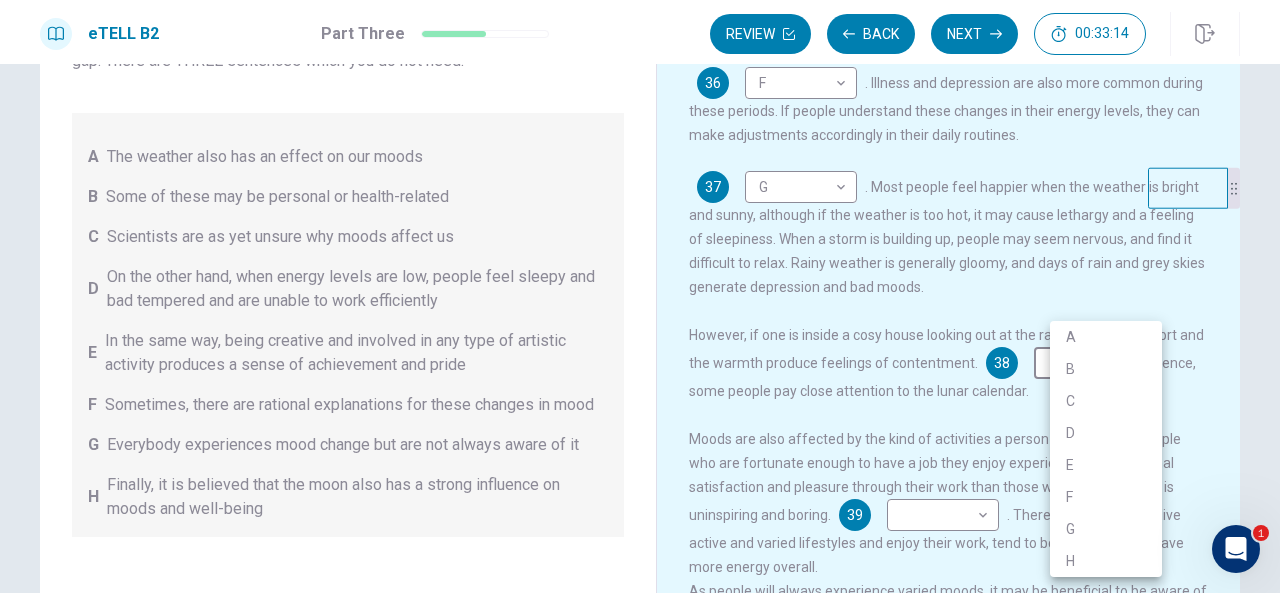 click on "D" at bounding box center [1106, 433] 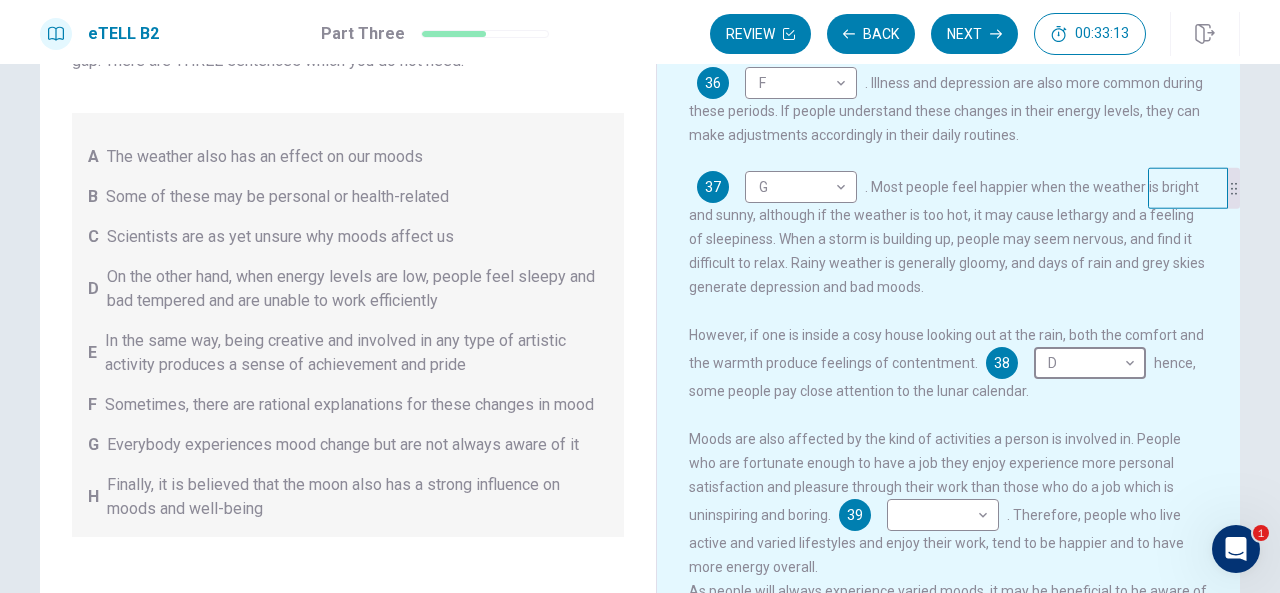 type on "*" 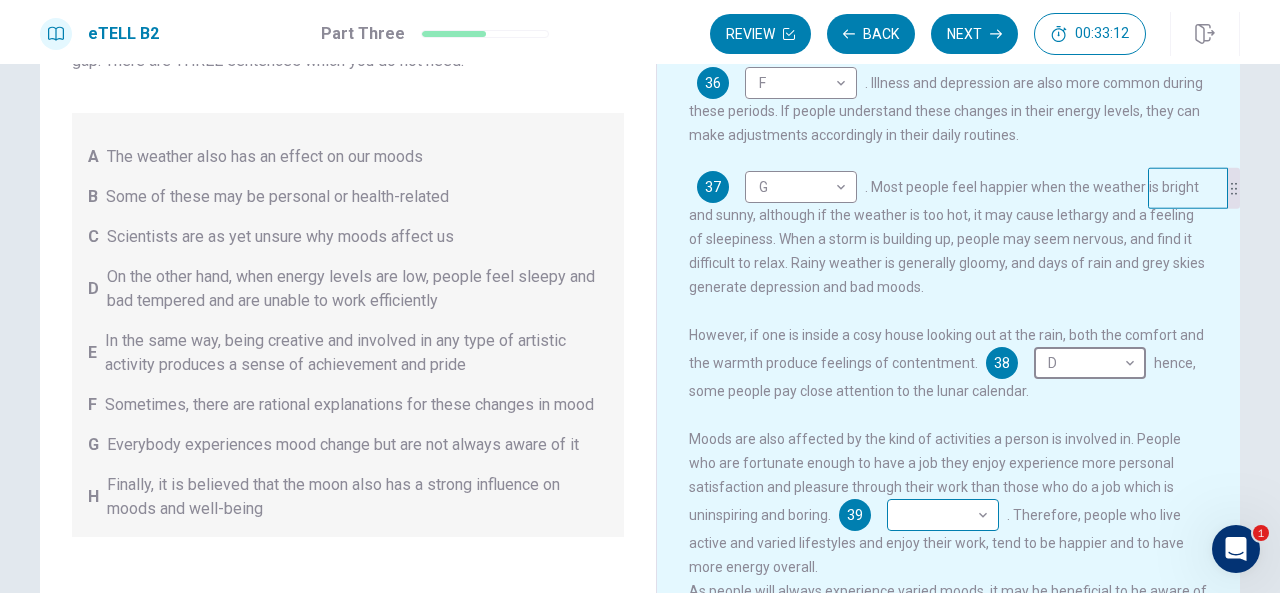 click on "This site uses cookies, as explained in our  Privacy Policy . If you agree to the use of cookies, please click the Accept button and continue to browse our site.   Privacy Policy Accept   eTELL B2 Part Three Review Back Next 00:33:12 Question 15 - 19 of 30 00:33:12 Review Back Next Questions 35 - 39 You are going to read a passage in which some sentences have been  removed. For questions 35 – 39, insert the correct sentence (A – H) into the  appropriate gap. There are THREE sentences which you do not need. A The weather also has an effect on our moods B Some of these may be personal or health-related C Scientists are as yet unsure why moods affect us D On the other hand, when energy levels are low, people feel sleepy and bad tempered and are unable to work efficiently E In the same way, being creative and involved in any type of artistic activity  produces a sense of achievement and pride F Sometimes, there are rational explanations for these changes in mood G H Changing Mood 35 C * ​ 36 F * ​ 37 G *" at bounding box center (640, 296) 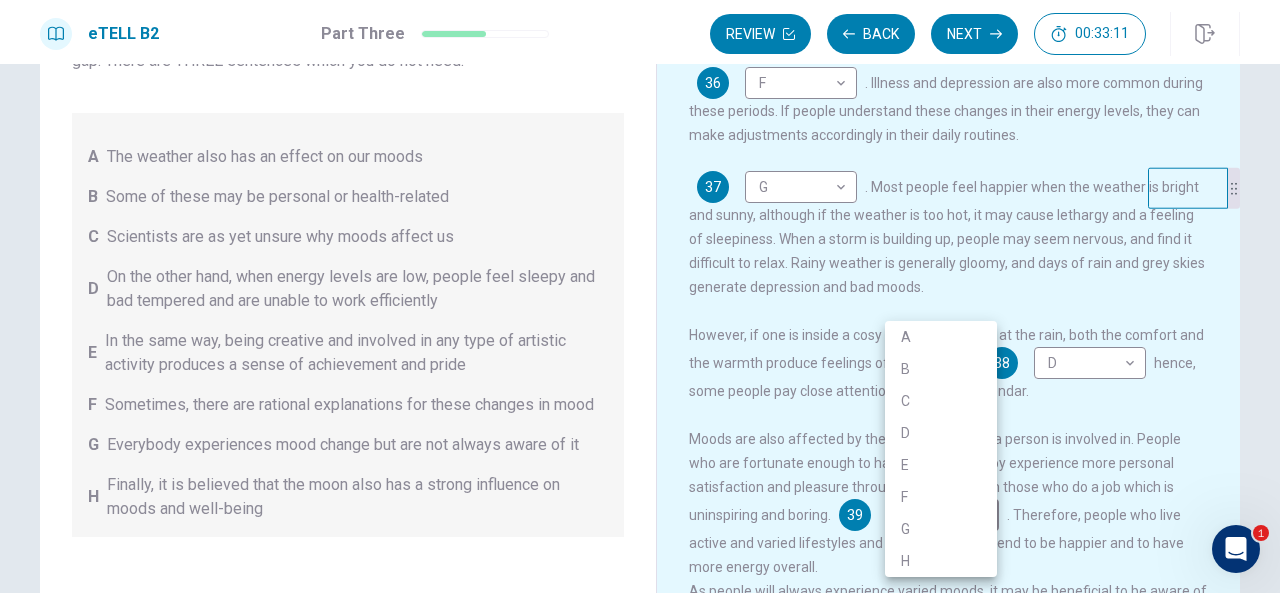 click on "H" at bounding box center (941, 561) 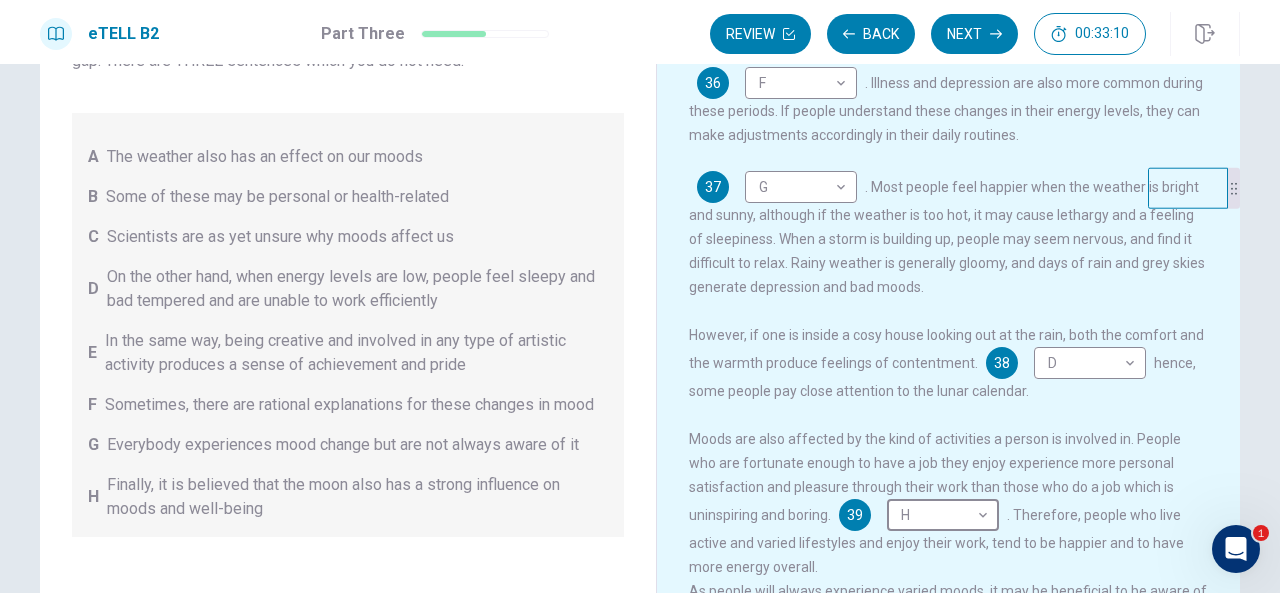 scroll, scrollTop: 362, scrollLeft: 0, axis: vertical 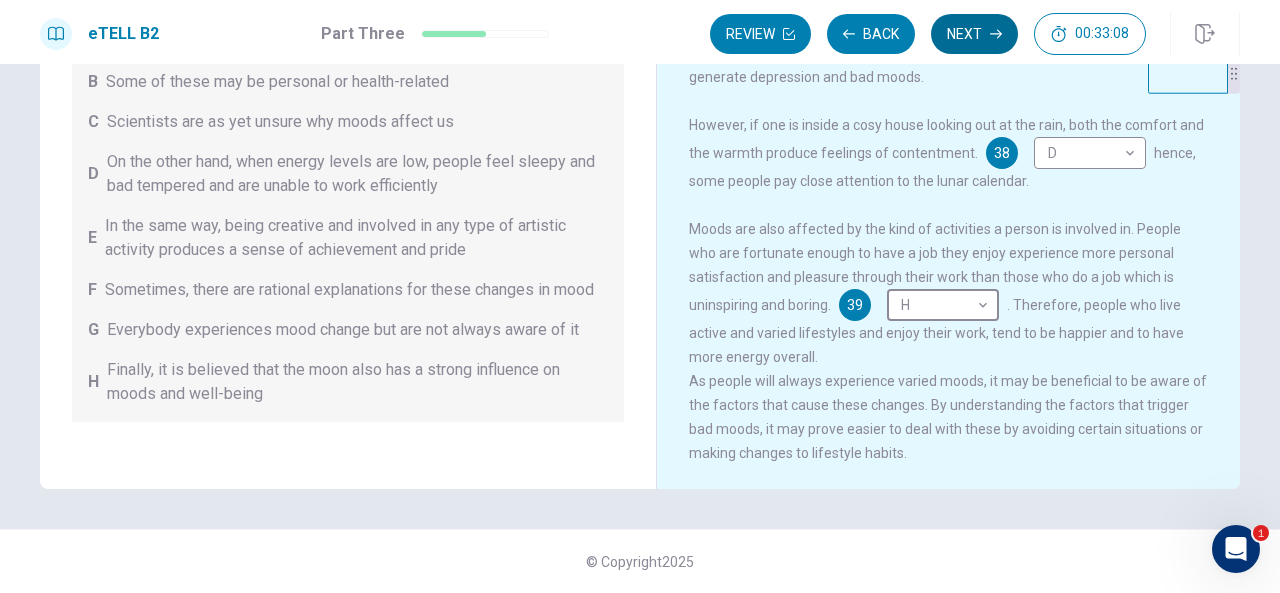 click on "Next" at bounding box center [974, 34] 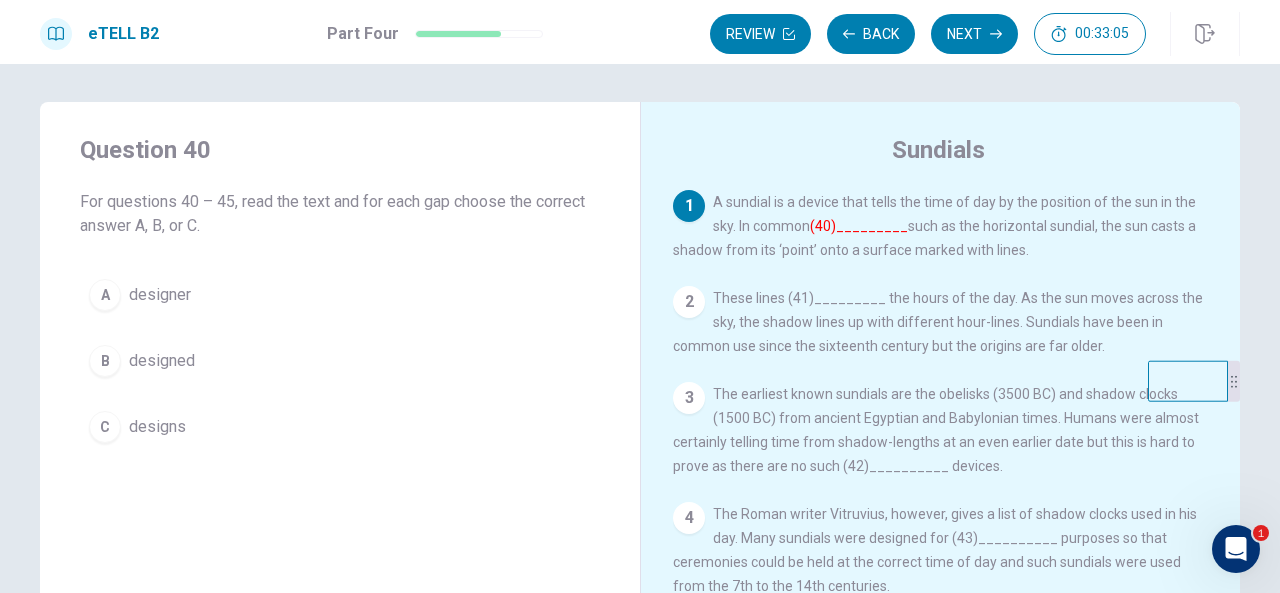 scroll, scrollTop: 0, scrollLeft: 0, axis: both 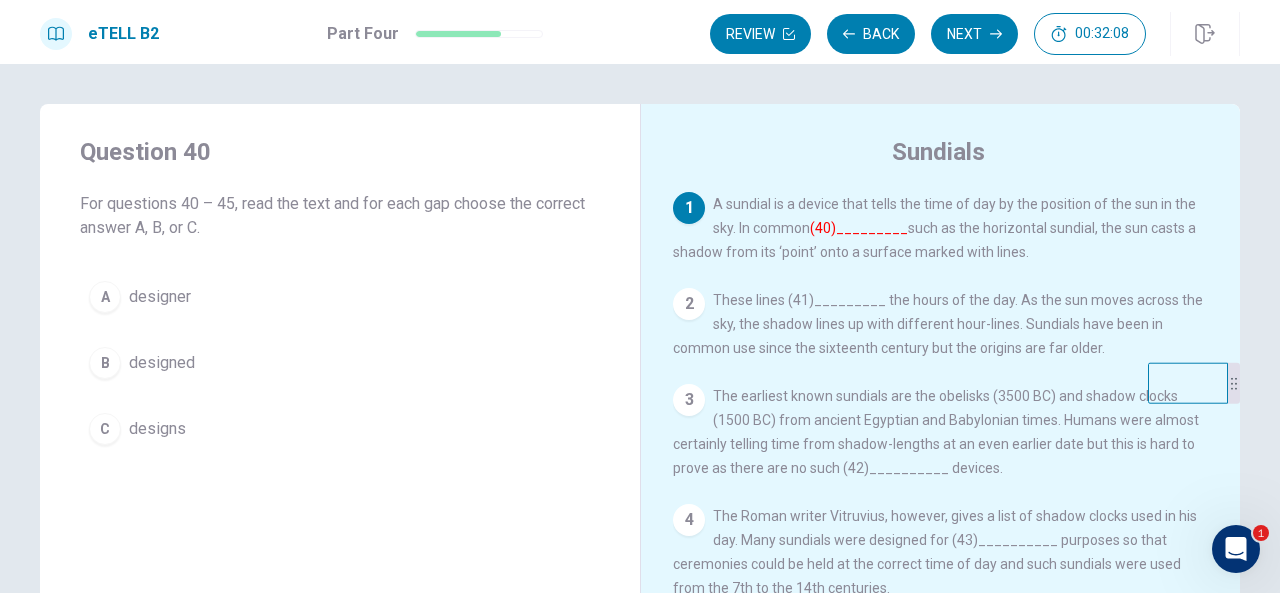 click on "C" at bounding box center (105, 429) 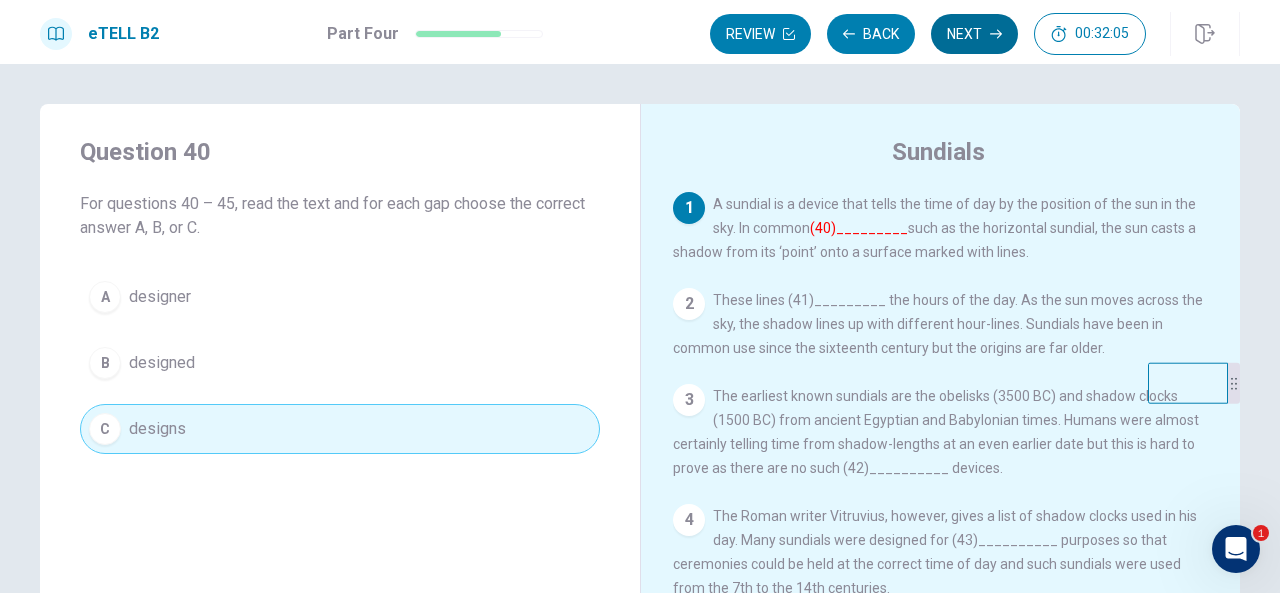 click on "Next" at bounding box center (974, 34) 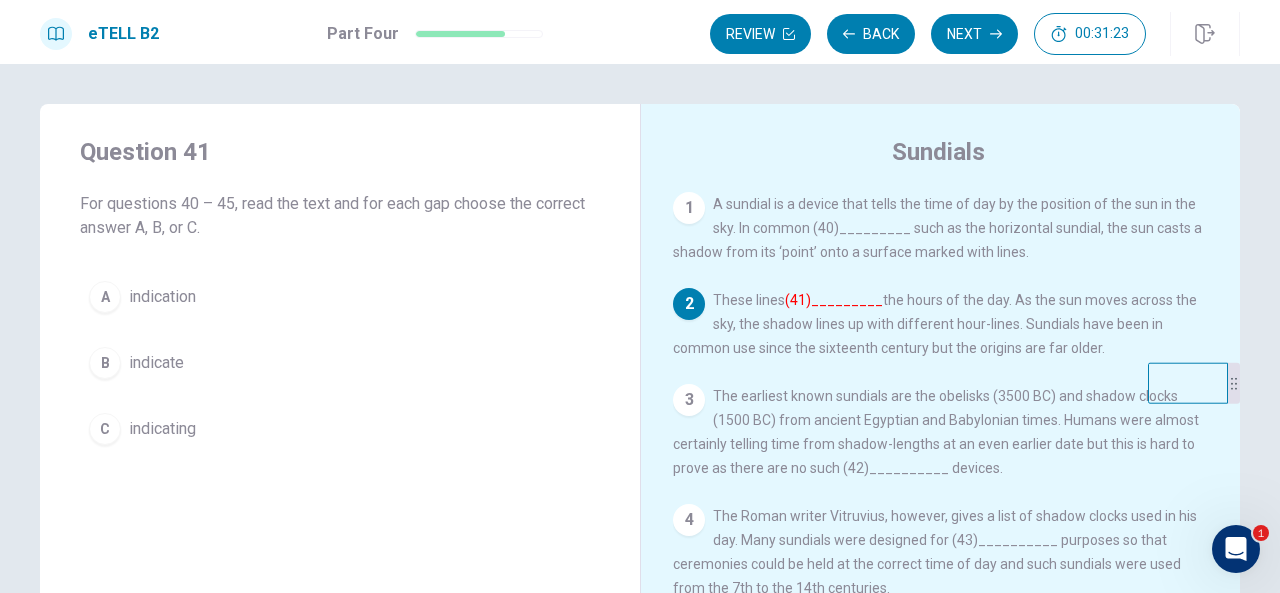 click on "B" at bounding box center [105, 363] 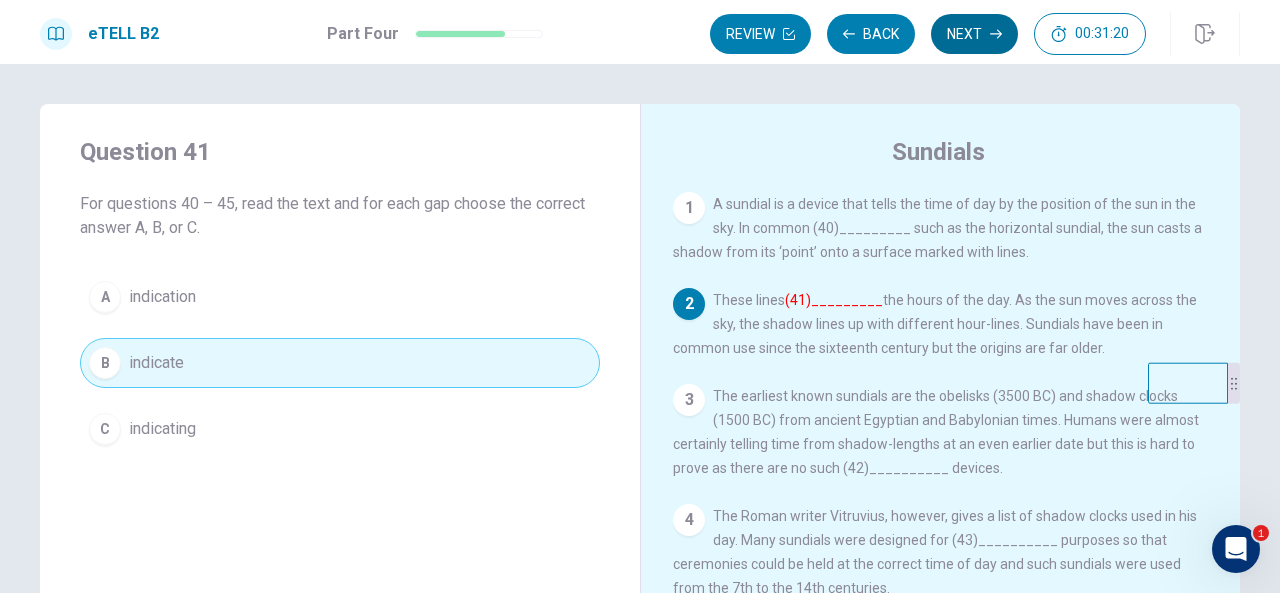 click on "Next" at bounding box center (974, 34) 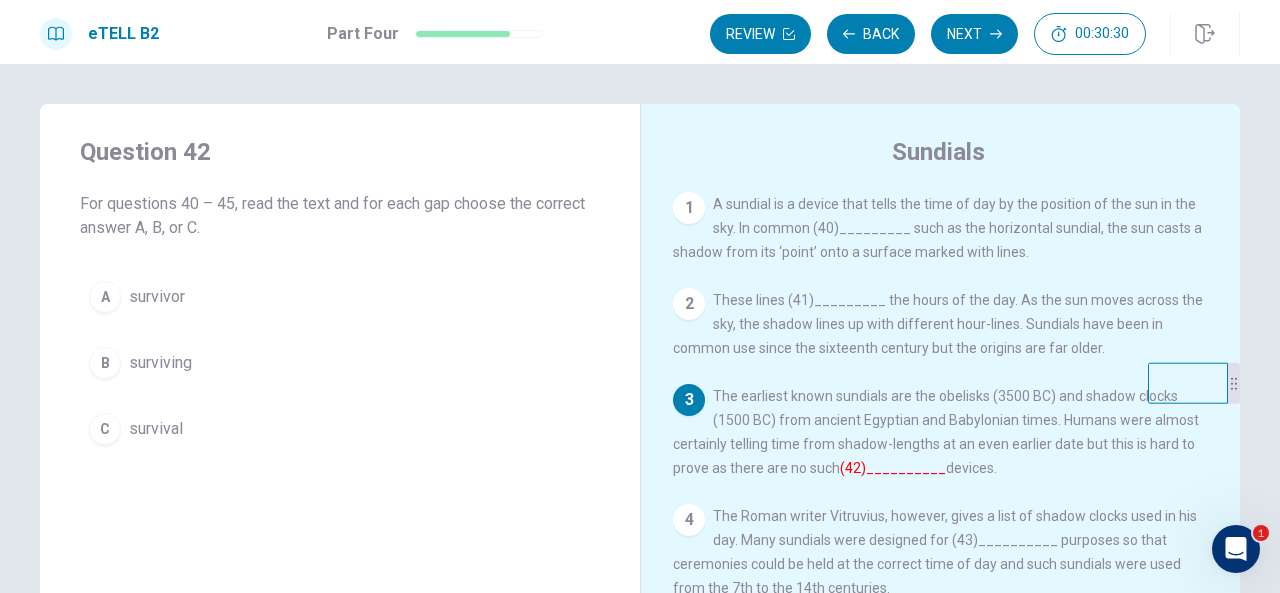 click on "B" at bounding box center (105, 363) 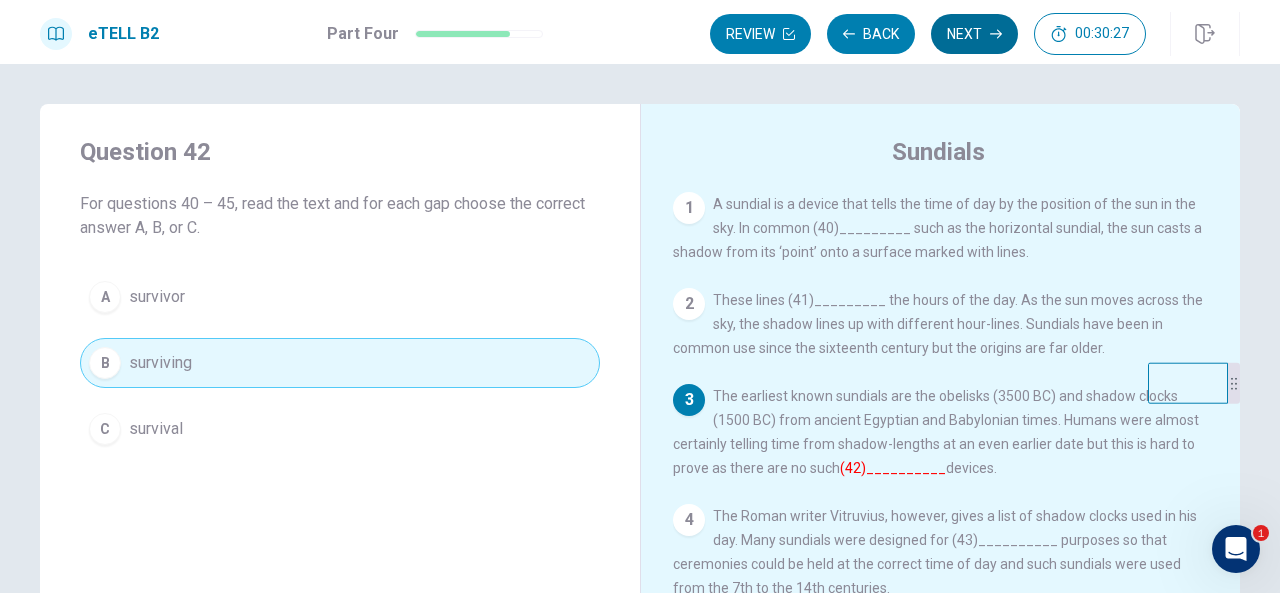 click on "Next" at bounding box center (974, 34) 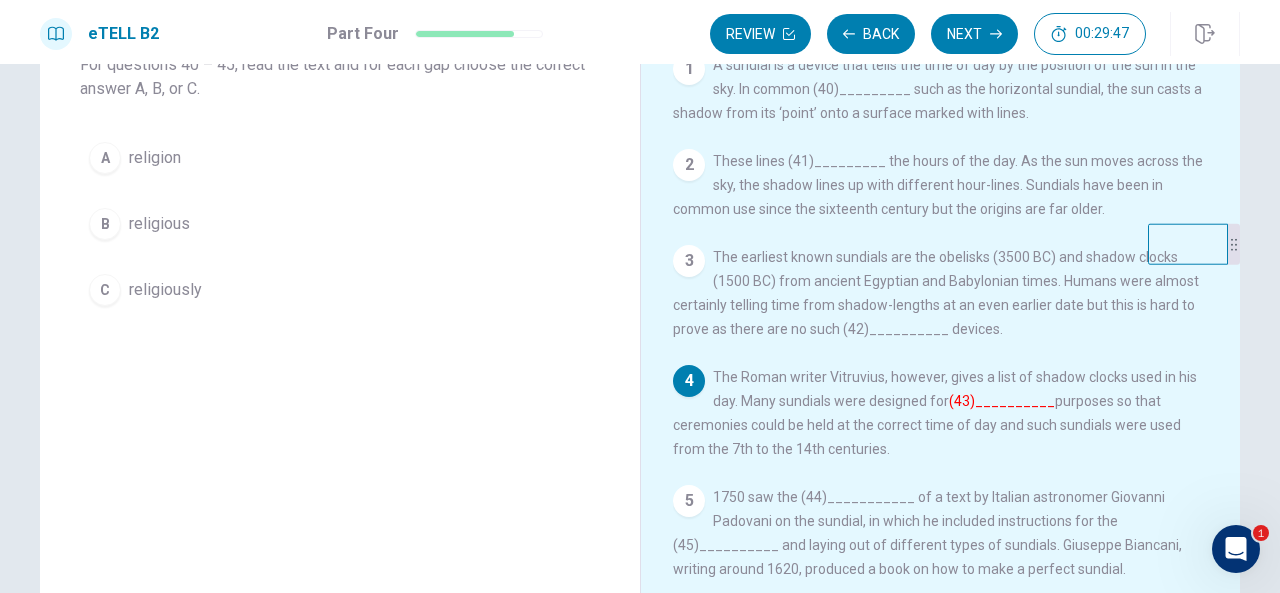 scroll, scrollTop: 143, scrollLeft: 0, axis: vertical 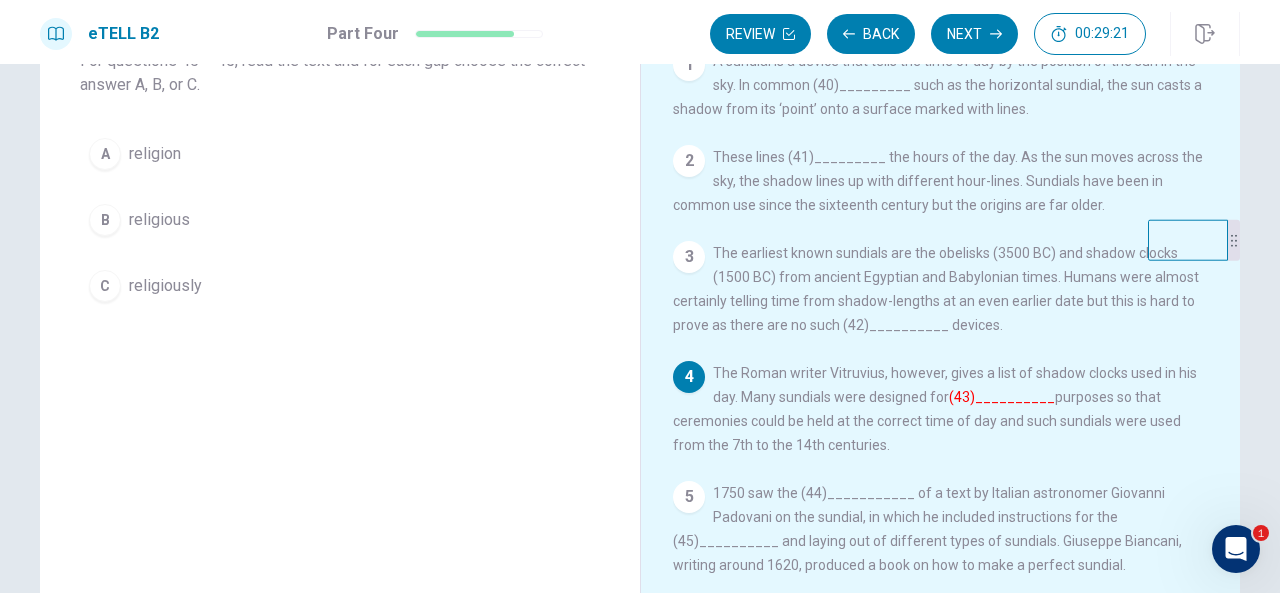 click on "B" at bounding box center [105, 220] 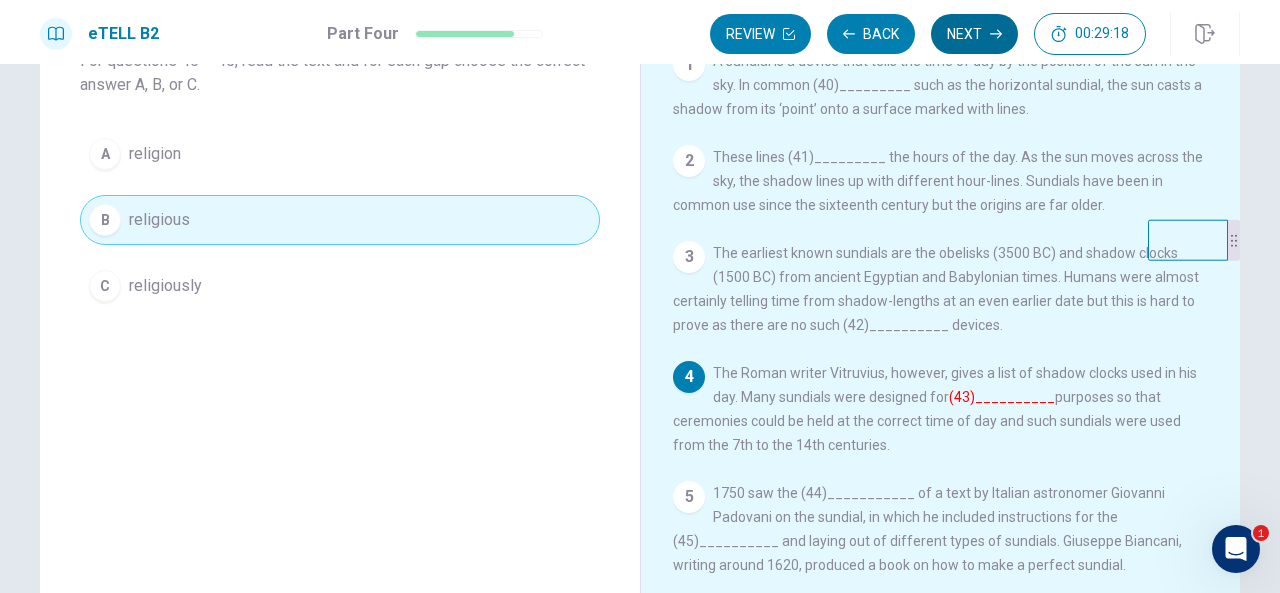 click on "Next" at bounding box center [974, 34] 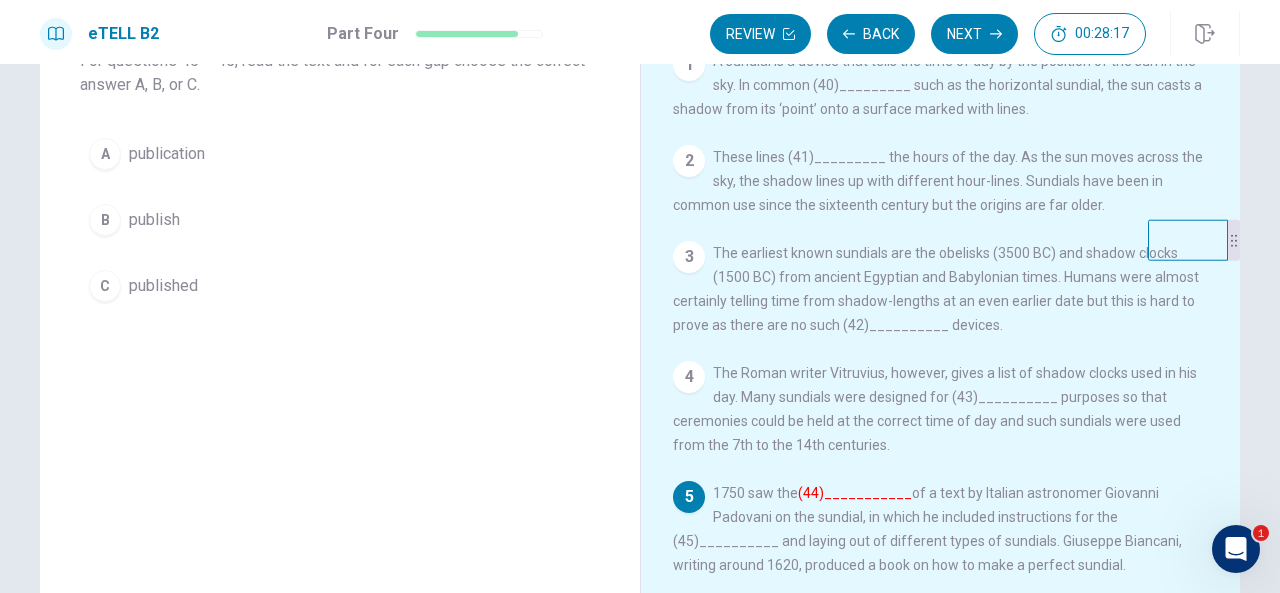 click on "A publication" at bounding box center [340, 154] 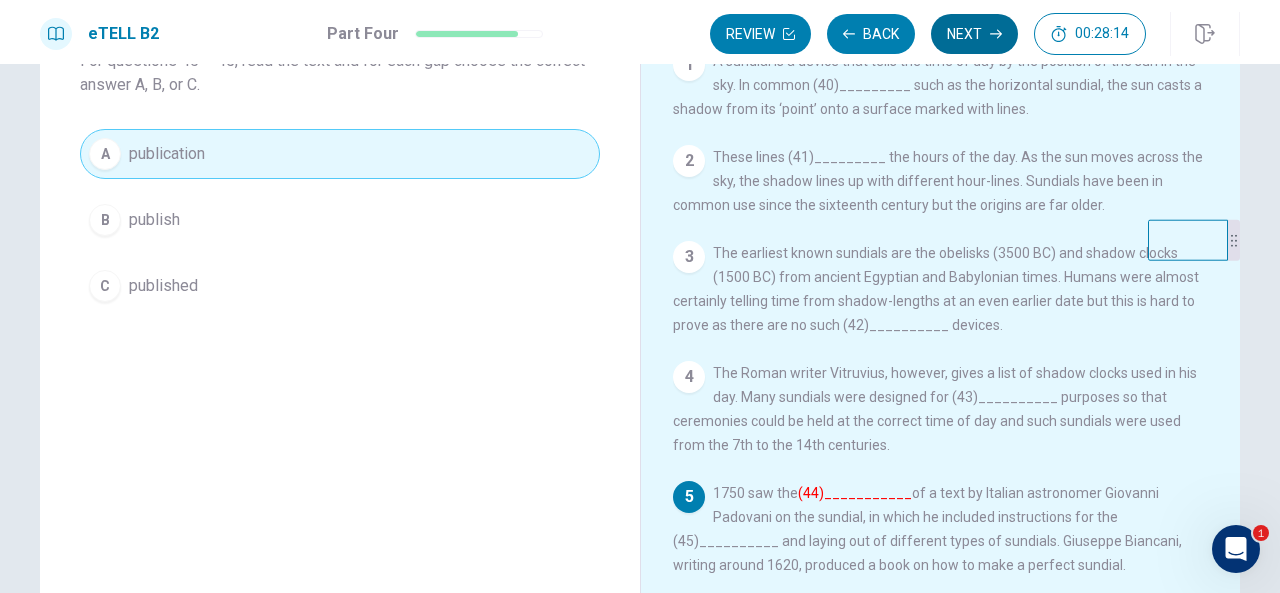 click on "Next" at bounding box center [974, 34] 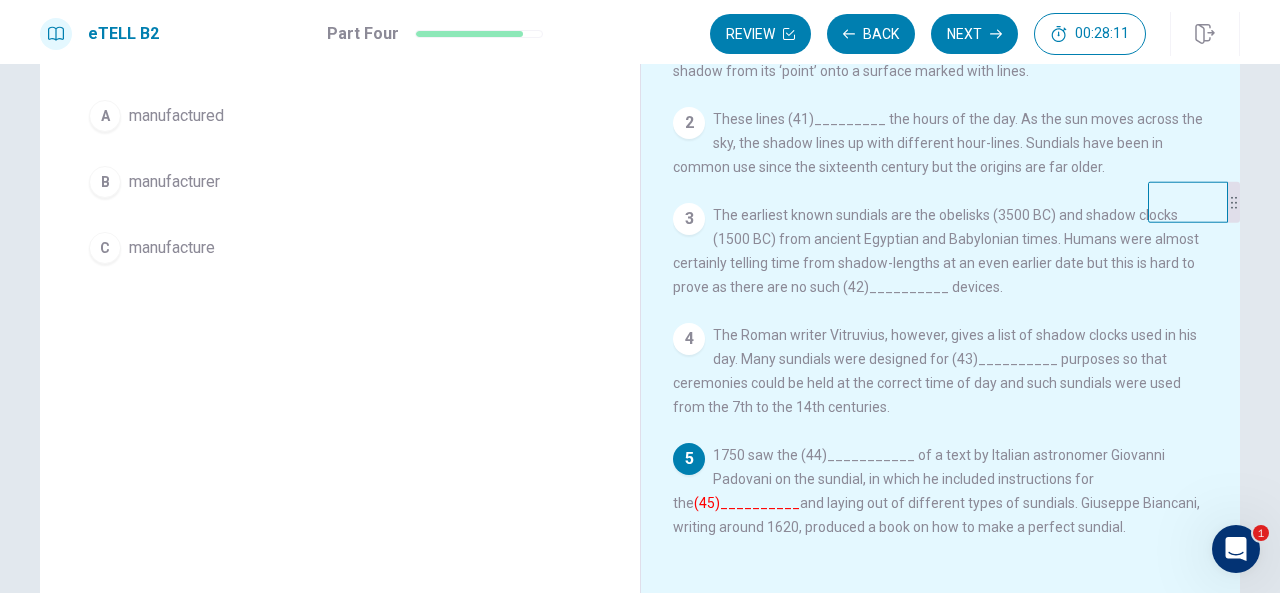 scroll, scrollTop: 193, scrollLeft: 0, axis: vertical 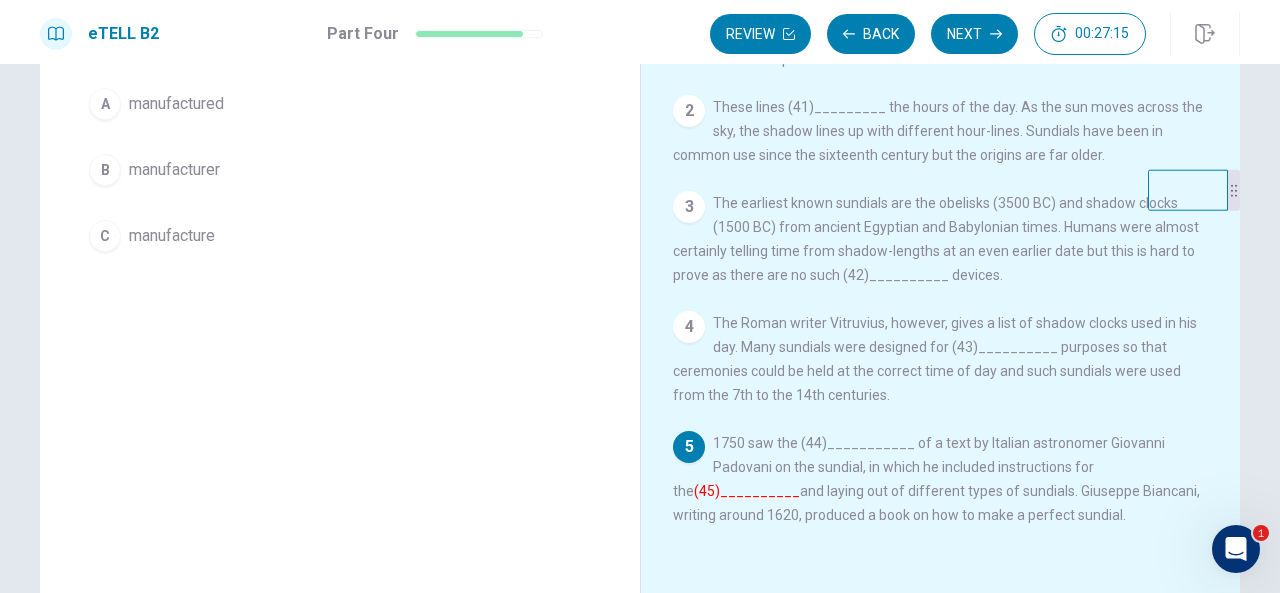 click on "C" at bounding box center [105, 236] 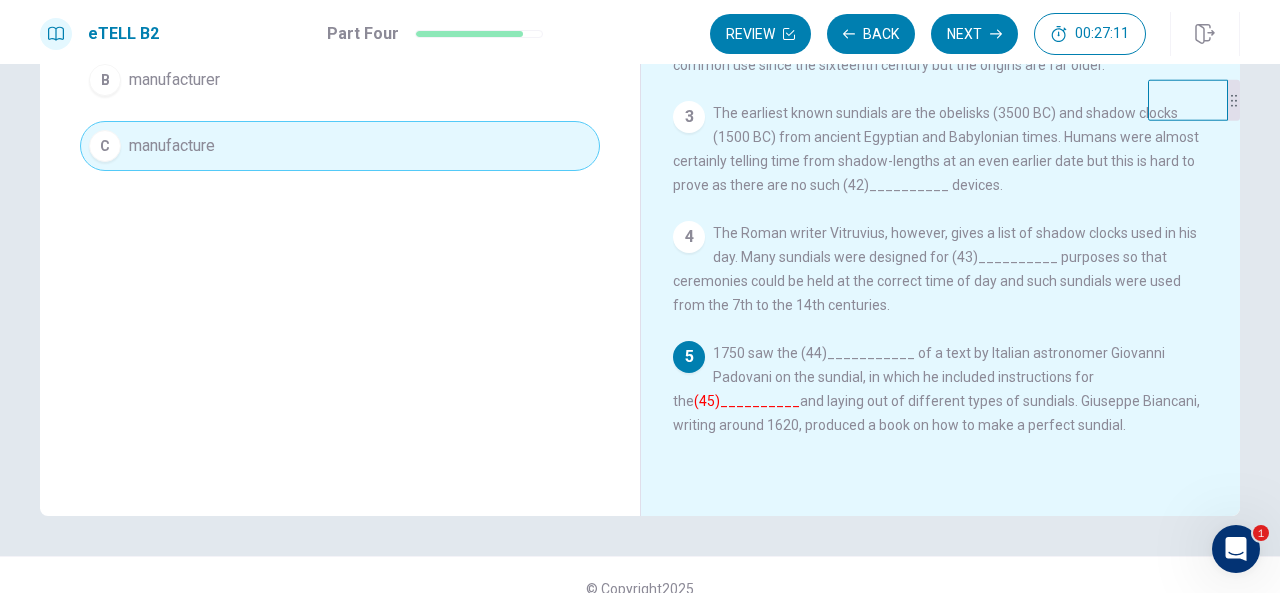 scroll, scrollTop: 293, scrollLeft: 0, axis: vertical 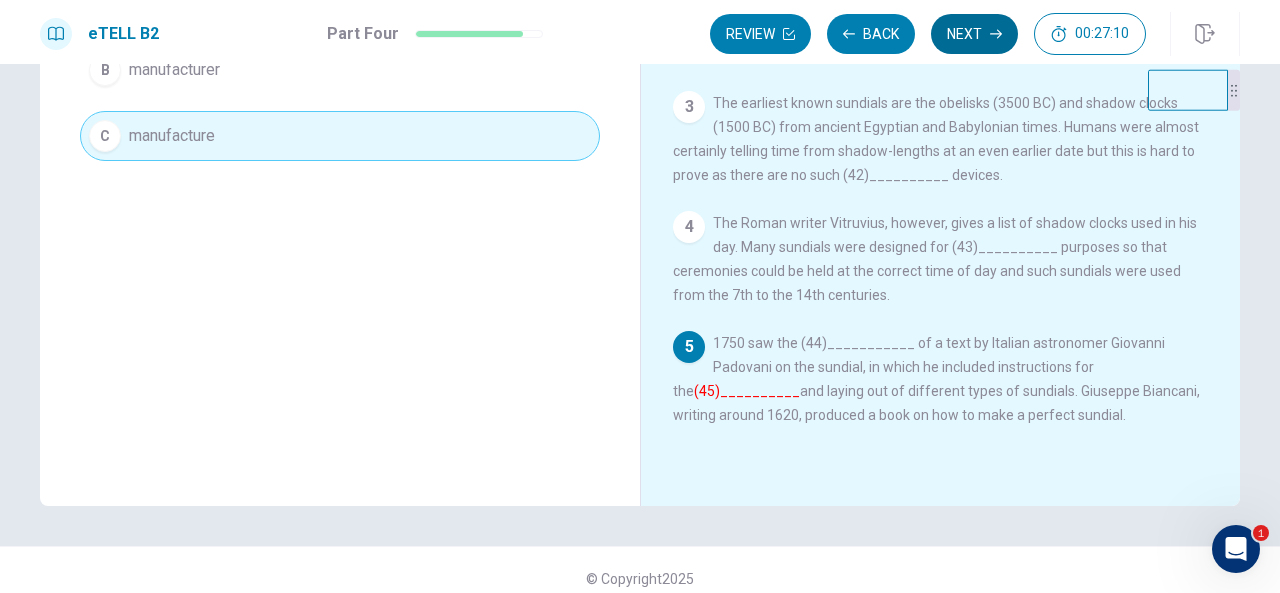 click on "Next" at bounding box center (974, 34) 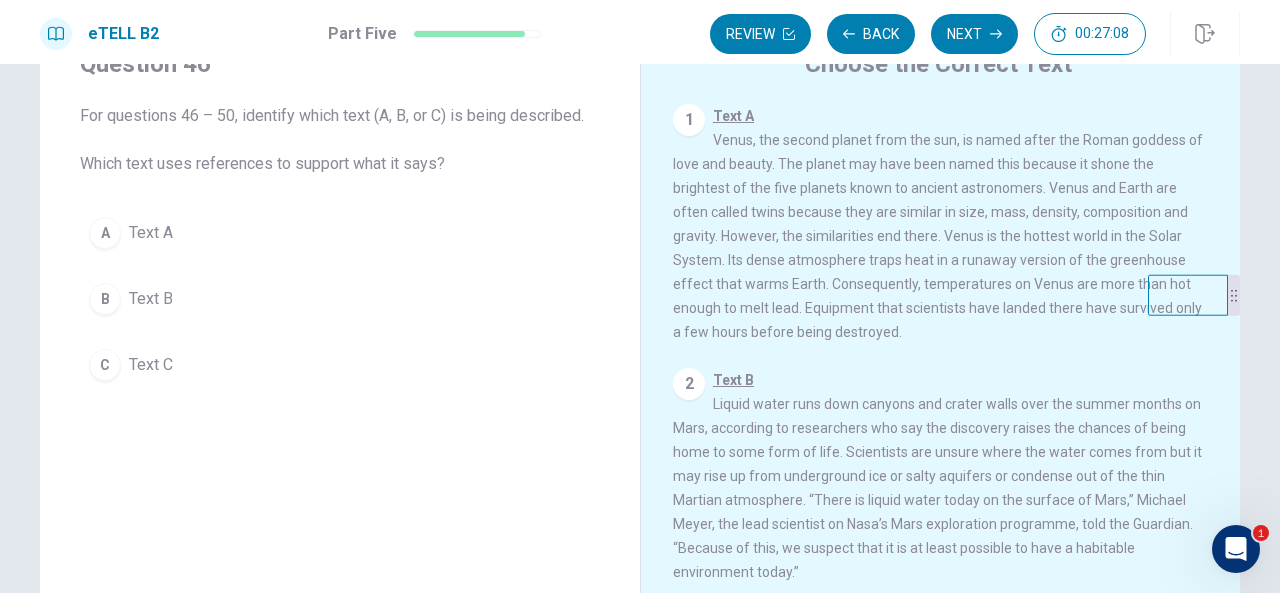 scroll, scrollTop: 60, scrollLeft: 0, axis: vertical 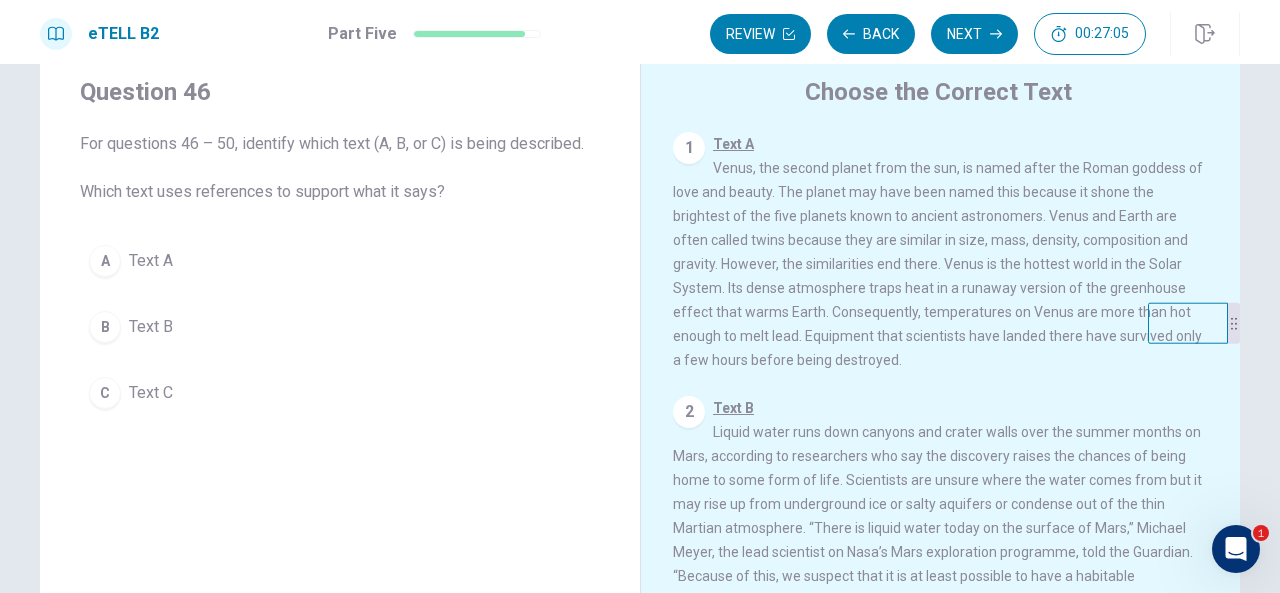 click on "B" at bounding box center (105, 327) 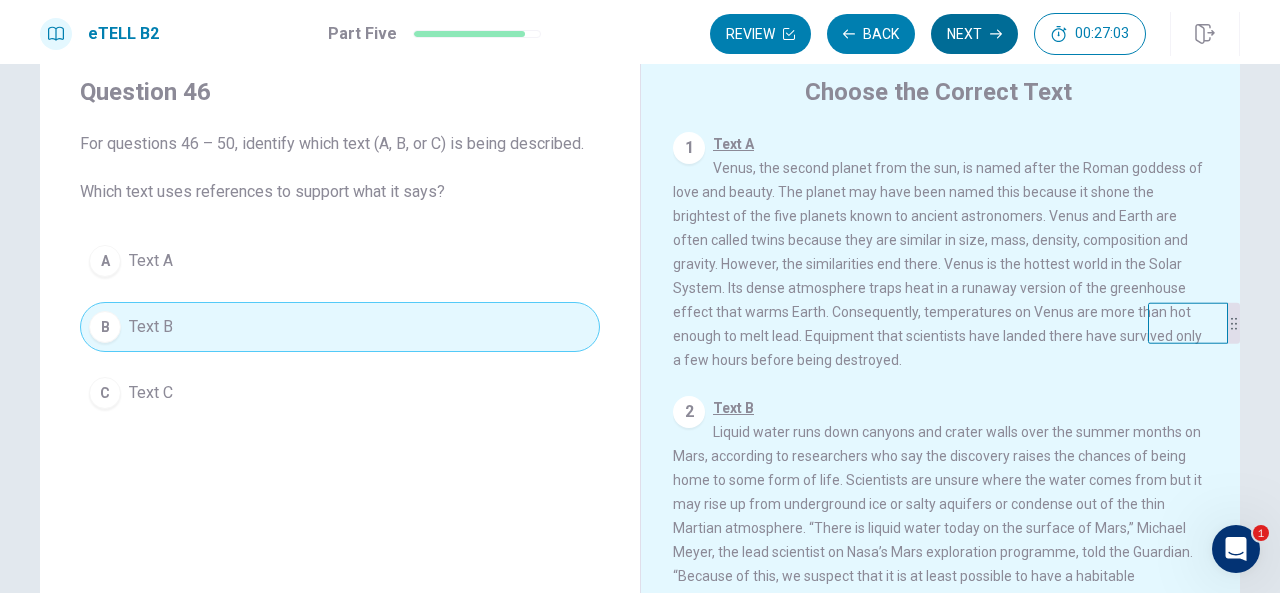 click on "Next" at bounding box center (974, 34) 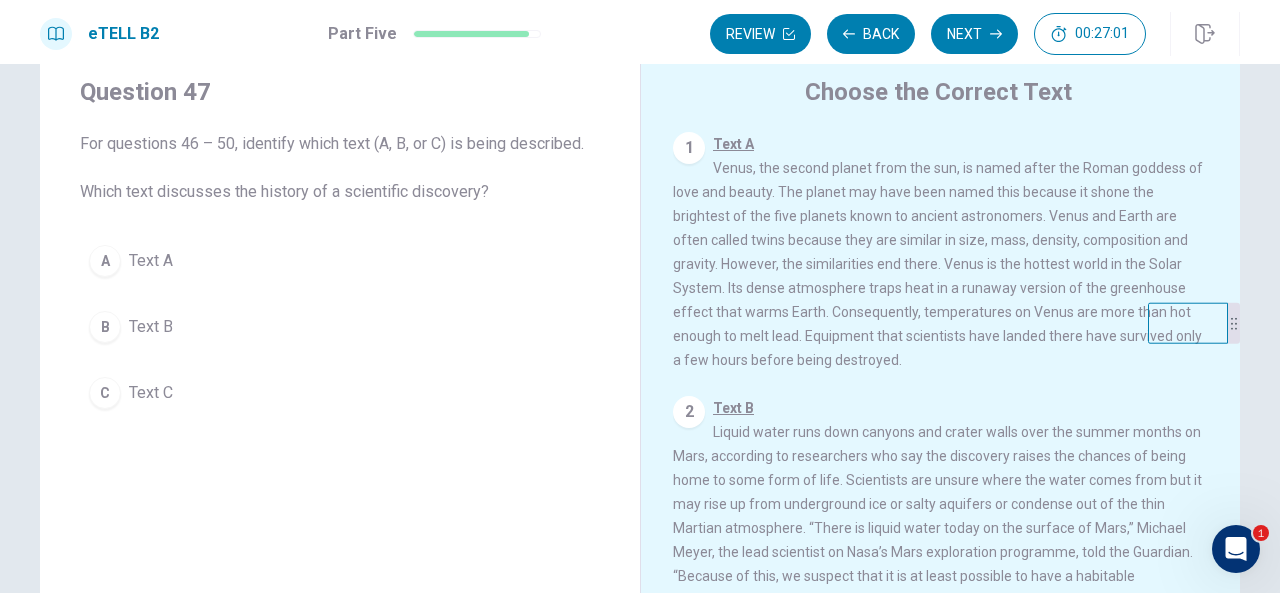 click on "A Text A" at bounding box center [340, 261] 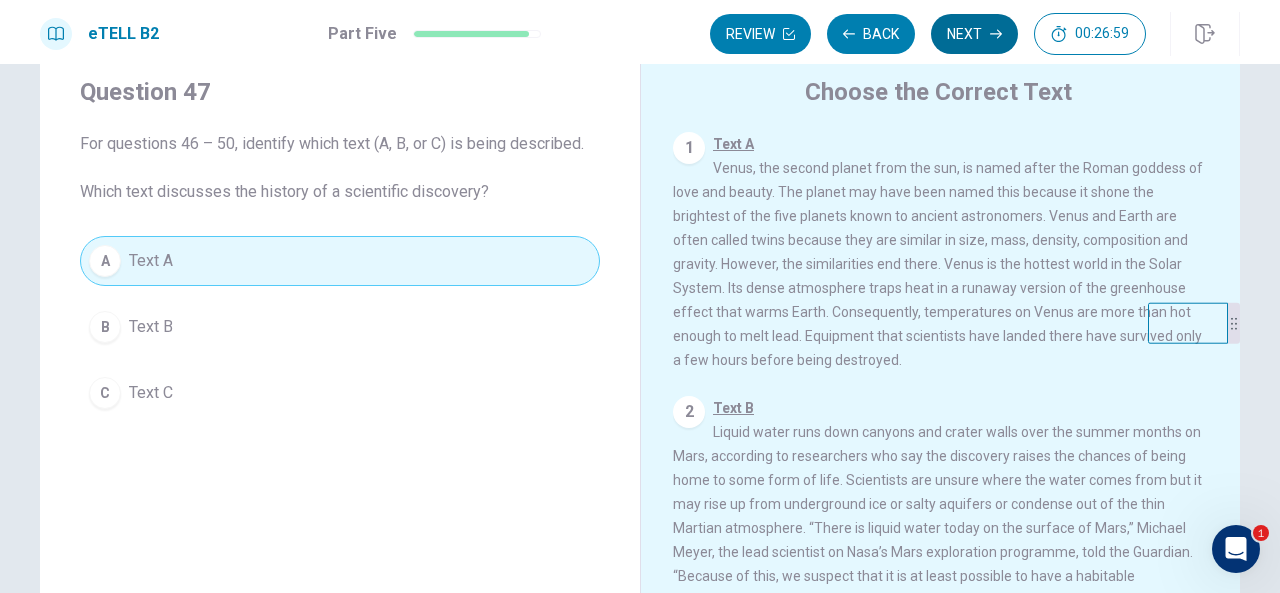 click on "Next" at bounding box center [974, 34] 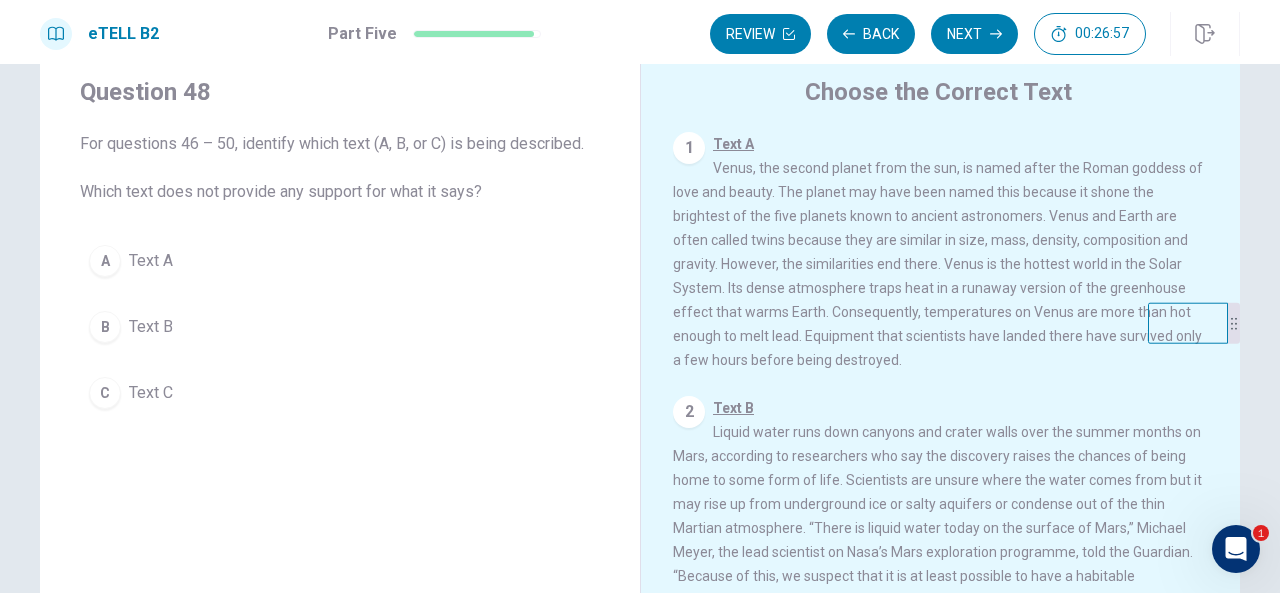 click on "C" at bounding box center [105, 393] 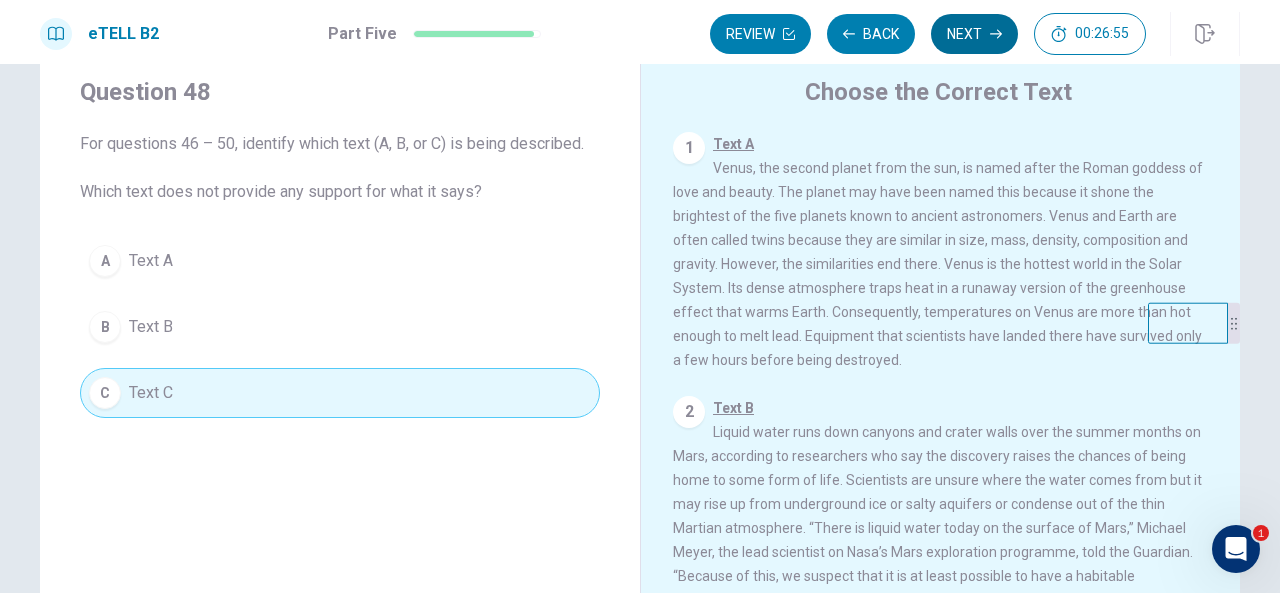 click 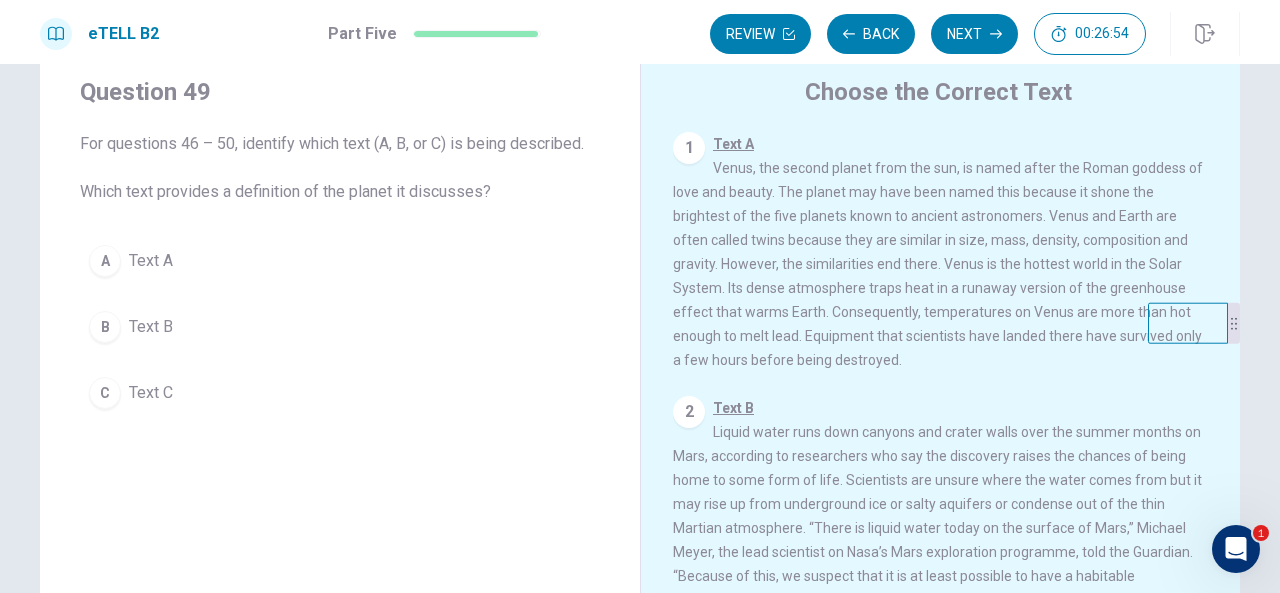 click on "B Text B" at bounding box center [340, 327] 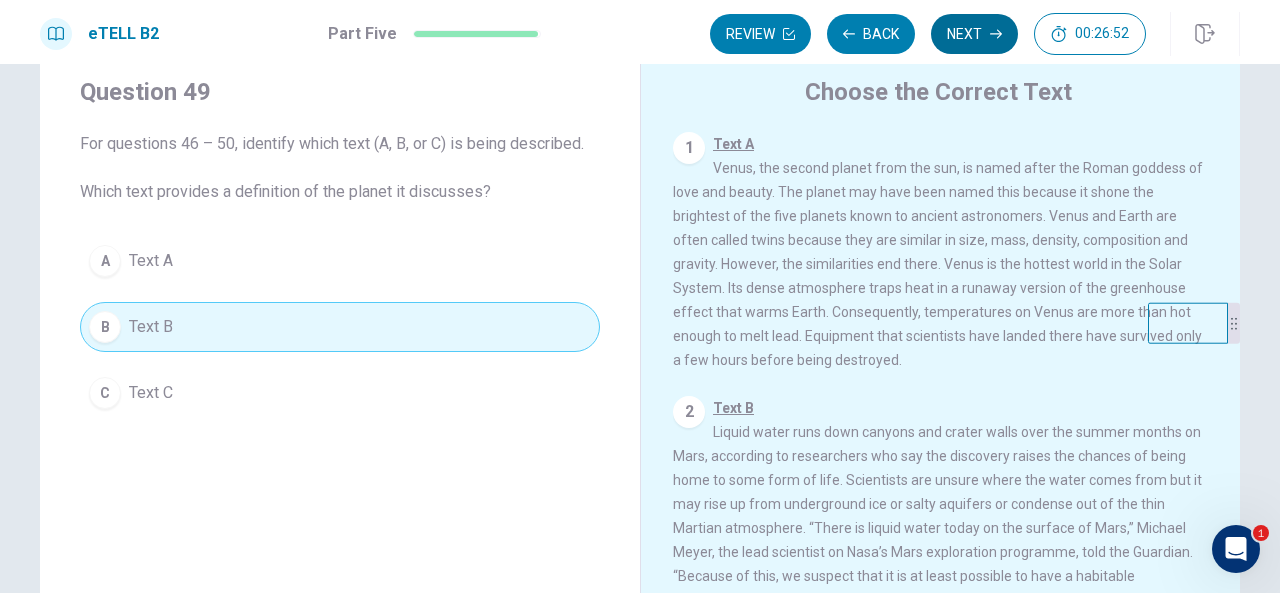 click on "Next" at bounding box center [974, 34] 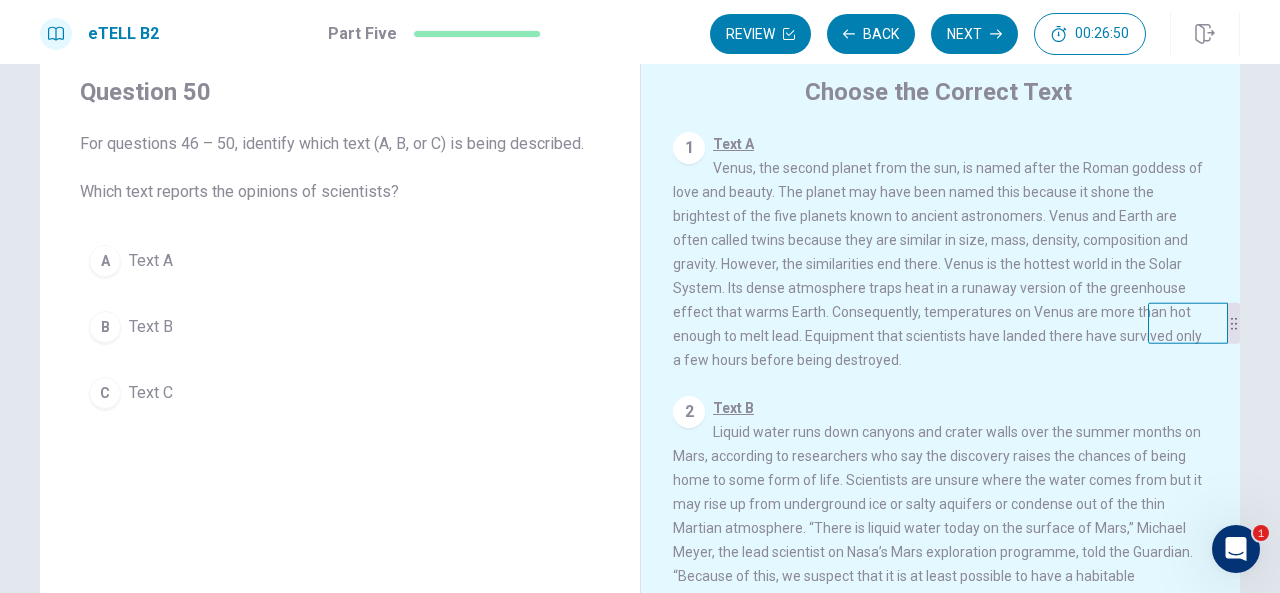 click on "B" at bounding box center [105, 327] 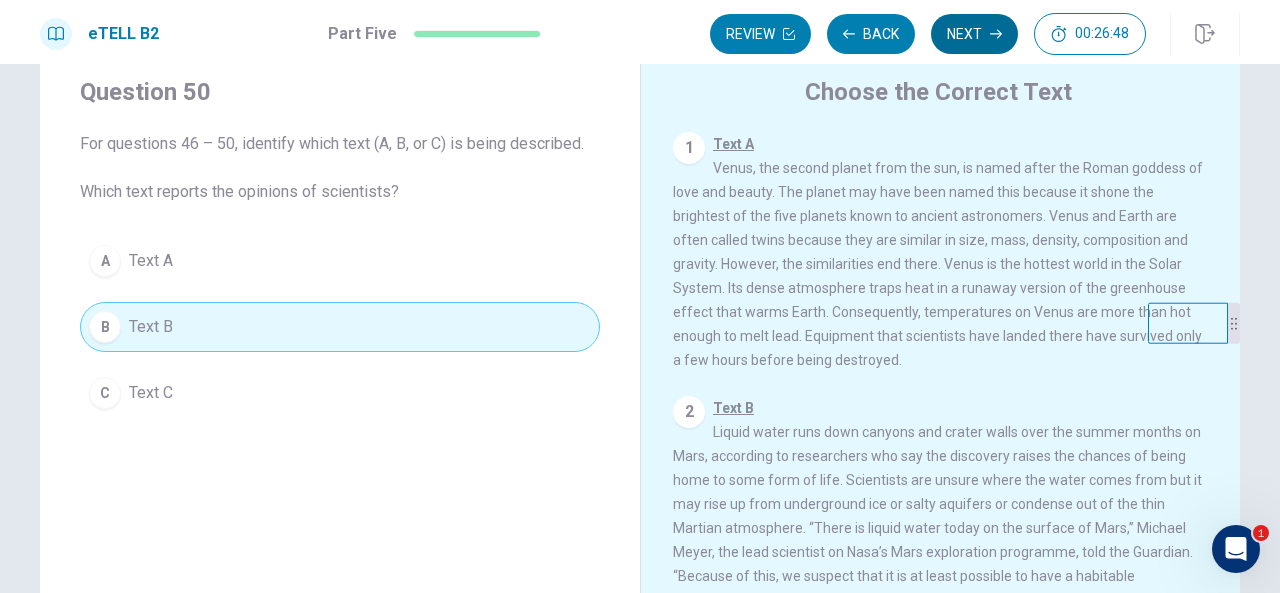 click on "Next" at bounding box center [974, 34] 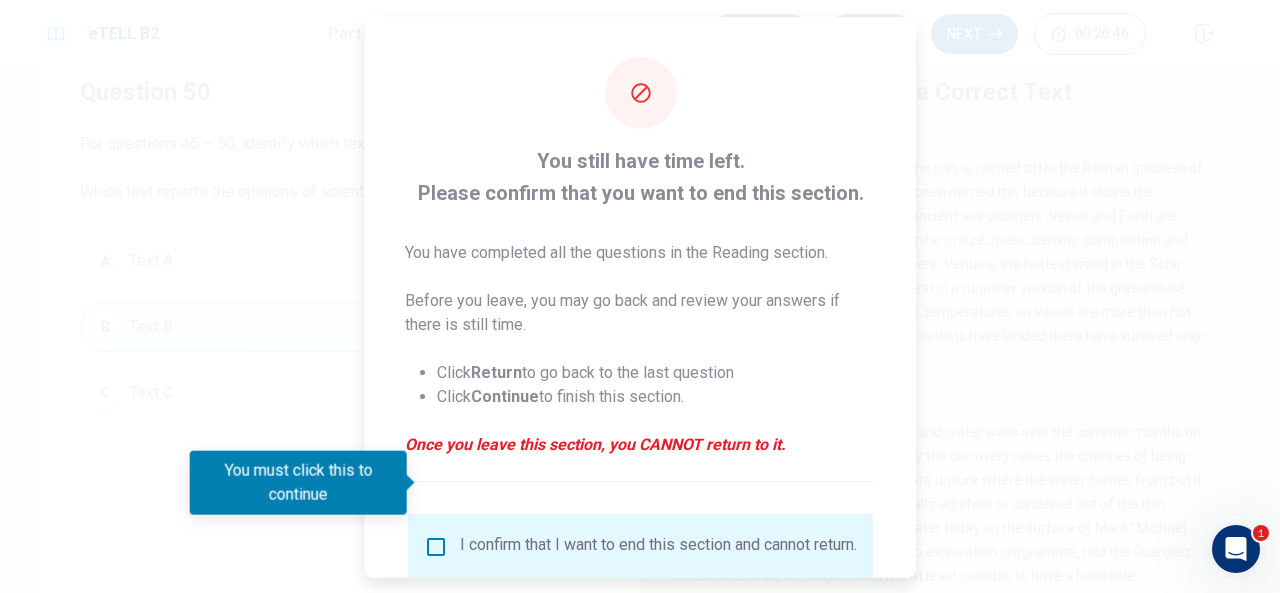 scroll, scrollTop: 152, scrollLeft: 0, axis: vertical 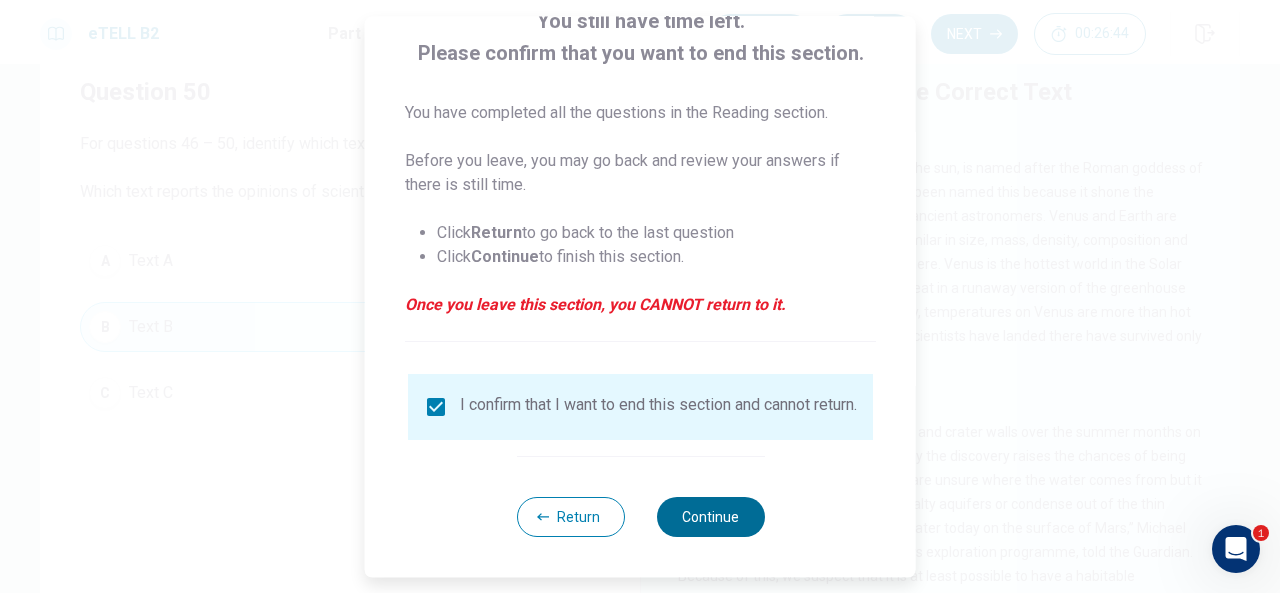 click on "Continue" at bounding box center (710, 517) 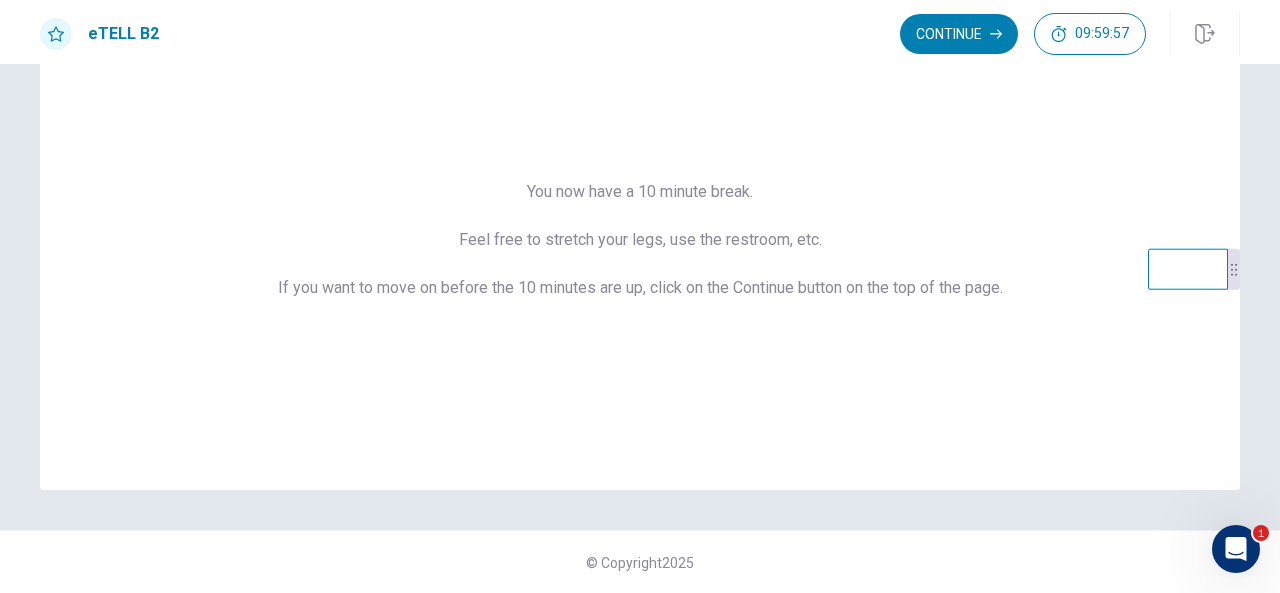 scroll, scrollTop: 0, scrollLeft: 0, axis: both 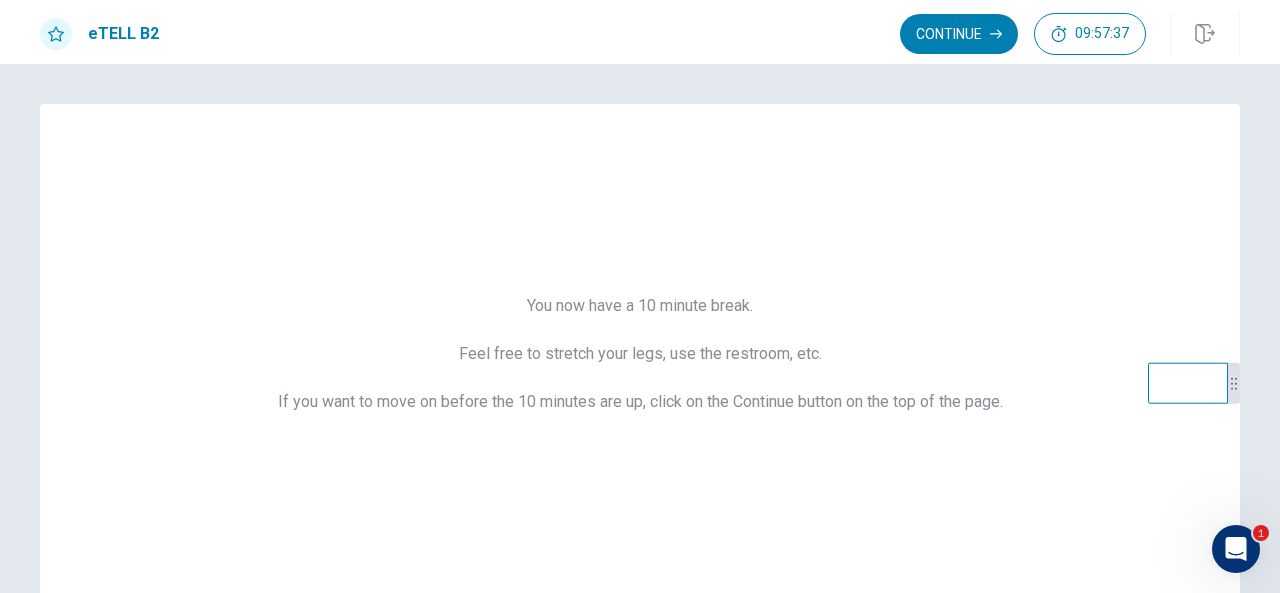 click on "You now have a 10 minute break. Feel free to stretch your legs, use the restroom, etc. If you want to move on before the 10 minutes are up, click on the Continue button on the top of the page." at bounding box center (640, 354) 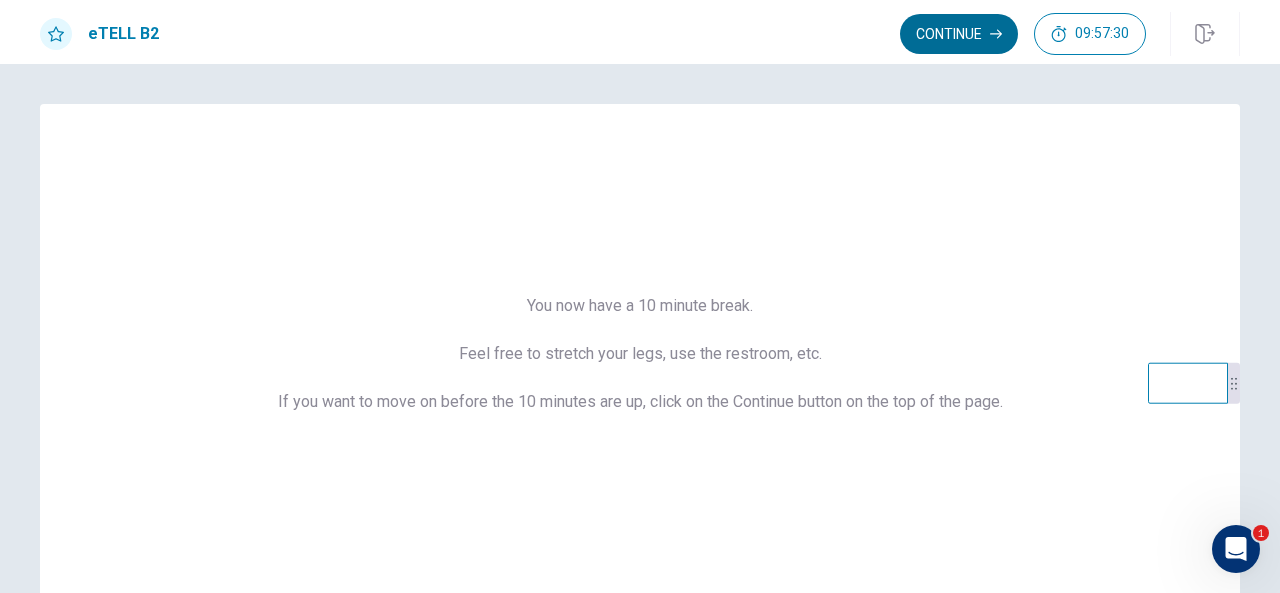 click on "Continue" at bounding box center (959, 34) 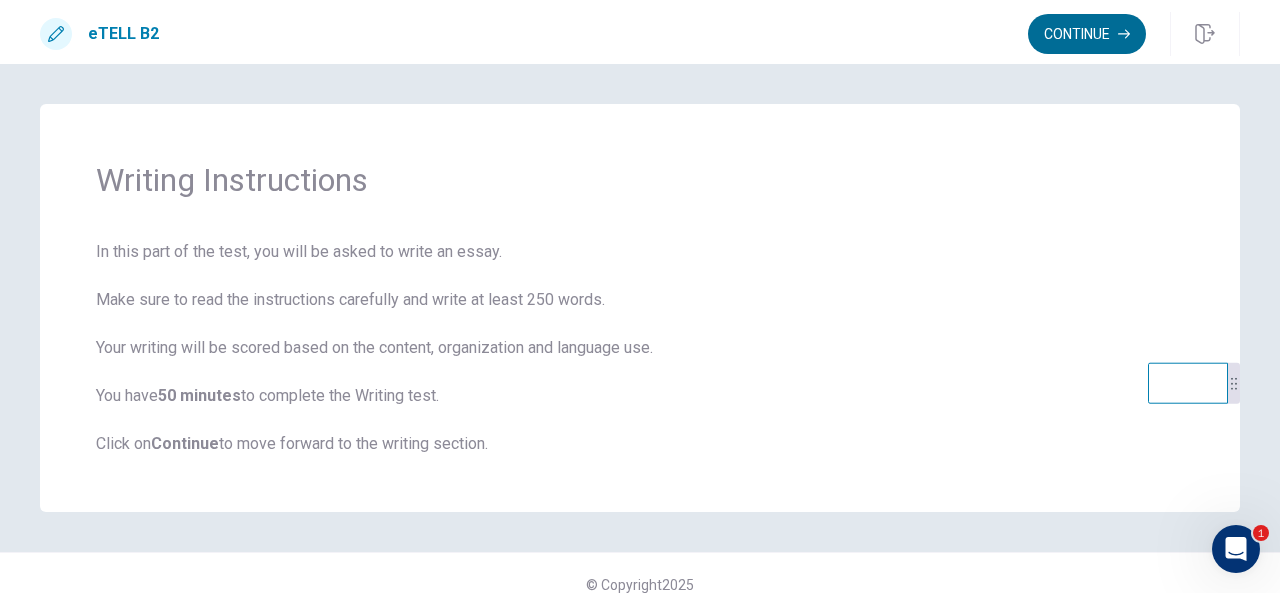click 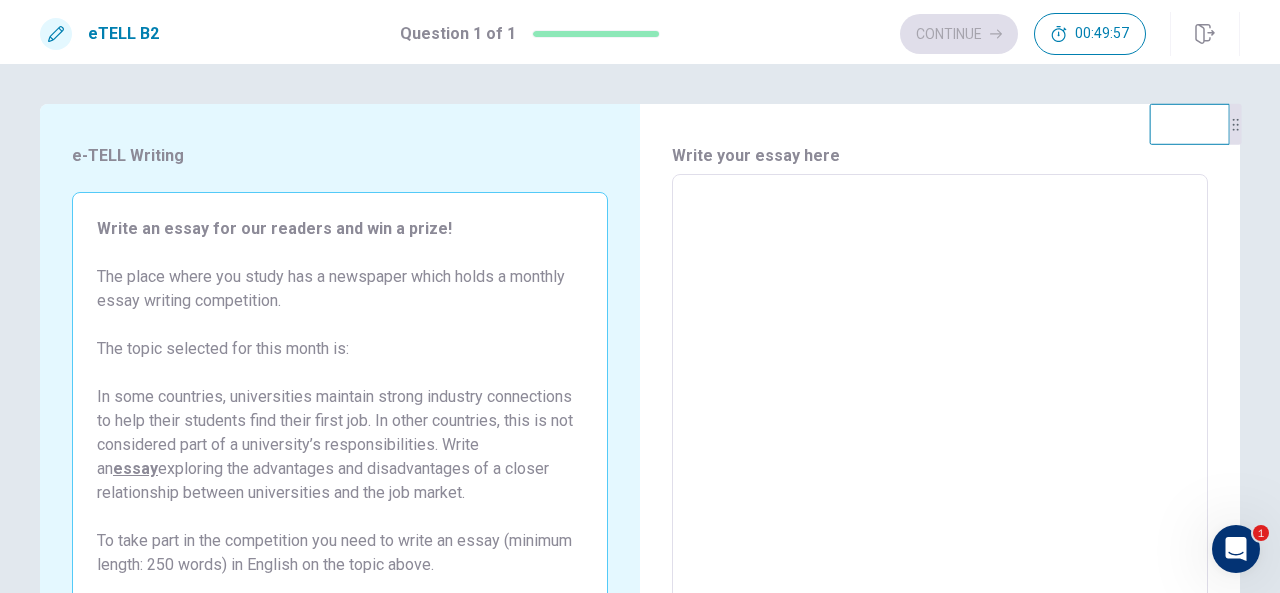 drag, startPoint x: 1212, startPoint y: 301, endPoint x: 1216, endPoint y: 133, distance: 168.0476 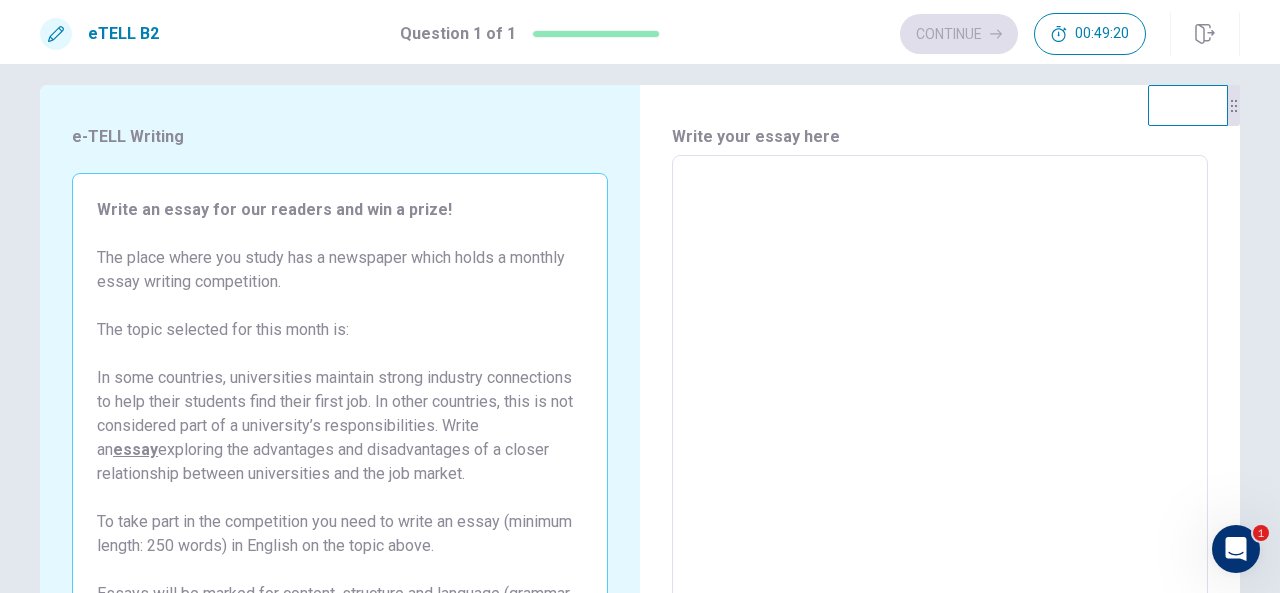 scroll, scrollTop: 16, scrollLeft: 0, axis: vertical 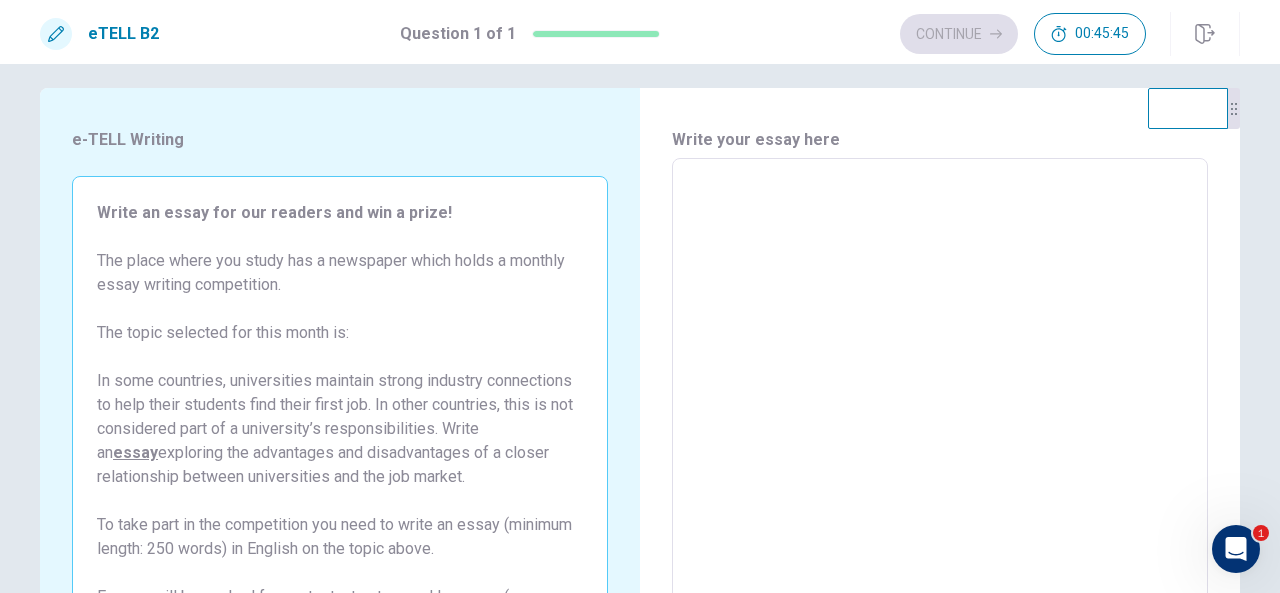 click at bounding box center (940, 435) 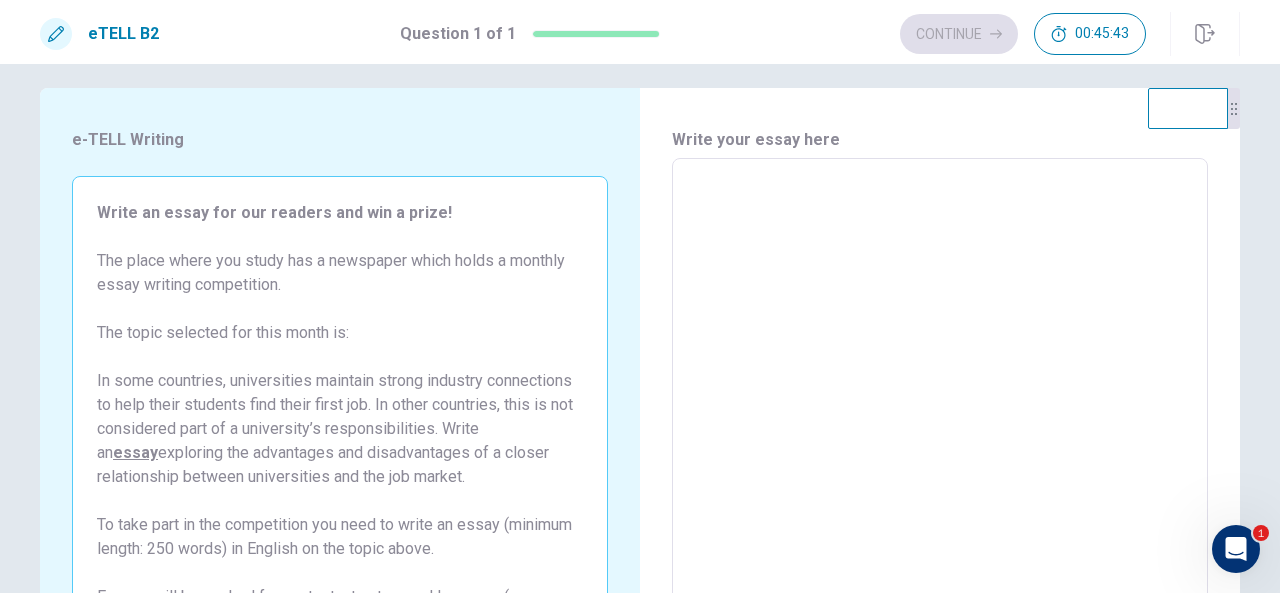type on "*" 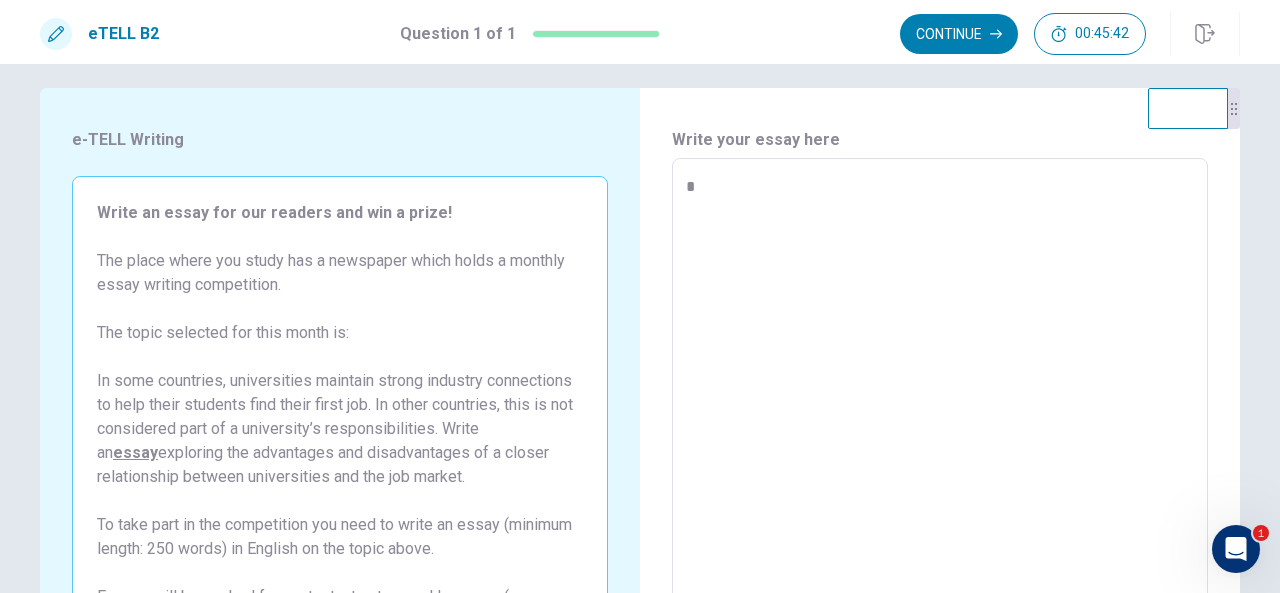 type on "*" 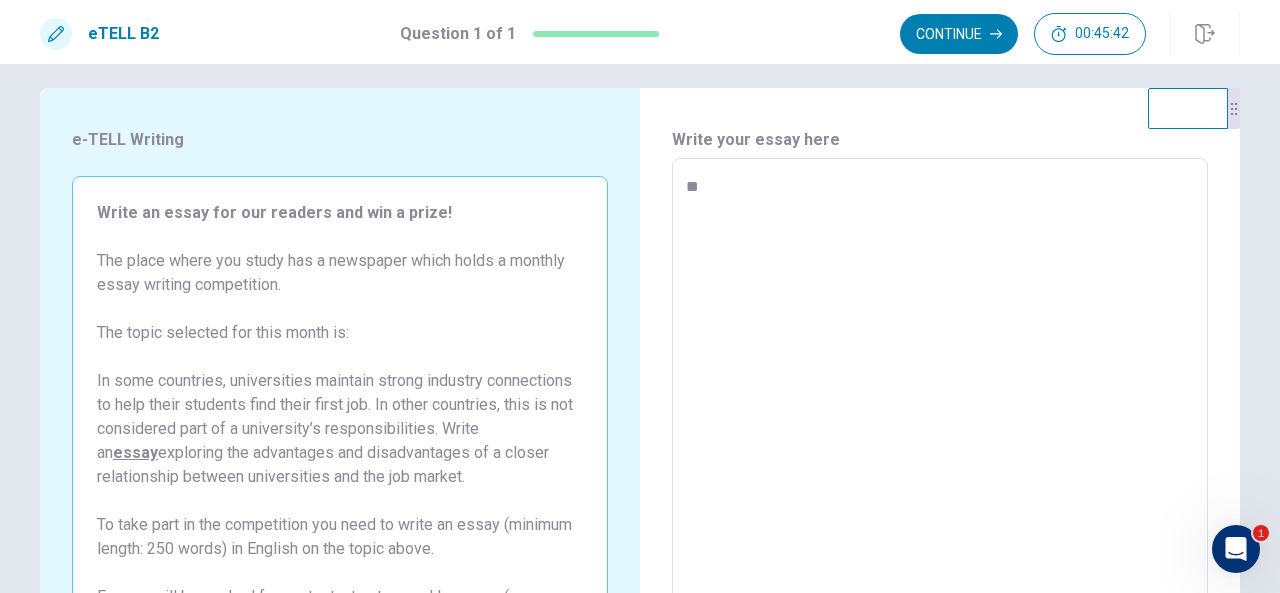 type on "*" 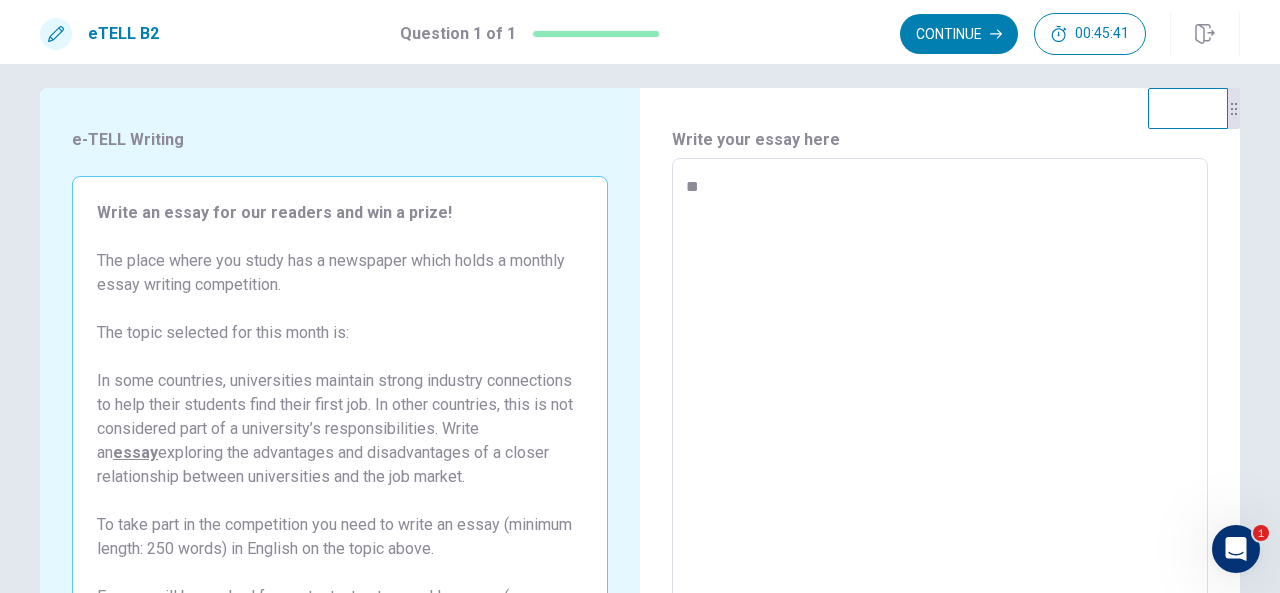 type on "**" 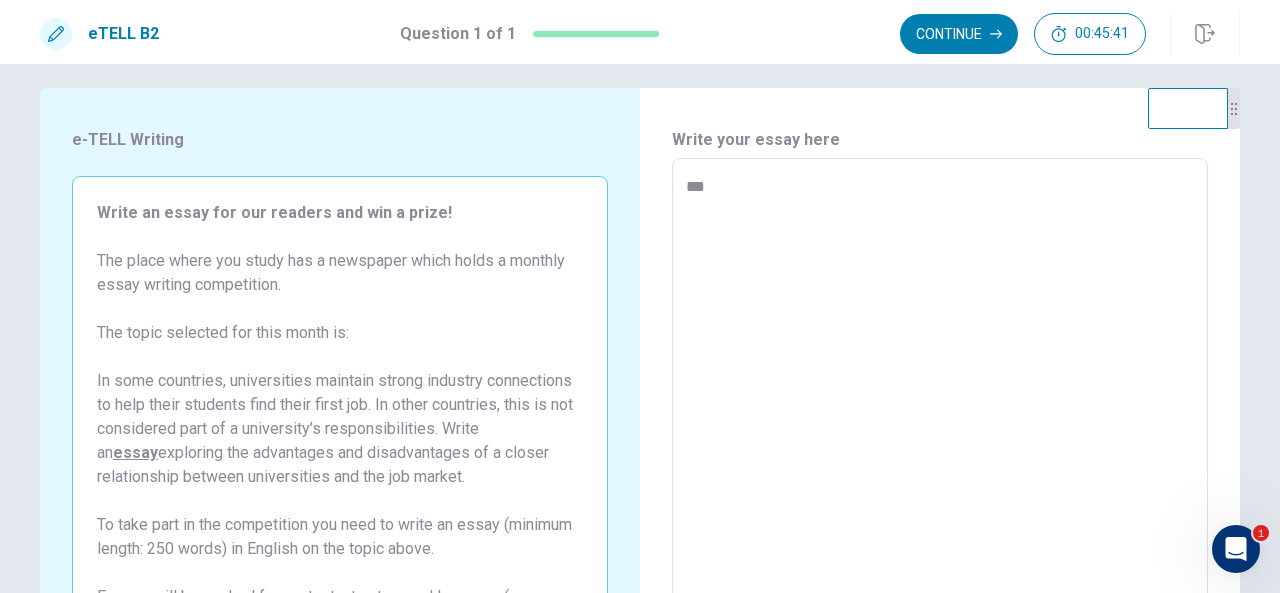 type on "*" 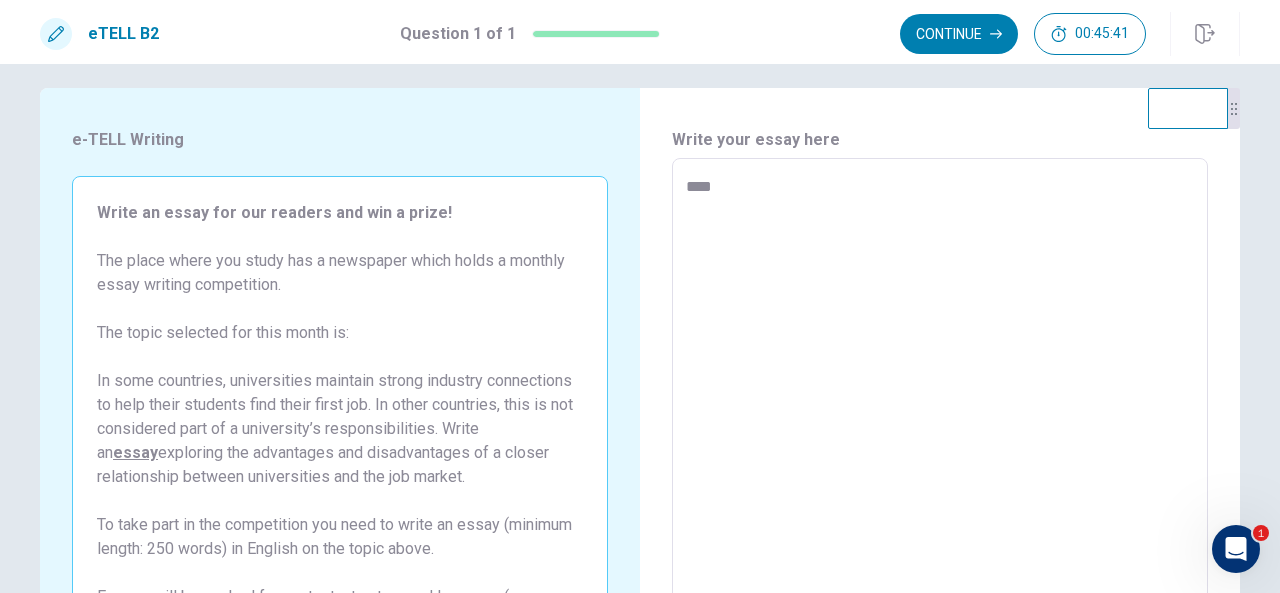 type on "*" 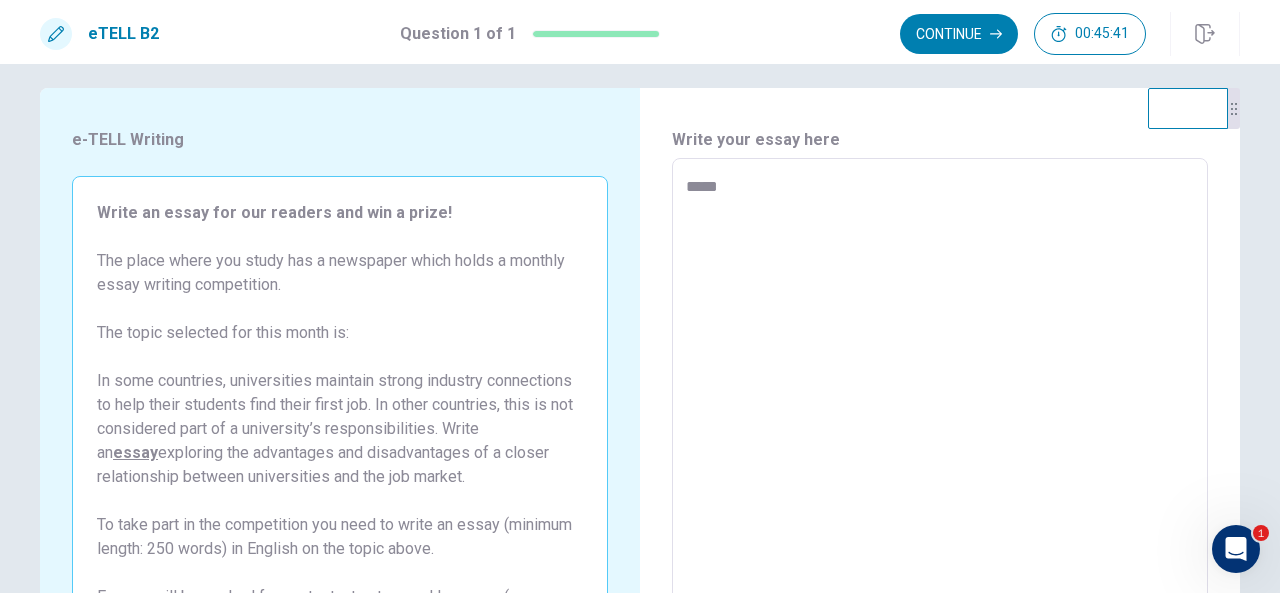 type on "*" 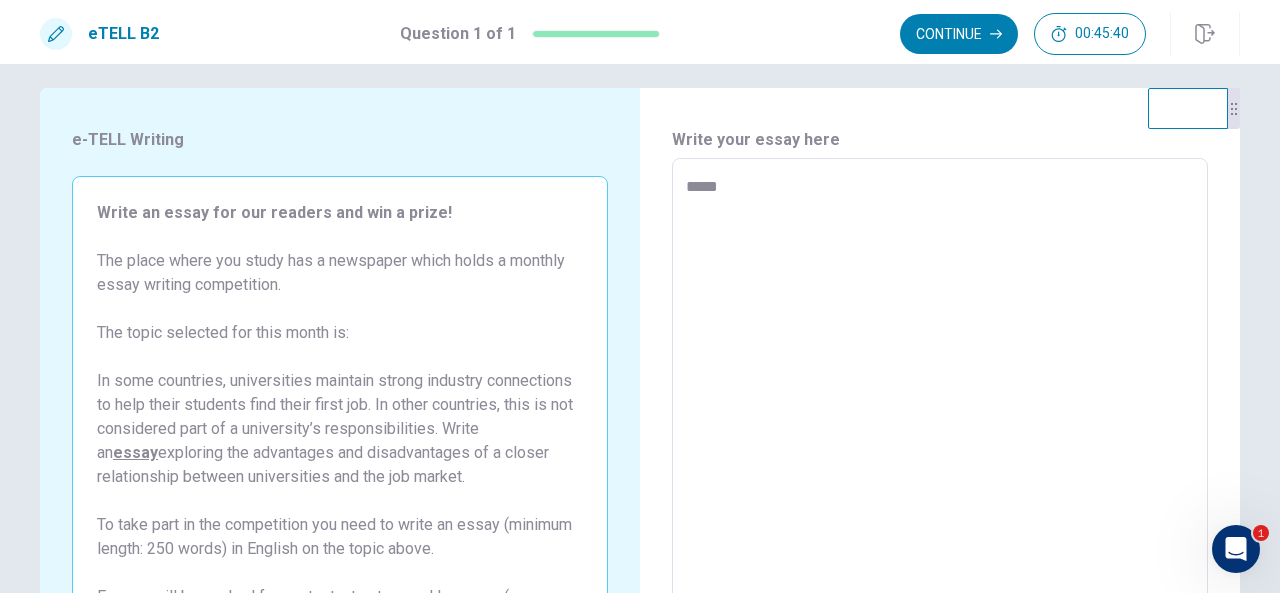 type on "******" 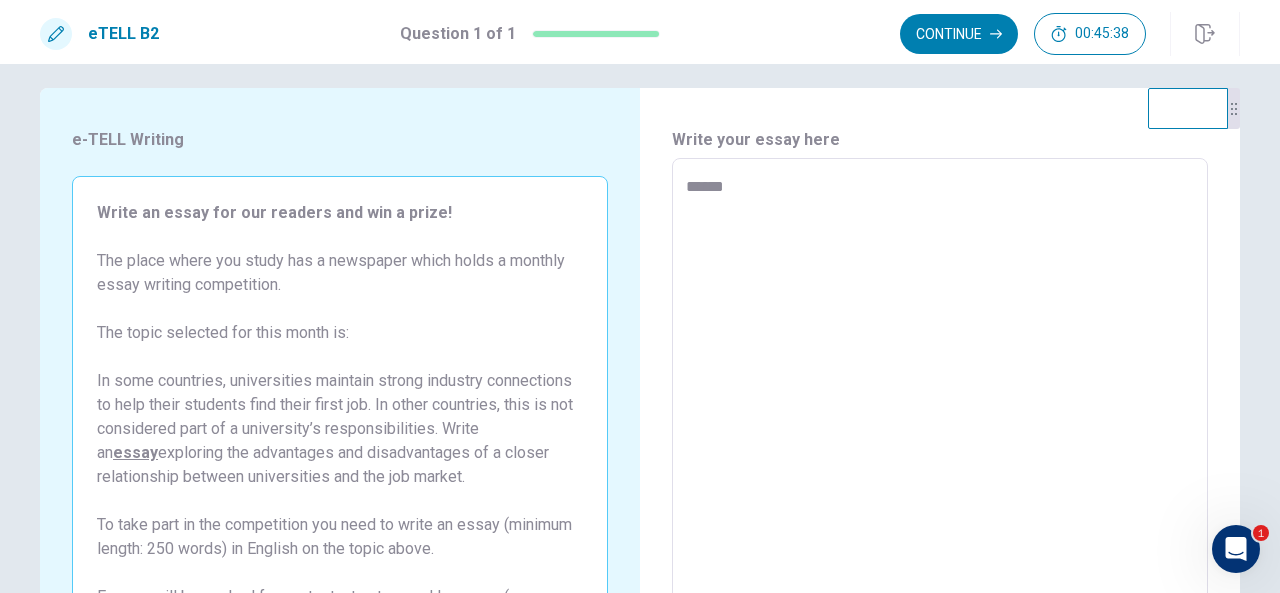 type on "*" 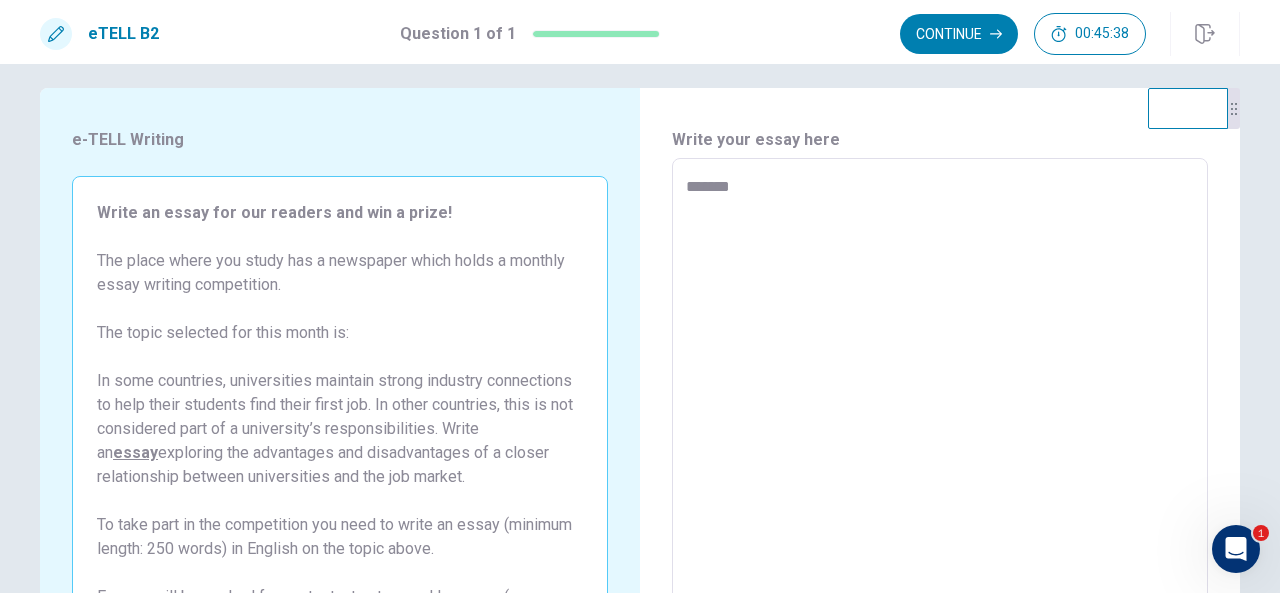 type on "*" 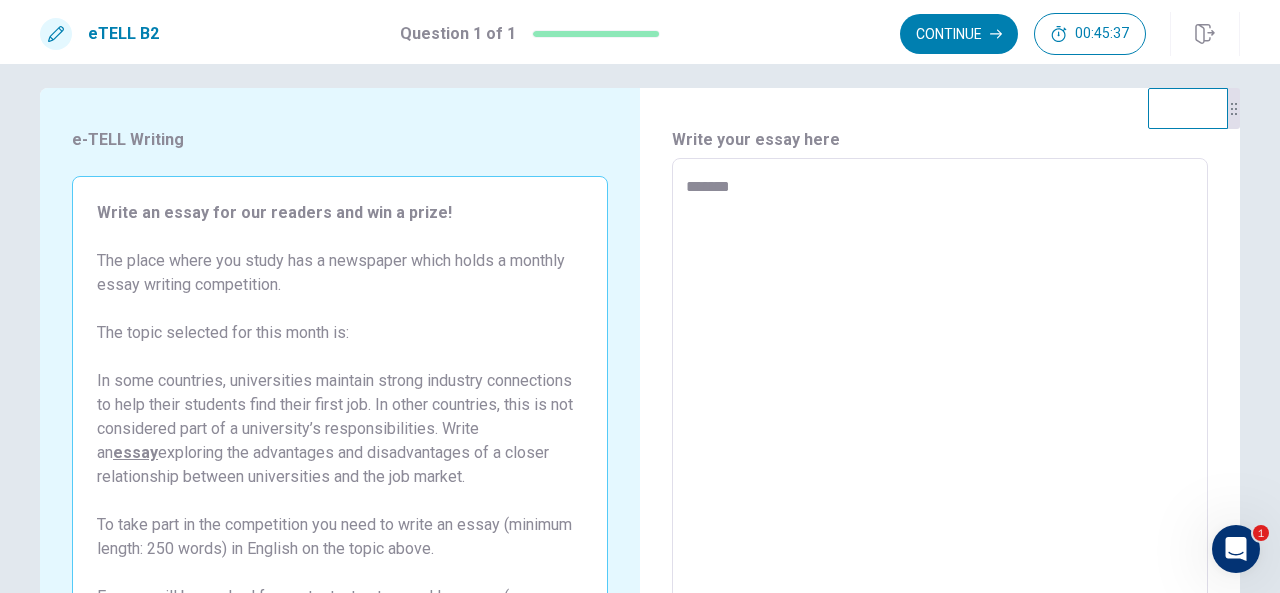 type on "********" 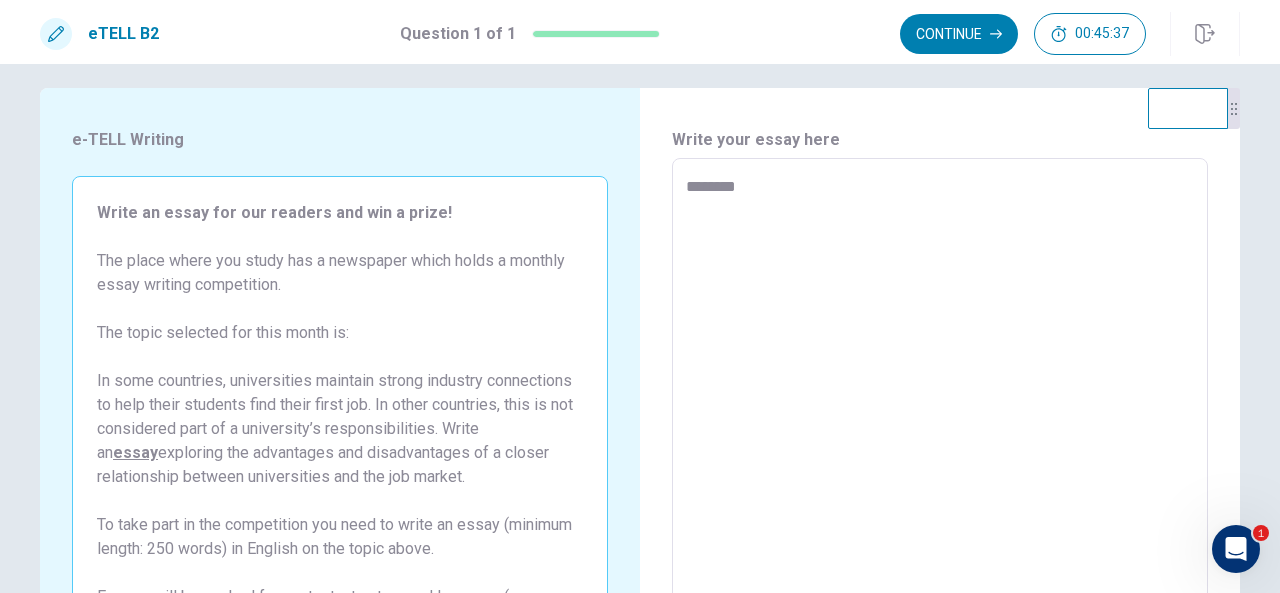 type on "*" 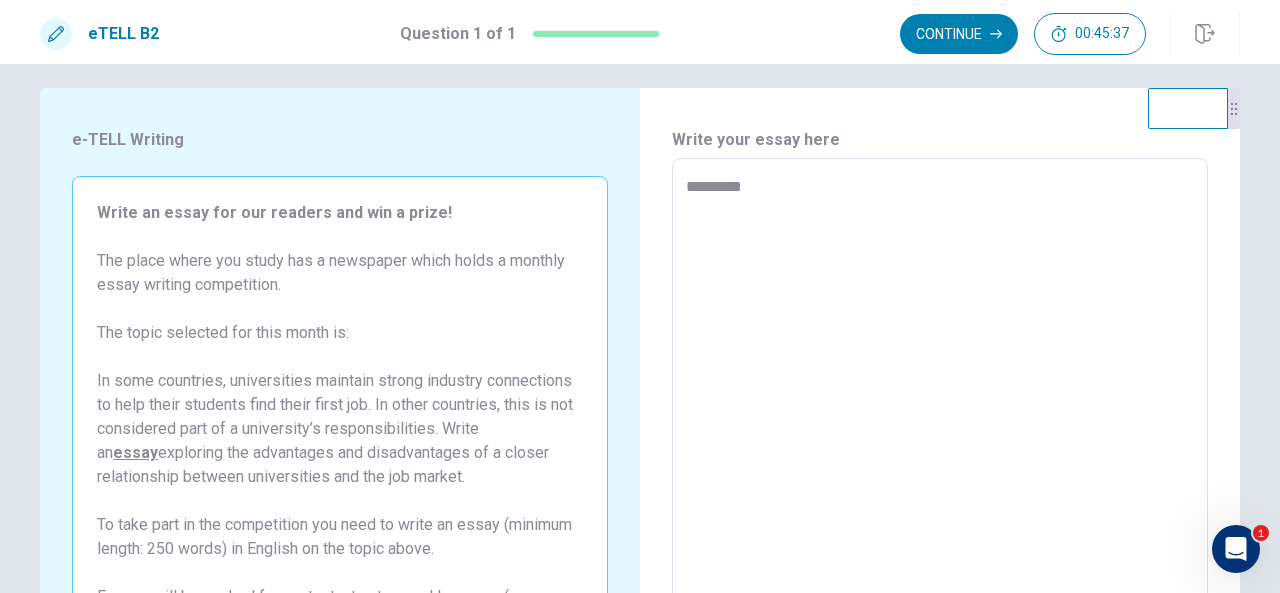 type on "*" 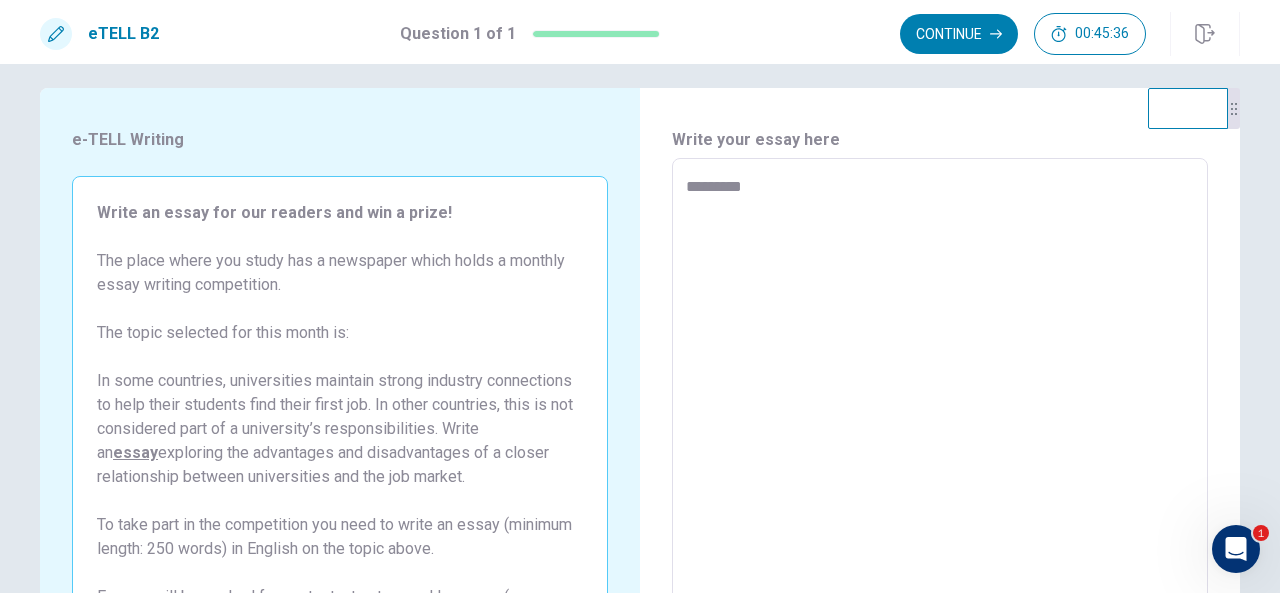 type on "*********" 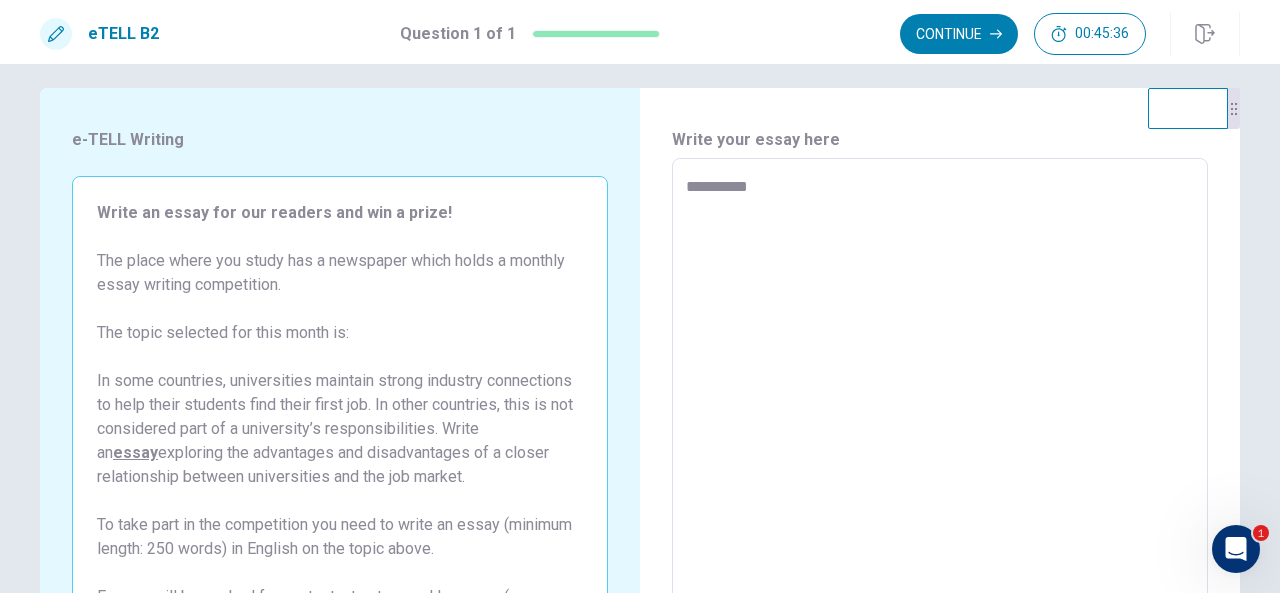type on "*" 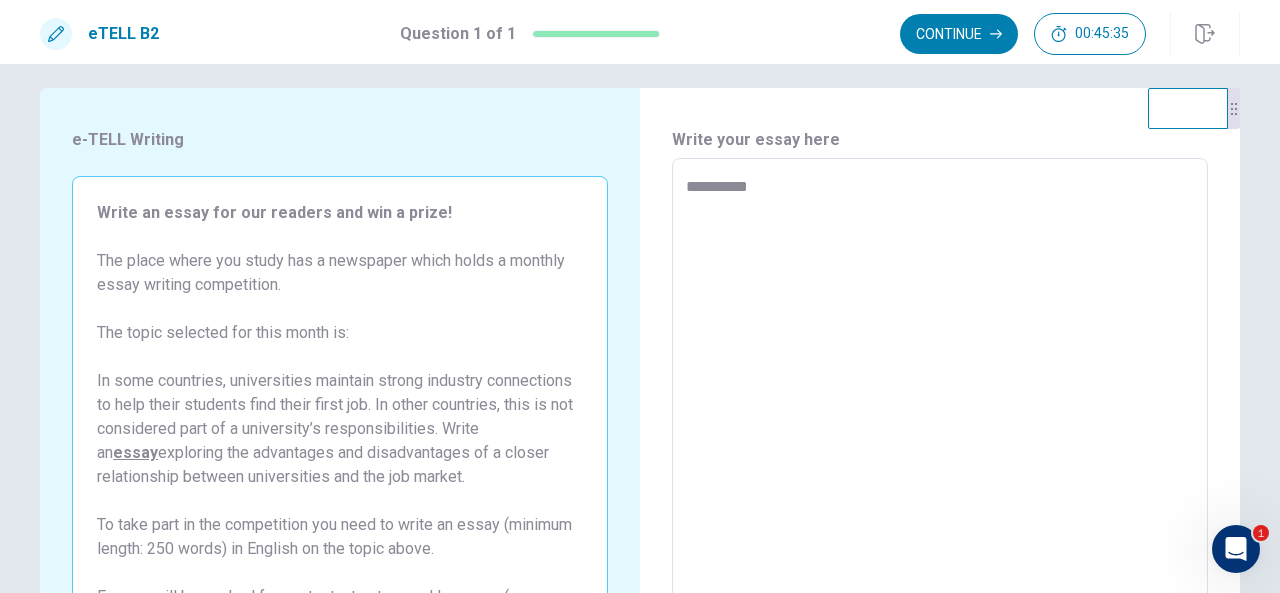type on "**********" 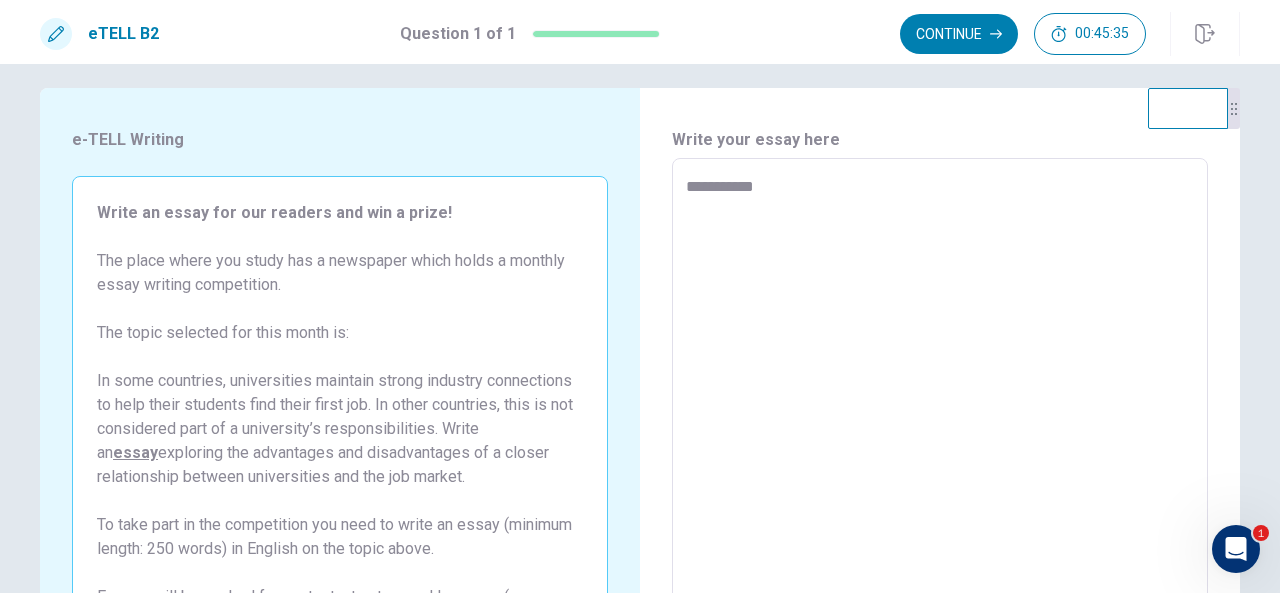 type on "*" 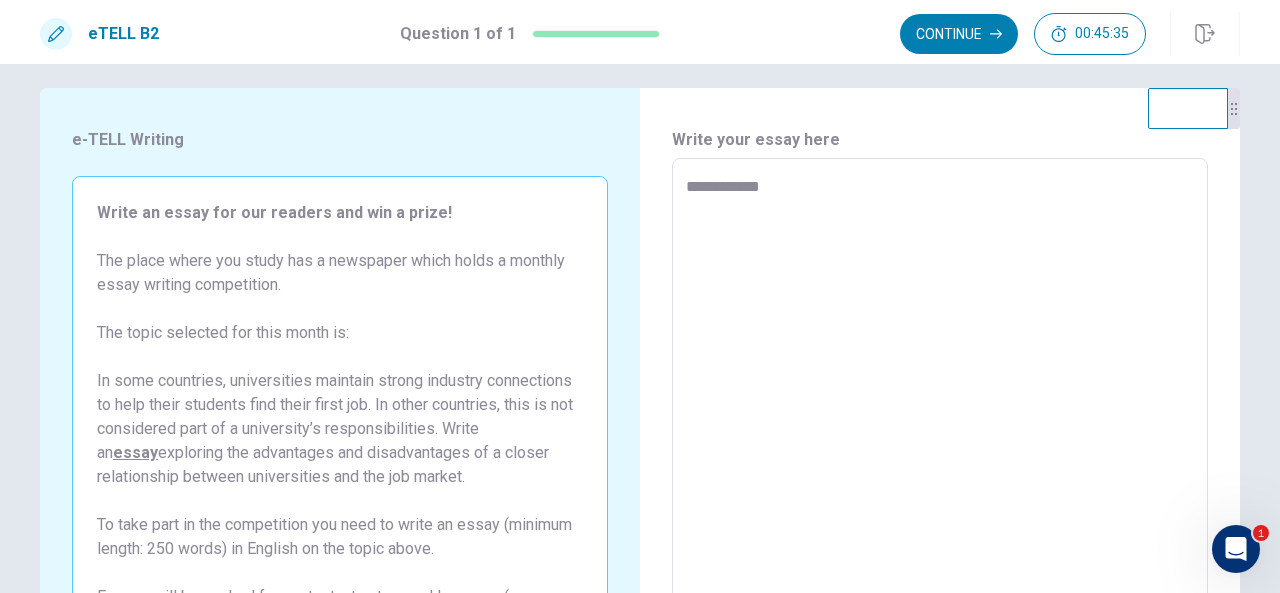 type on "*" 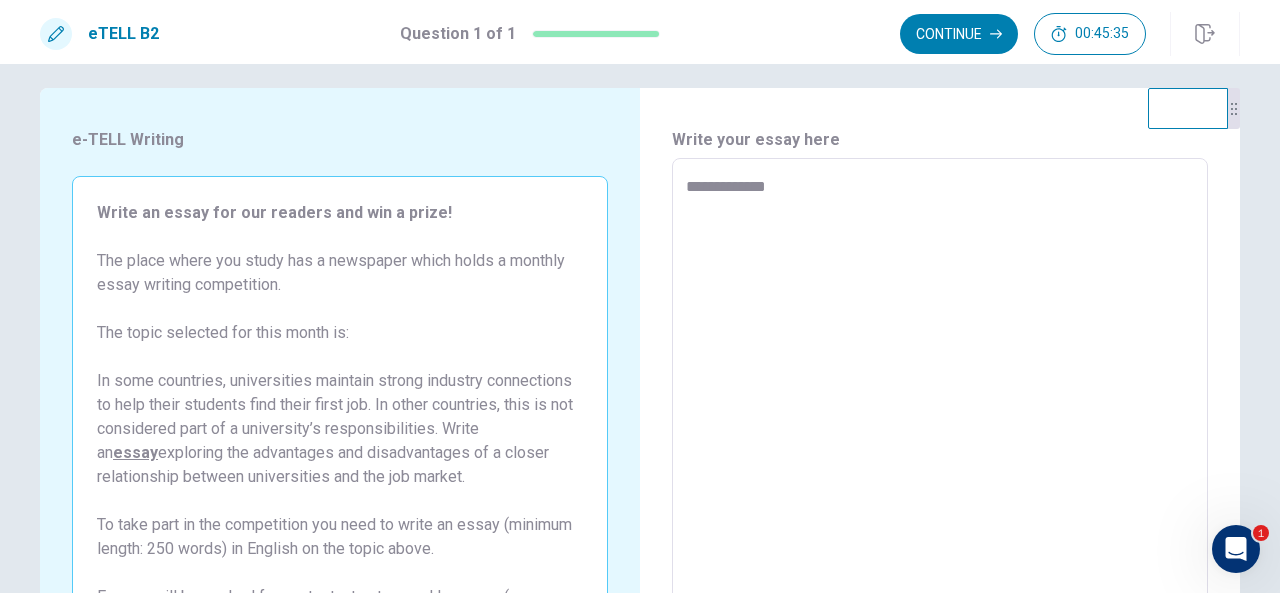 type on "*" 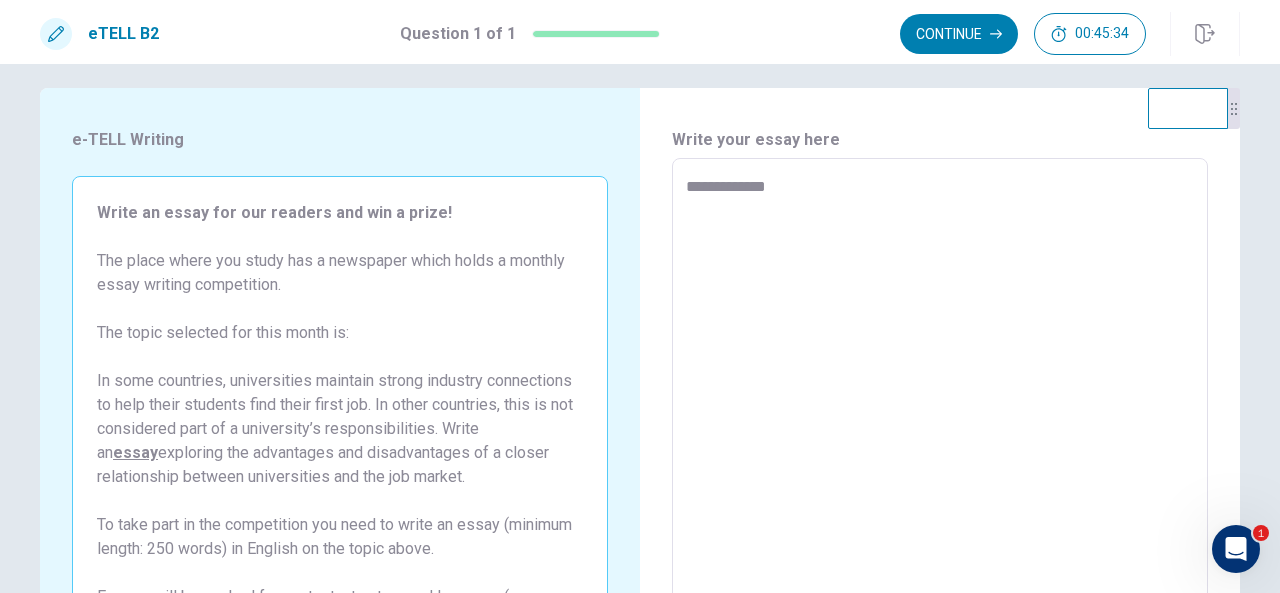 type on "**********" 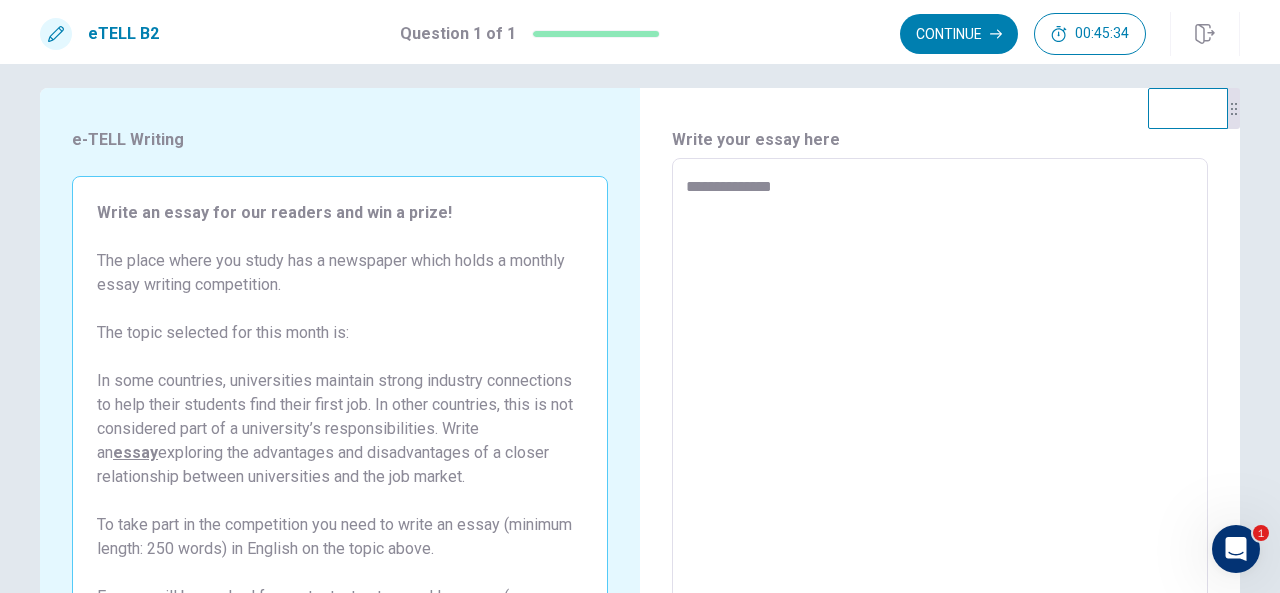 type on "*" 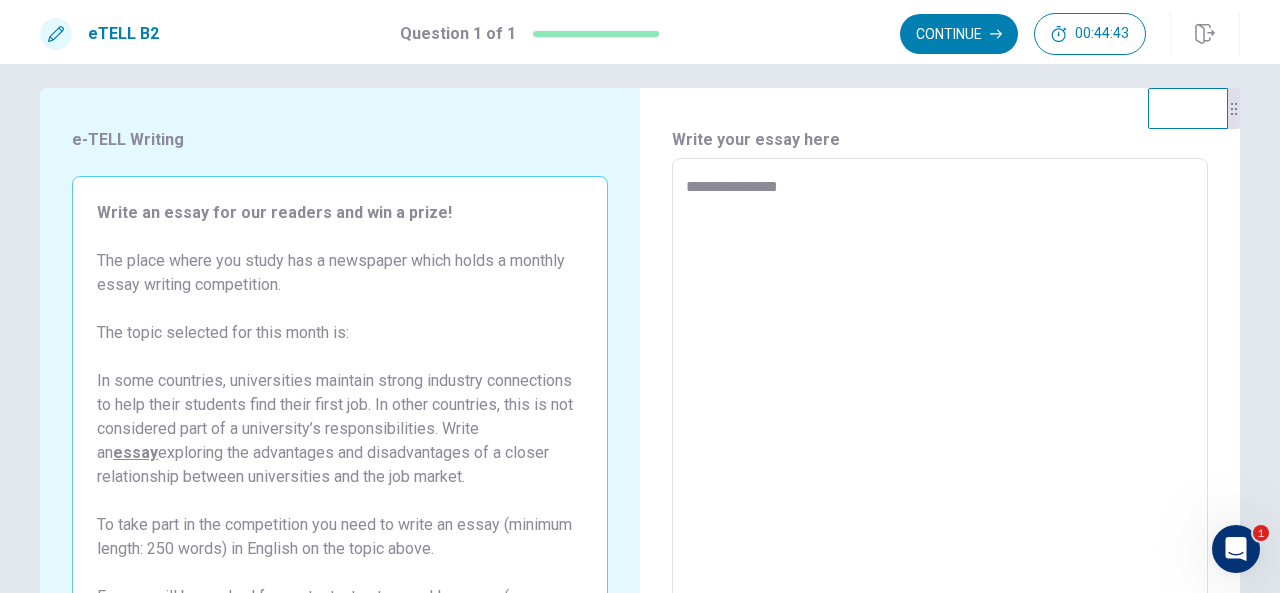 type on "*" 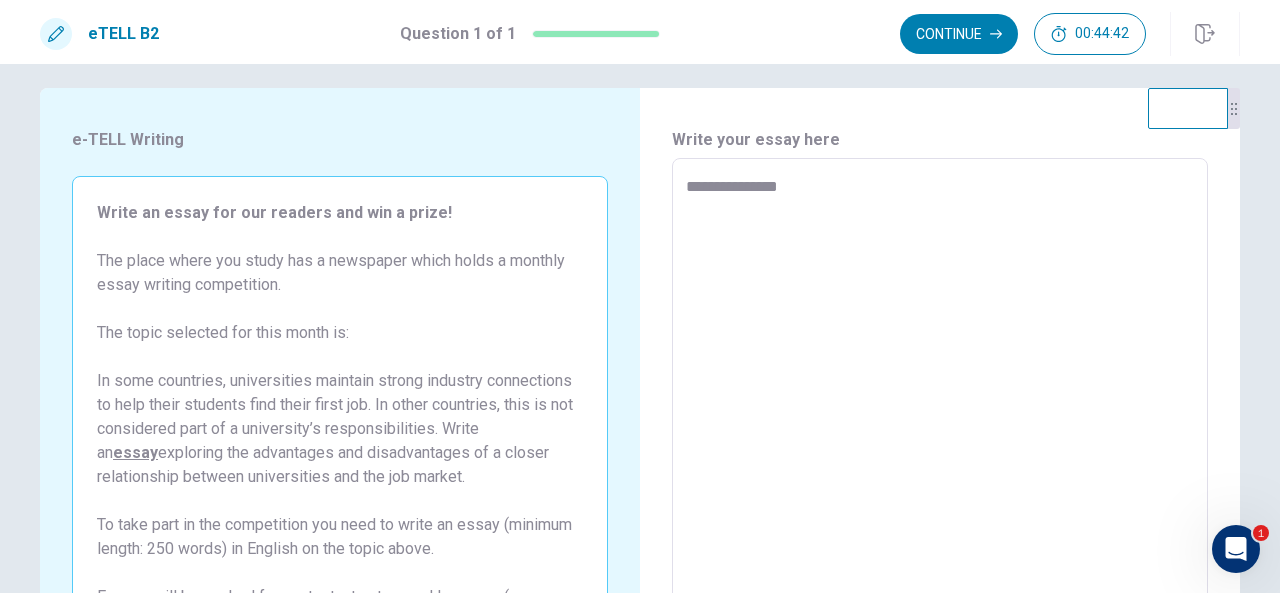 type on "**********" 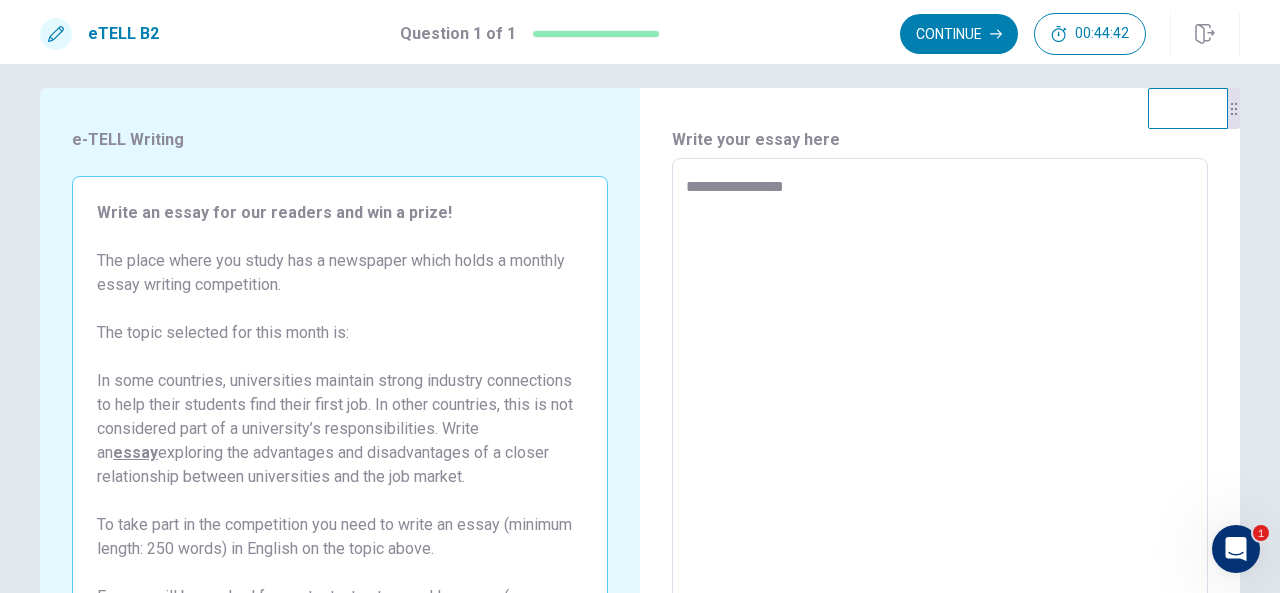 type on "*" 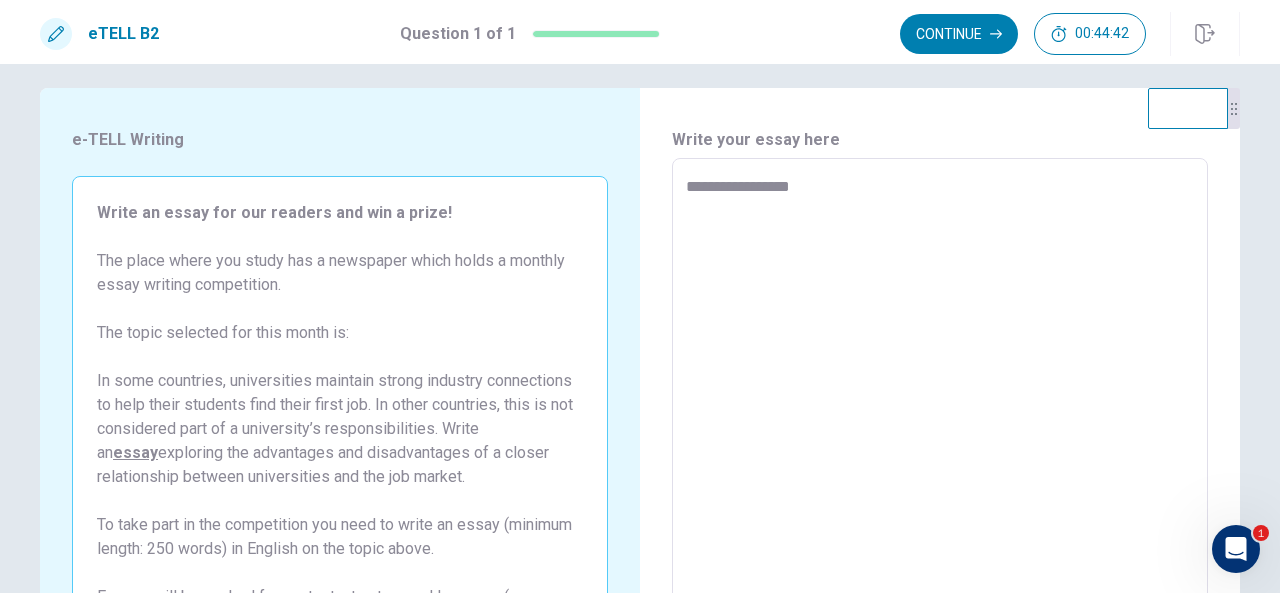 type on "*" 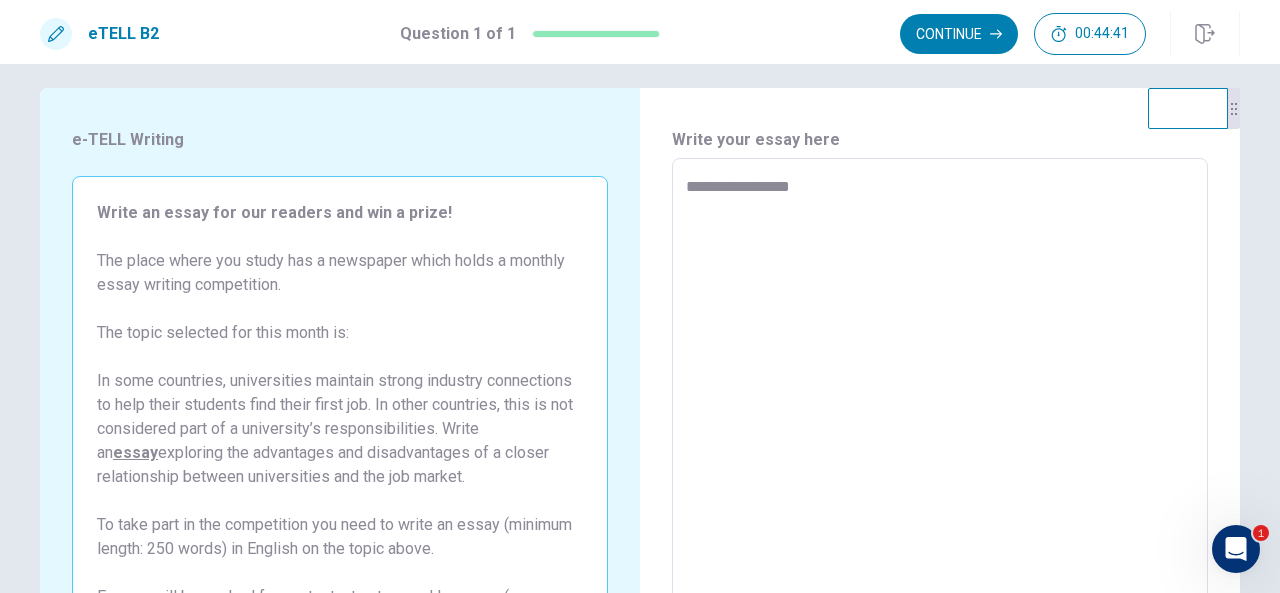 type on "**********" 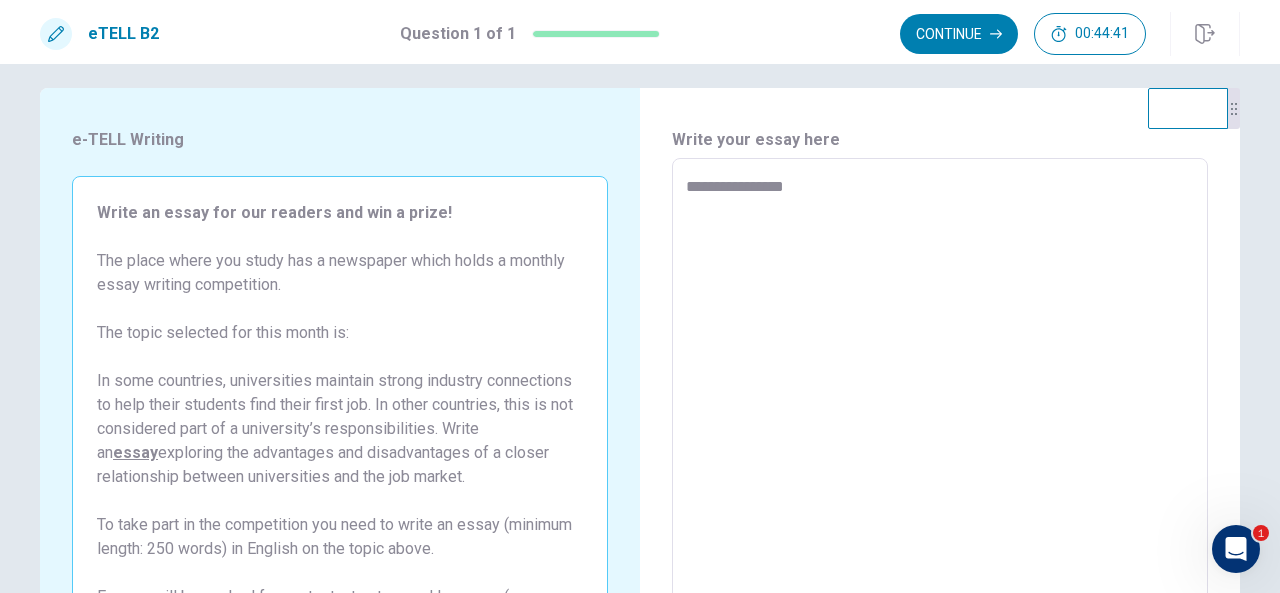 type on "*" 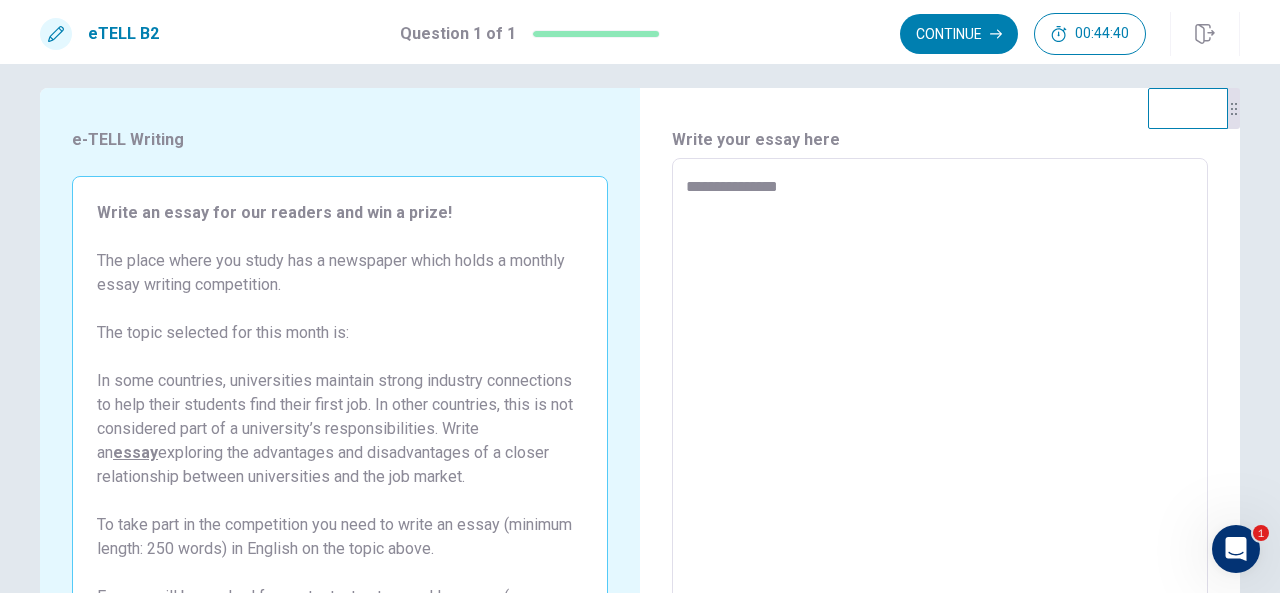 type on "*" 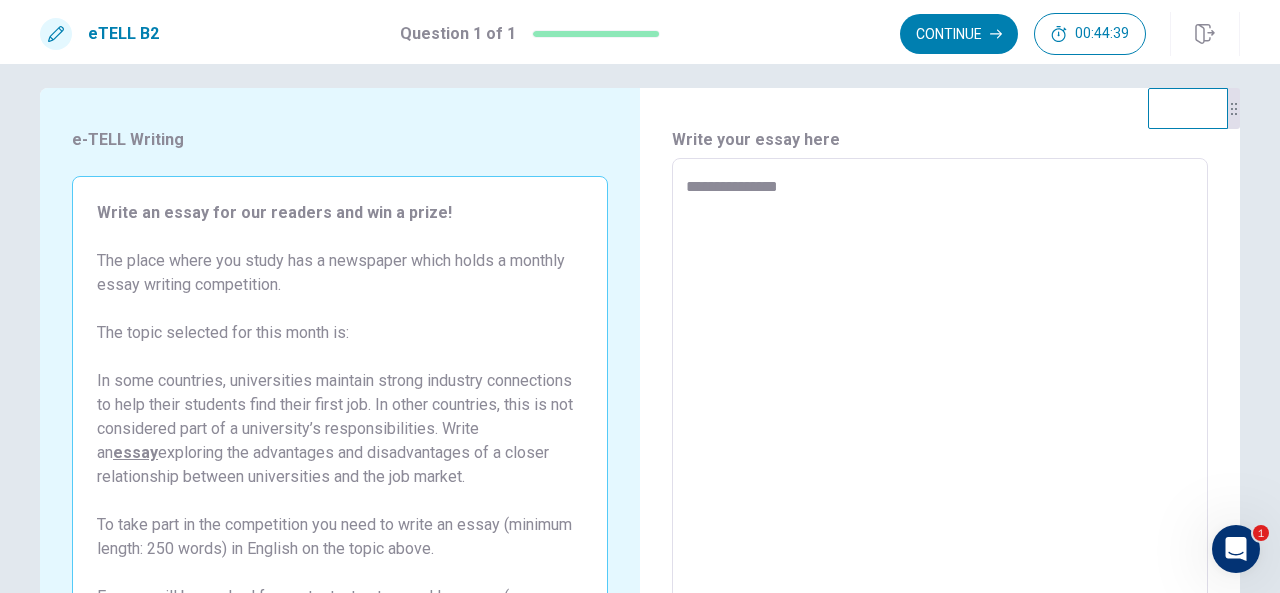 type on "**********" 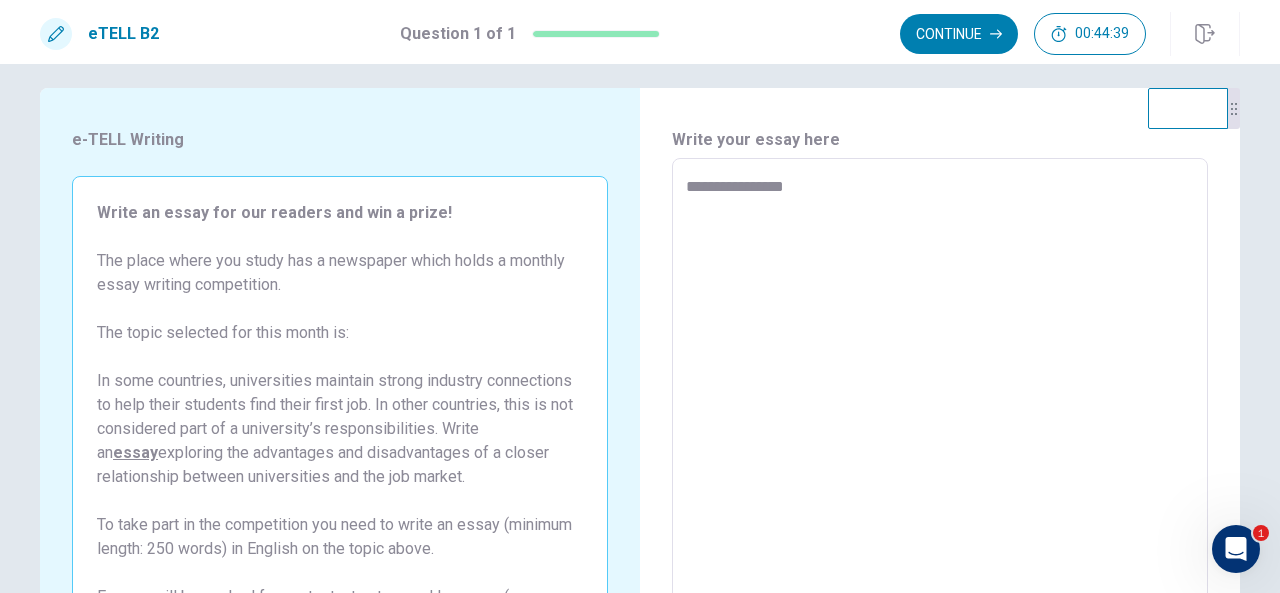 type on "*" 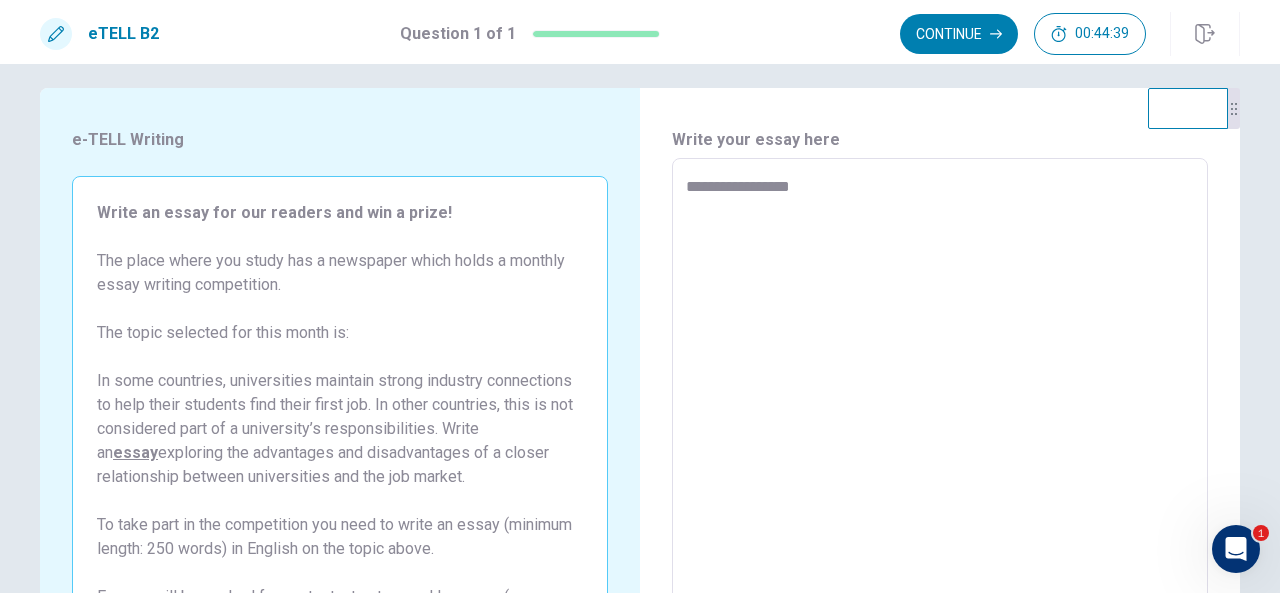 type on "*" 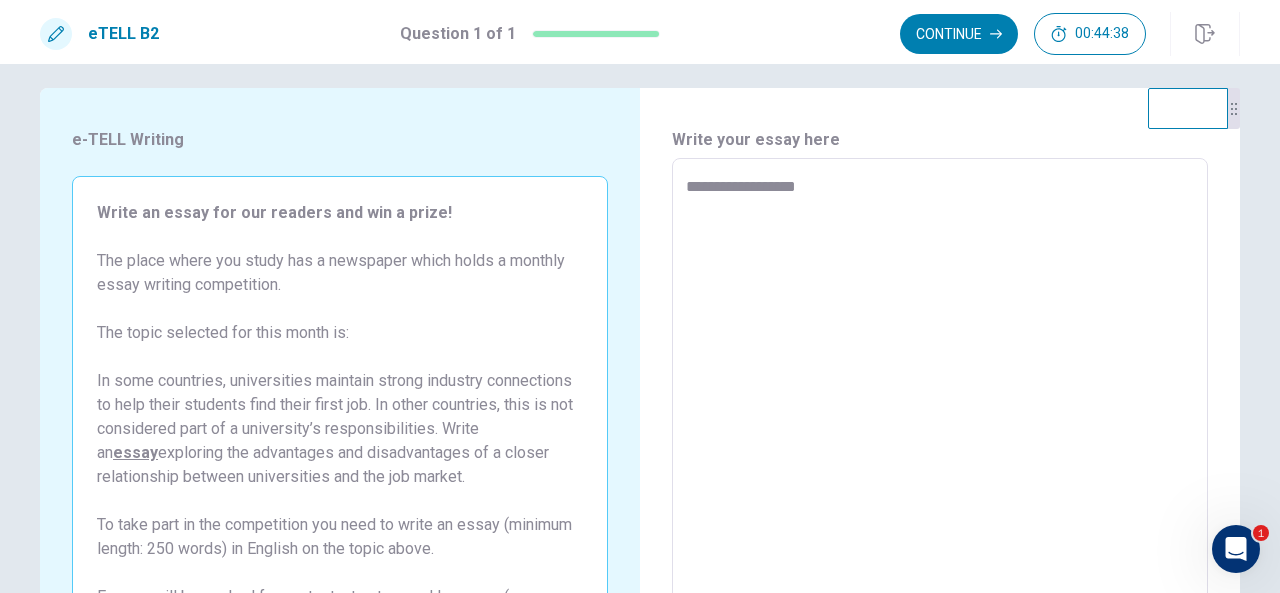 type on "*" 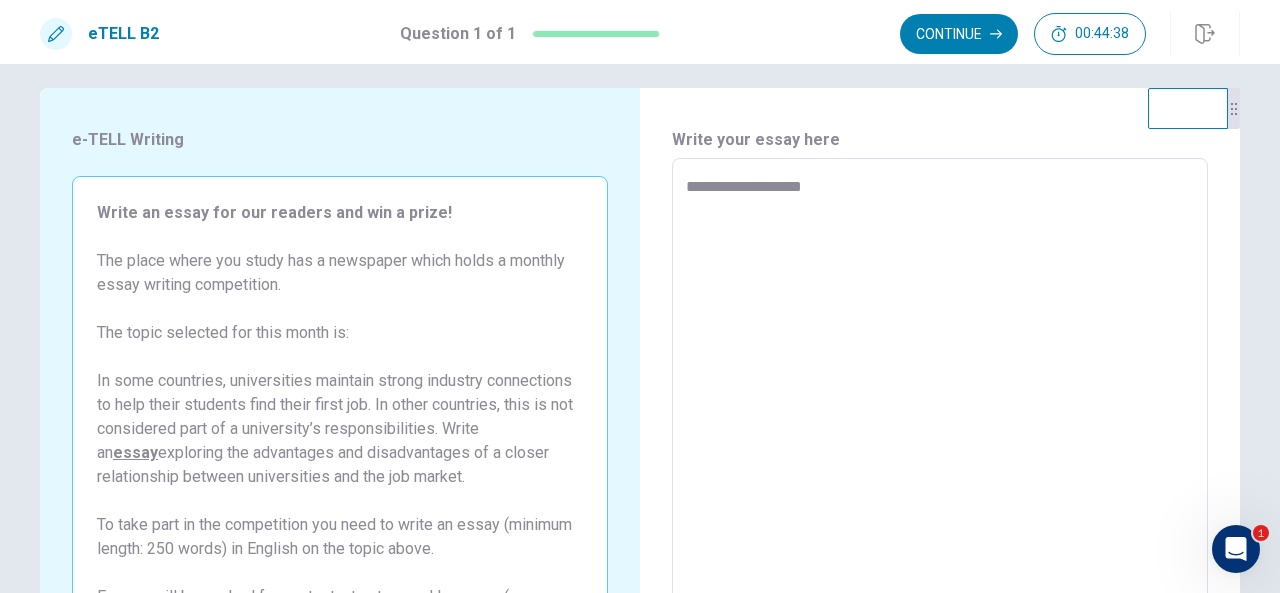 type on "*" 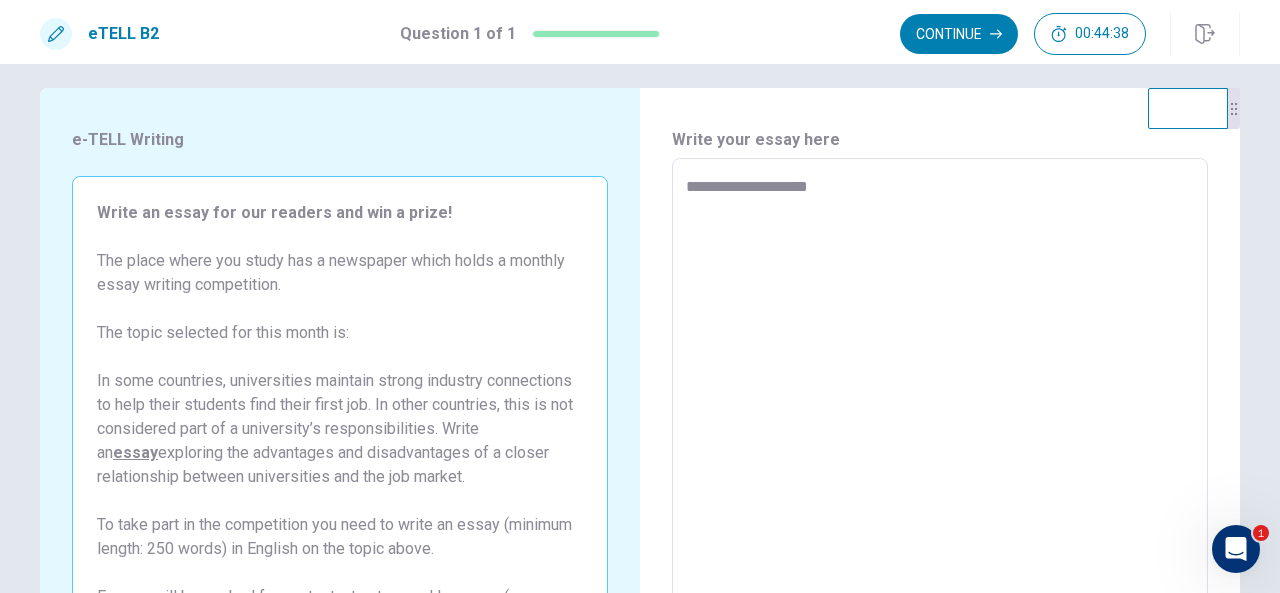 type on "*" 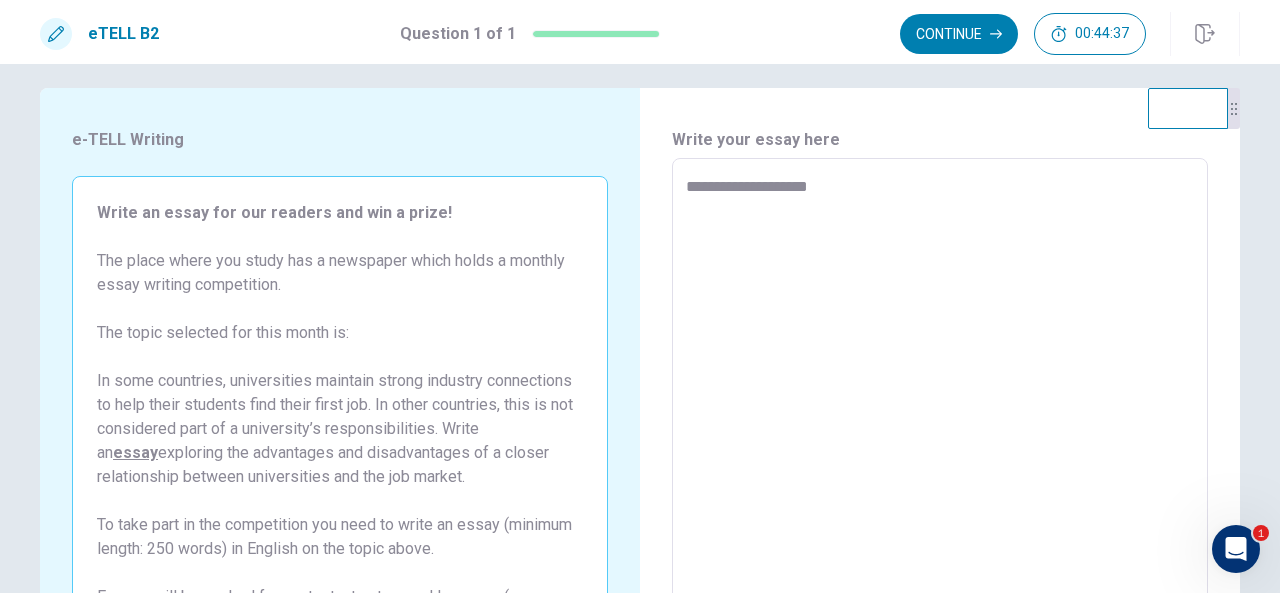 type on "**********" 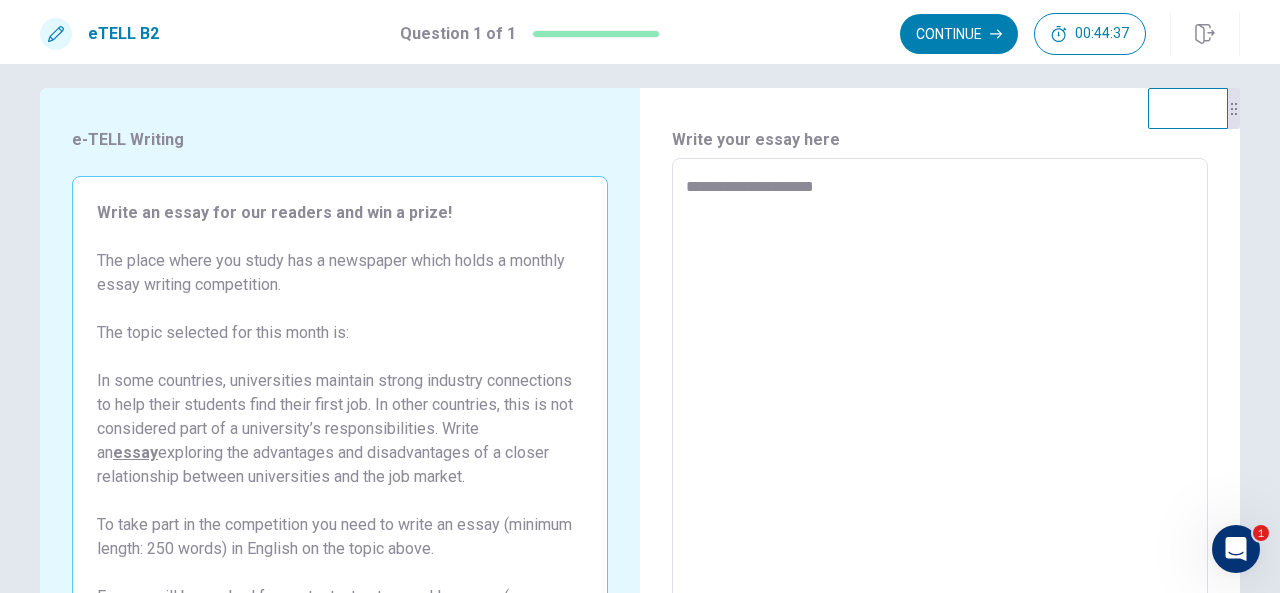 type on "*" 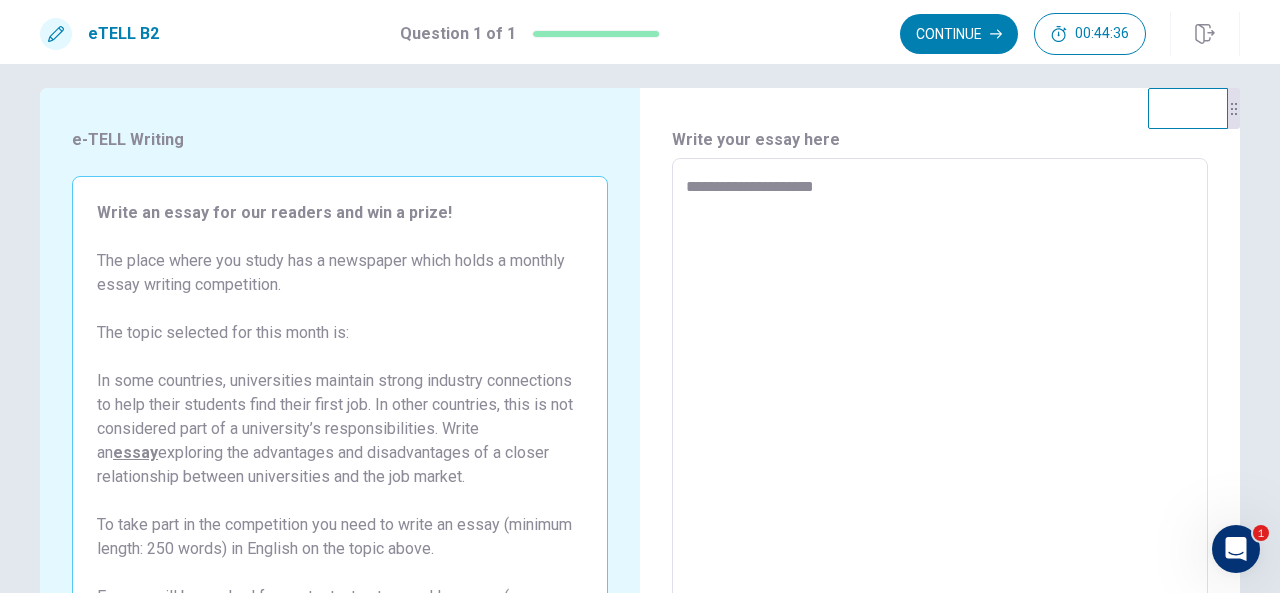 type on "**********" 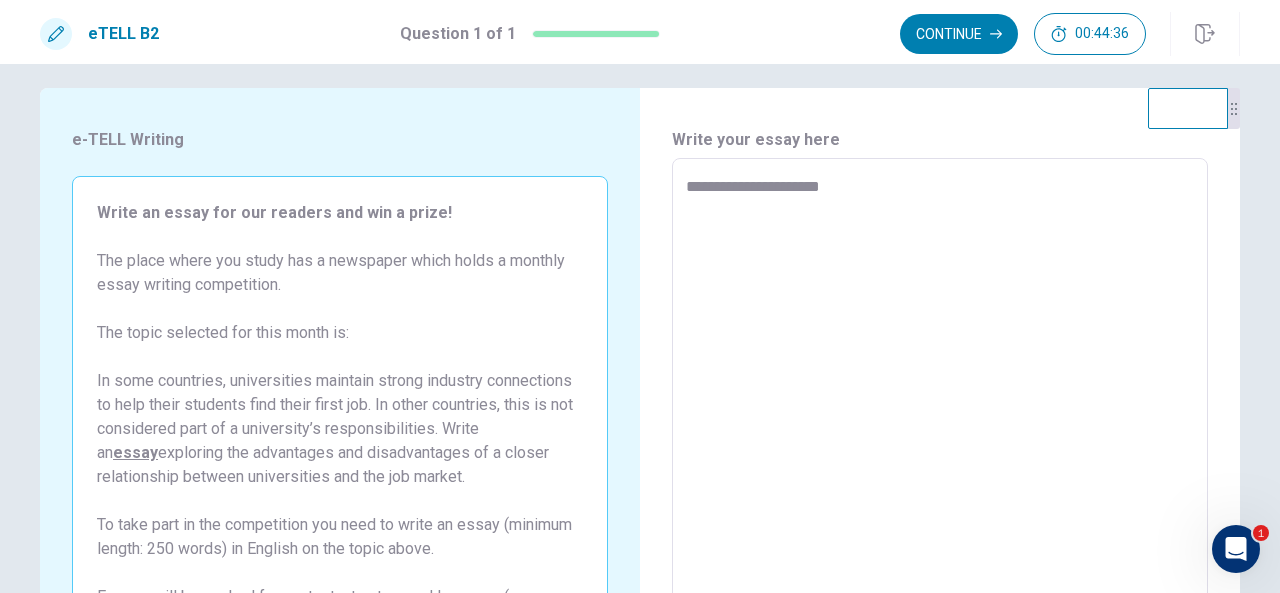 type on "*" 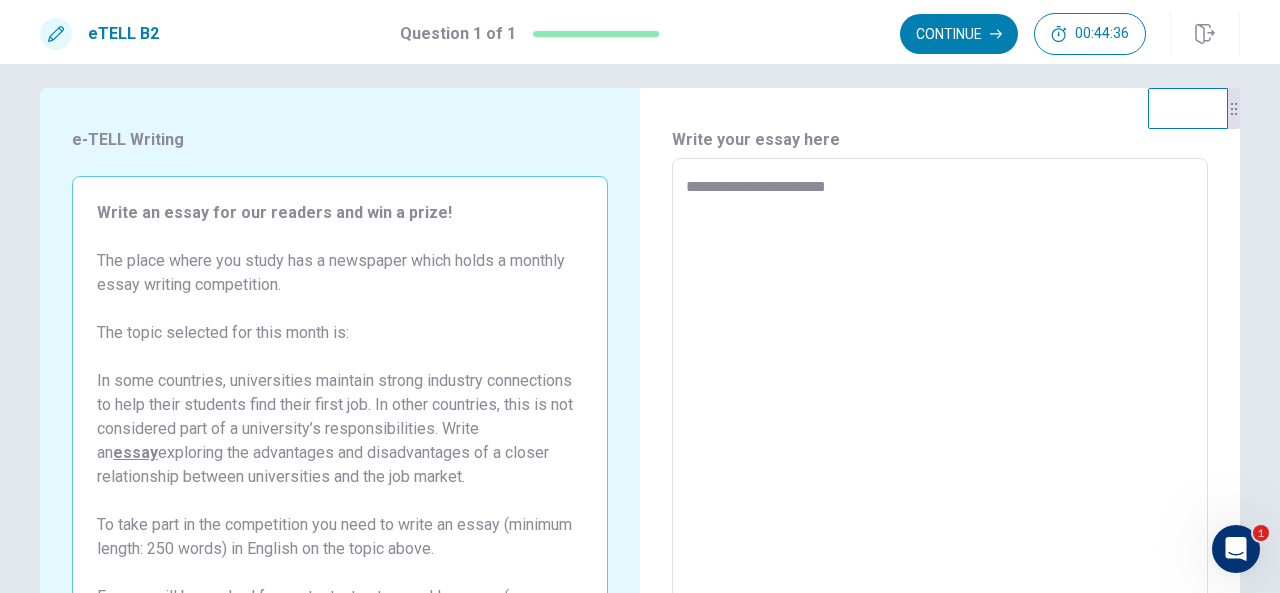 type on "*" 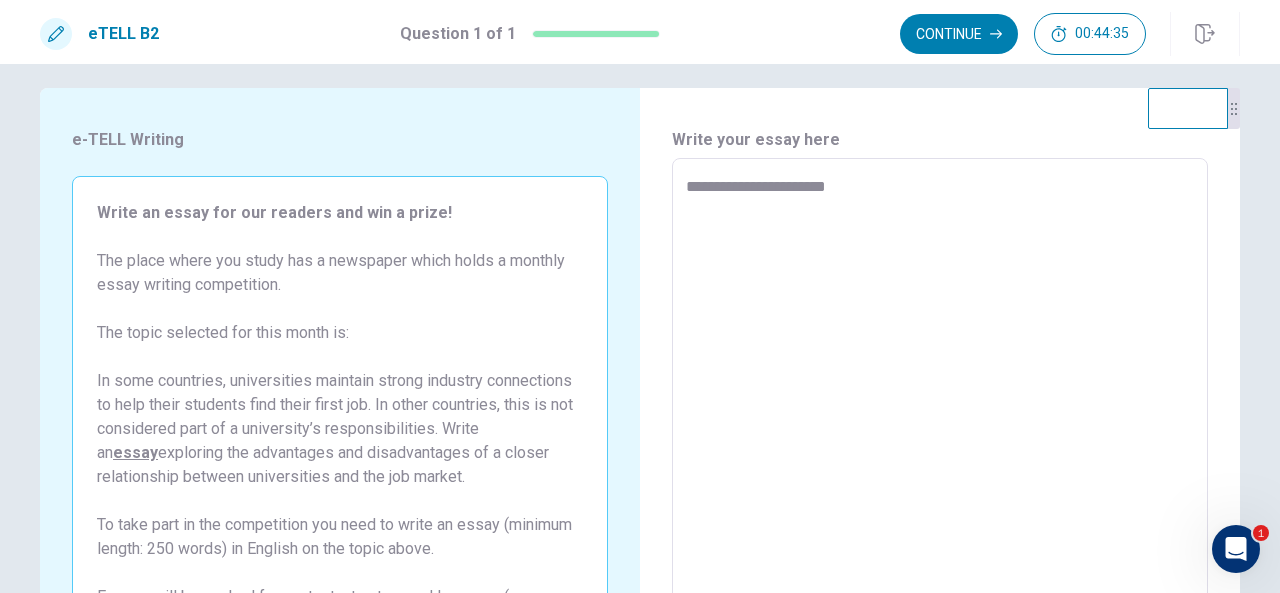 type on "**********" 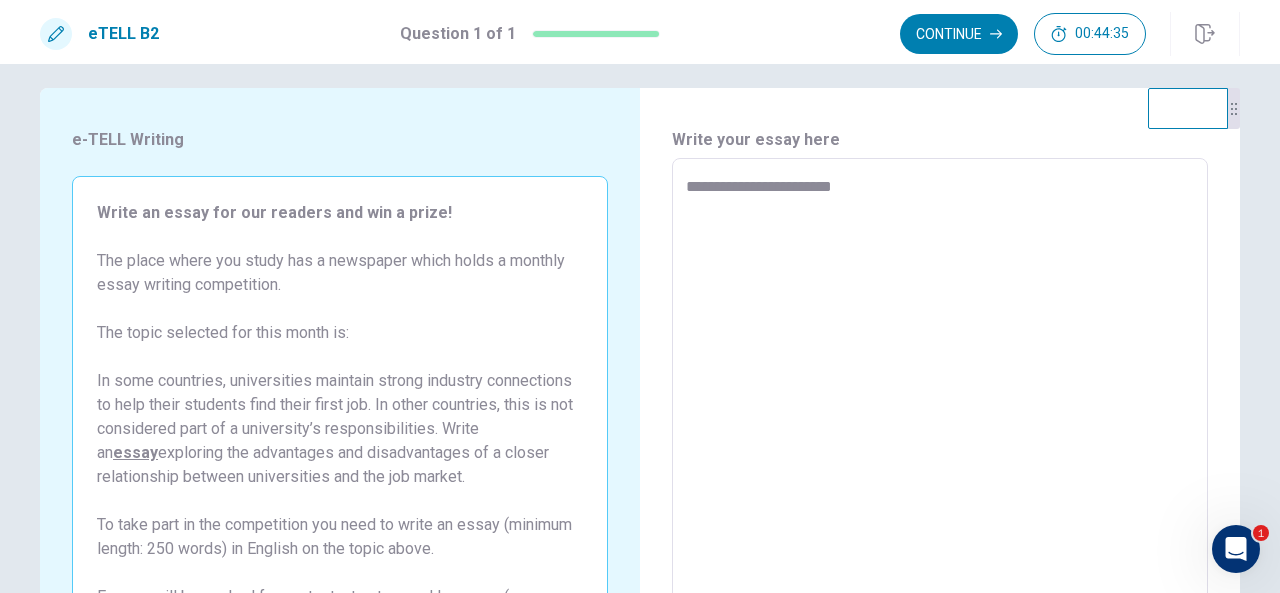 type on "*" 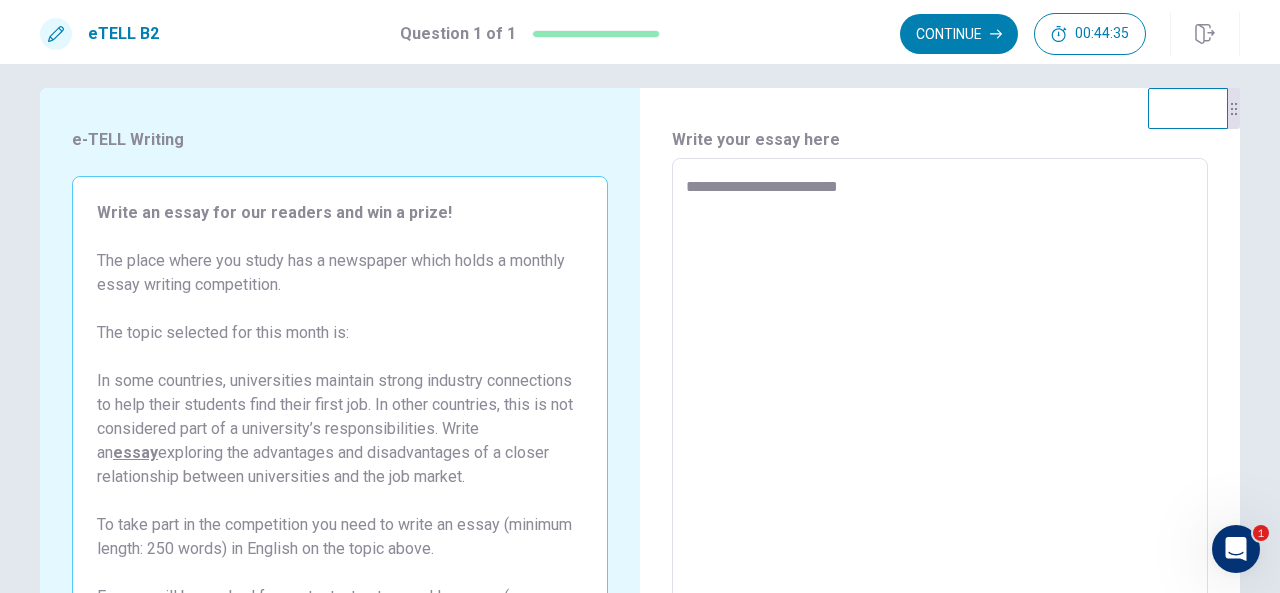 type on "*" 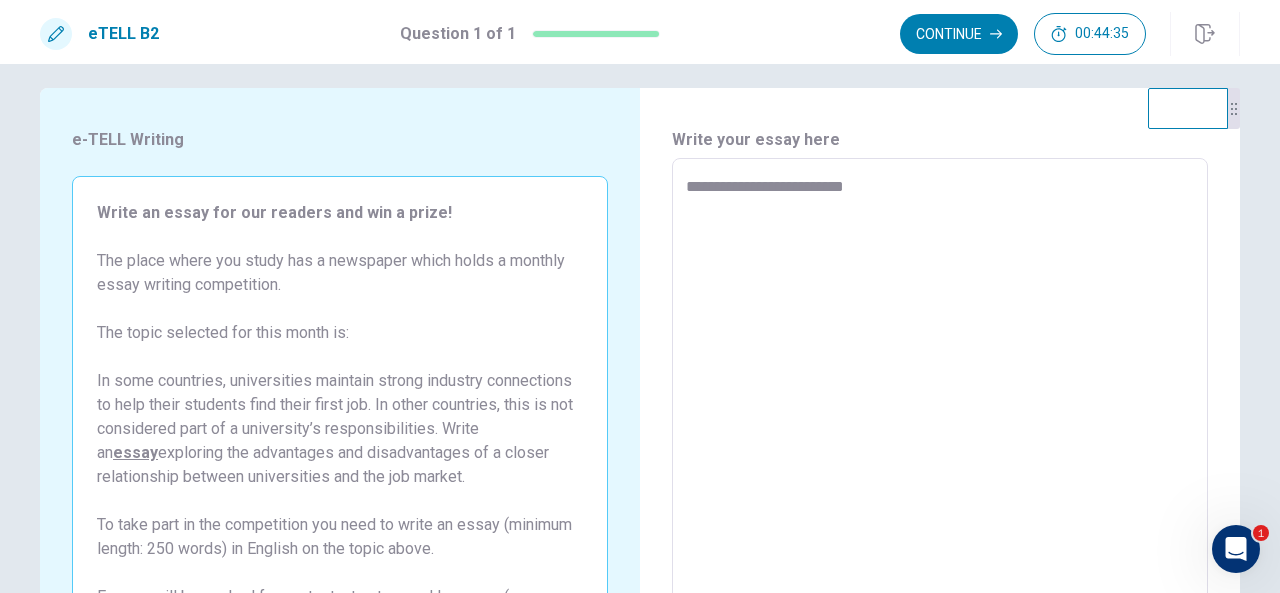 type on "*" 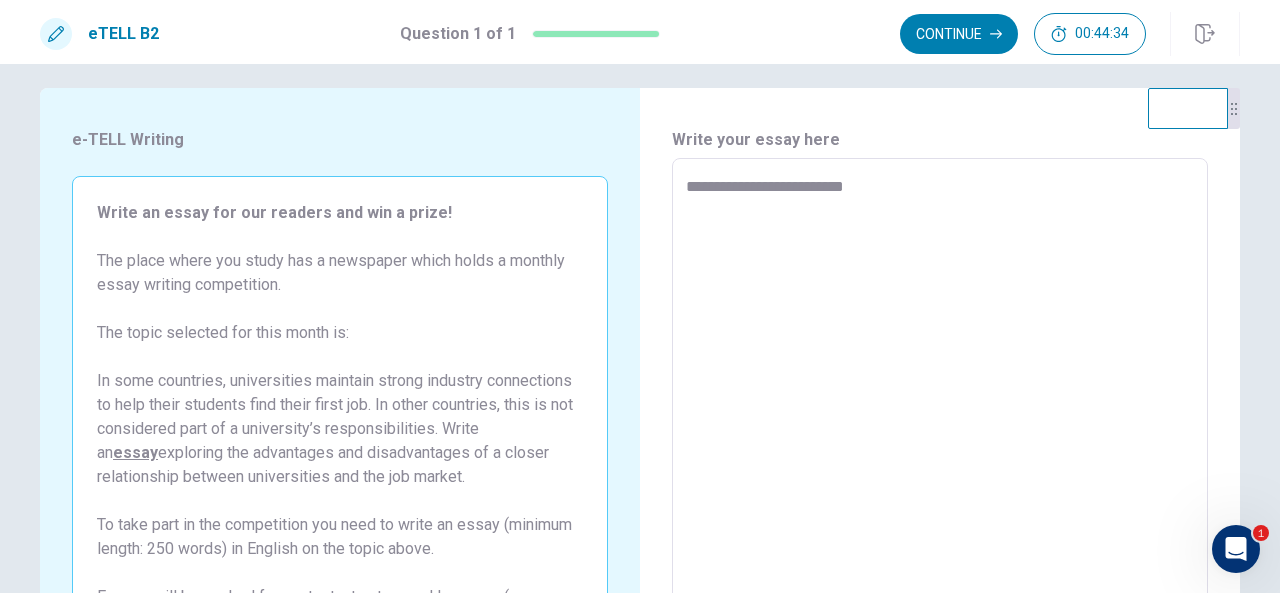 type on "**********" 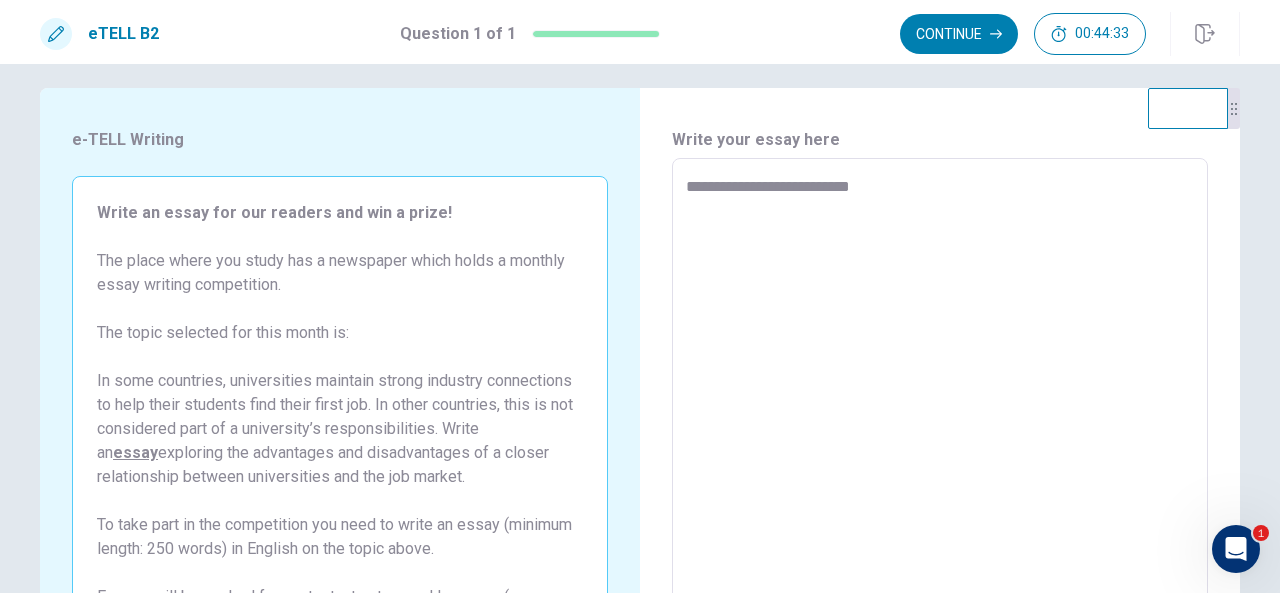 type on "*" 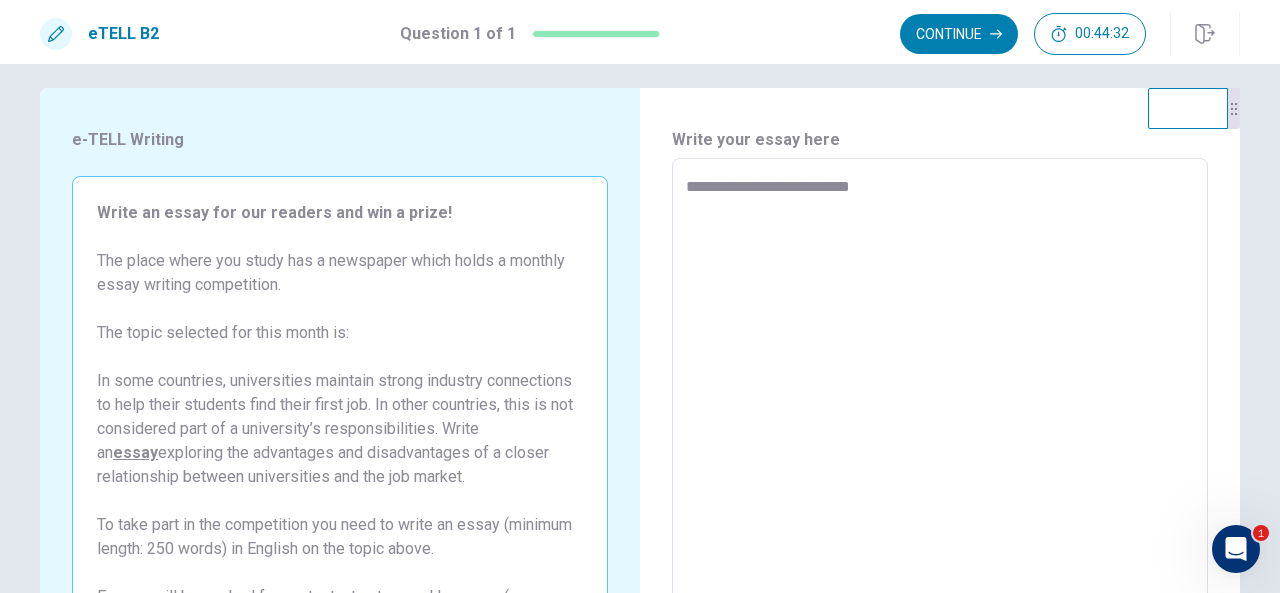 type on "**********" 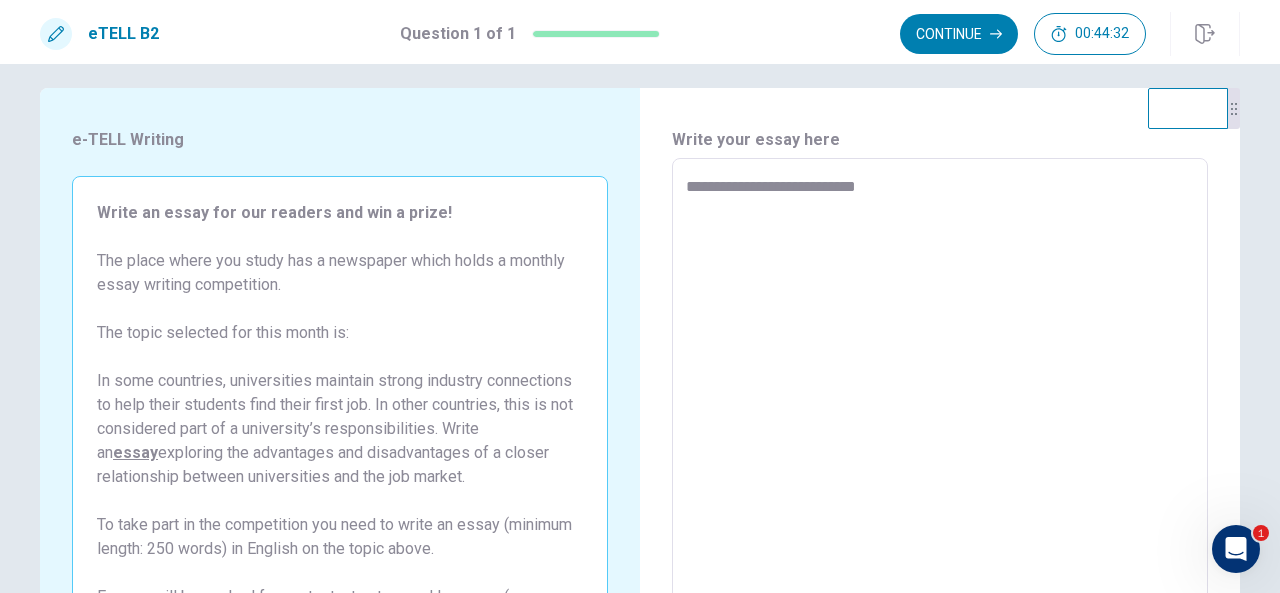 type on "*" 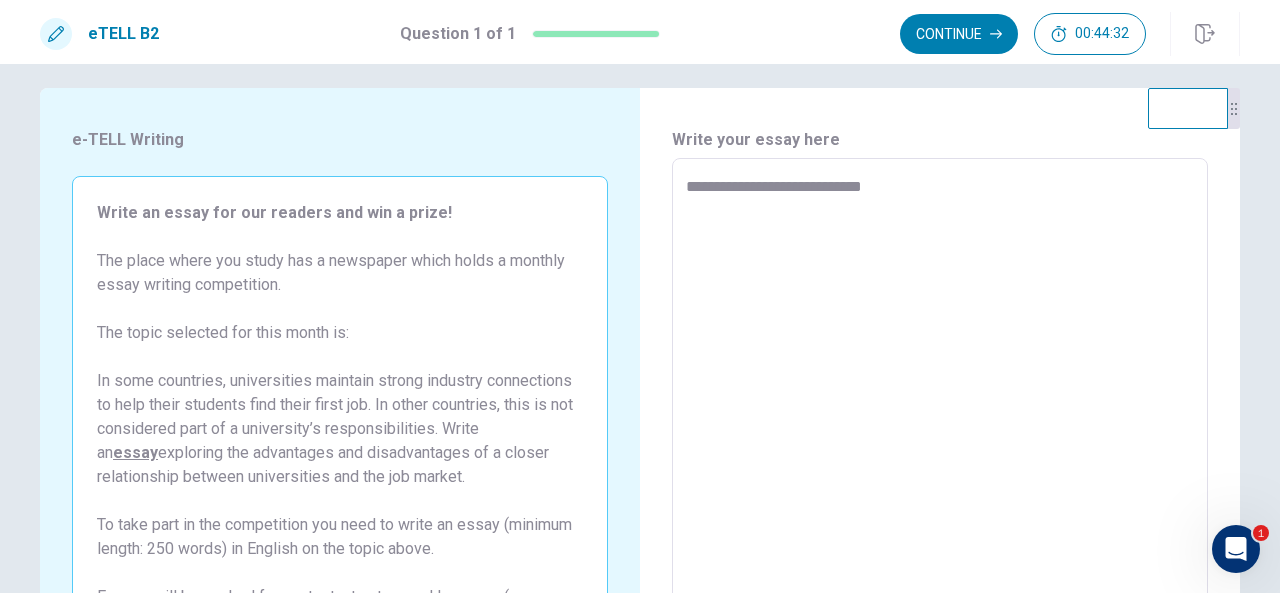 type on "*" 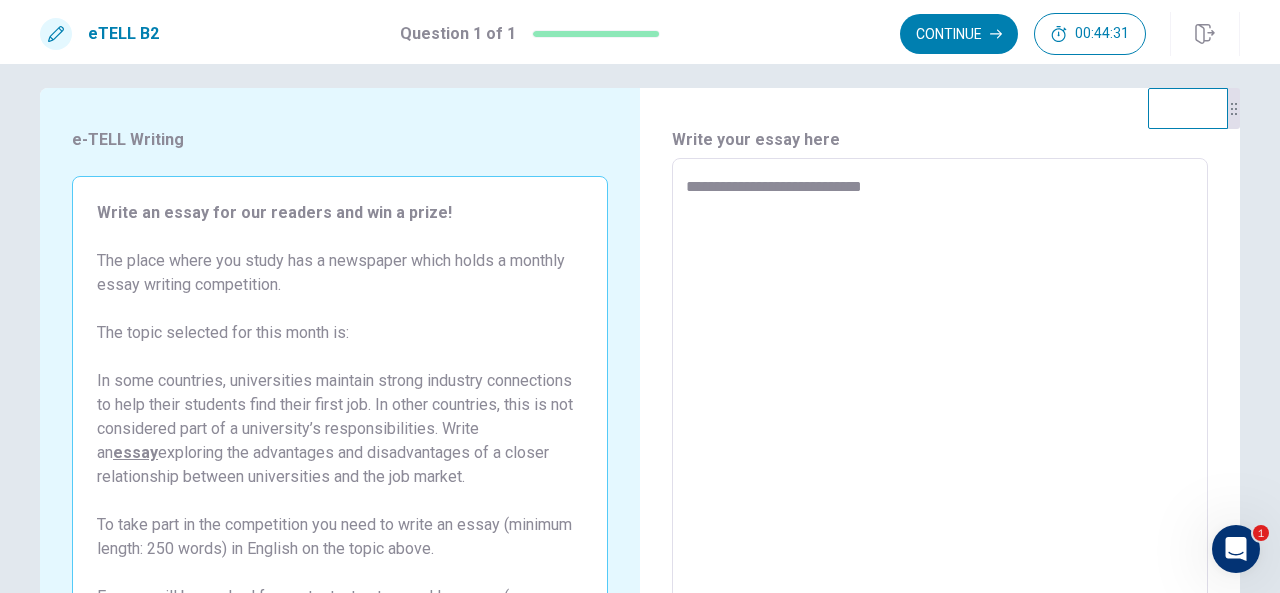 type on "**********" 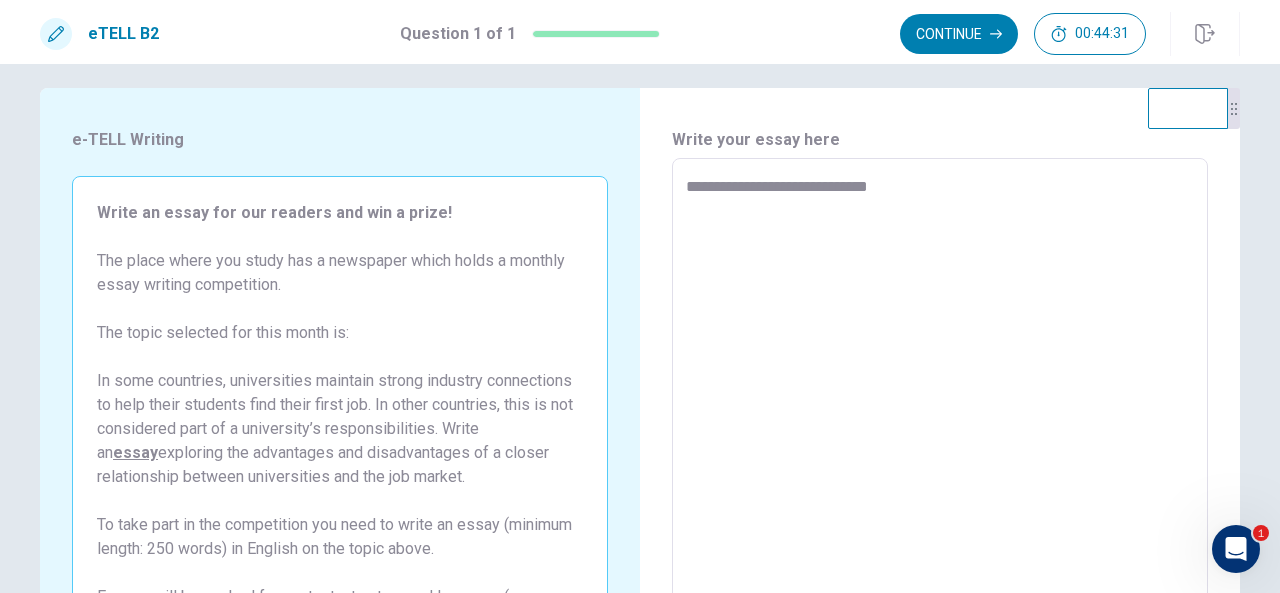 type on "*" 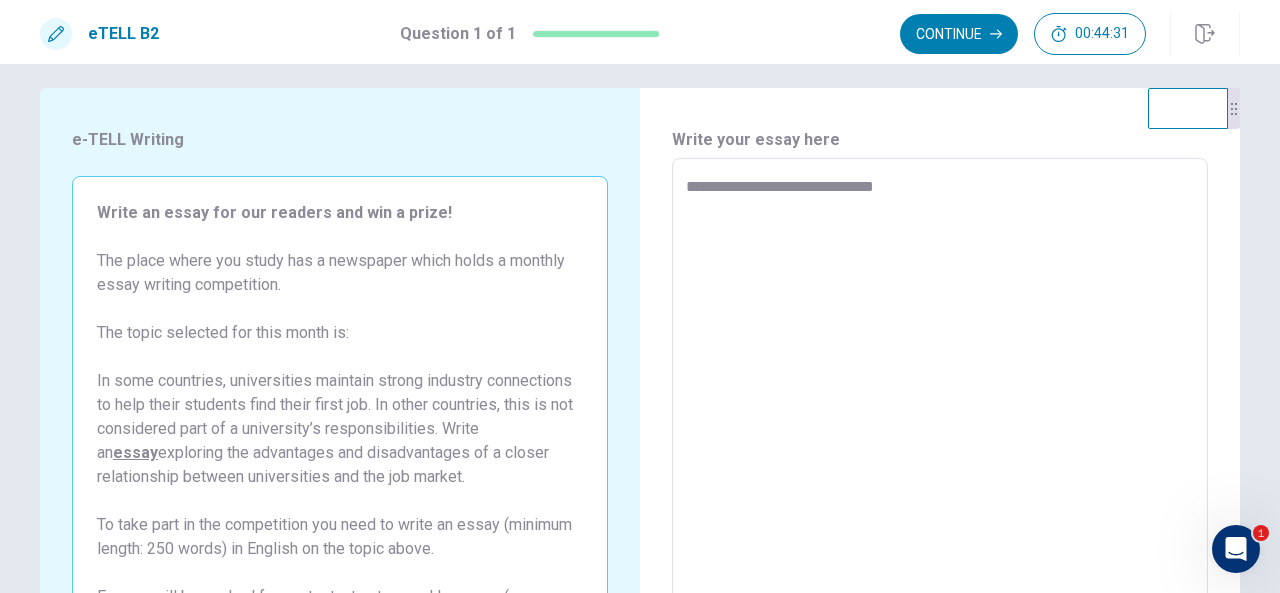 type on "*" 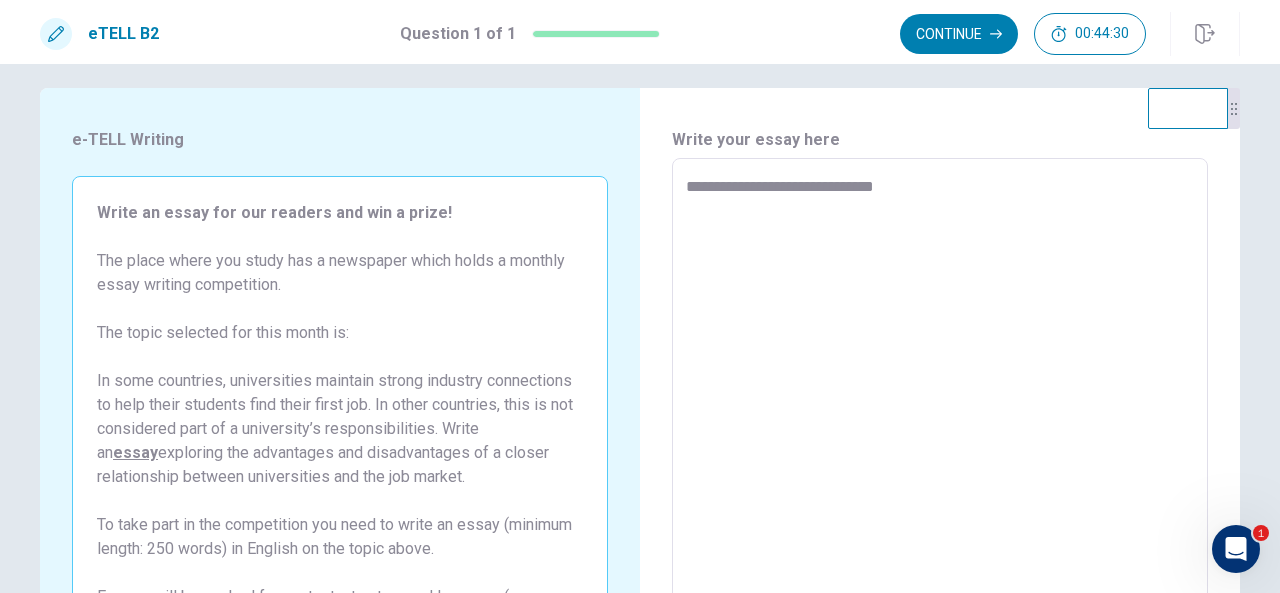 type on "**********" 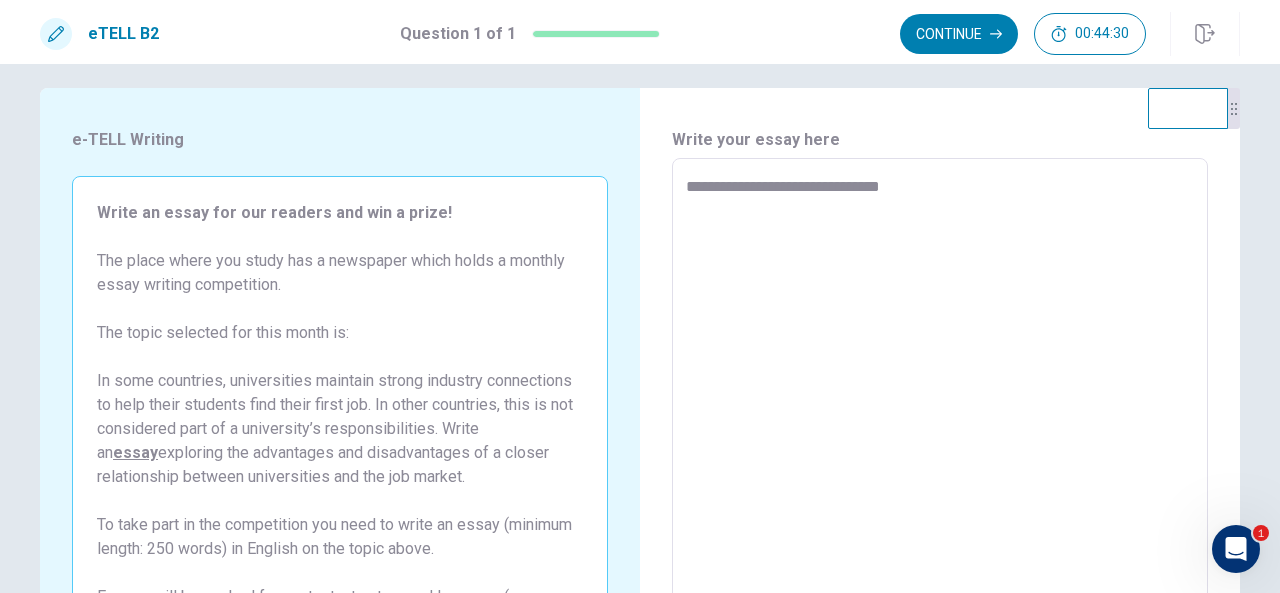 type on "*" 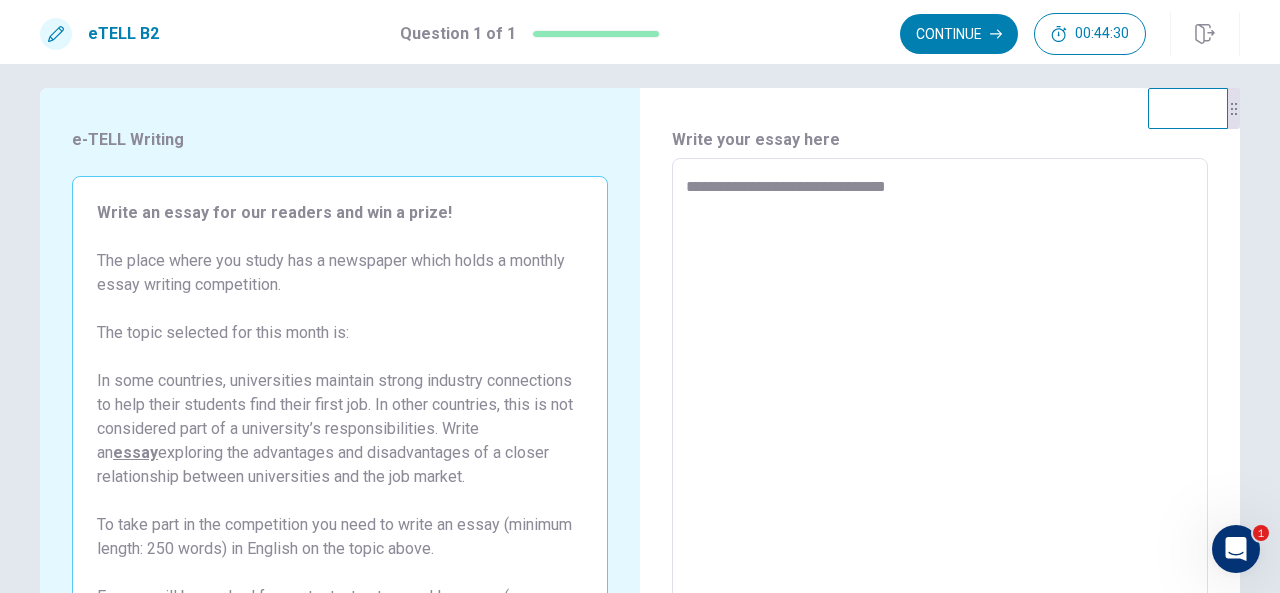 type on "*" 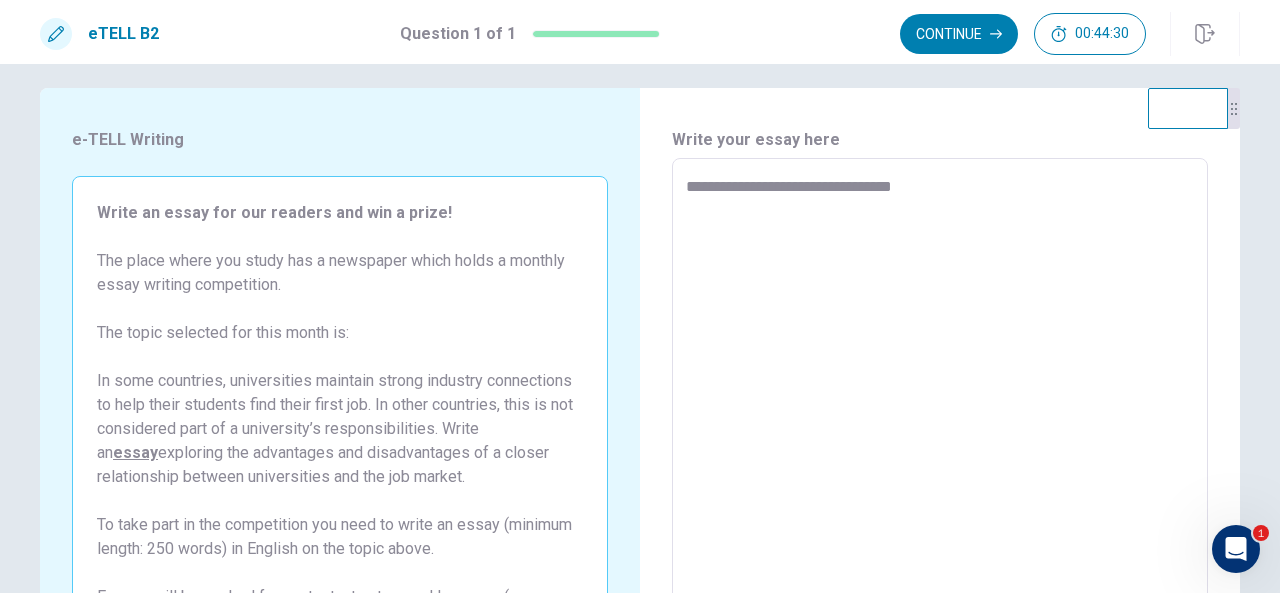 type on "*" 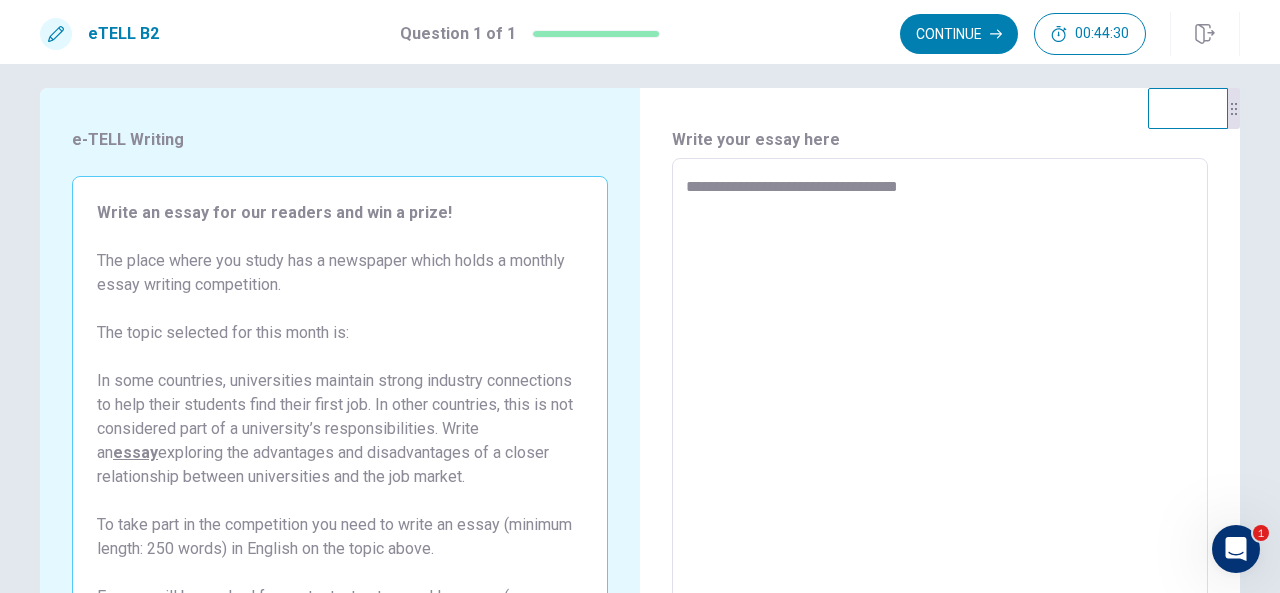 type on "*" 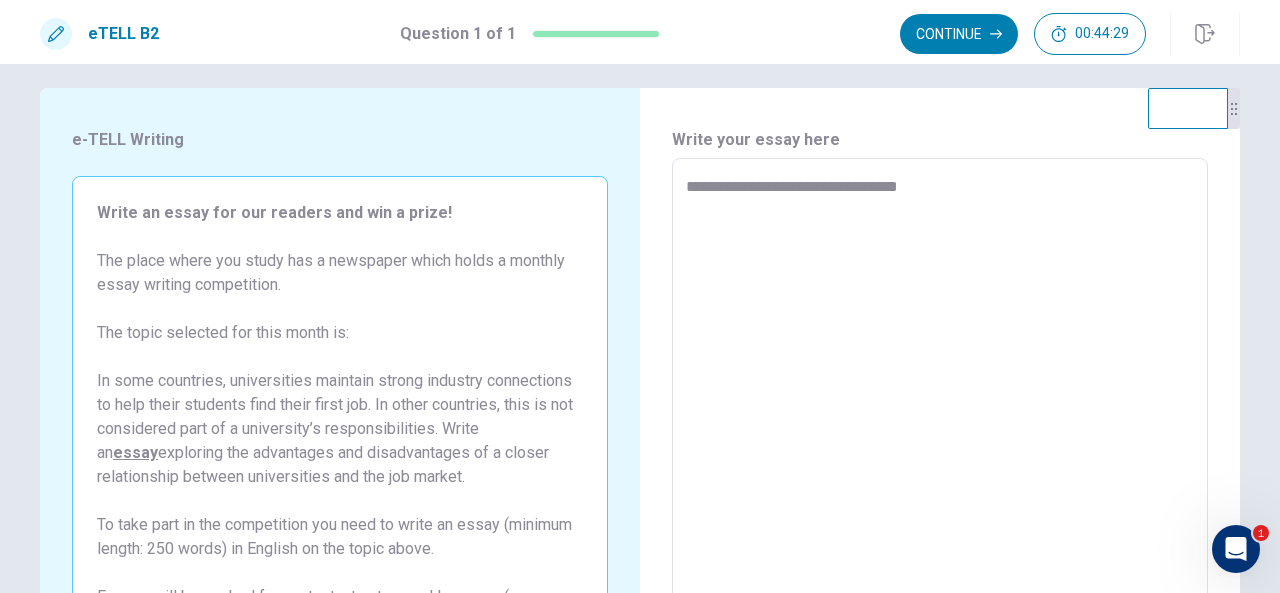 type on "**********" 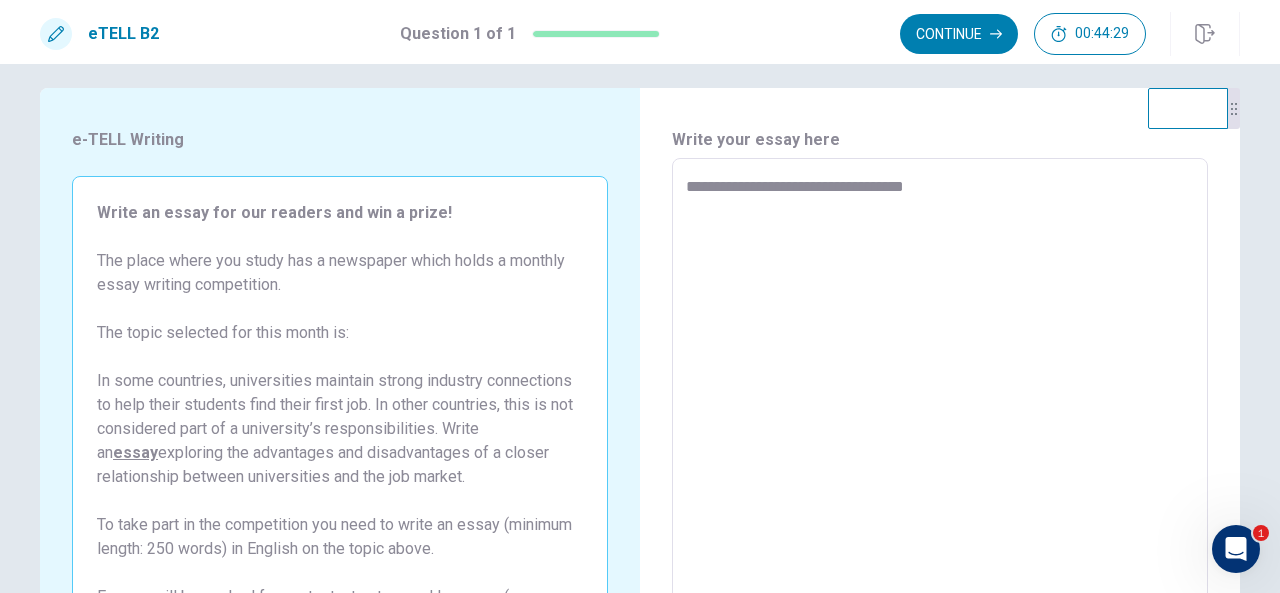 type on "*" 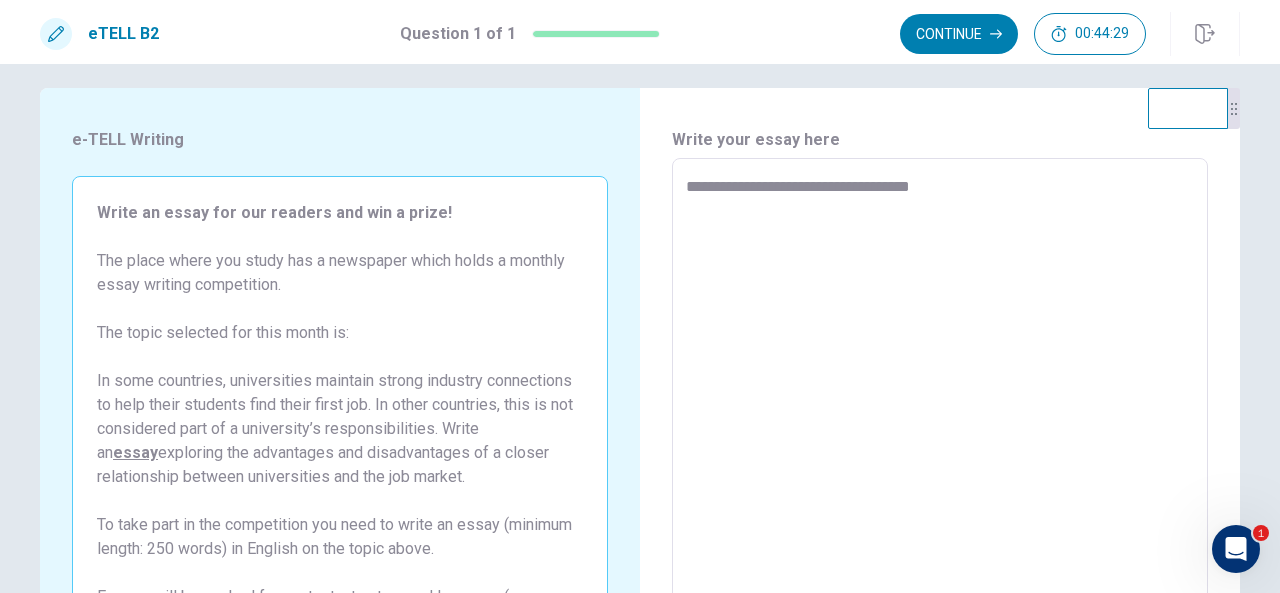 type on "*" 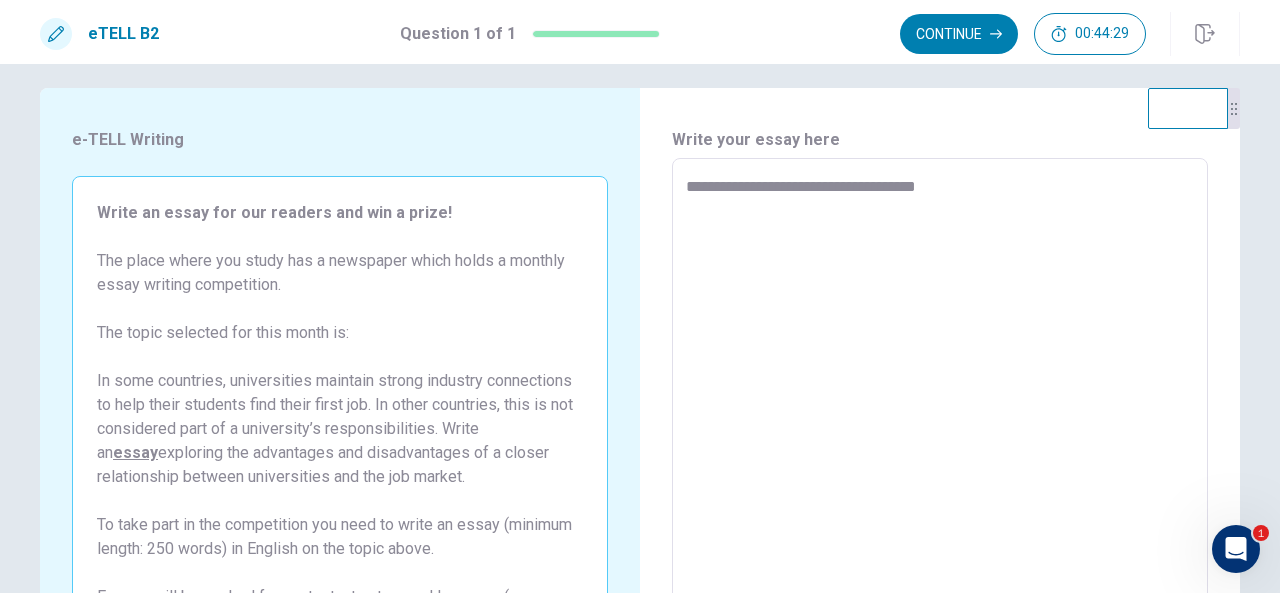 type on "*" 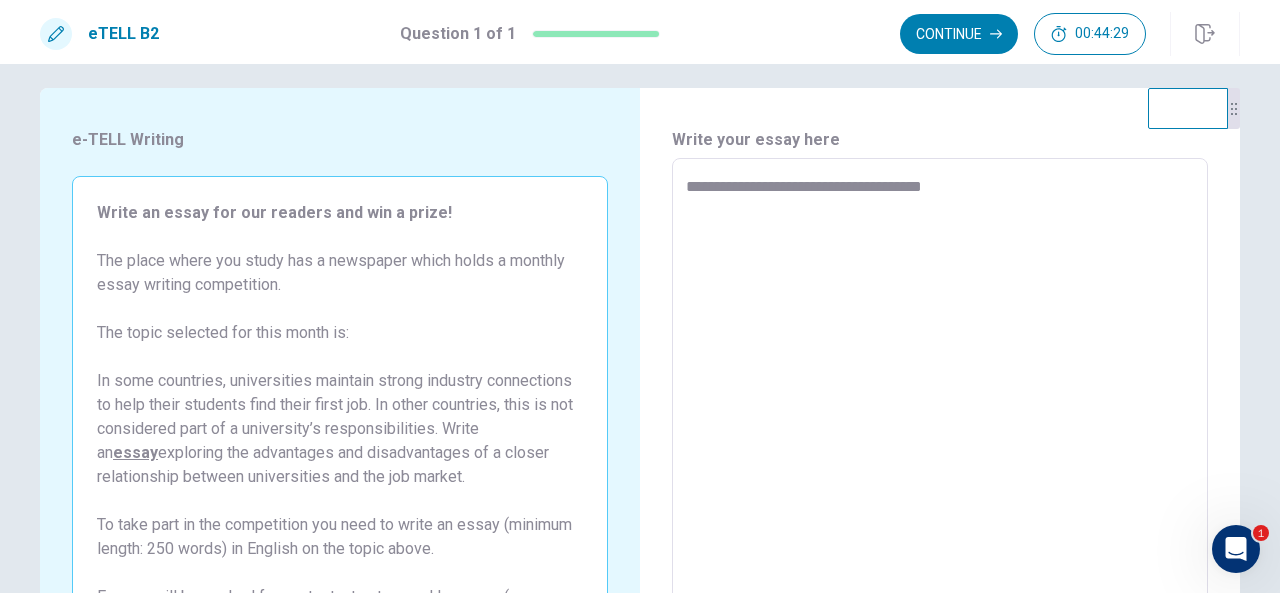 type on "*" 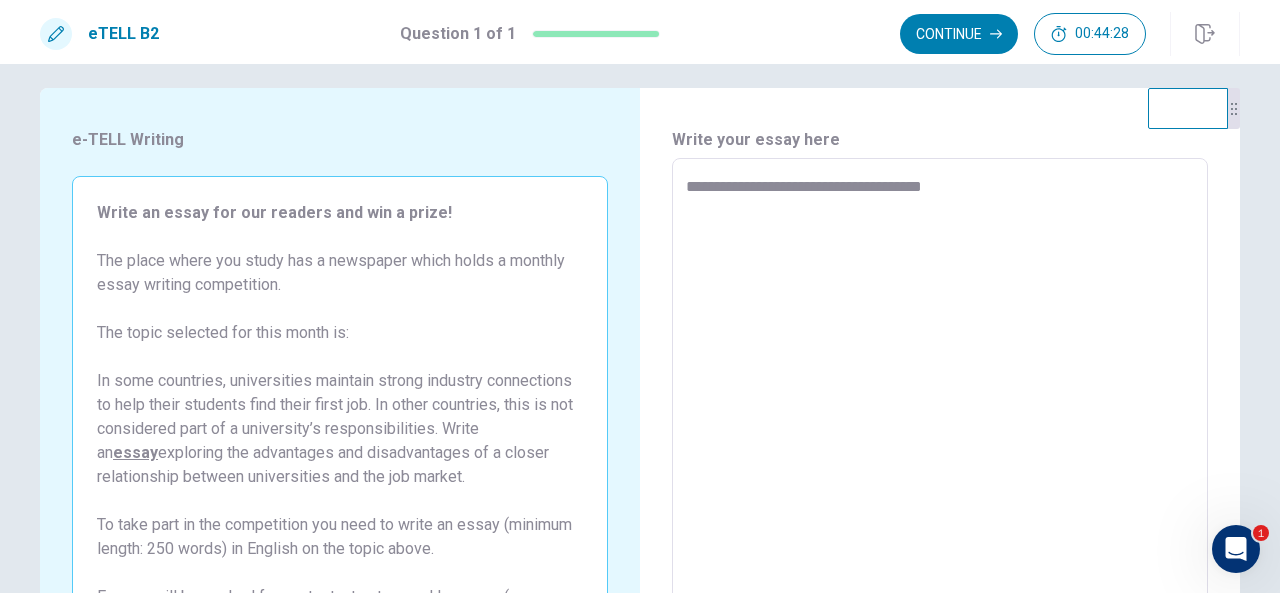 type on "**********" 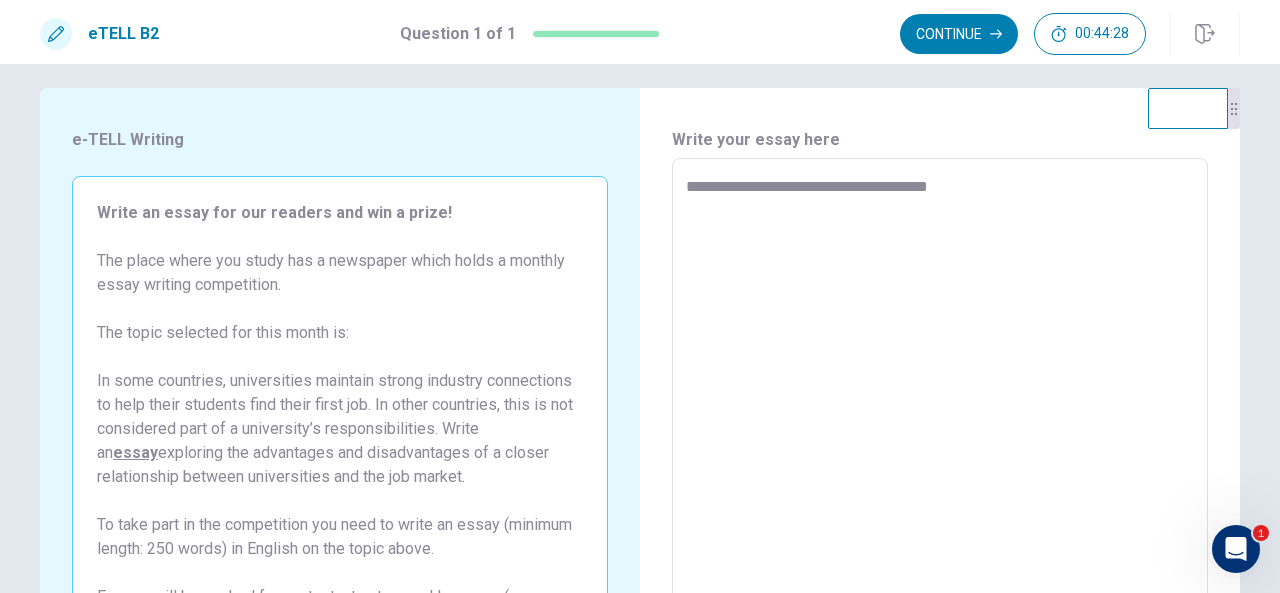 type on "*" 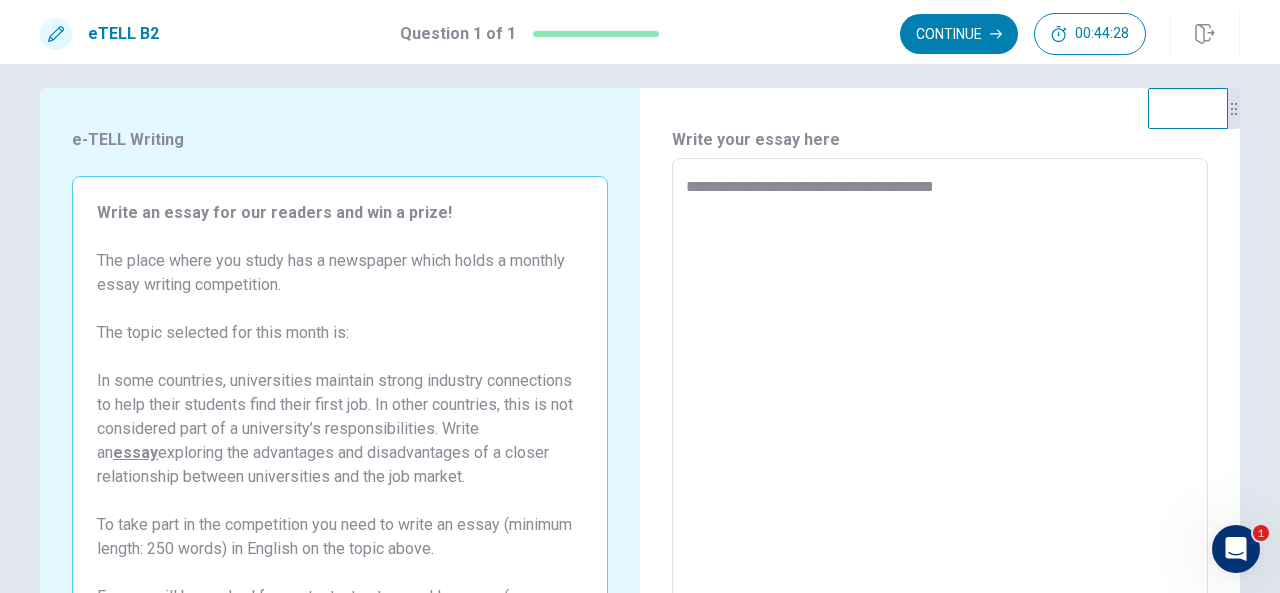 type on "*" 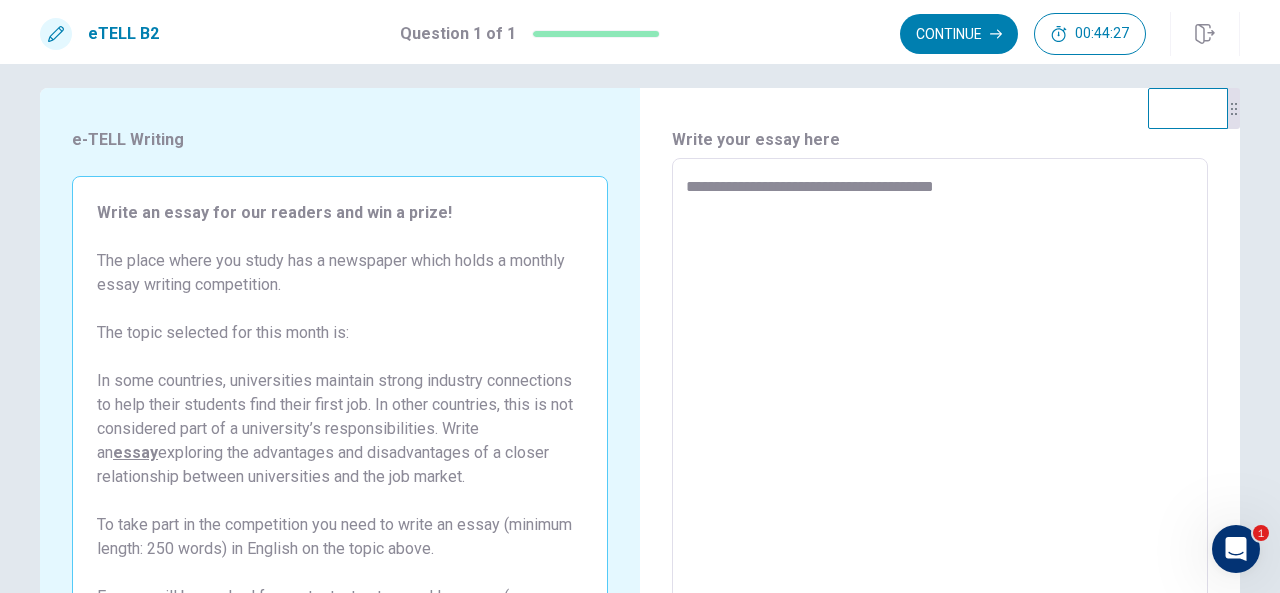 type on "**********" 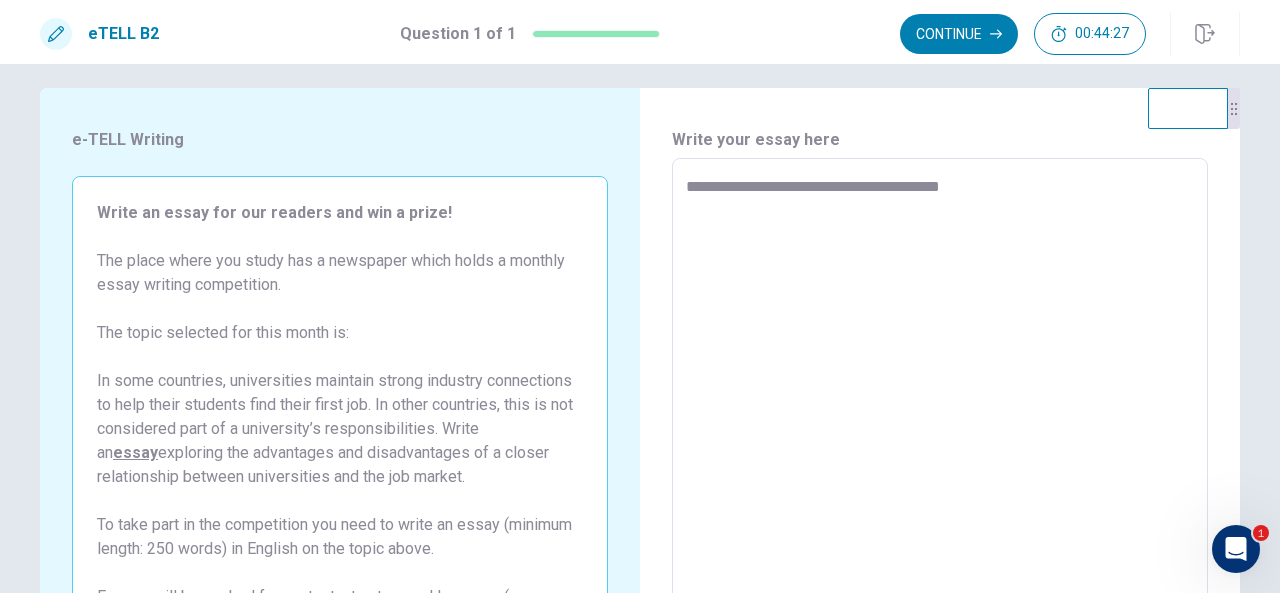 type on "*" 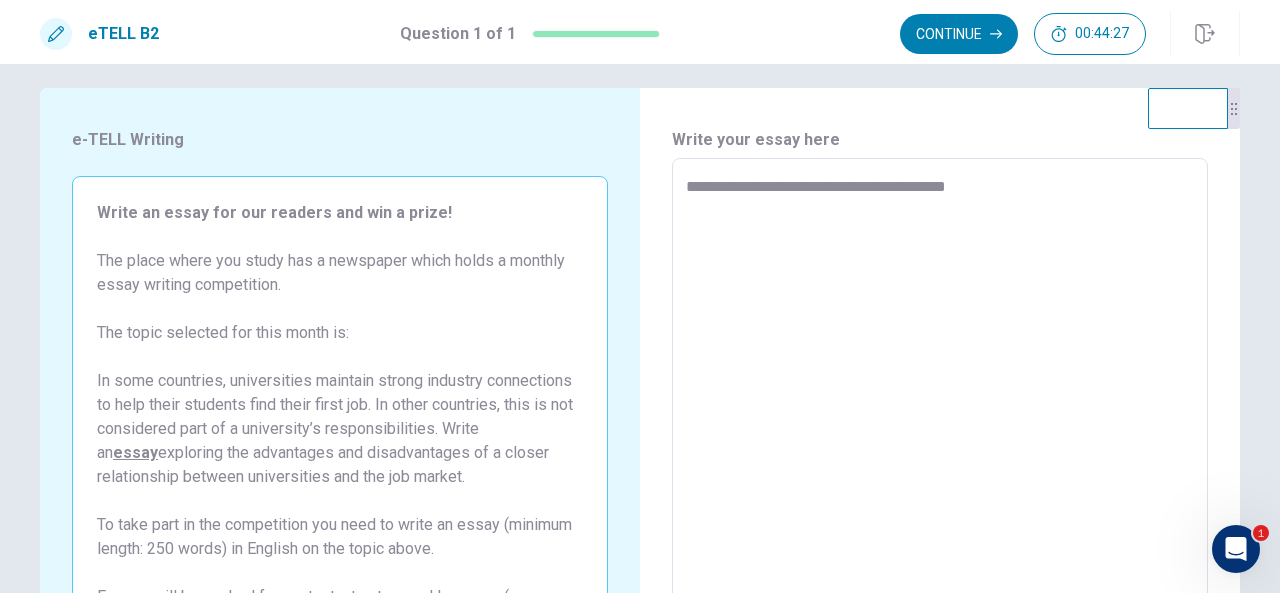 type on "*" 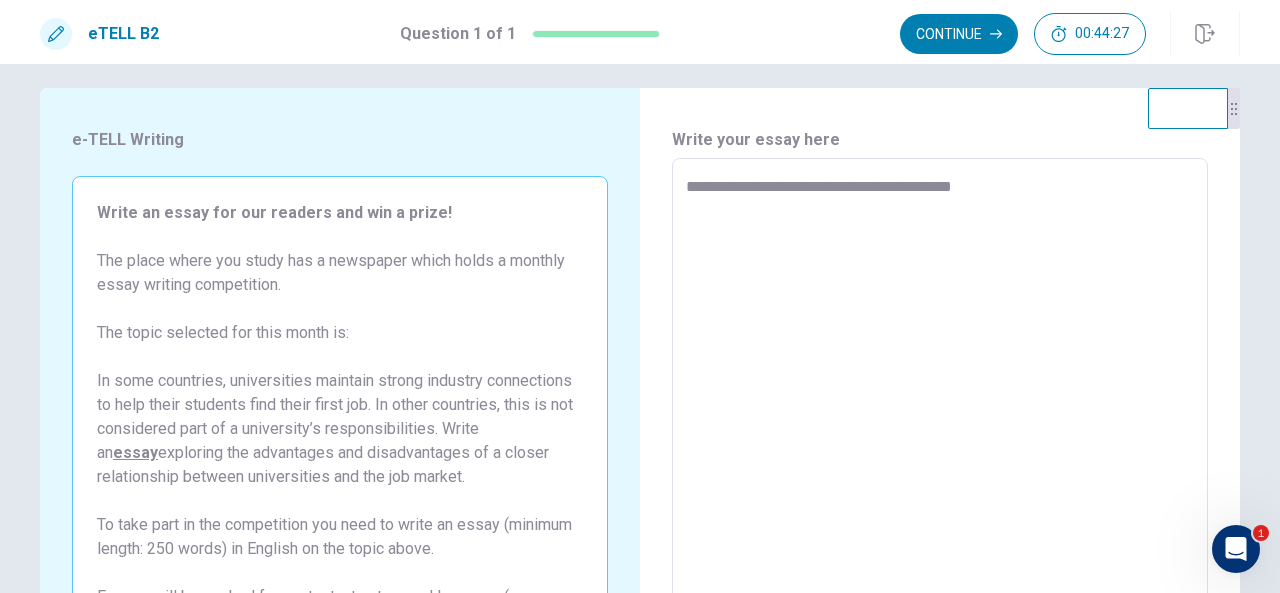 type on "*" 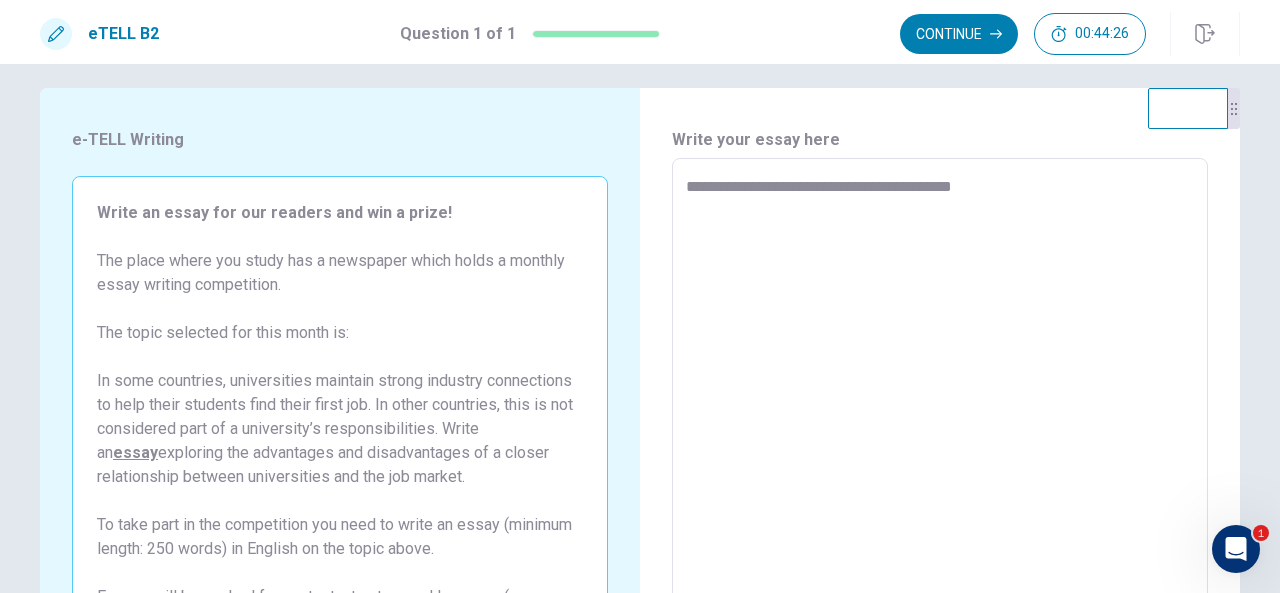 type on "**********" 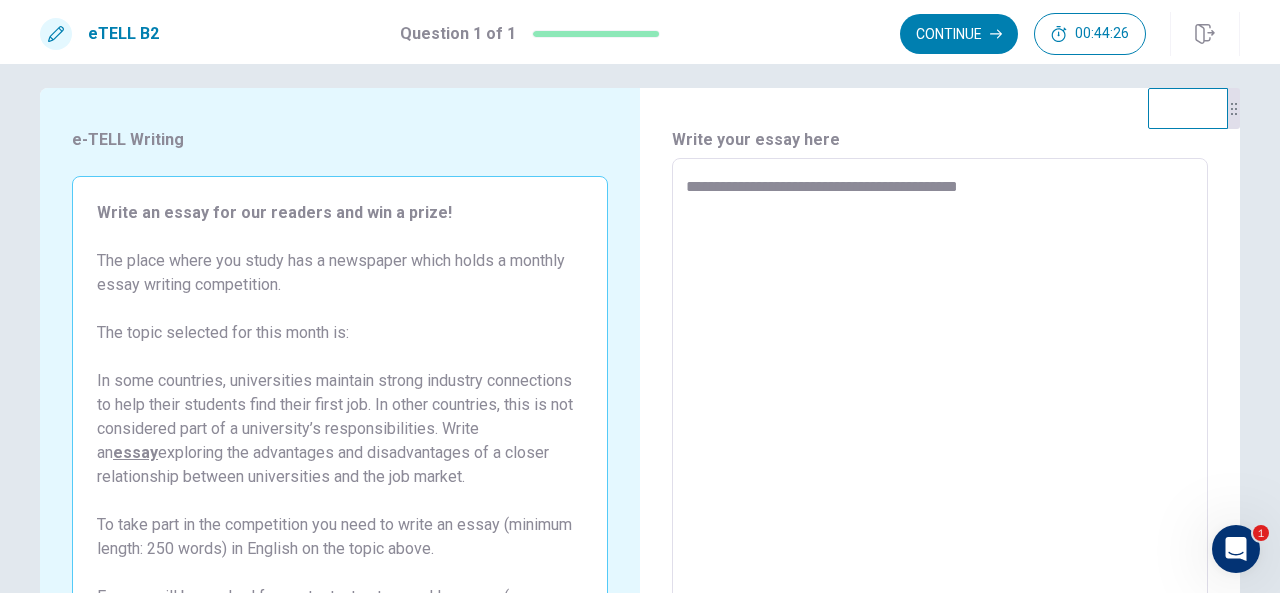 type on "*" 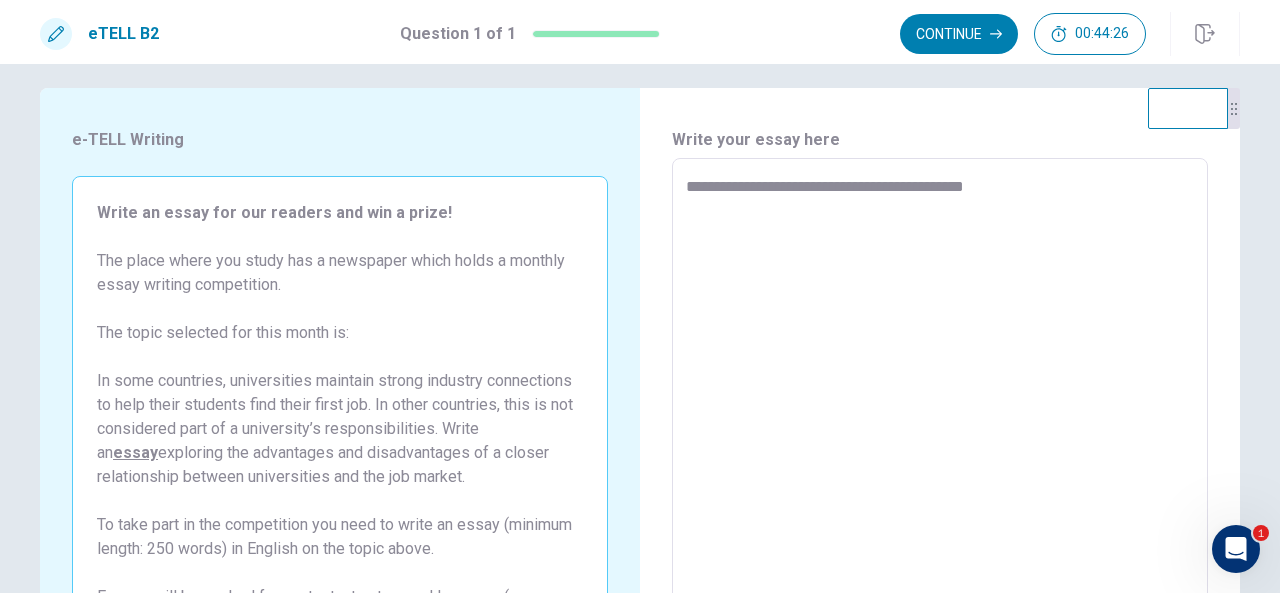 type on "*" 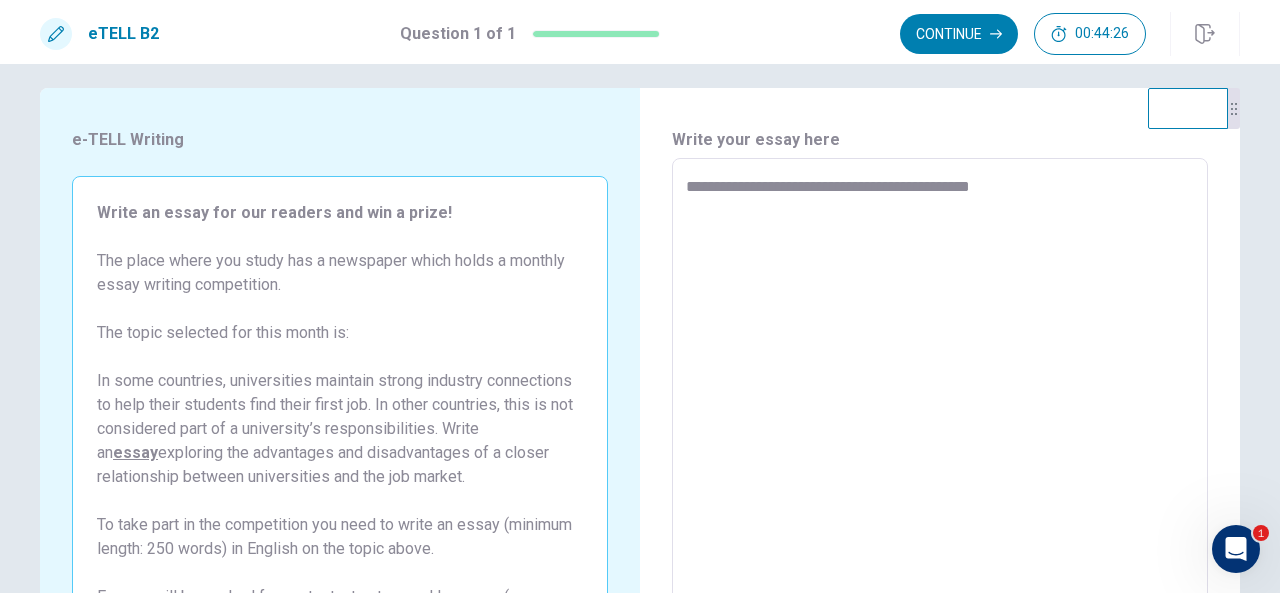 type on "*" 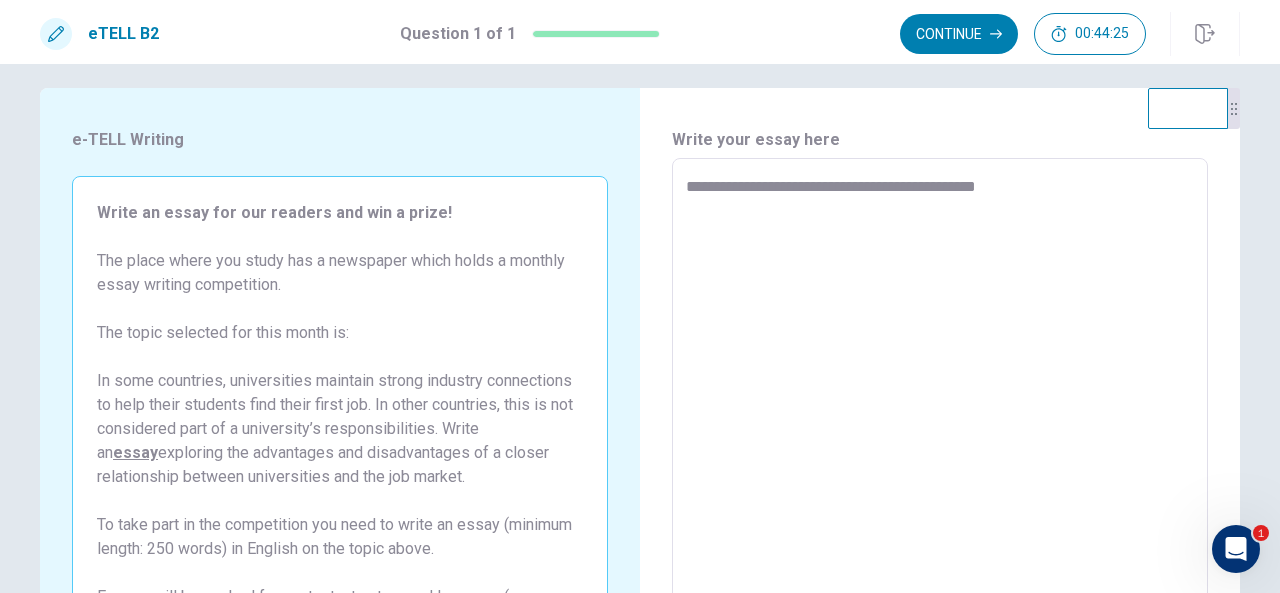 type on "*" 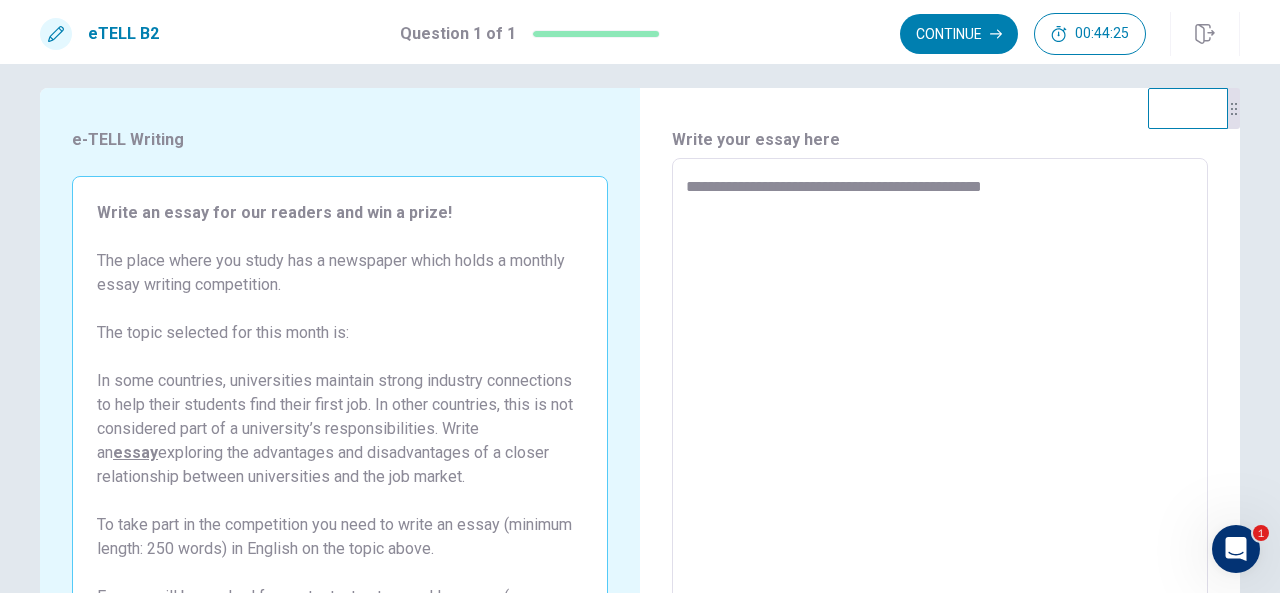 type on "*" 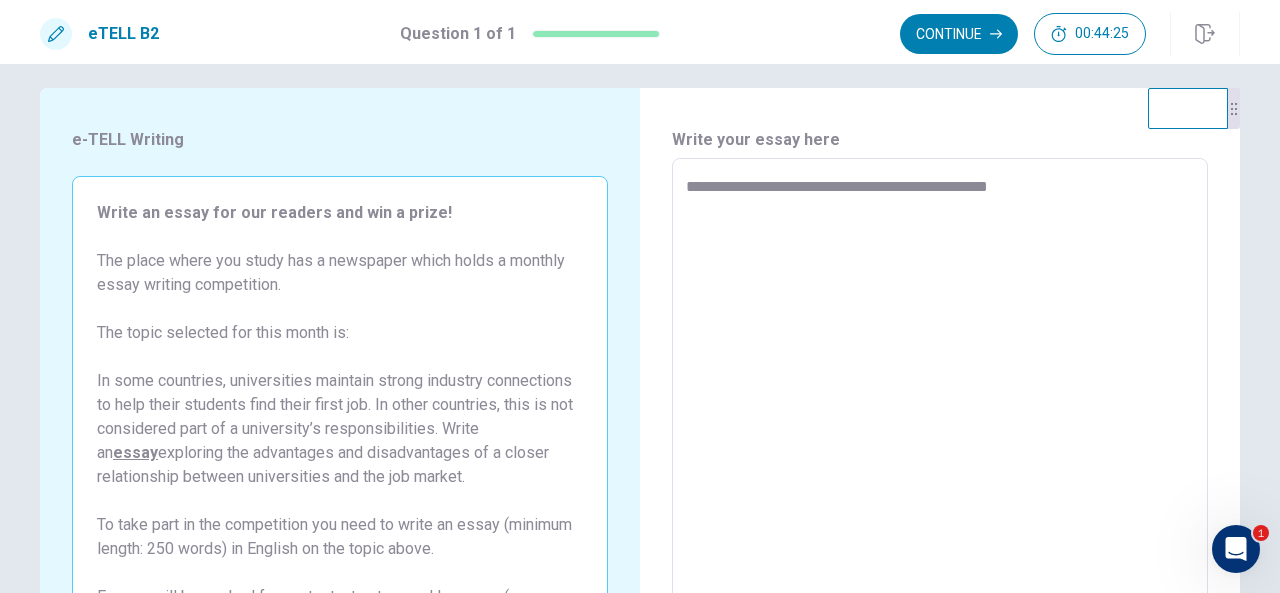 type on "*" 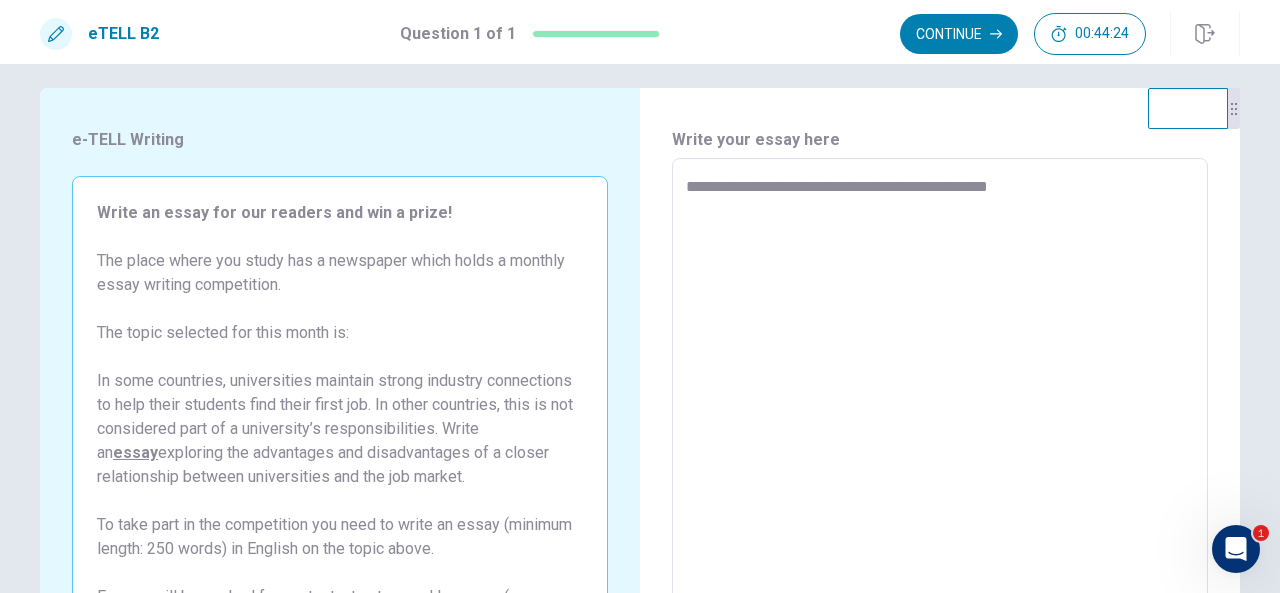 type on "**********" 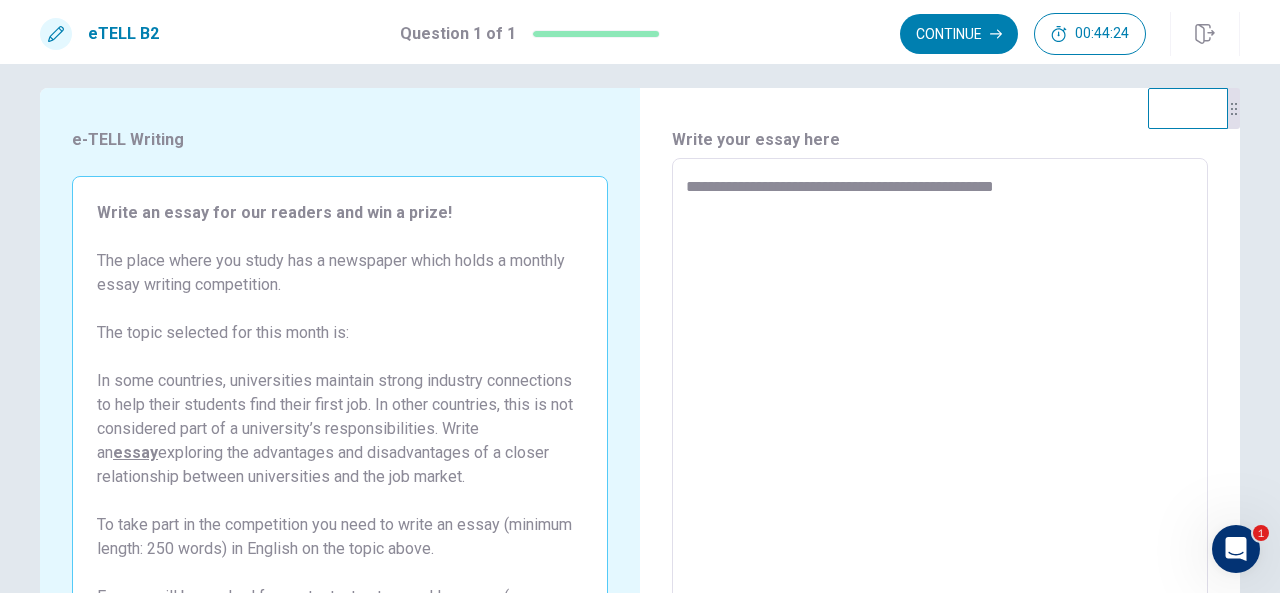 type on "*" 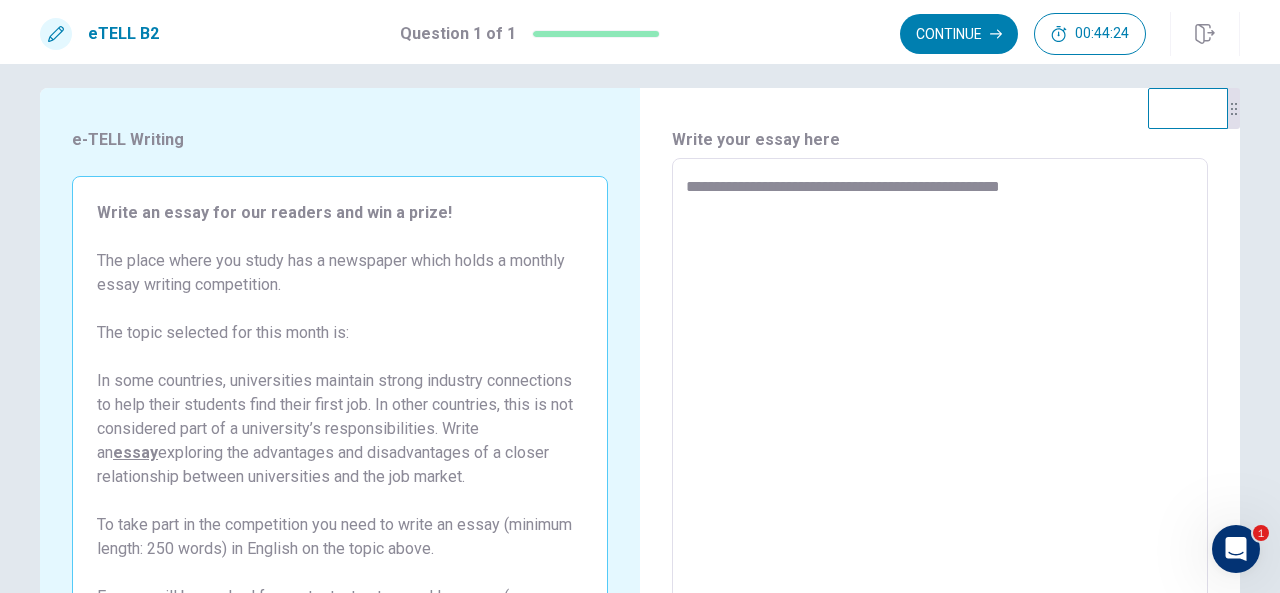 type on "*" 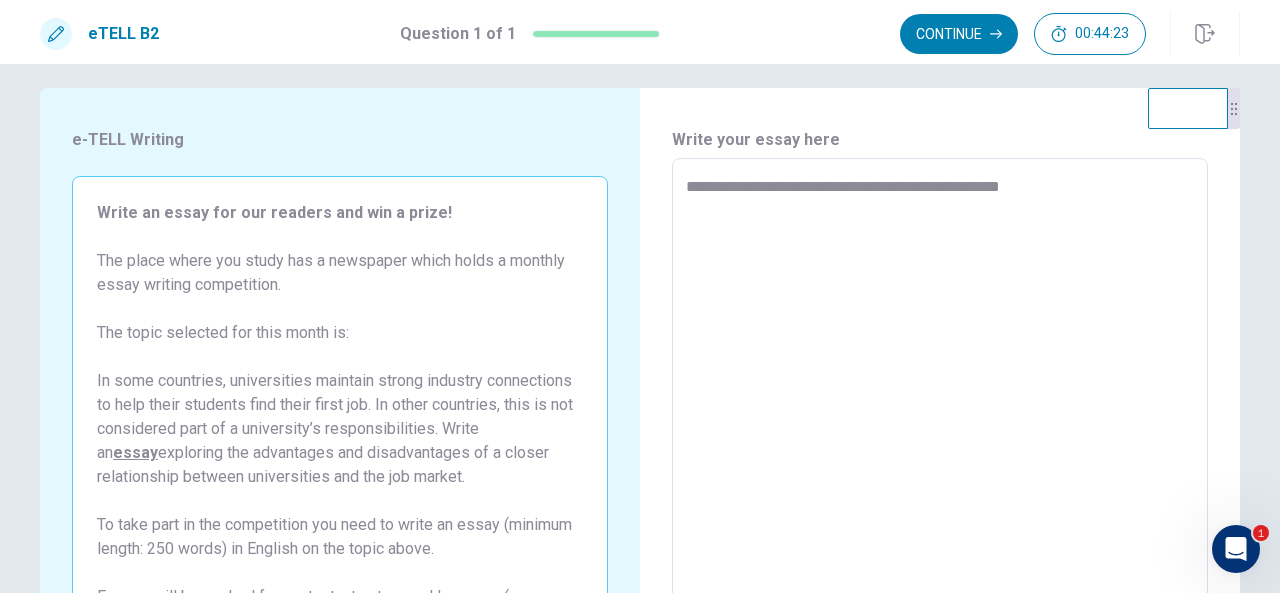 type on "**********" 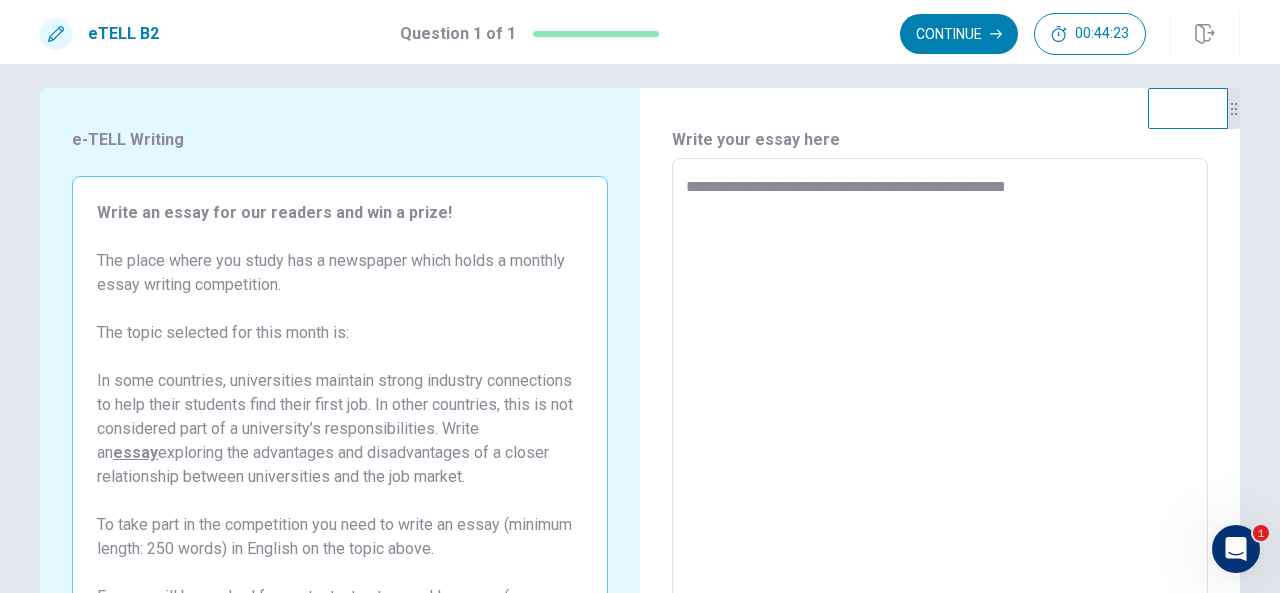type on "*" 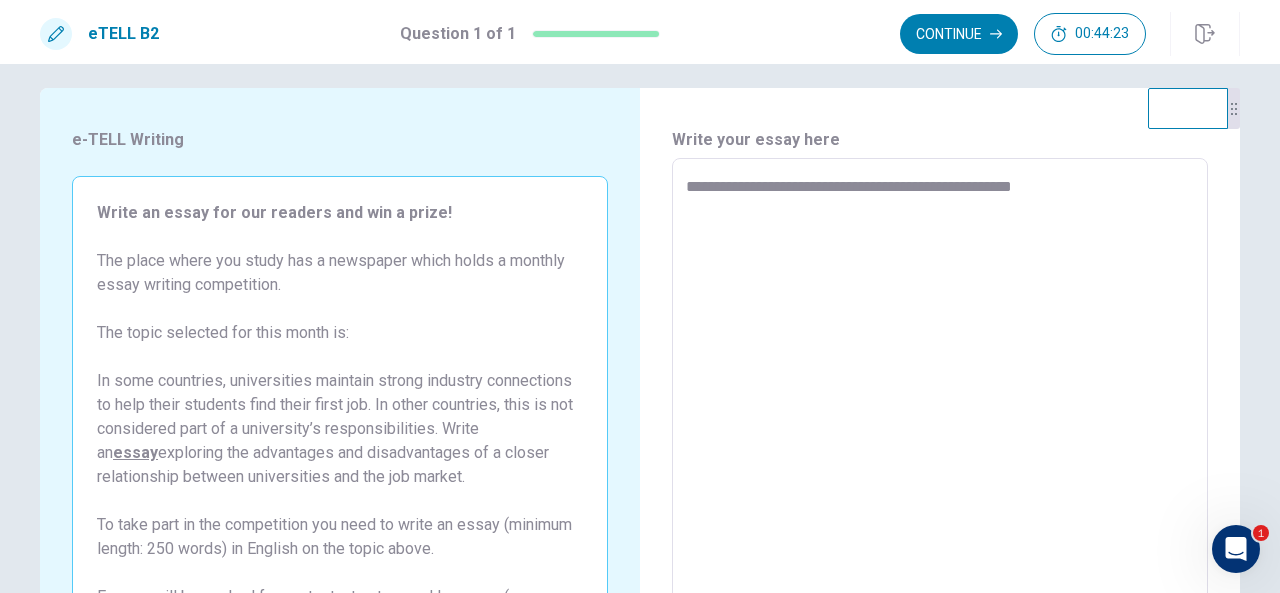 type on "*" 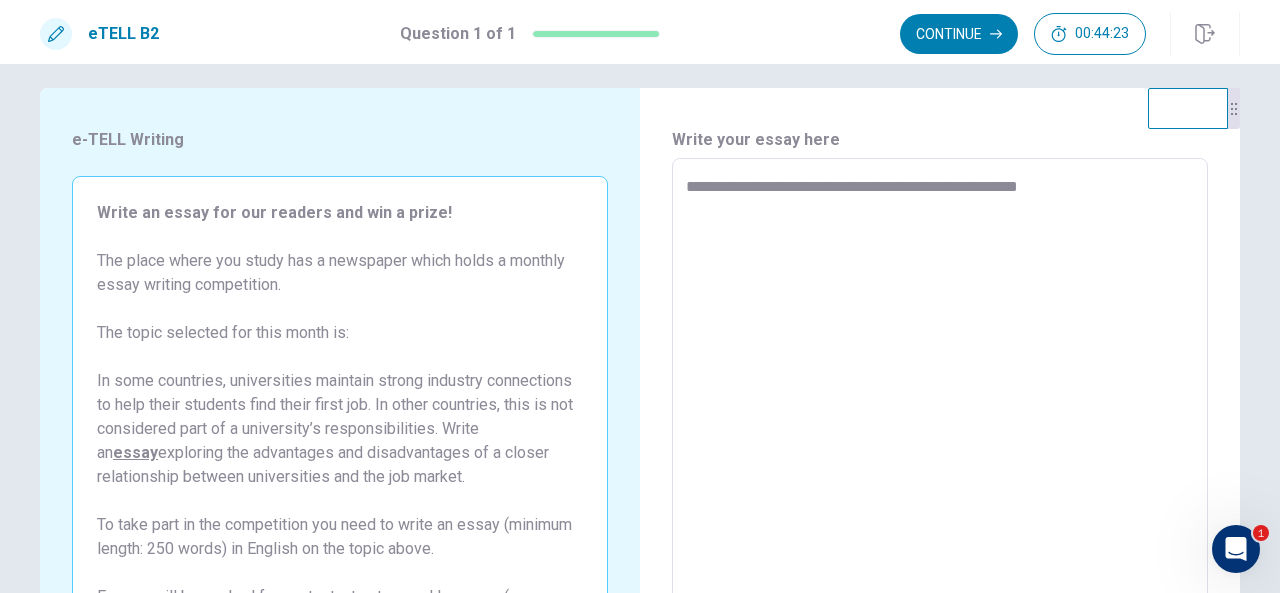 type on "*" 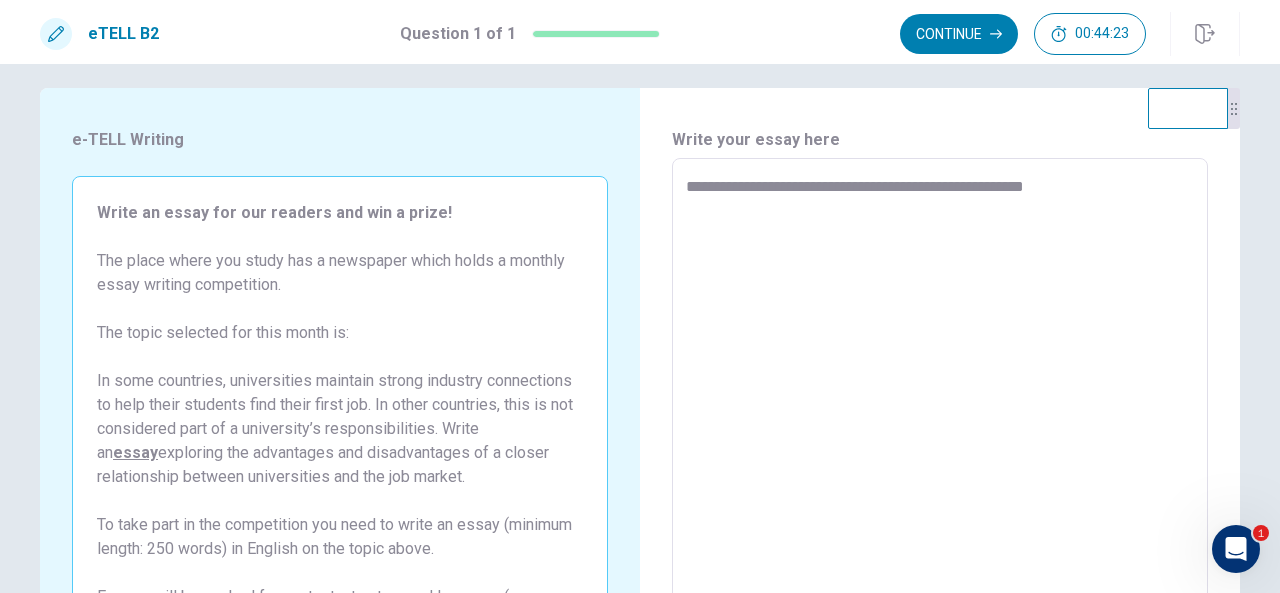 type on "*" 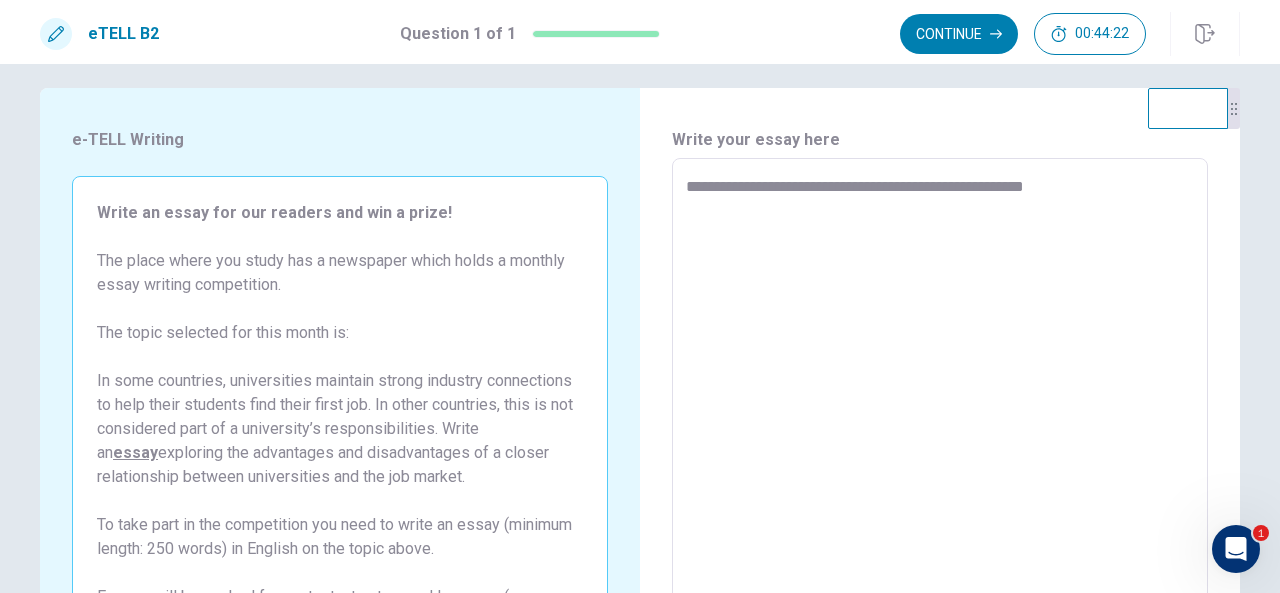 type on "**********" 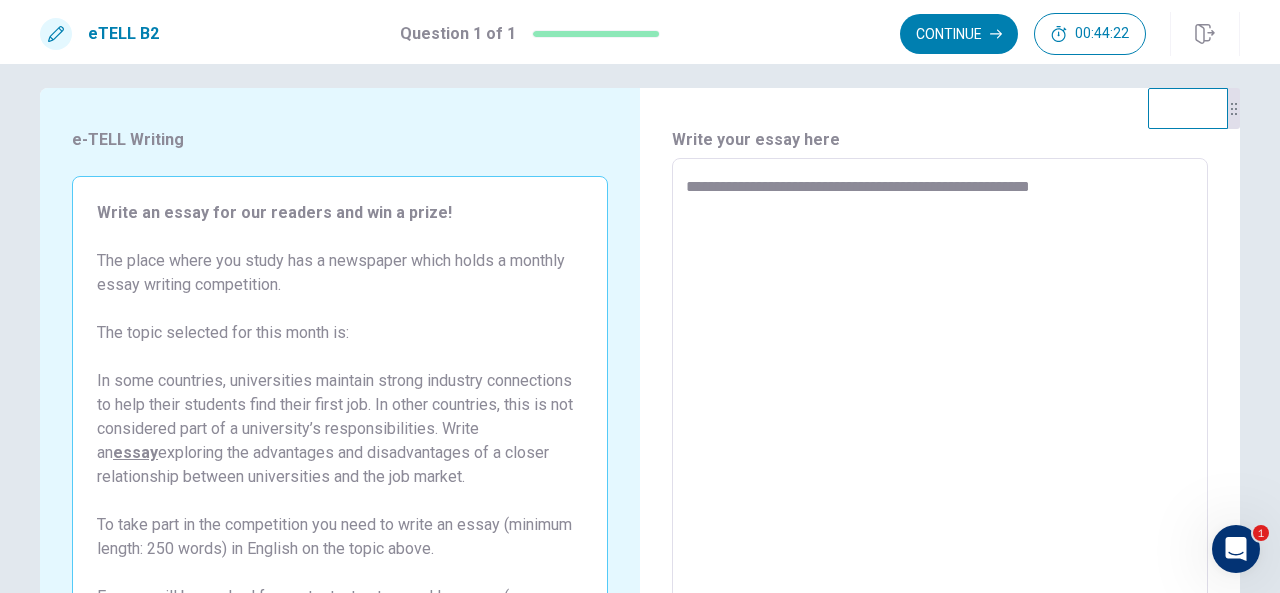 type on "*" 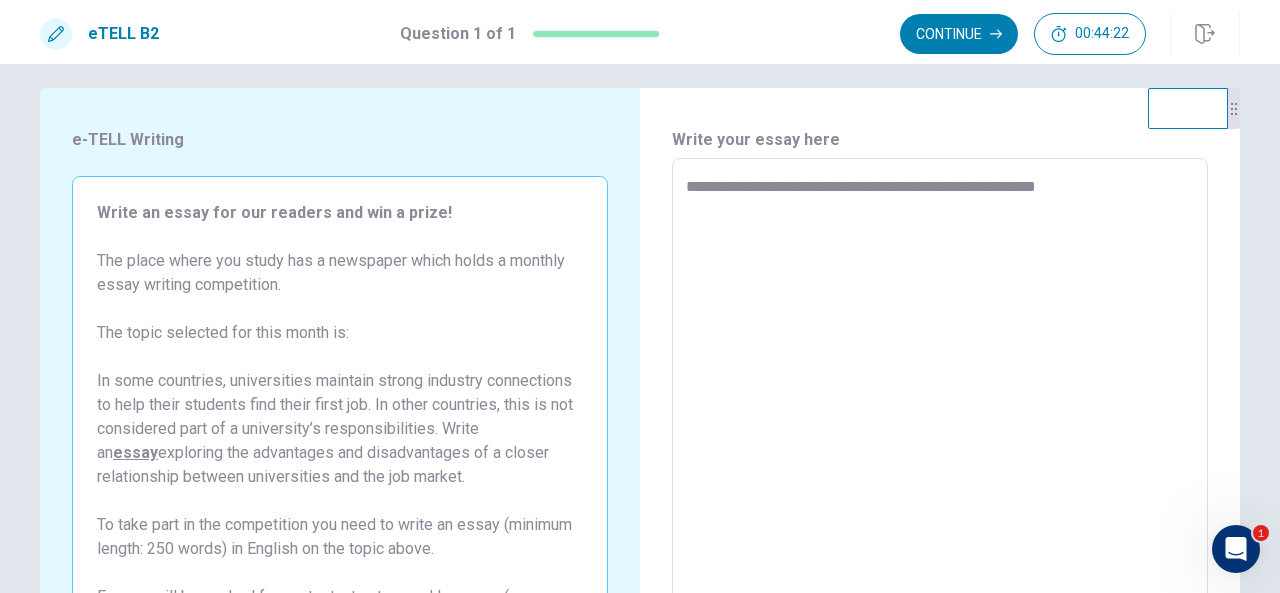 type on "*" 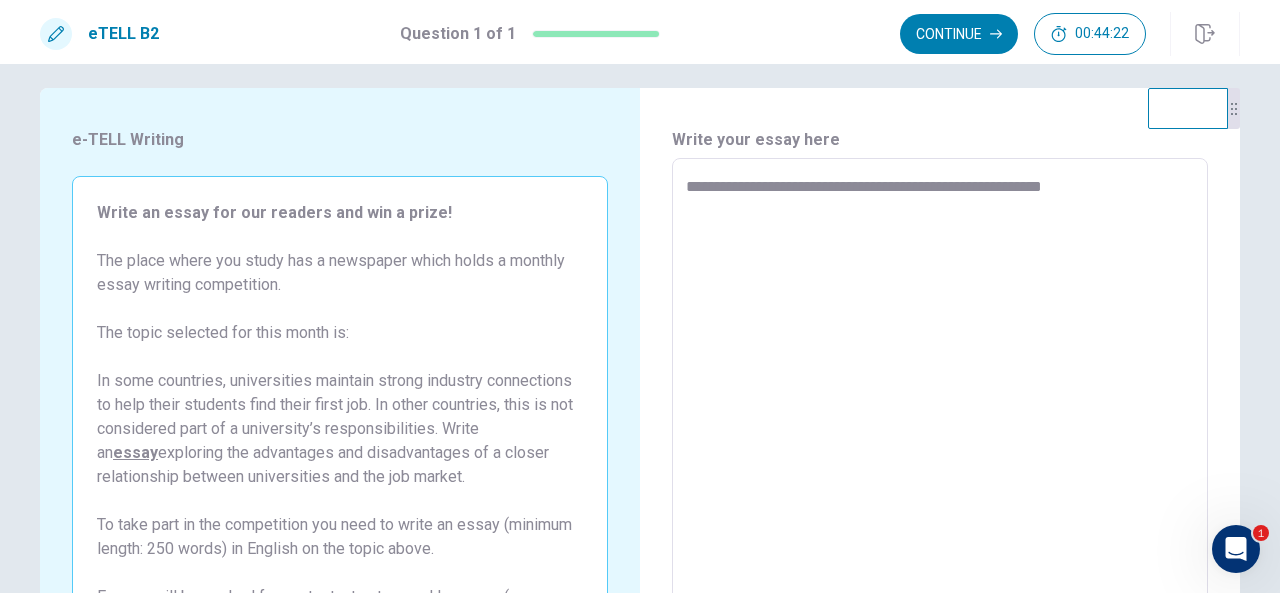 type on "*" 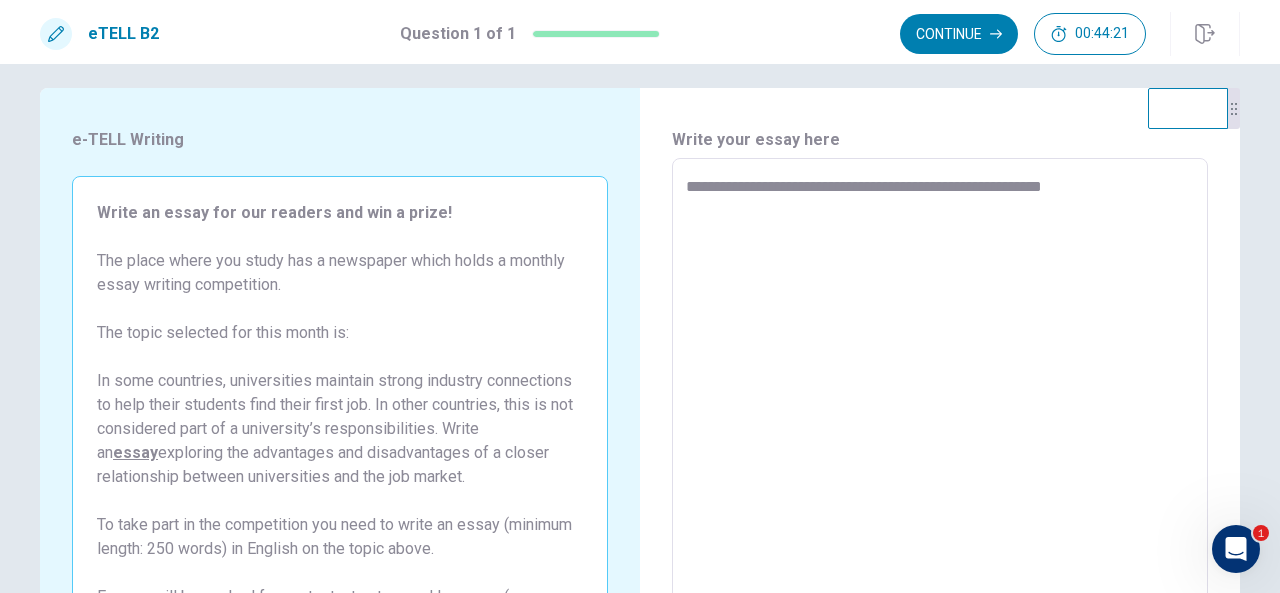 type on "**********" 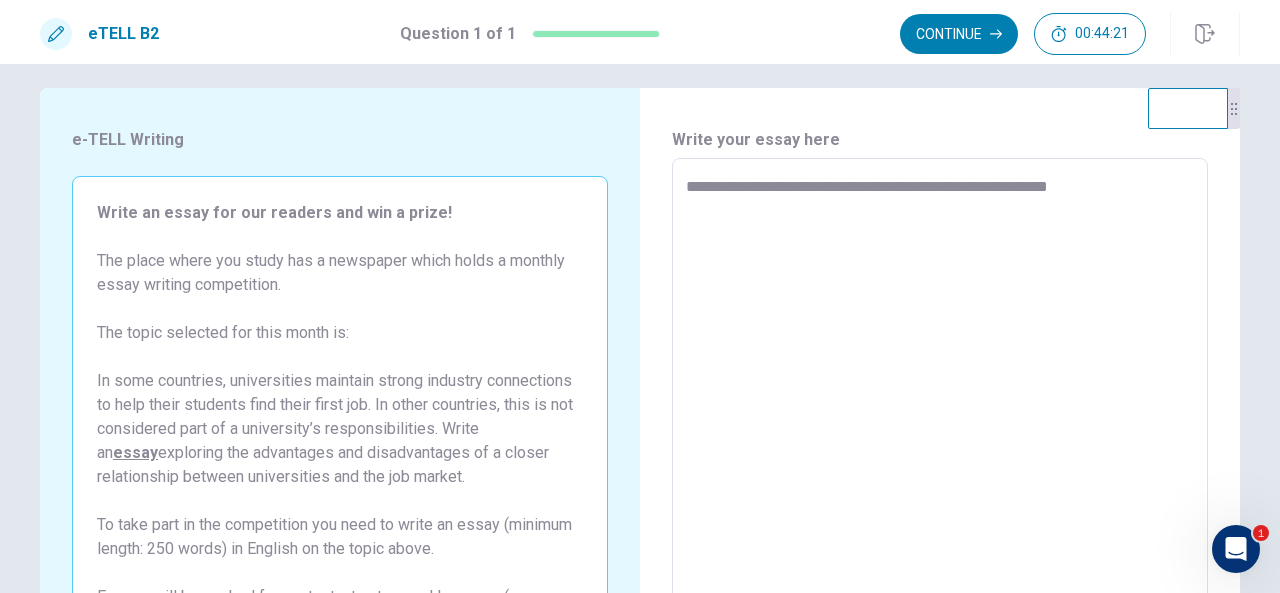 type on "*" 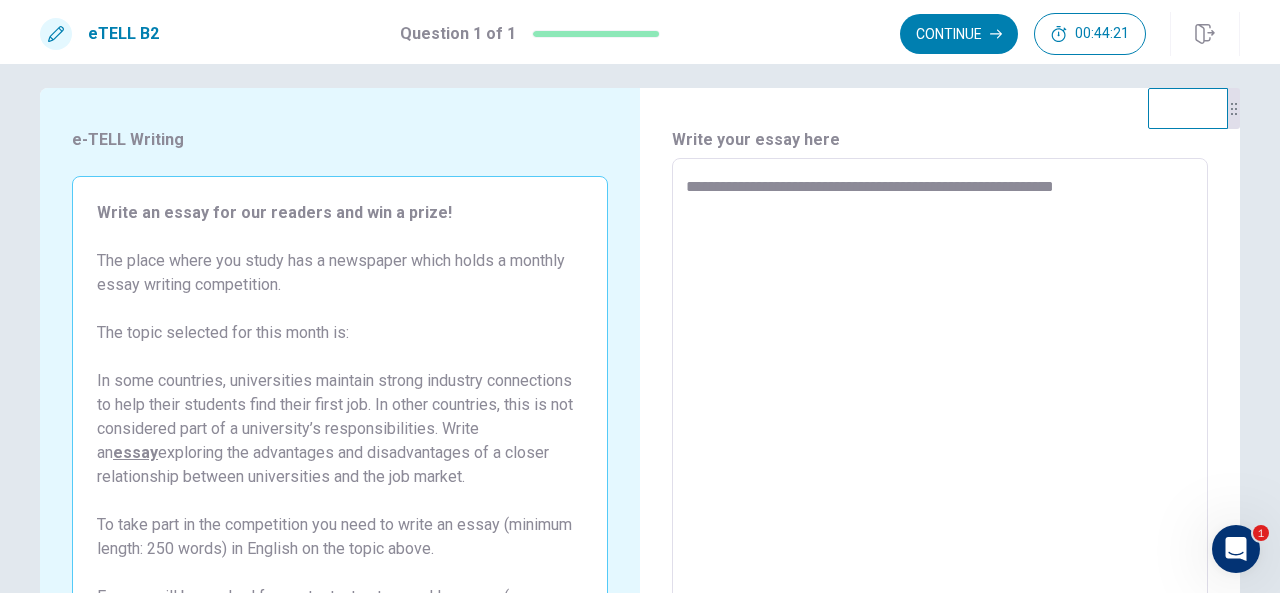 type on "*" 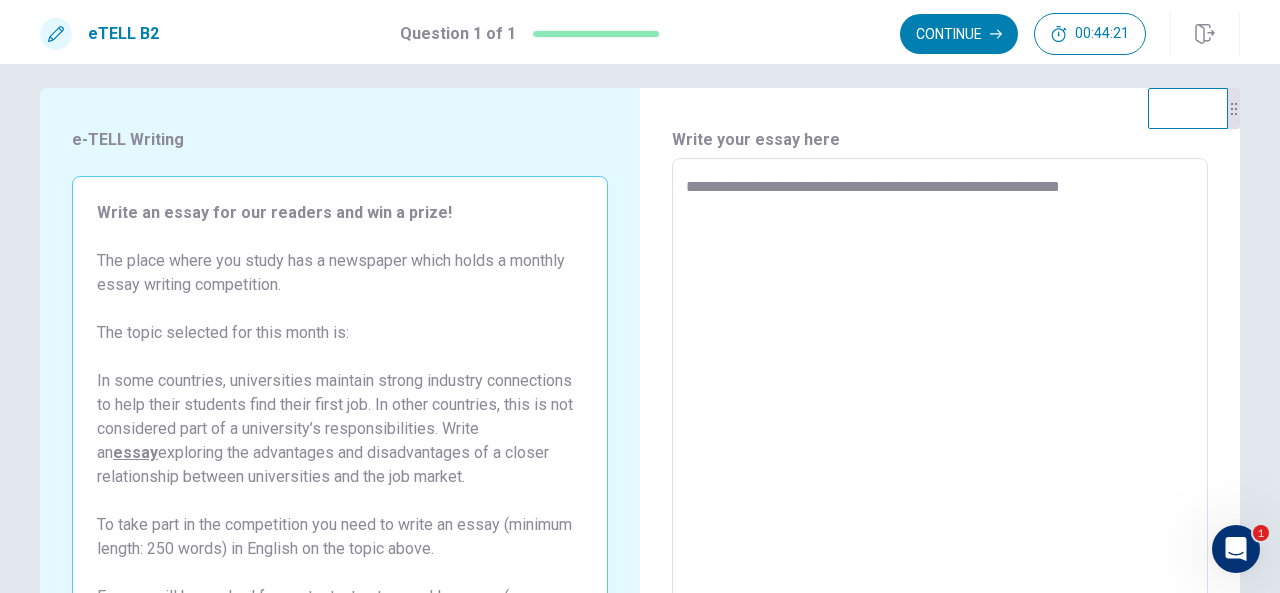 type on "*" 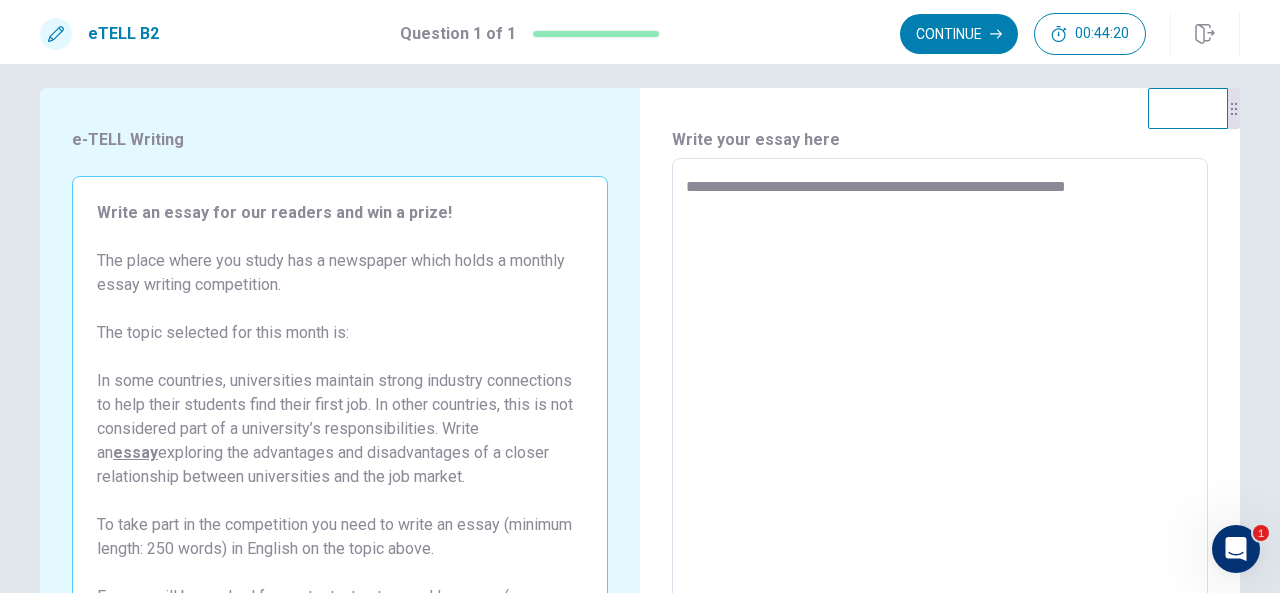 type on "*" 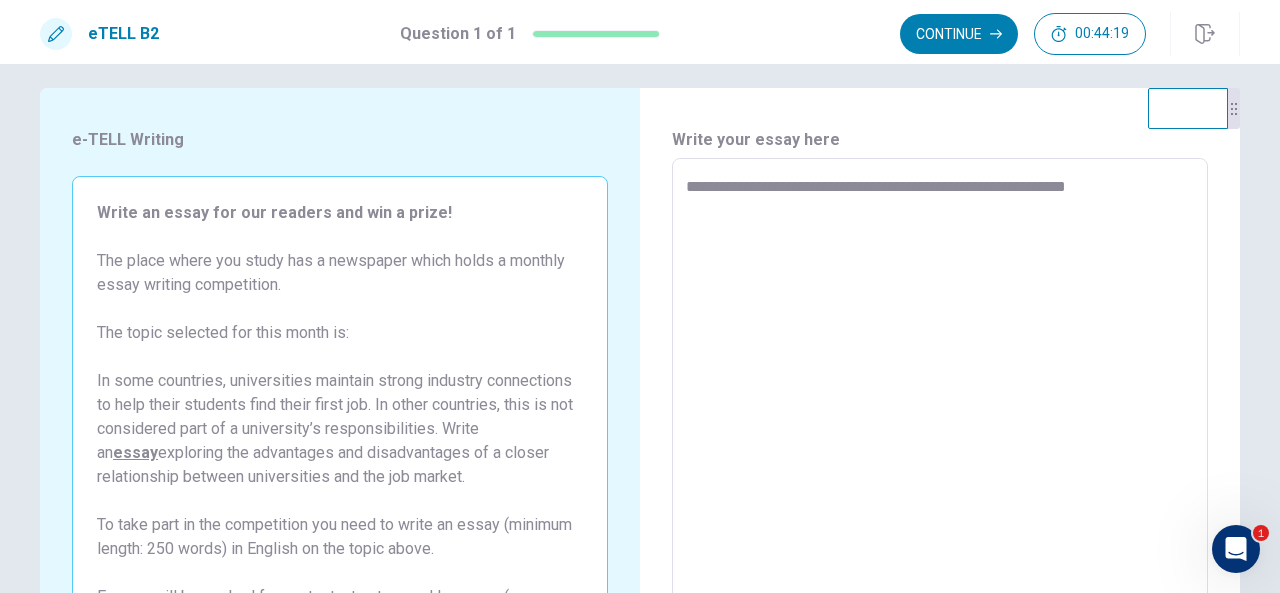 type on "**********" 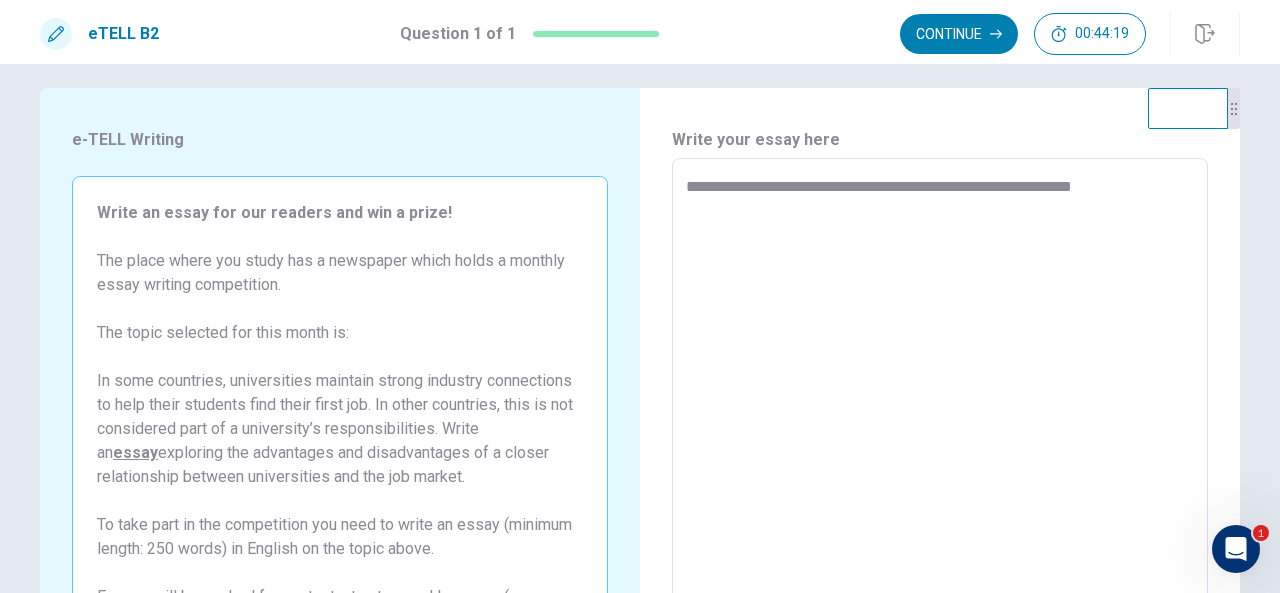 type on "*" 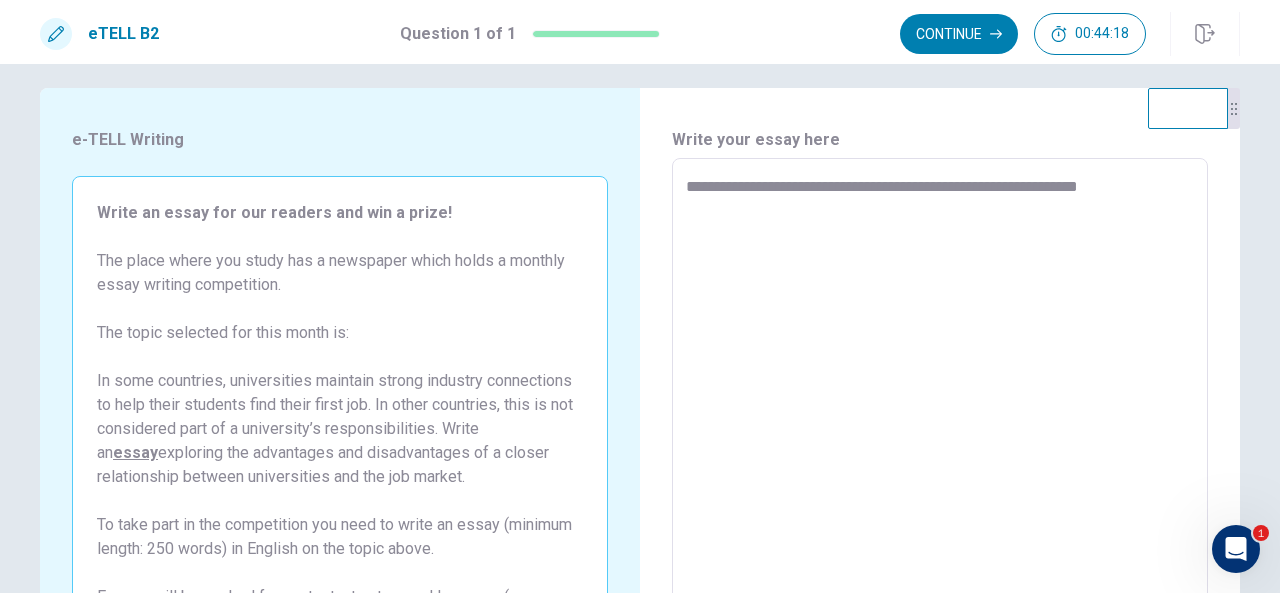 type on "*" 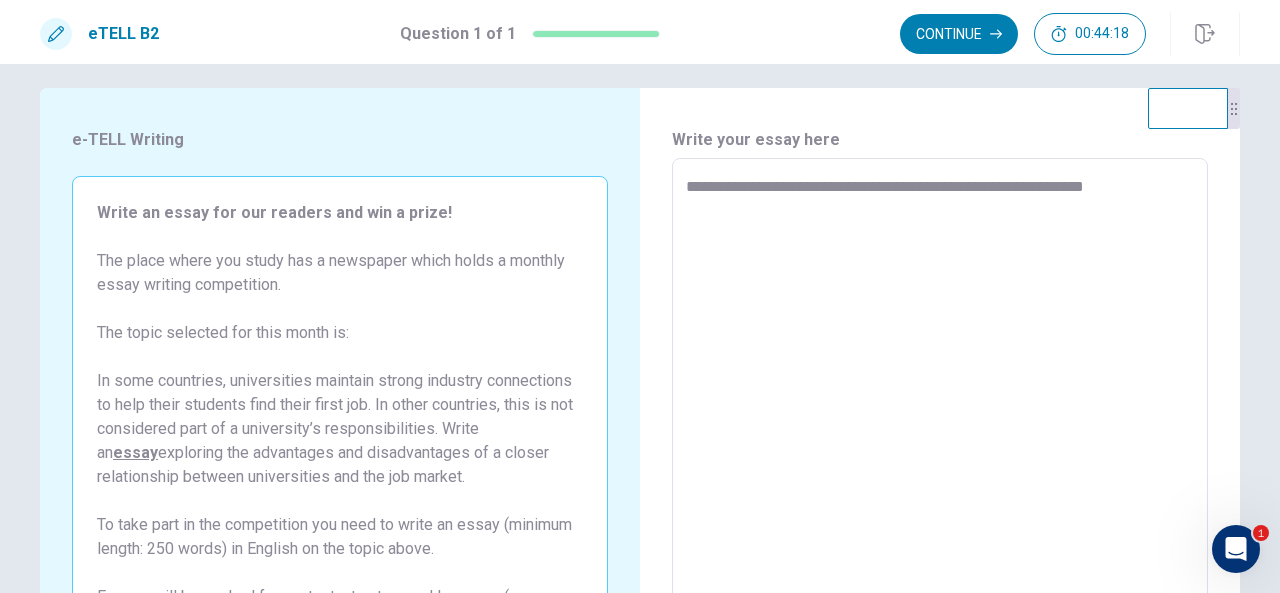 type on "*" 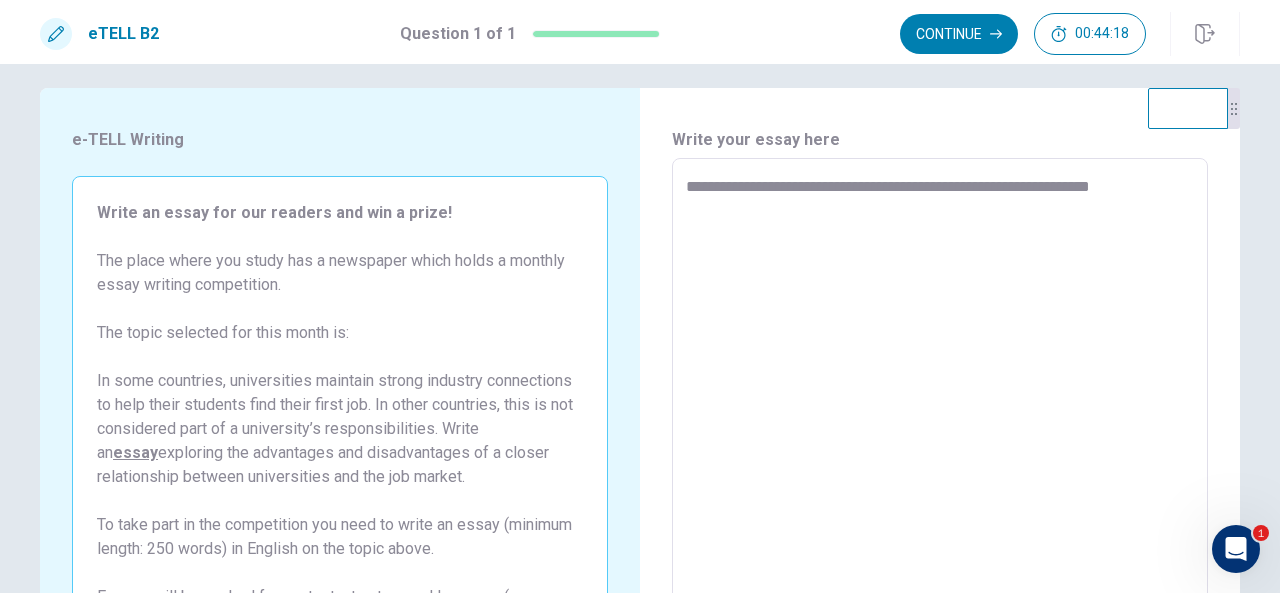 type on "*" 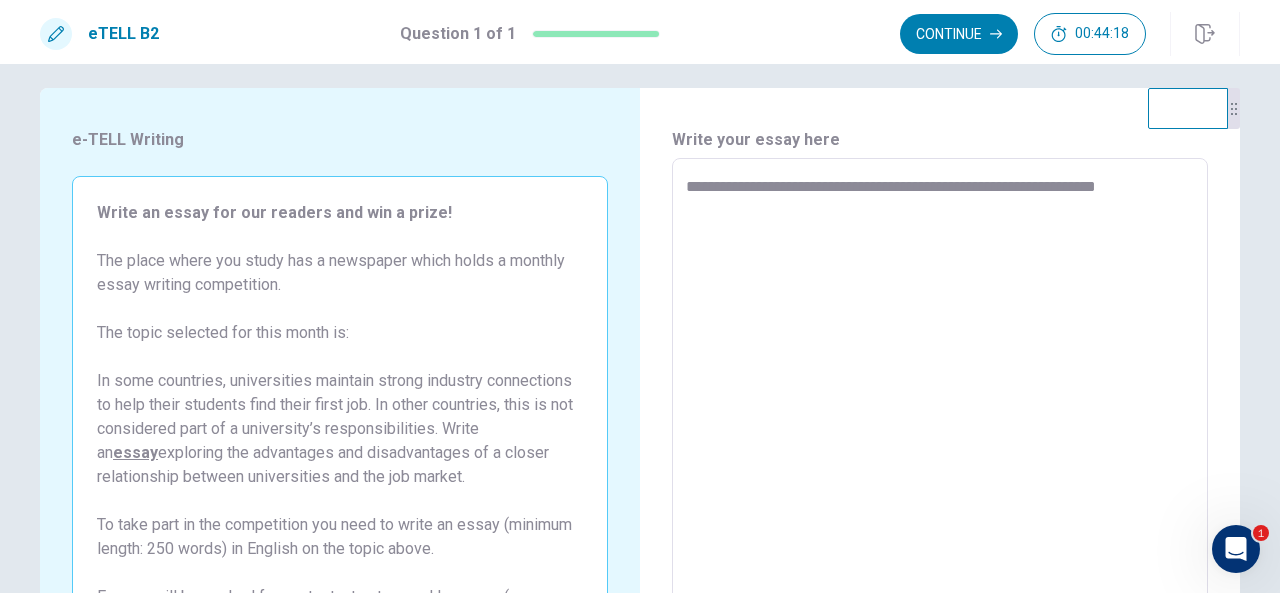 type on "*" 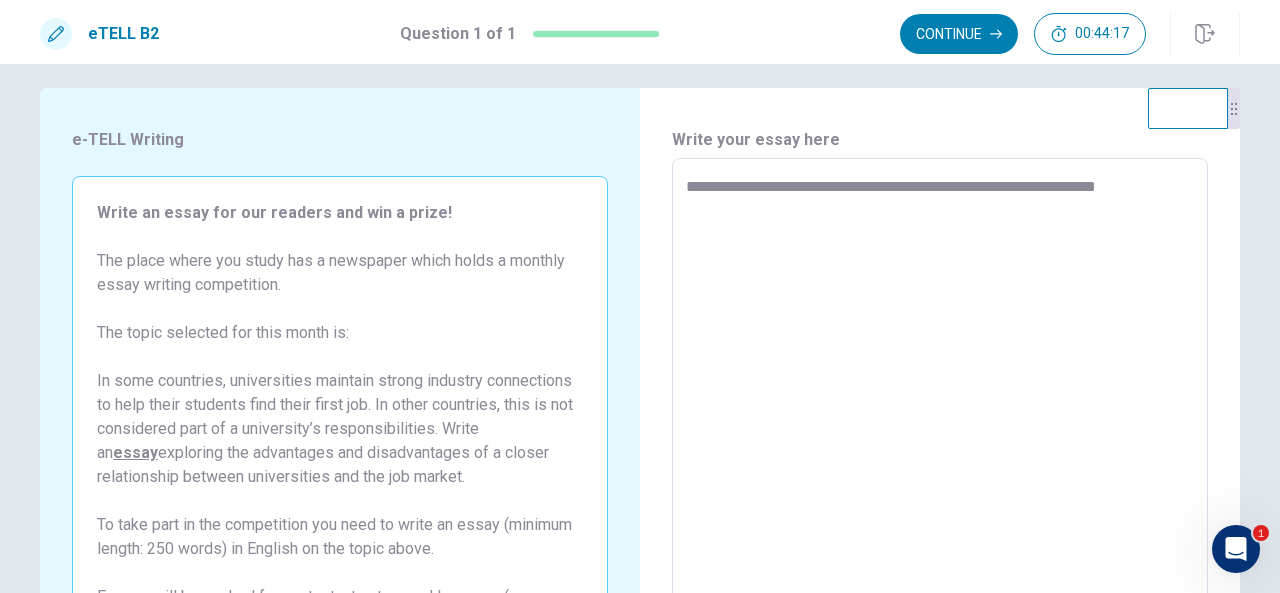 type on "**********" 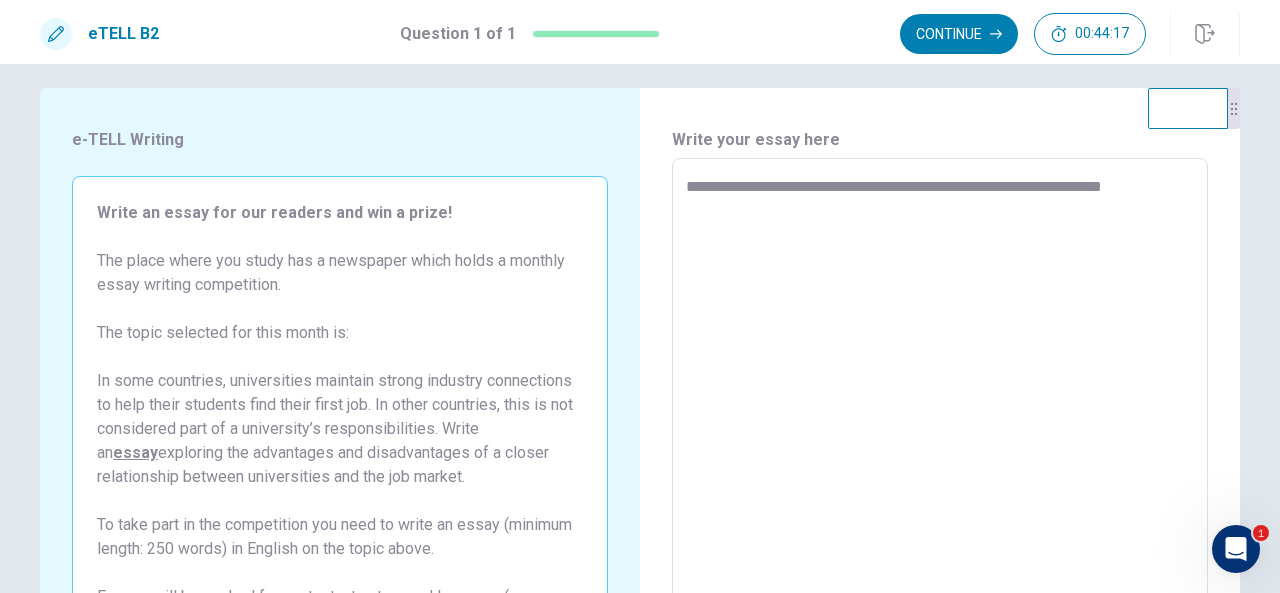type on "*" 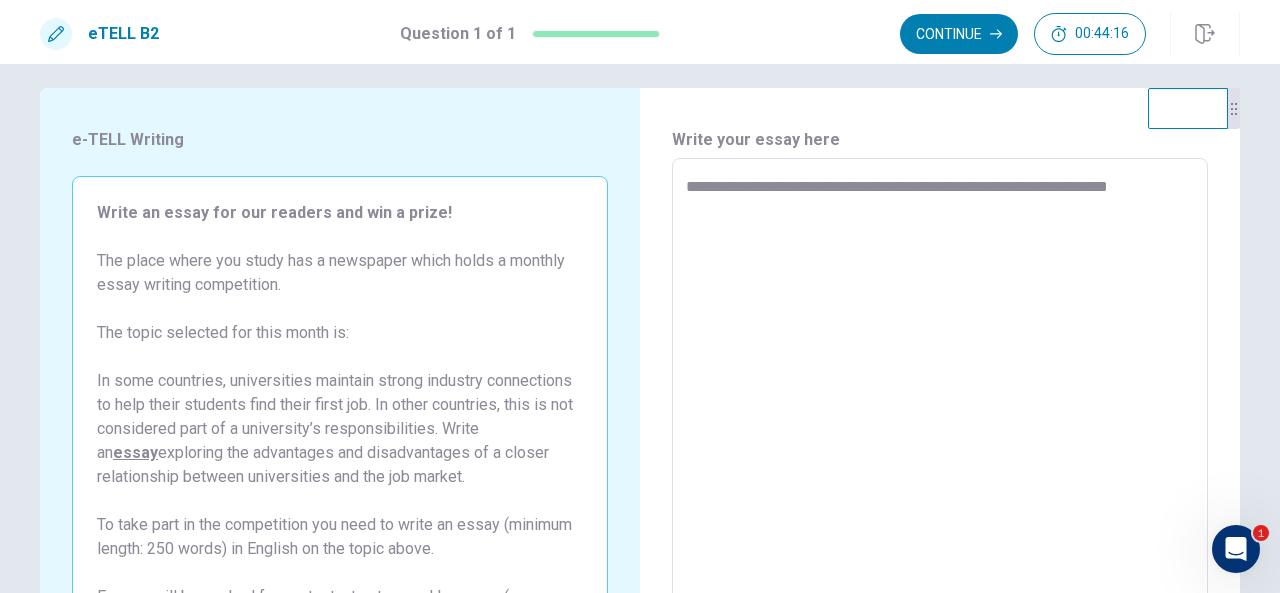 type on "*" 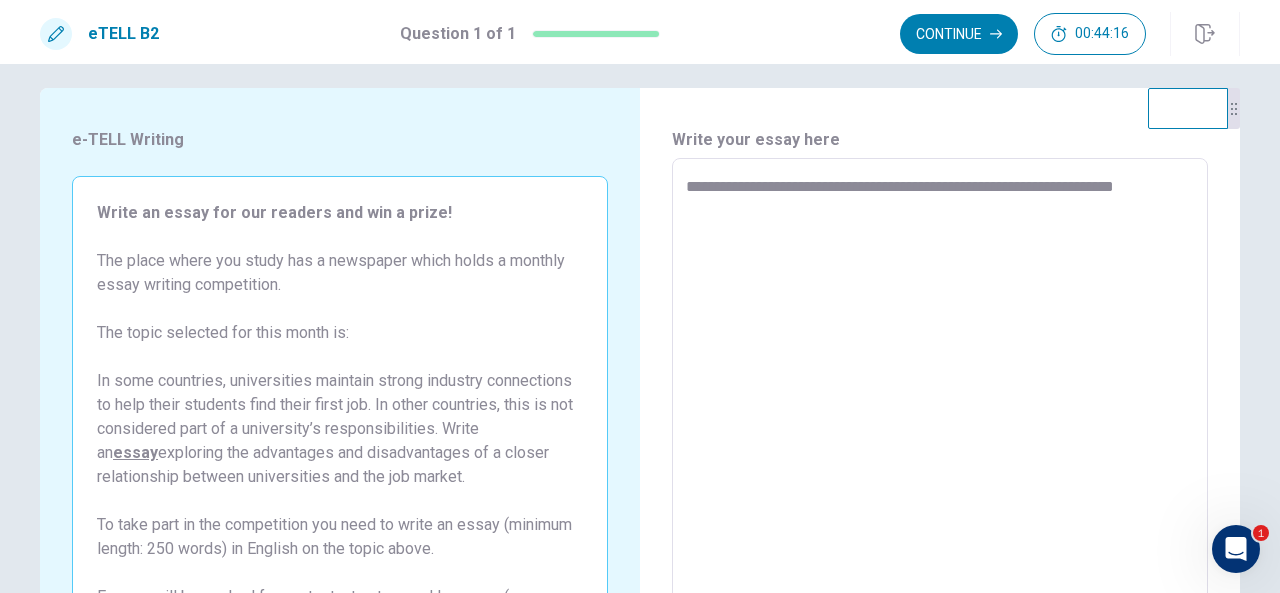 type on "*" 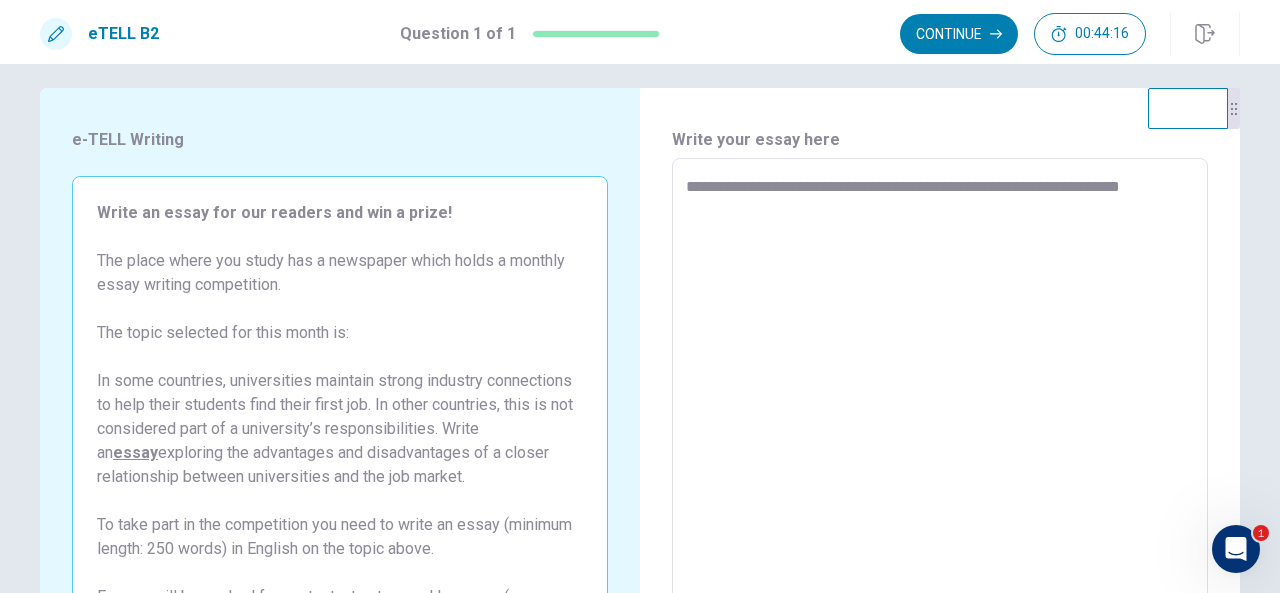 type on "*" 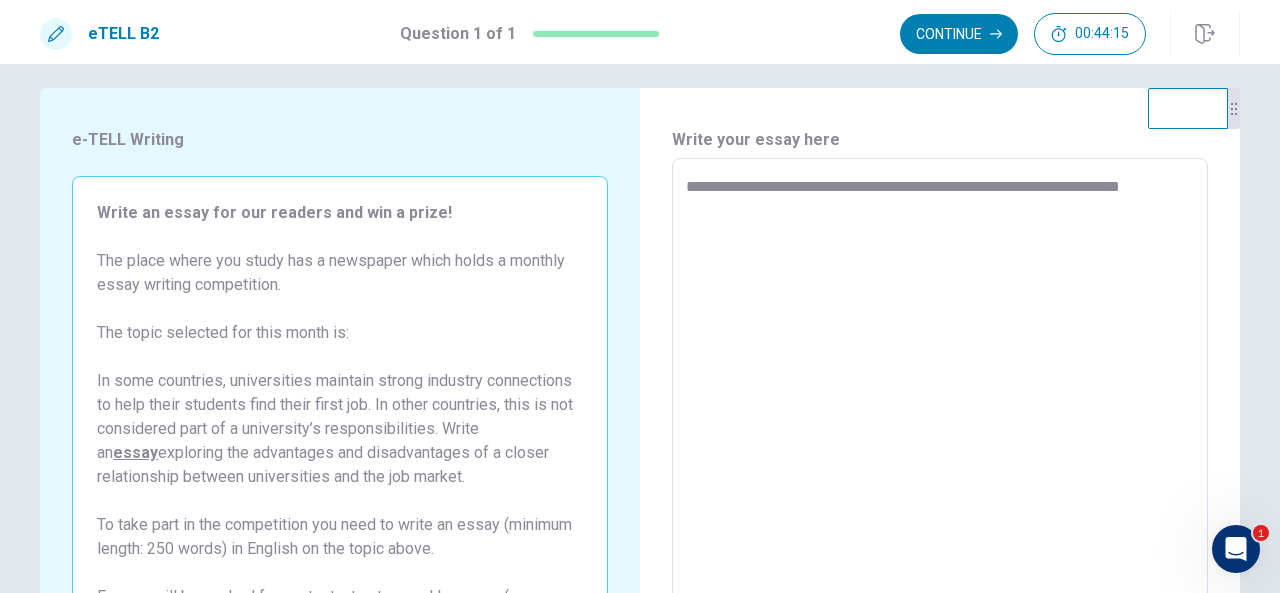 type on "**********" 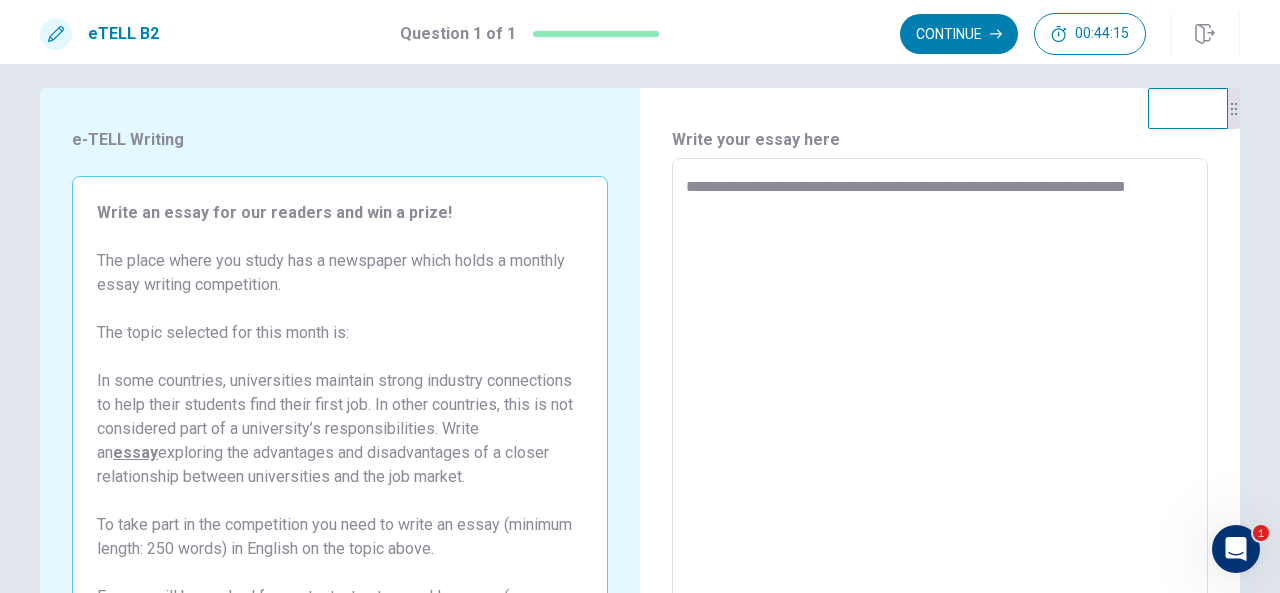 type on "*" 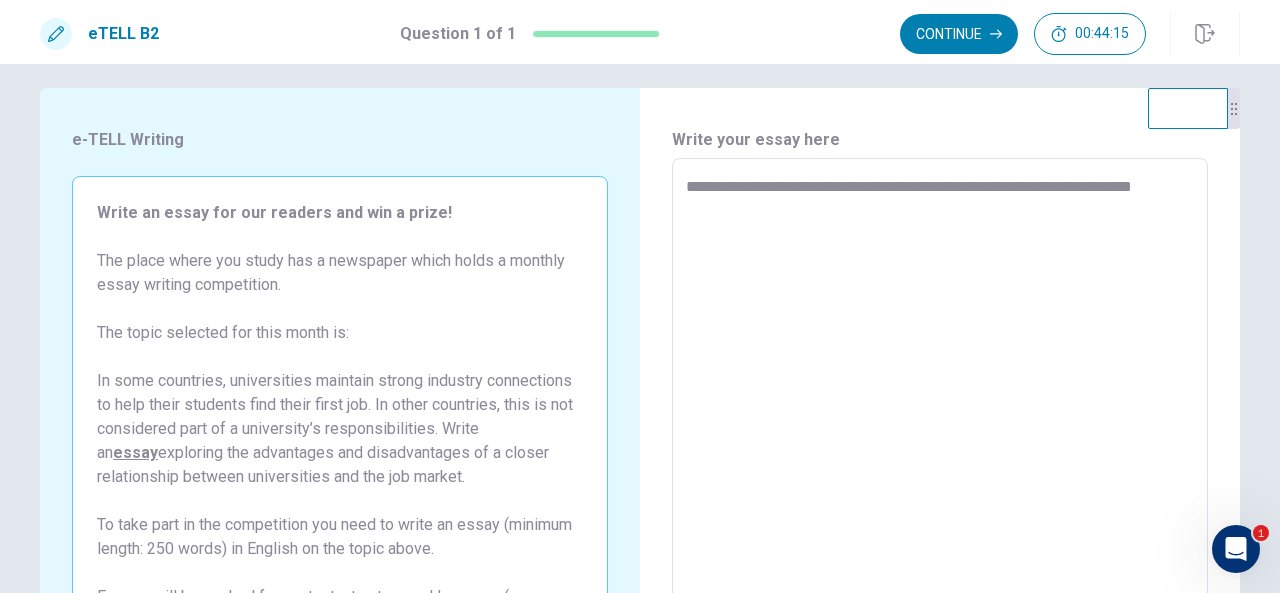 type on "*" 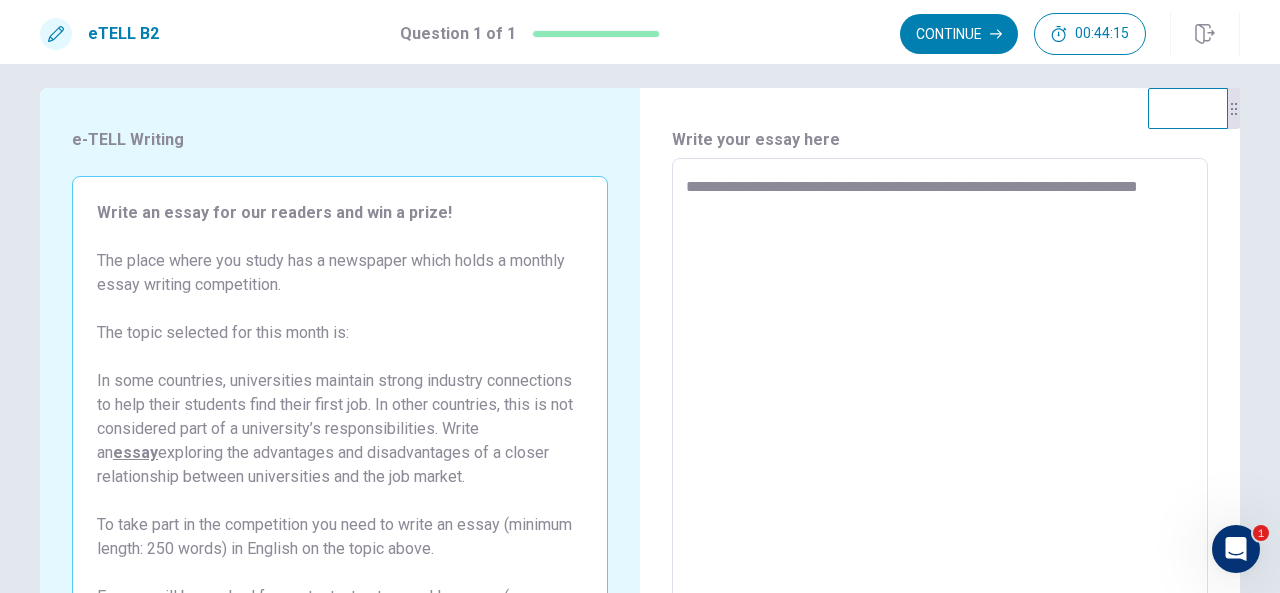 type on "*" 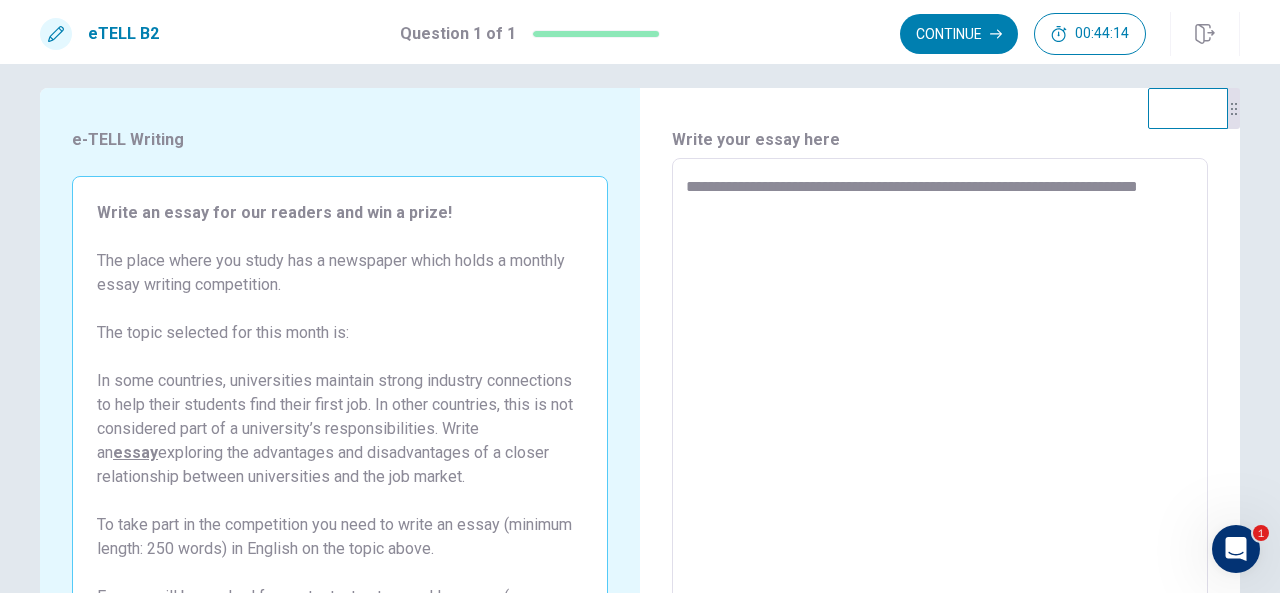 type on "**********" 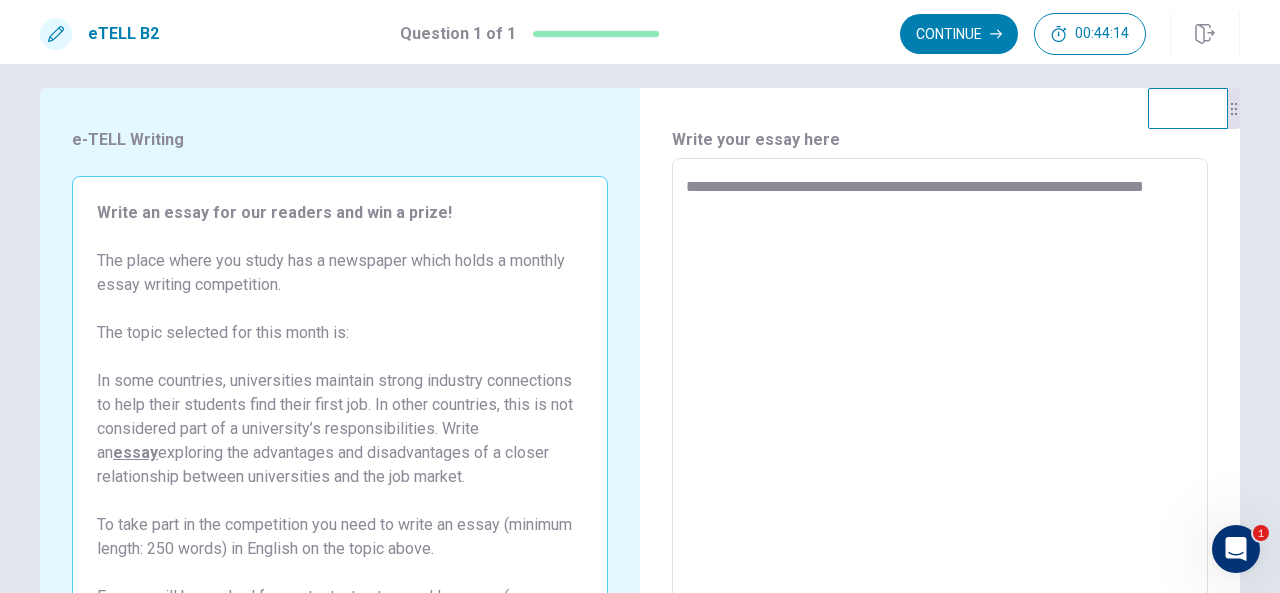 type on "*" 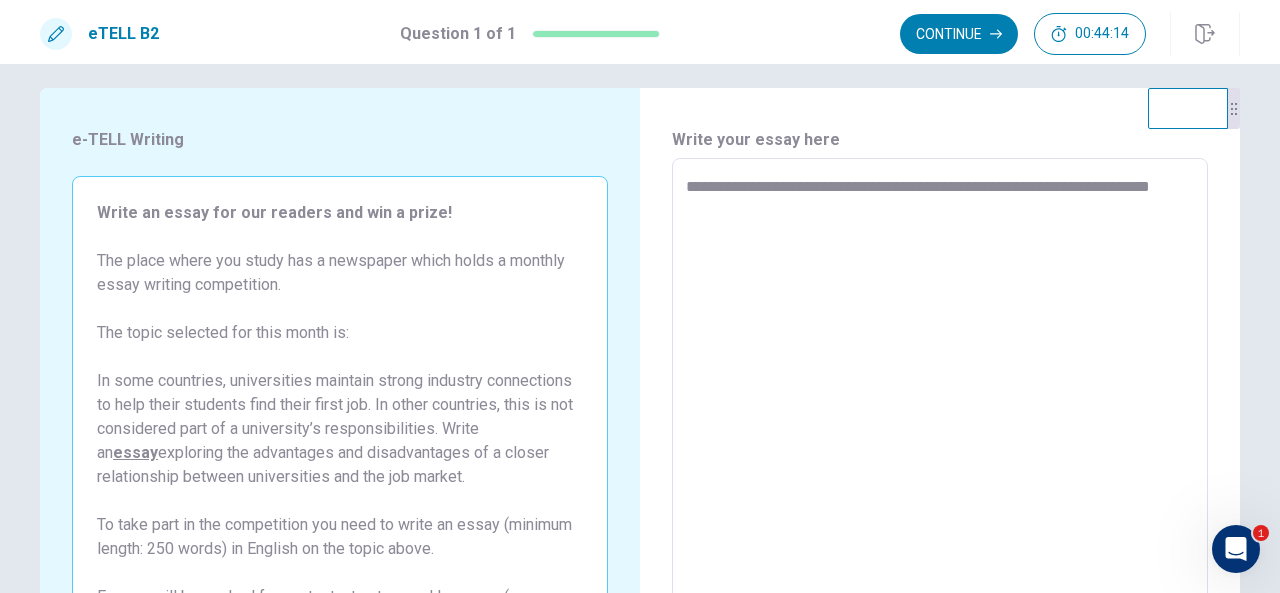 type on "*" 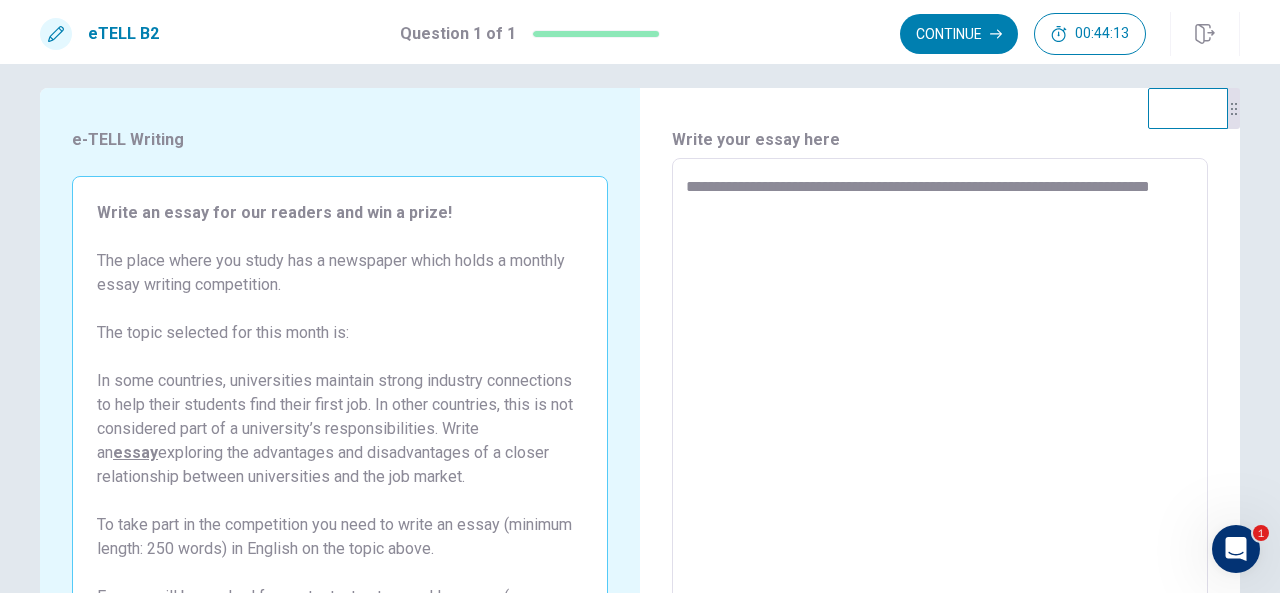 type on "**********" 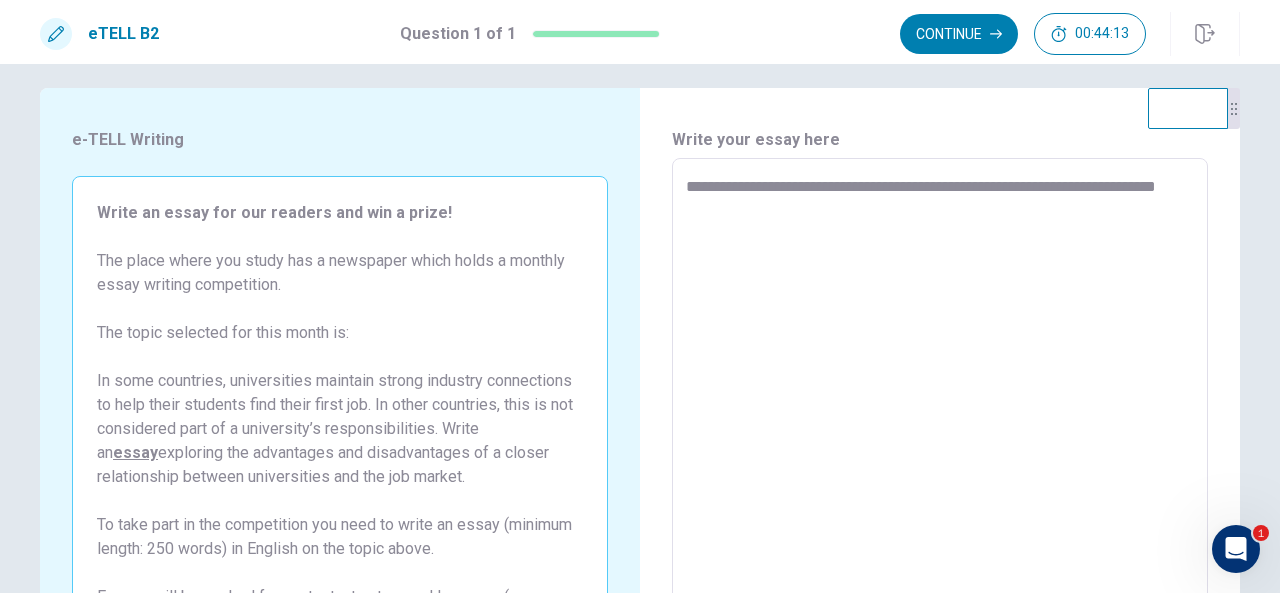 type on "*" 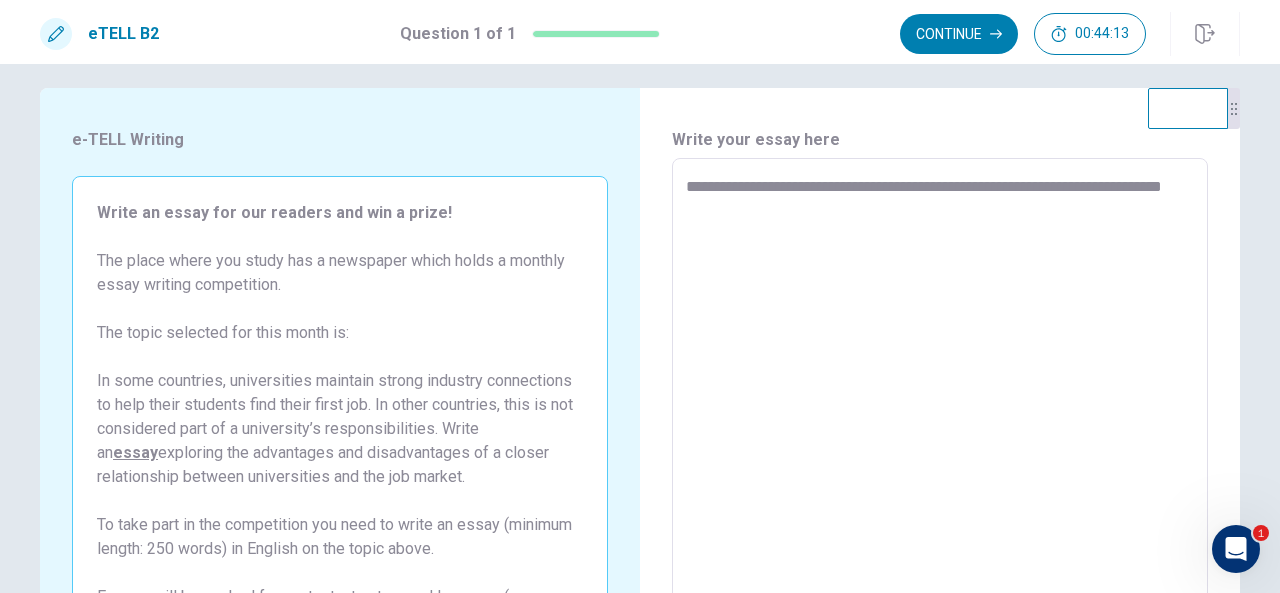 type on "*" 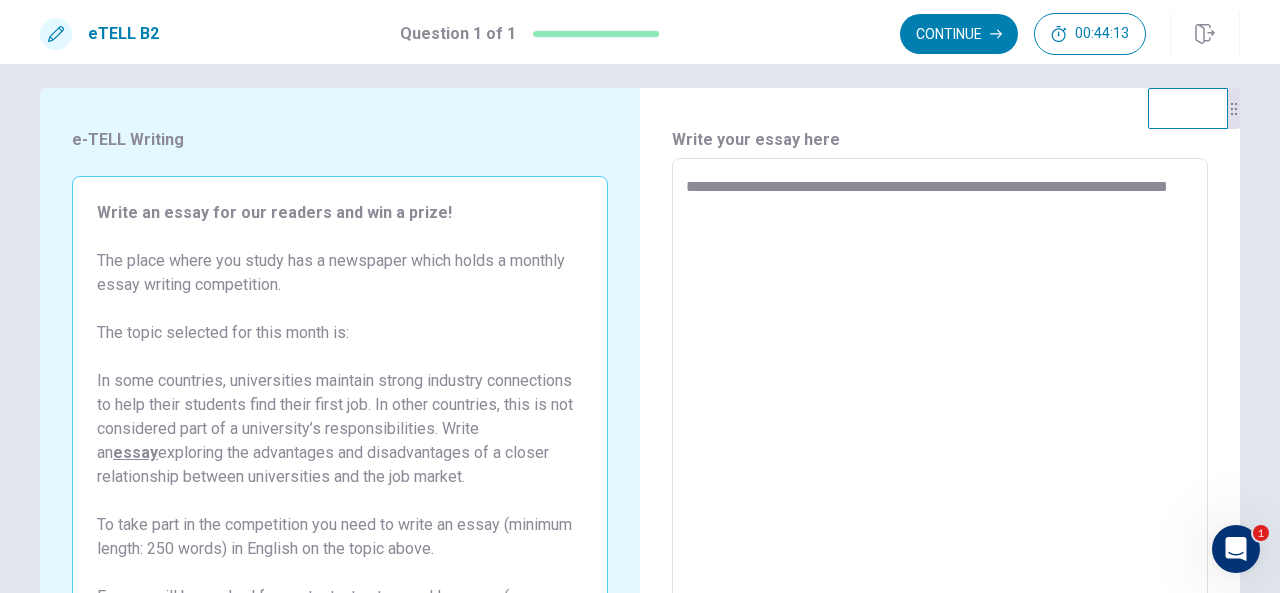 type on "*" 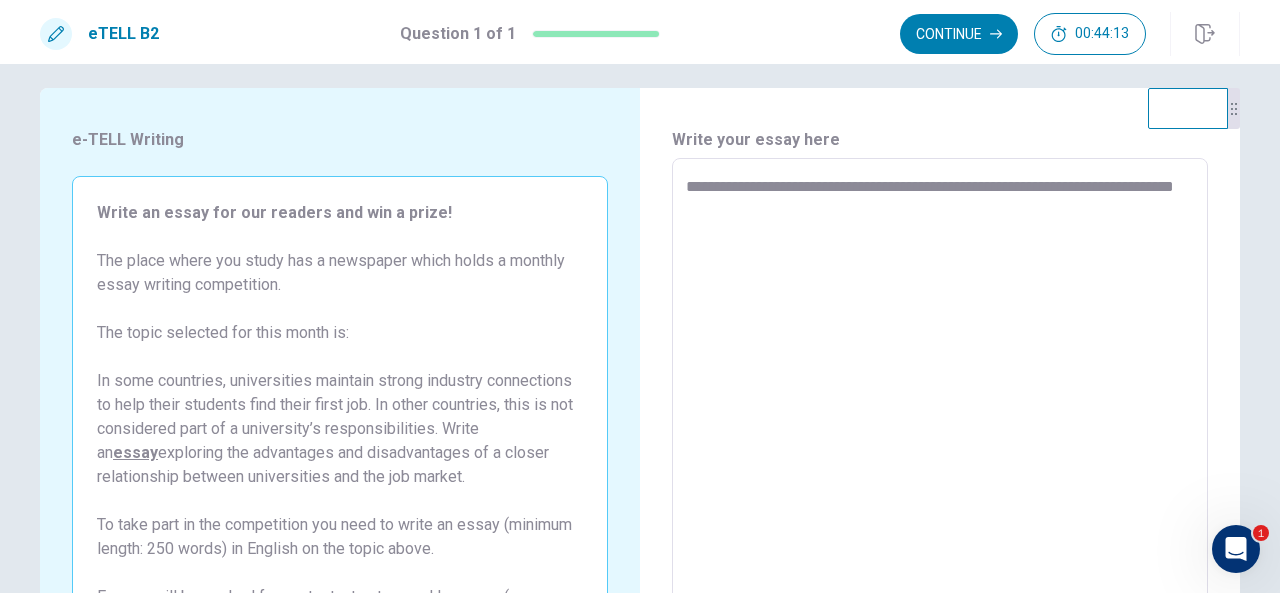 type on "*" 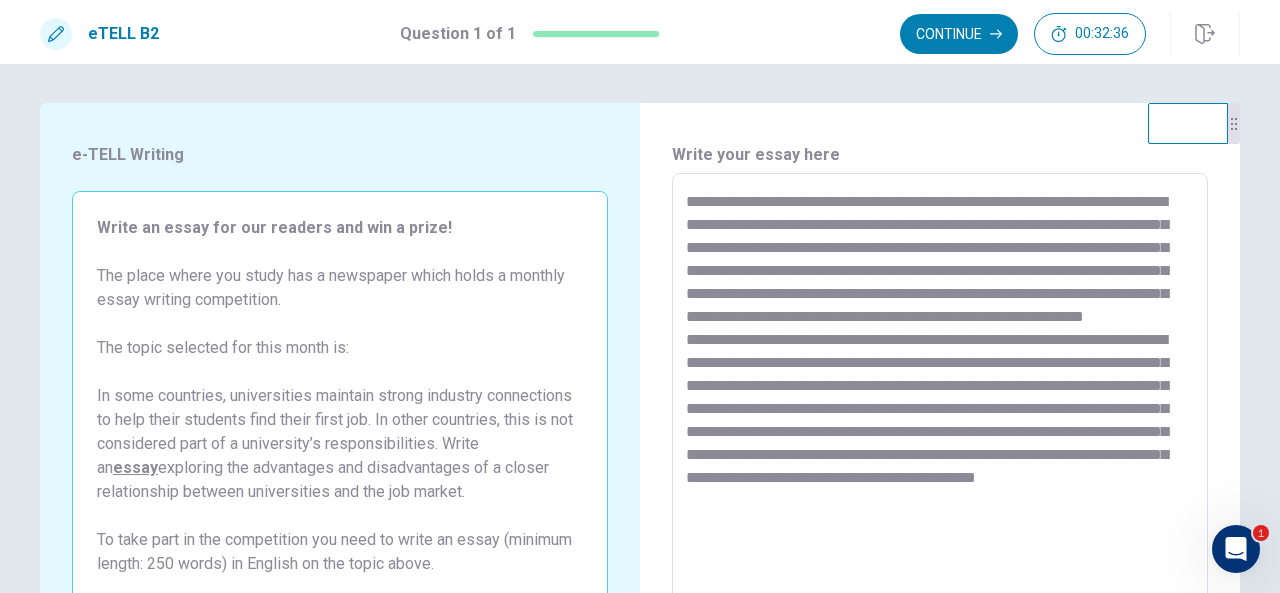 scroll, scrollTop: 0, scrollLeft: 0, axis: both 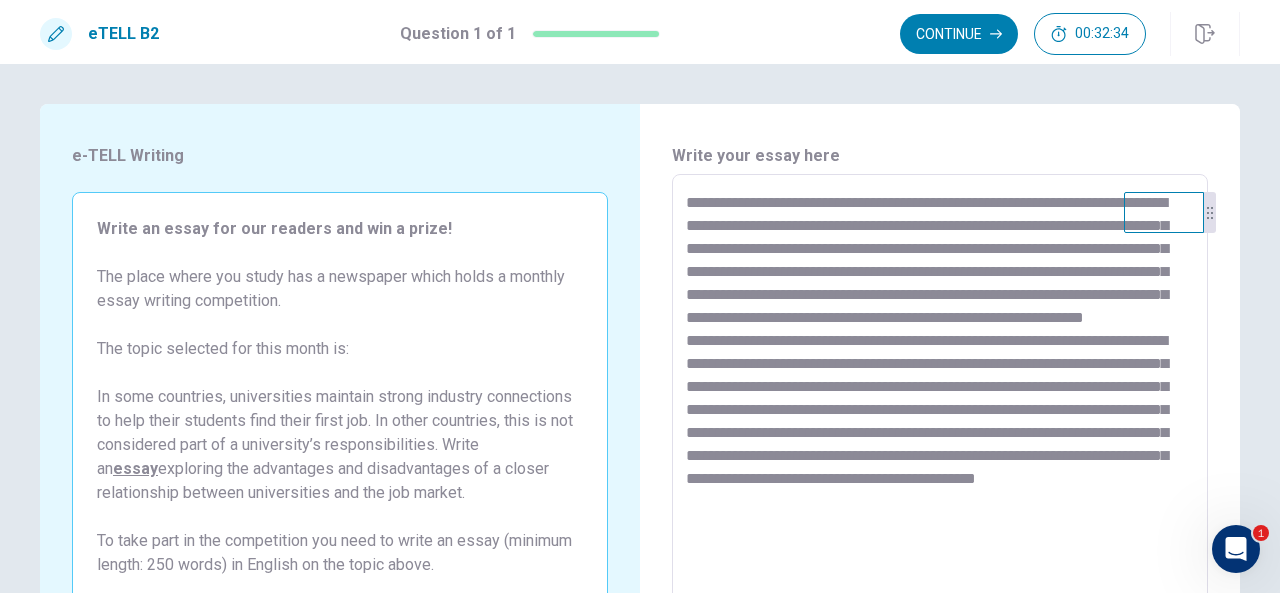 drag, startPoint x: 1171, startPoint y: 144, endPoint x: 1145, endPoint y: 235, distance: 94.641426 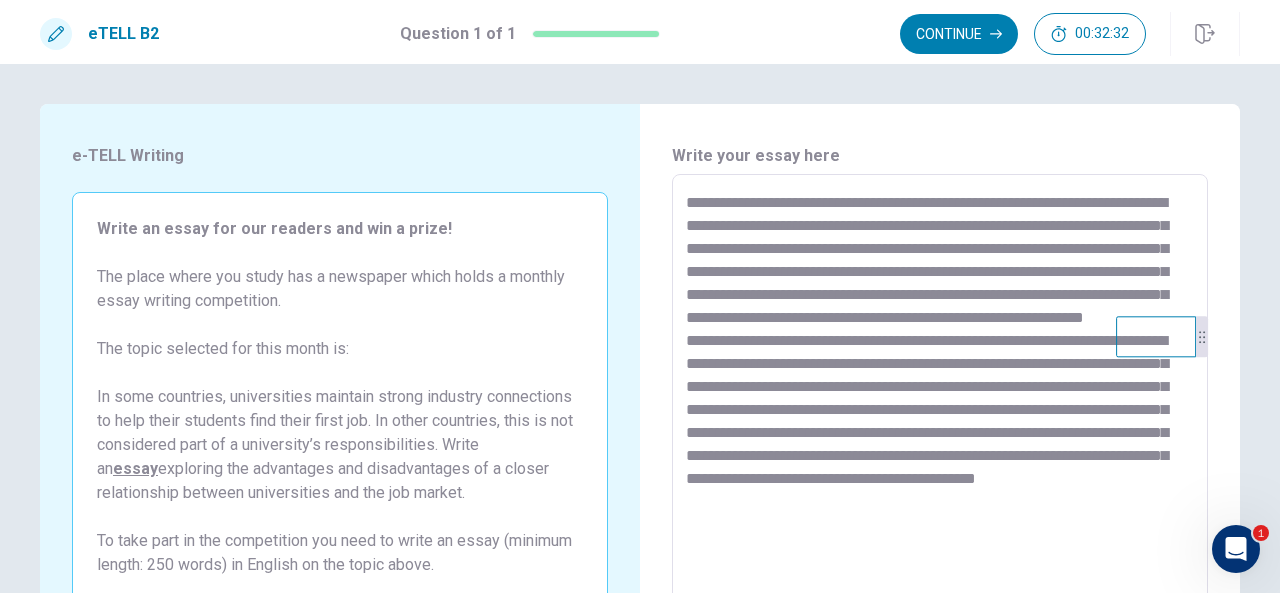 drag, startPoint x: 1114, startPoint y: 298, endPoint x: 1142, endPoint y: 331, distance: 43.27817 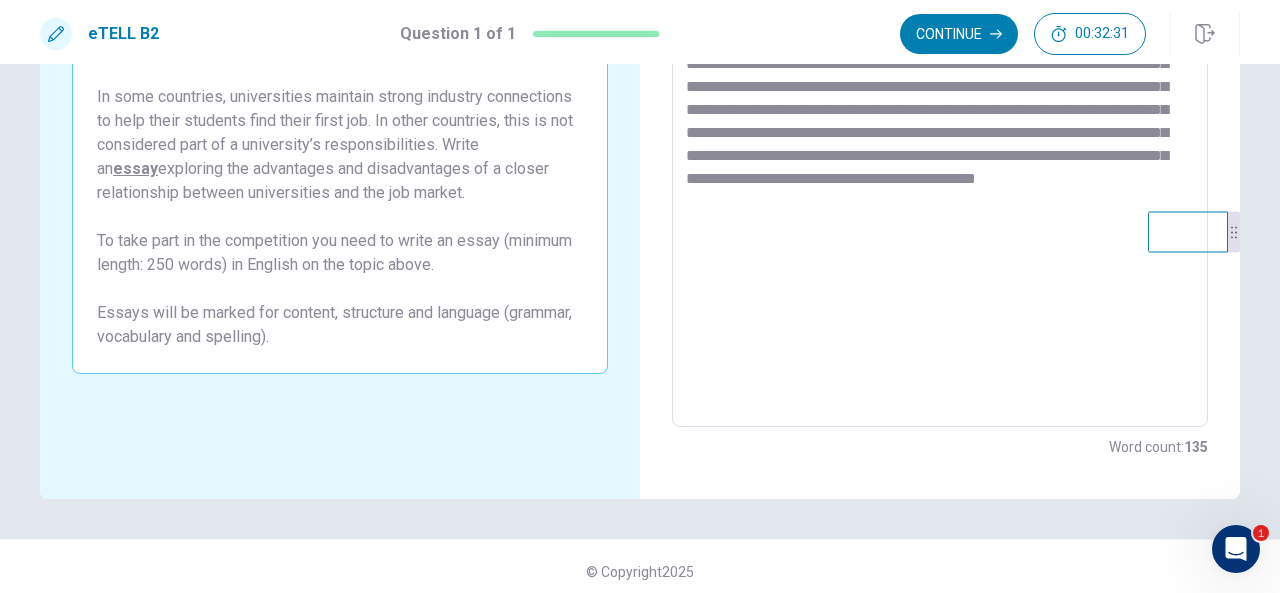 scroll, scrollTop: 310, scrollLeft: 0, axis: vertical 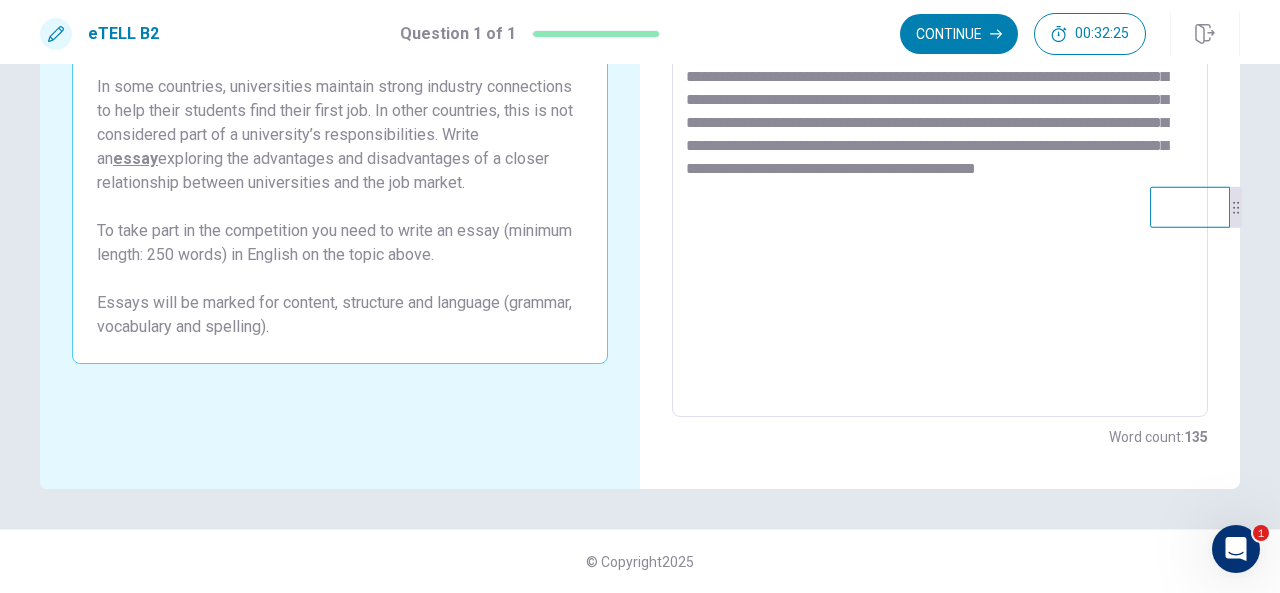 drag, startPoint x: 1172, startPoint y: 289, endPoint x: 1179, endPoint y: 223, distance: 66.37017 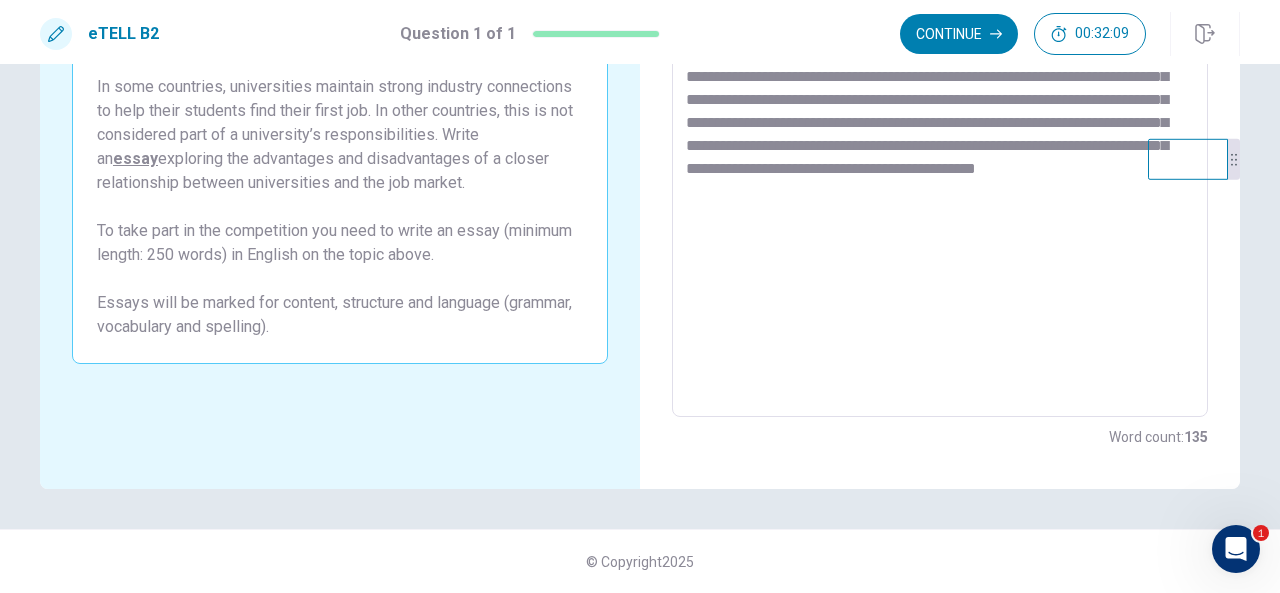 click on "**********" at bounding box center [940, 141] 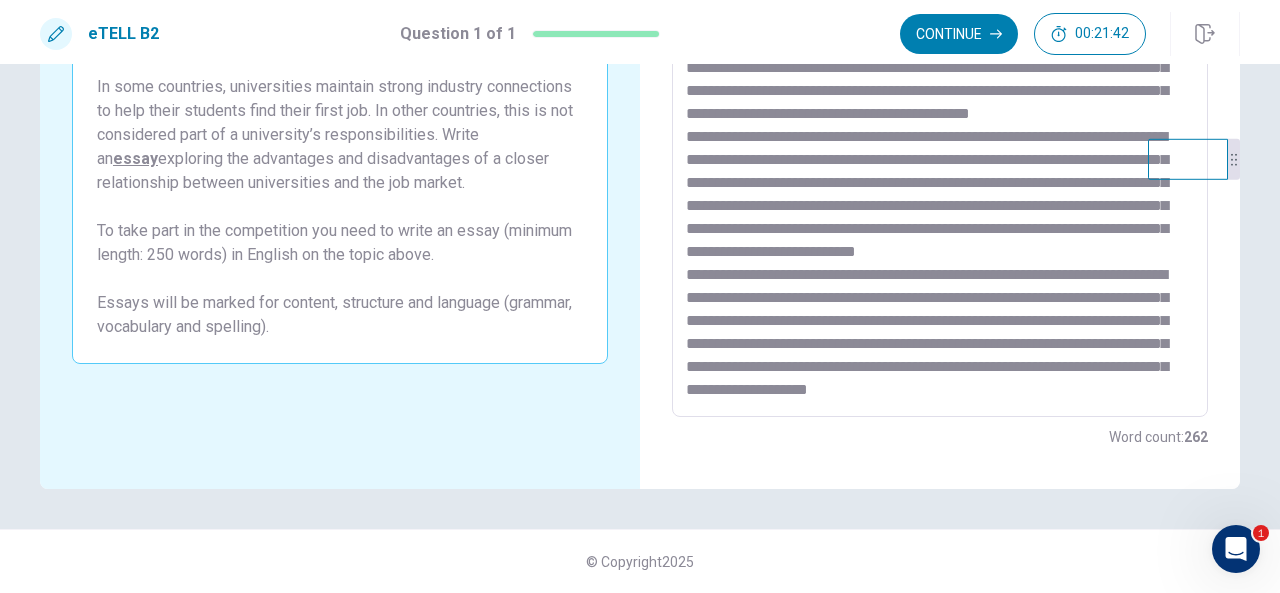 scroll, scrollTop: 0, scrollLeft: 0, axis: both 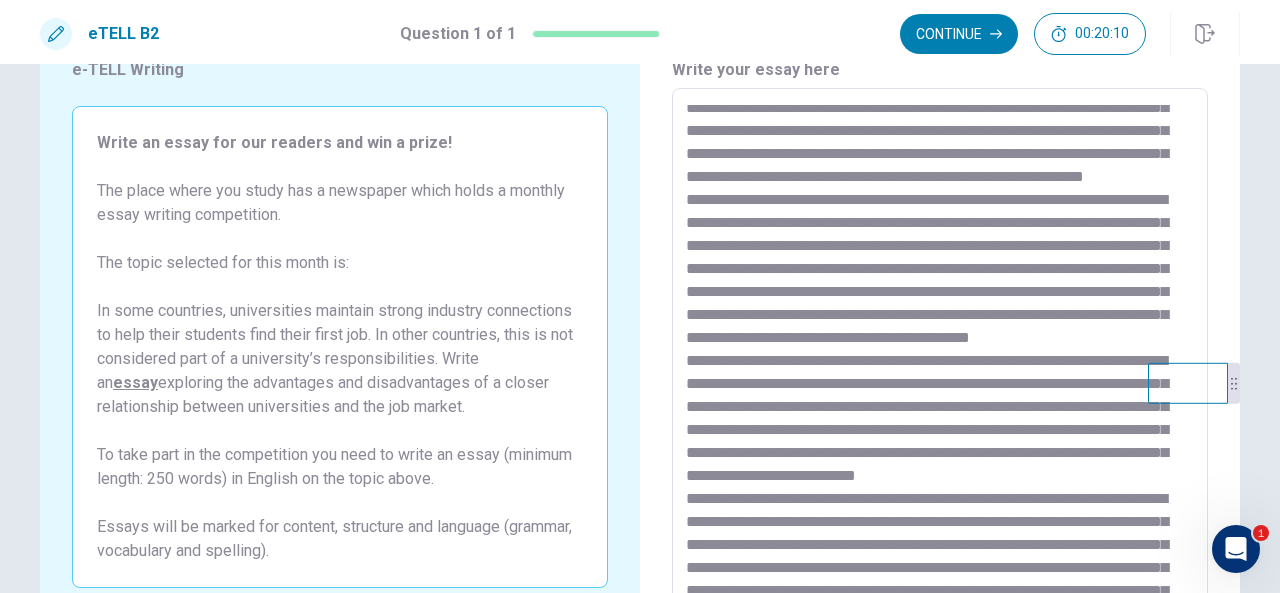 click at bounding box center (940, 365) 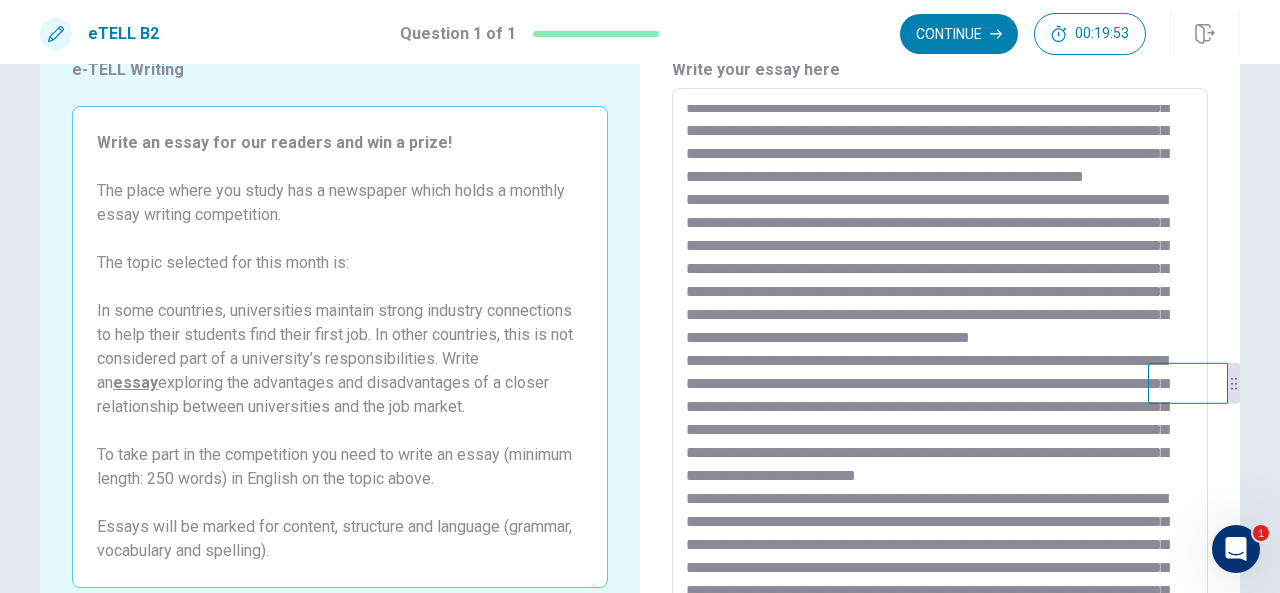 scroll, scrollTop: 239, scrollLeft: 0, axis: vertical 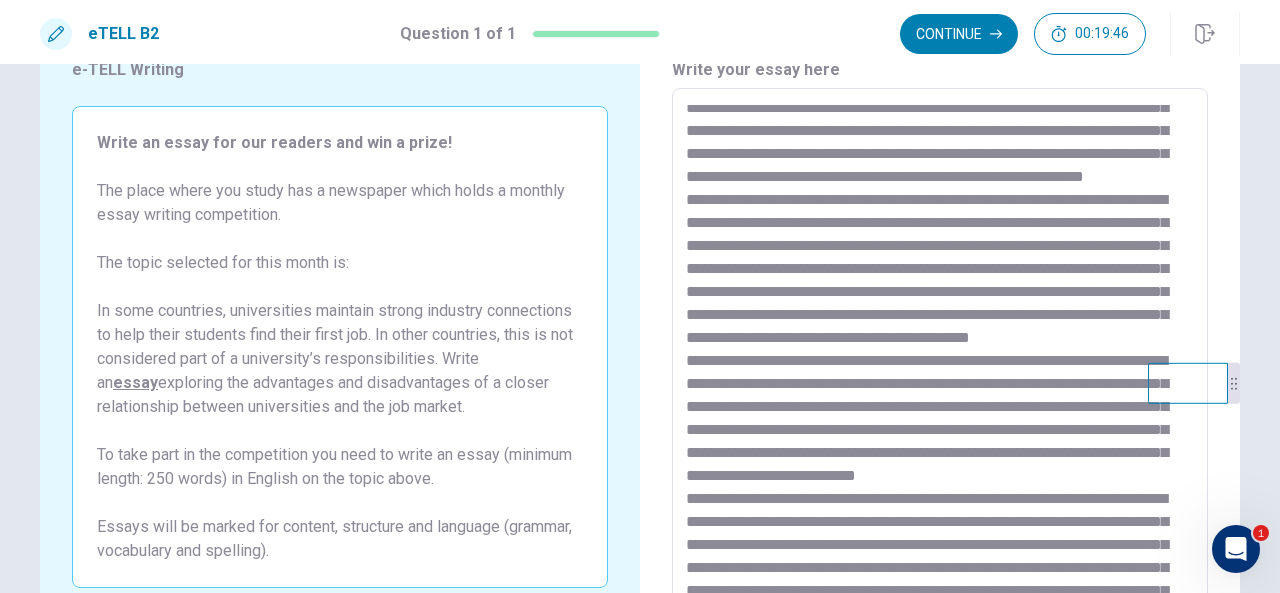 click at bounding box center (940, 365) 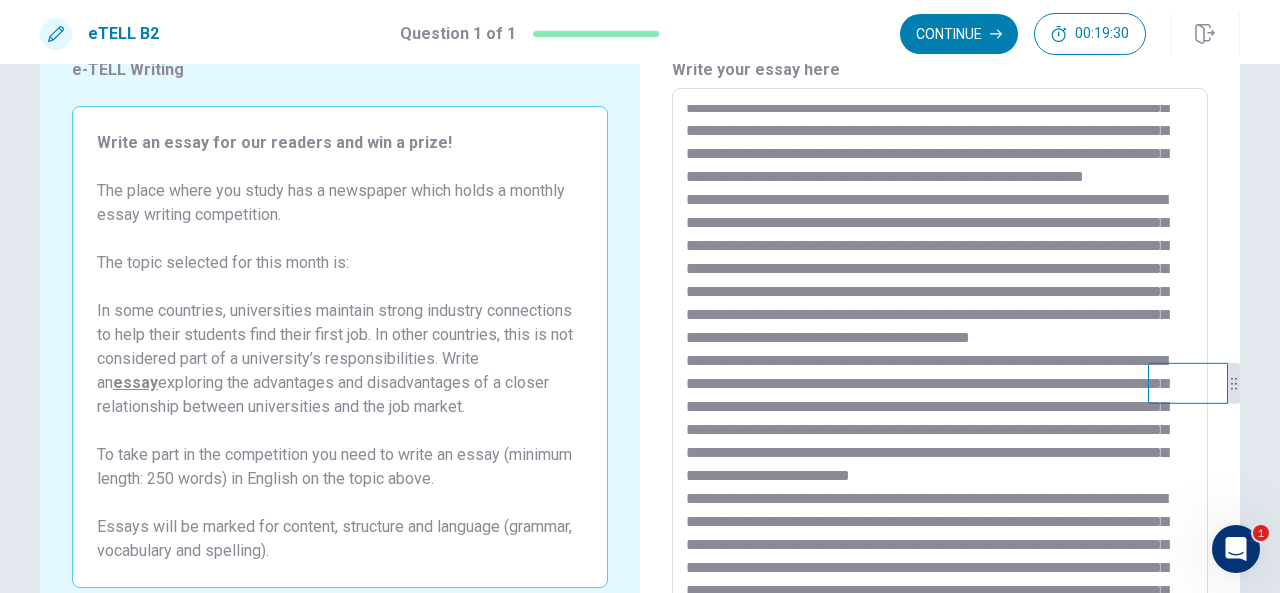 click at bounding box center [940, 365] 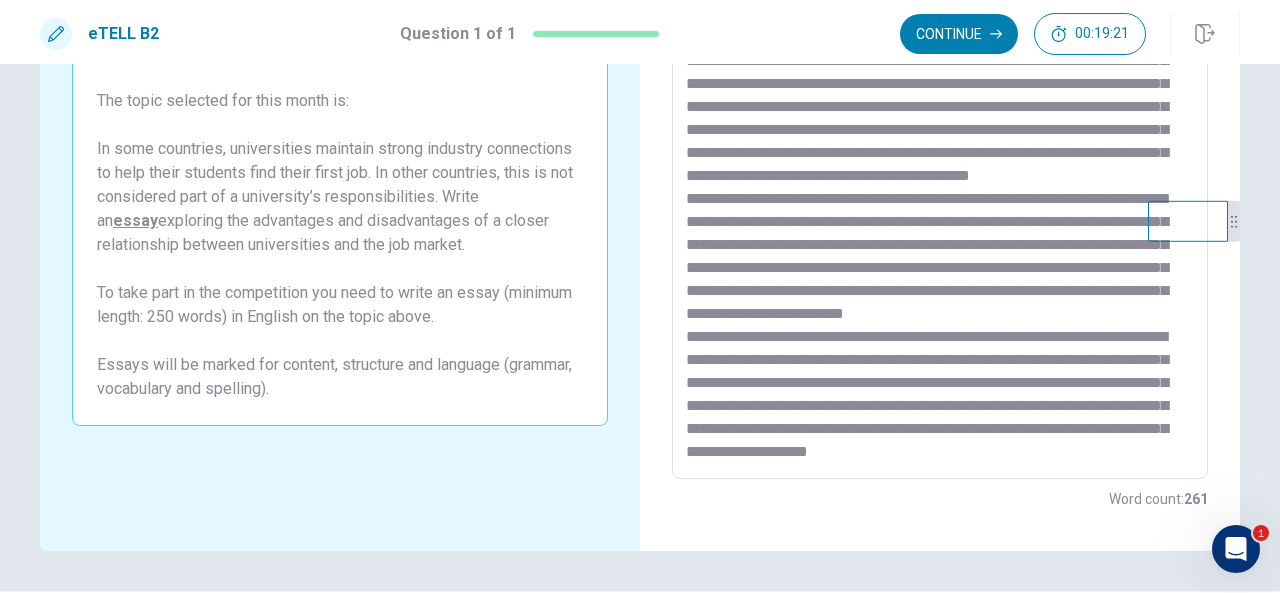 scroll, scrollTop: 253, scrollLeft: 0, axis: vertical 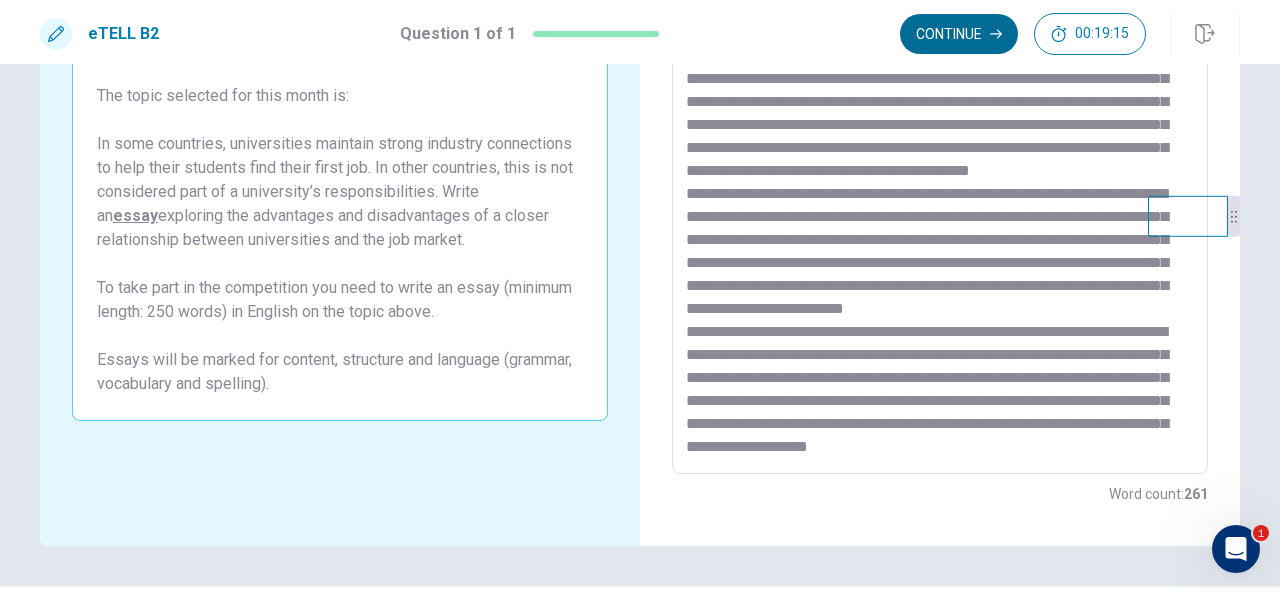 click on "Continue" at bounding box center [959, 34] 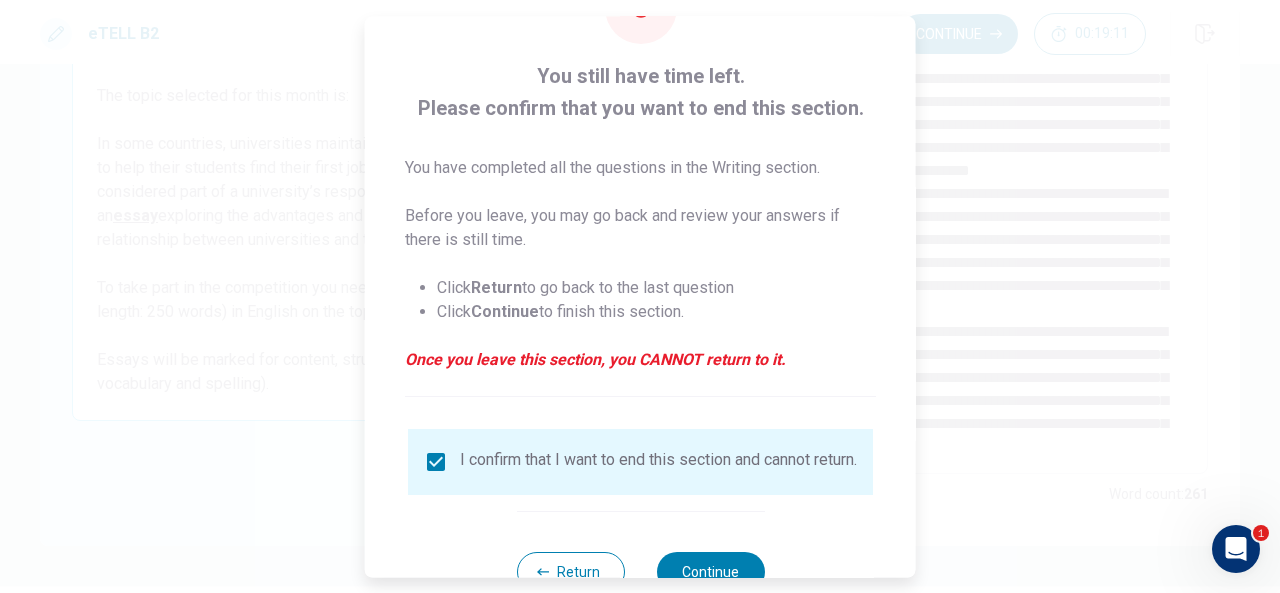 scroll, scrollTop: 152, scrollLeft: 0, axis: vertical 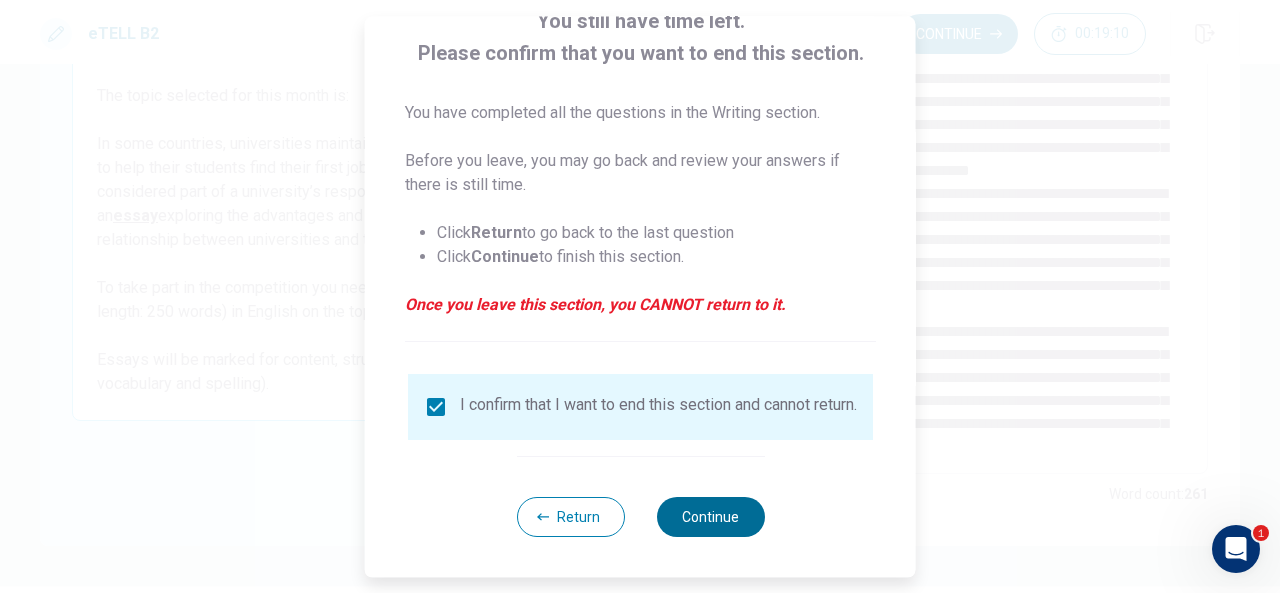 click on "Continue" at bounding box center [710, 517] 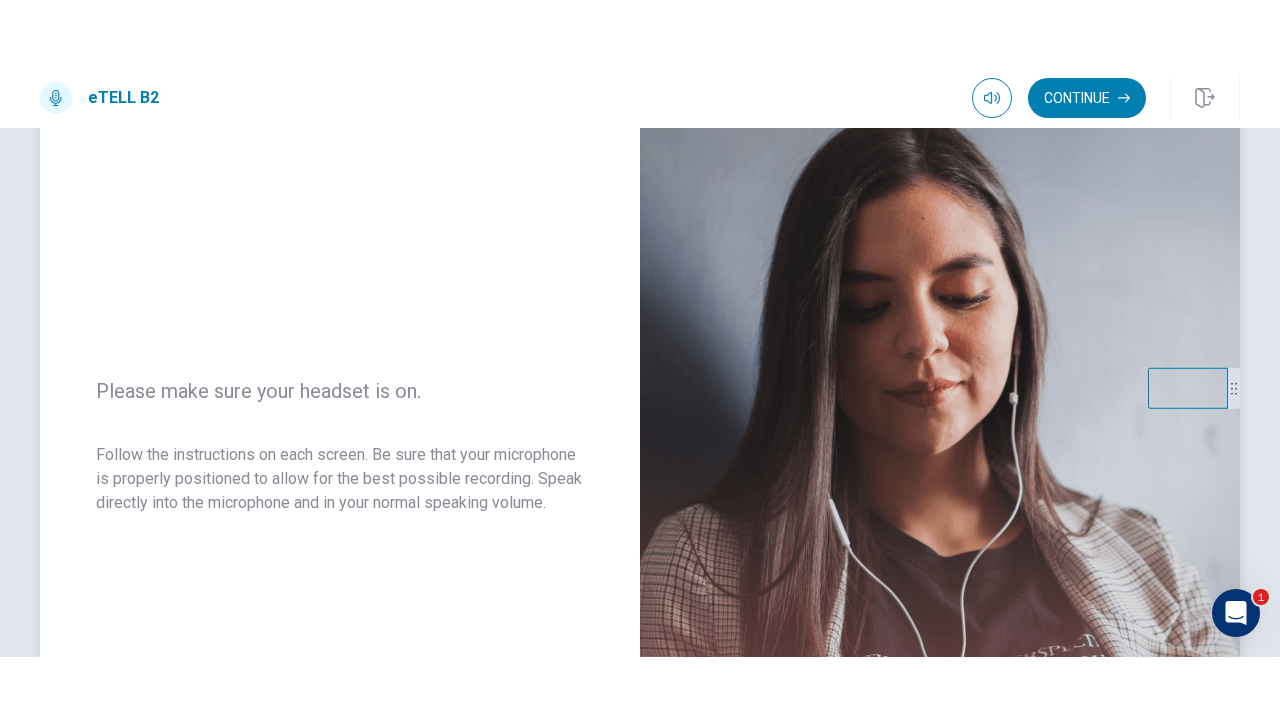 scroll, scrollTop: 136, scrollLeft: 0, axis: vertical 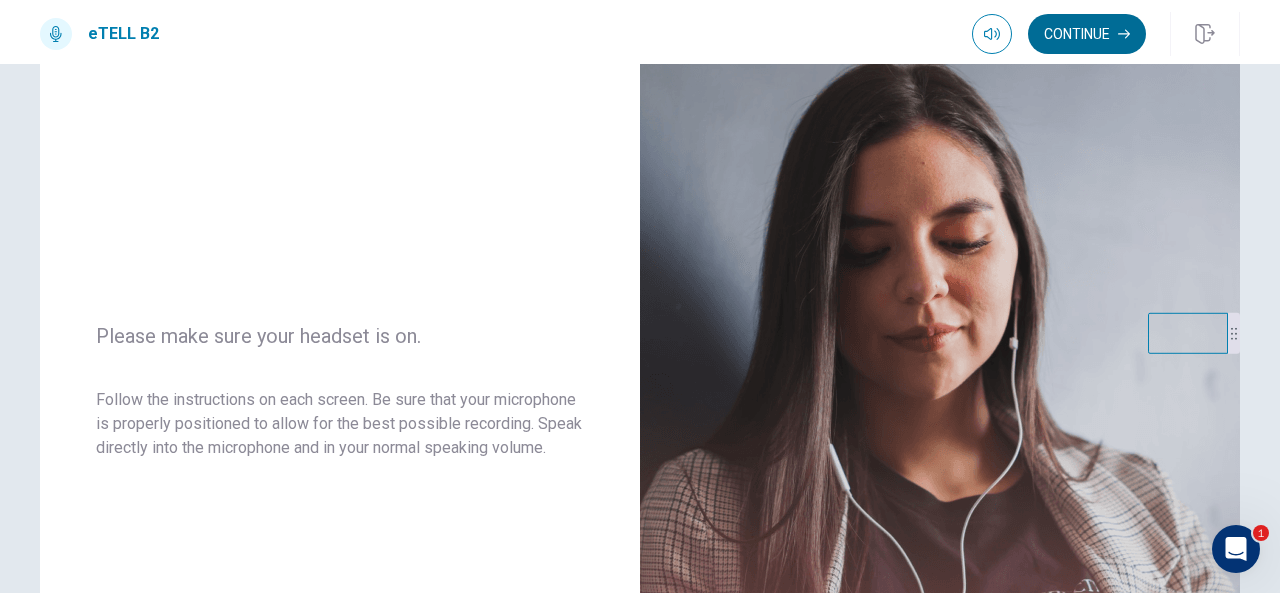 click on "Continue" at bounding box center [1087, 34] 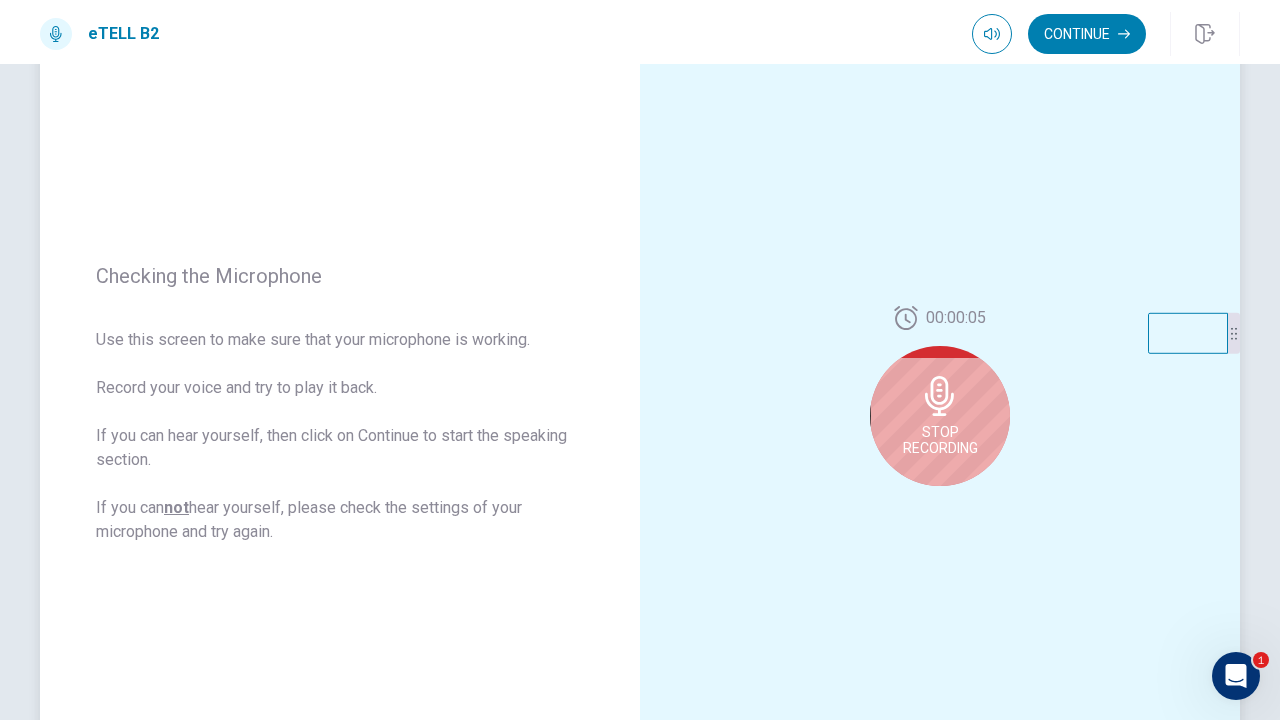 click on "Stop   Recording" at bounding box center [940, 416] 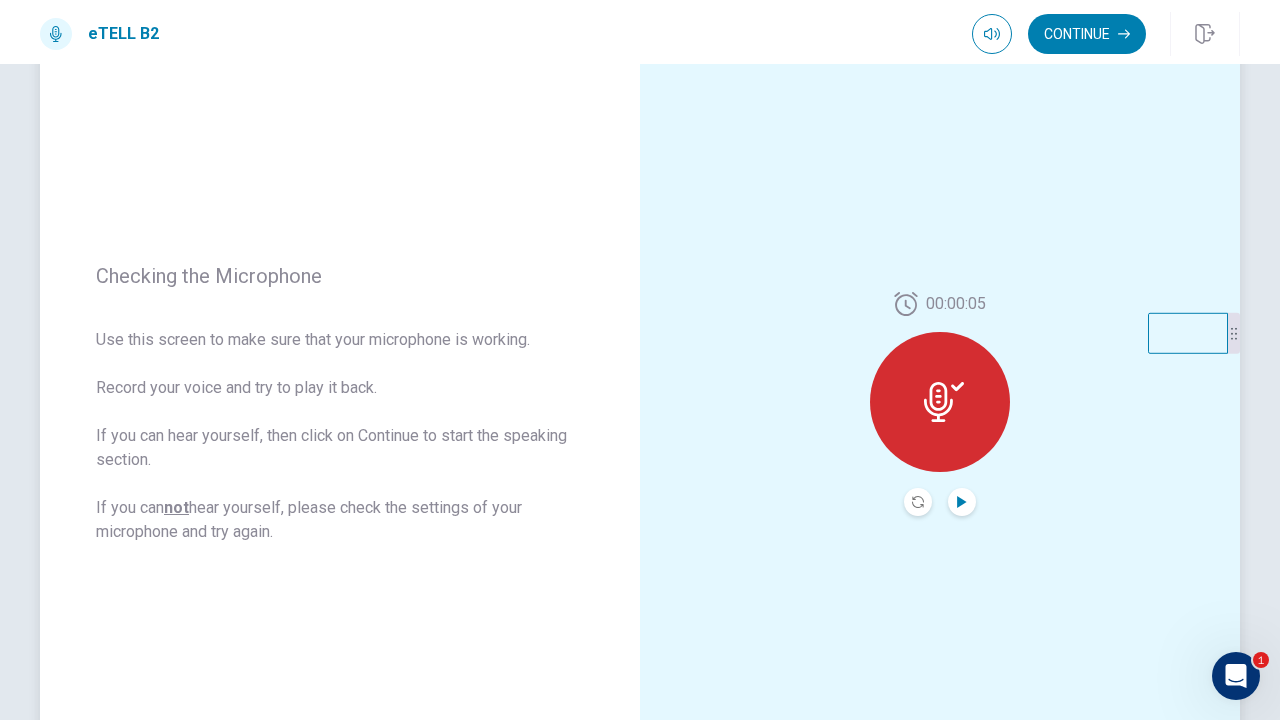 click 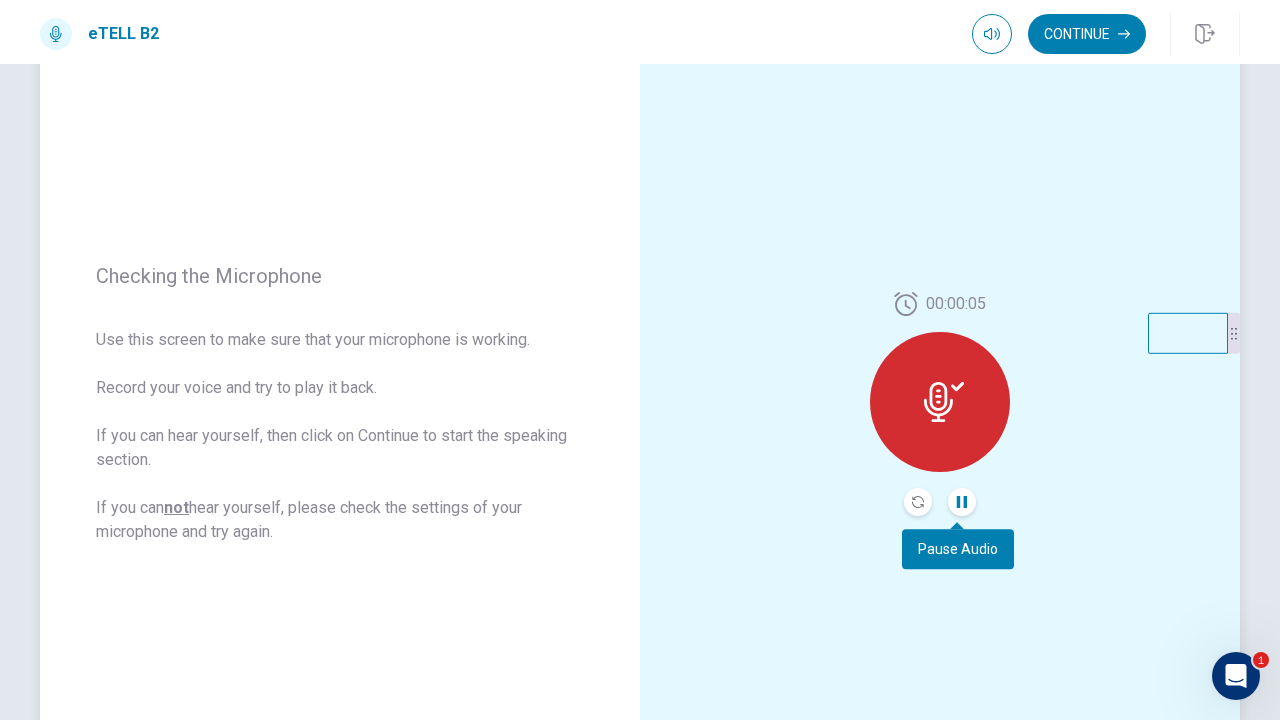 click 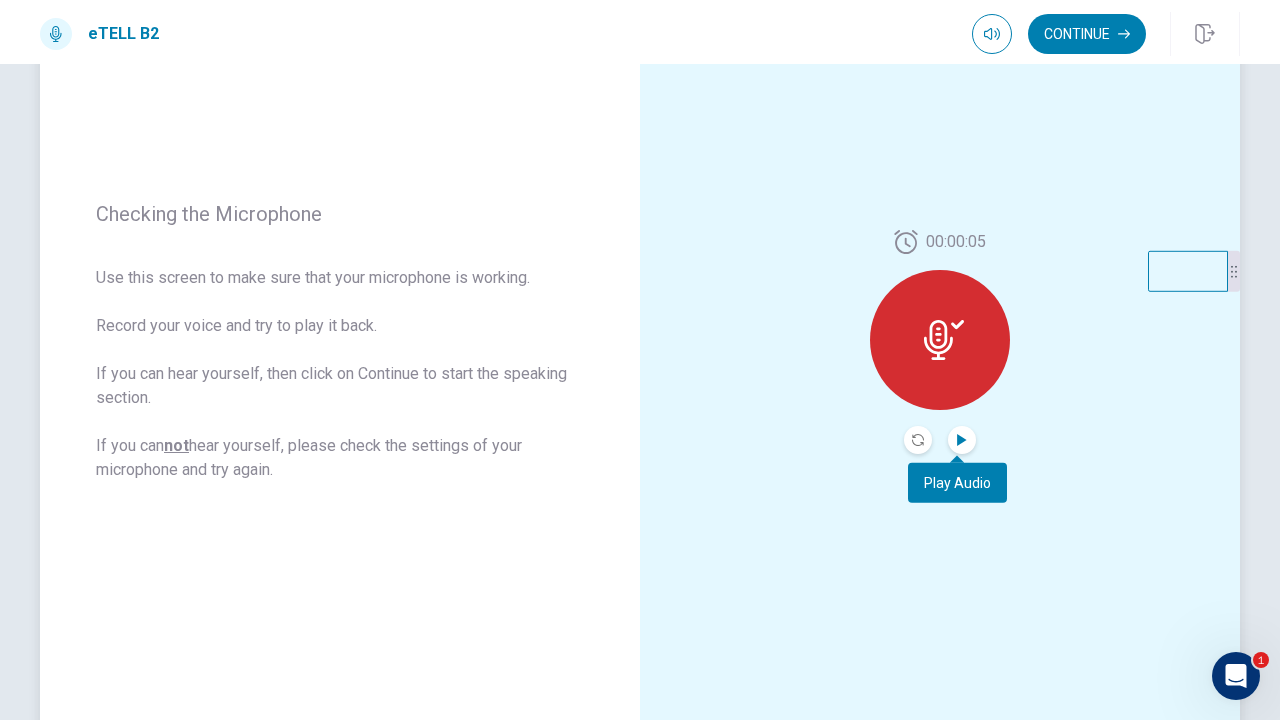 scroll, scrollTop: 203, scrollLeft: 0, axis: vertical 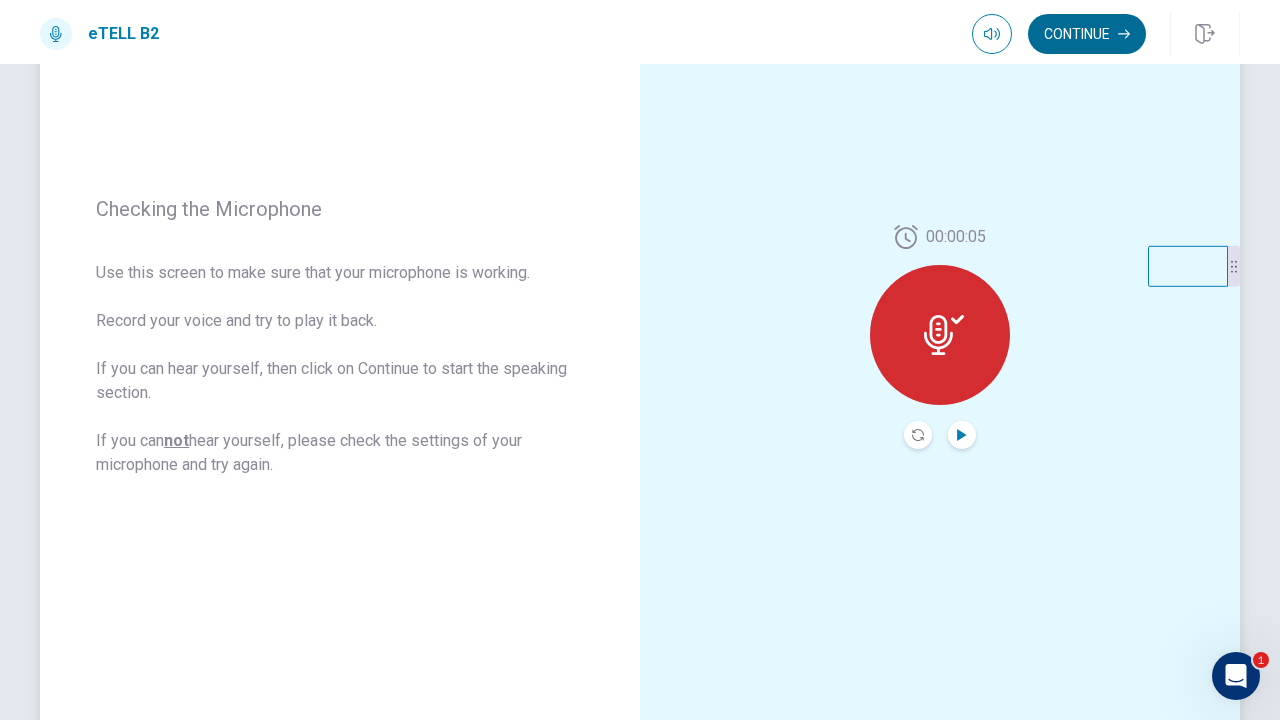 click on "Continue" at bounding box center (1087, 34) 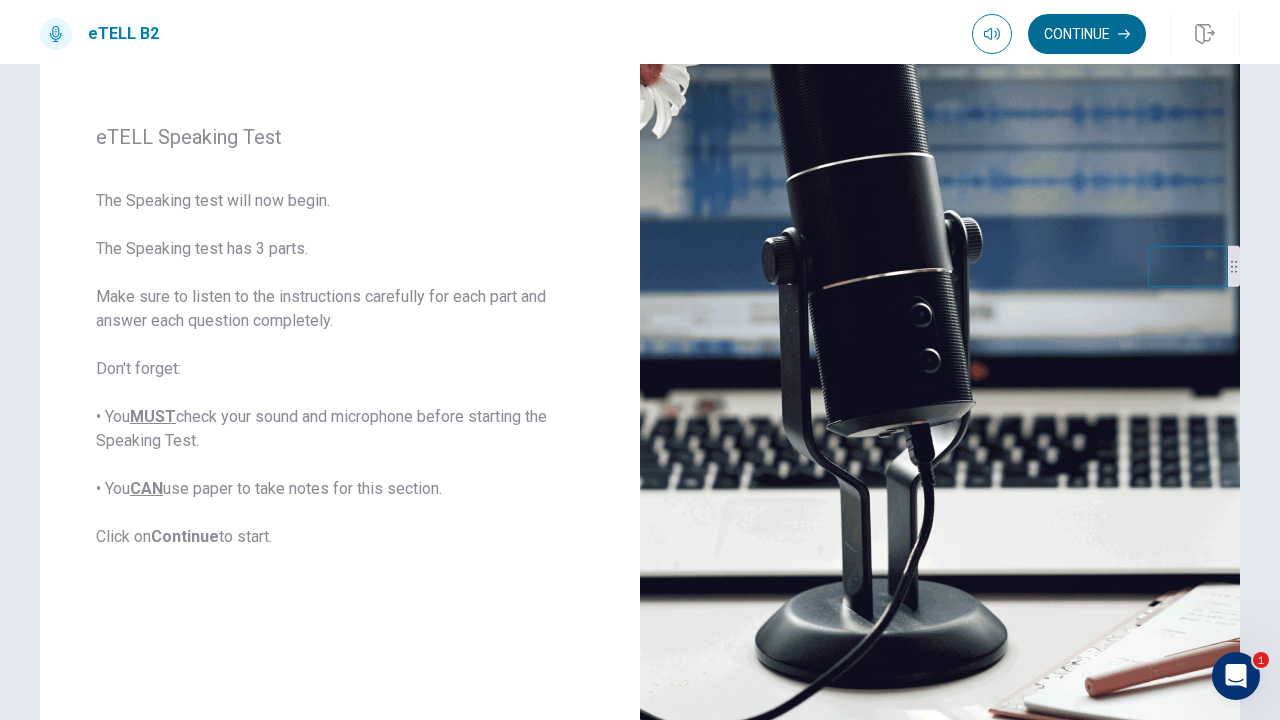 click on "Continue" at bounding box center (1087, 34) 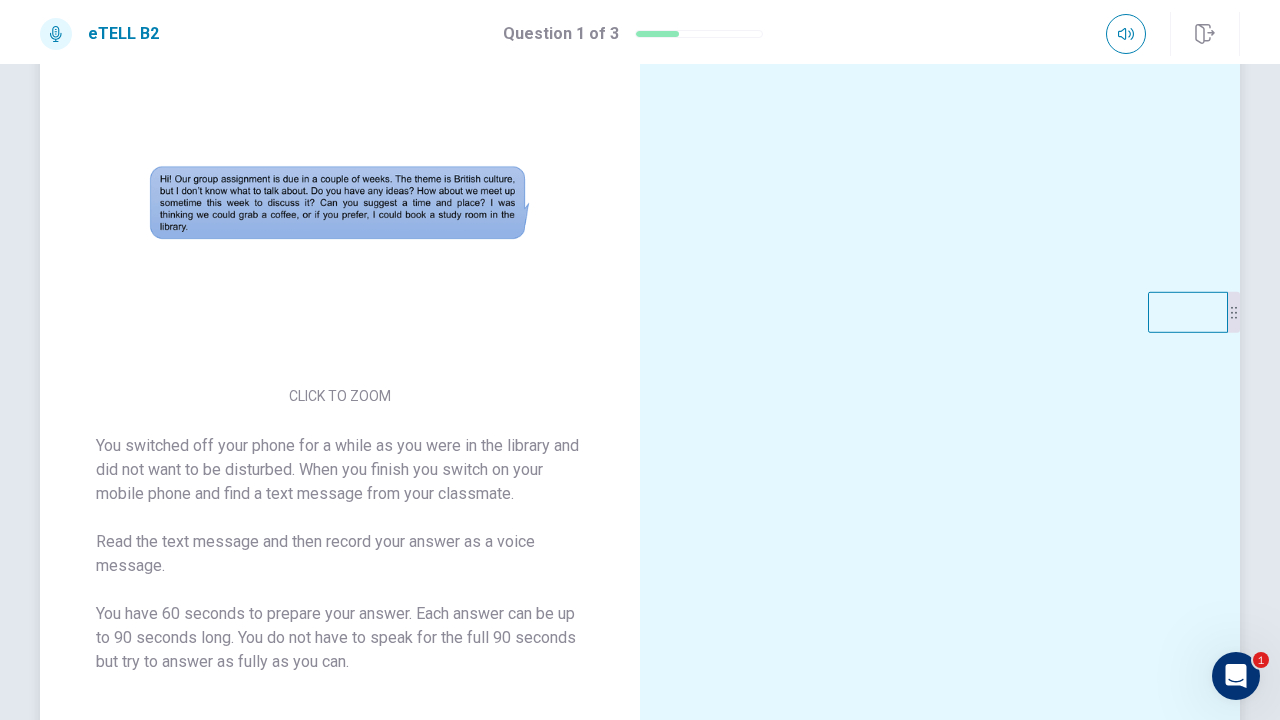 click at bounding box center [340, 203] 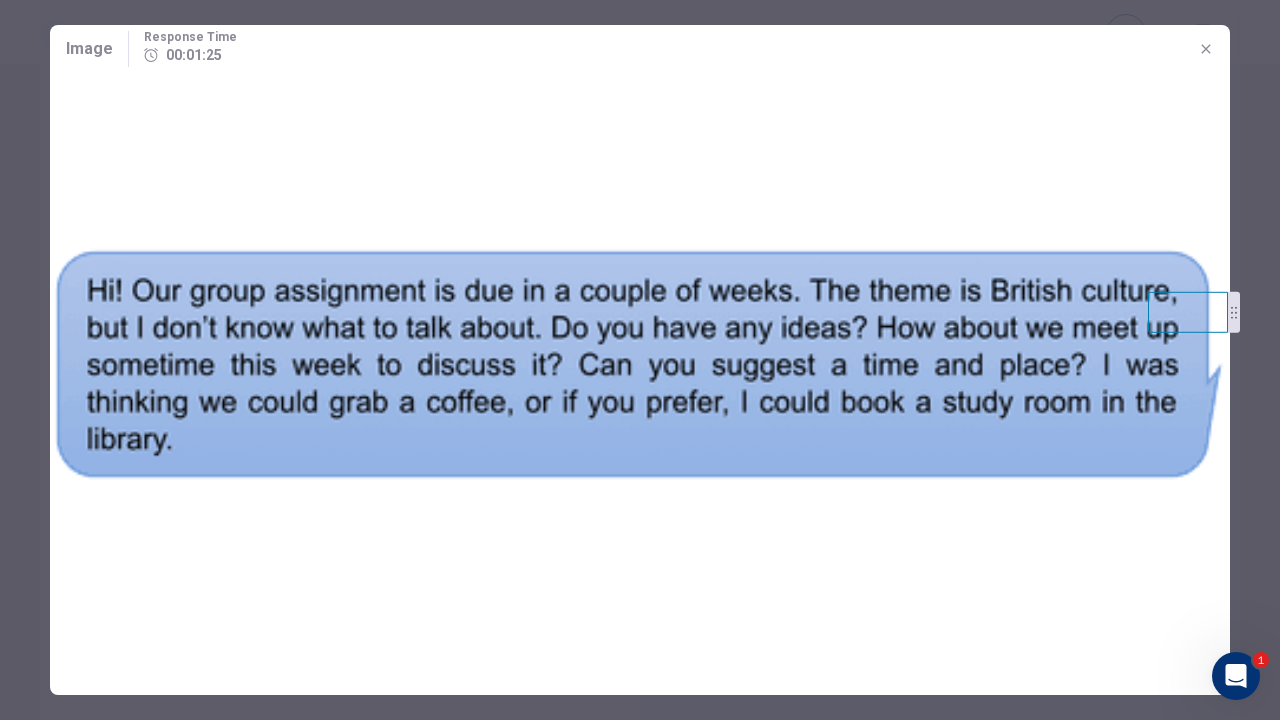 click 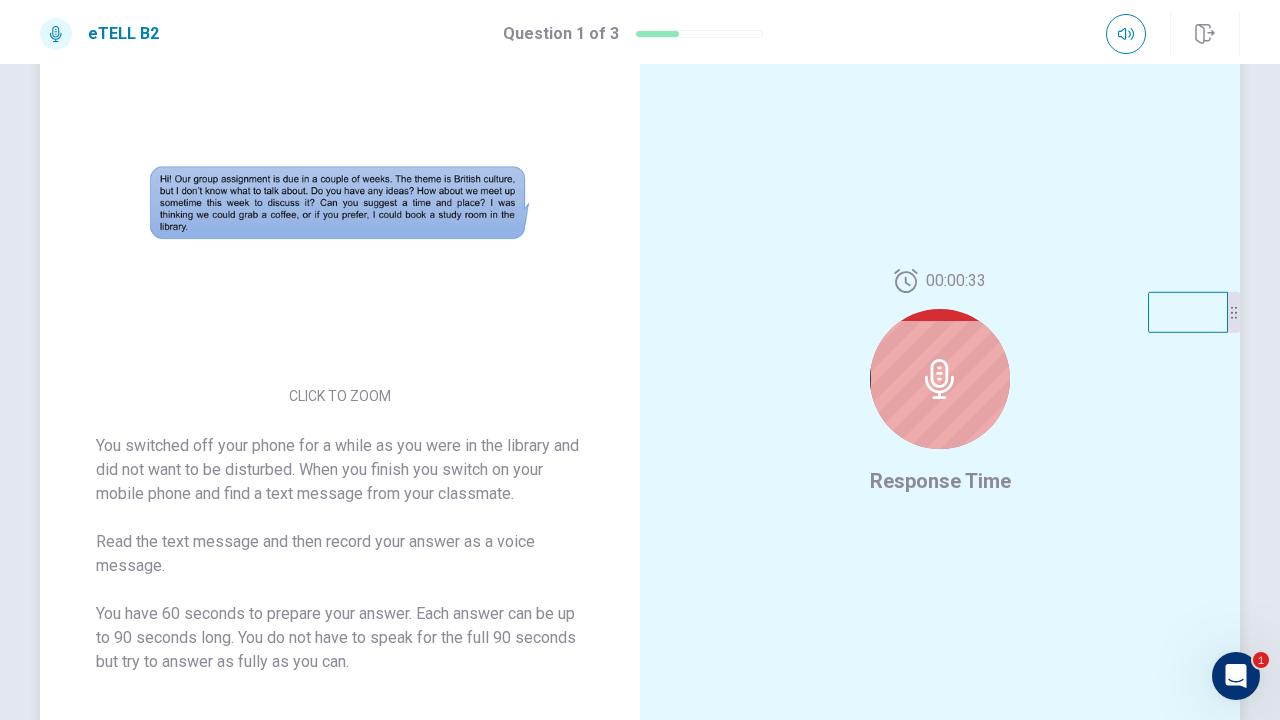 click at bounding box center [940, 379] 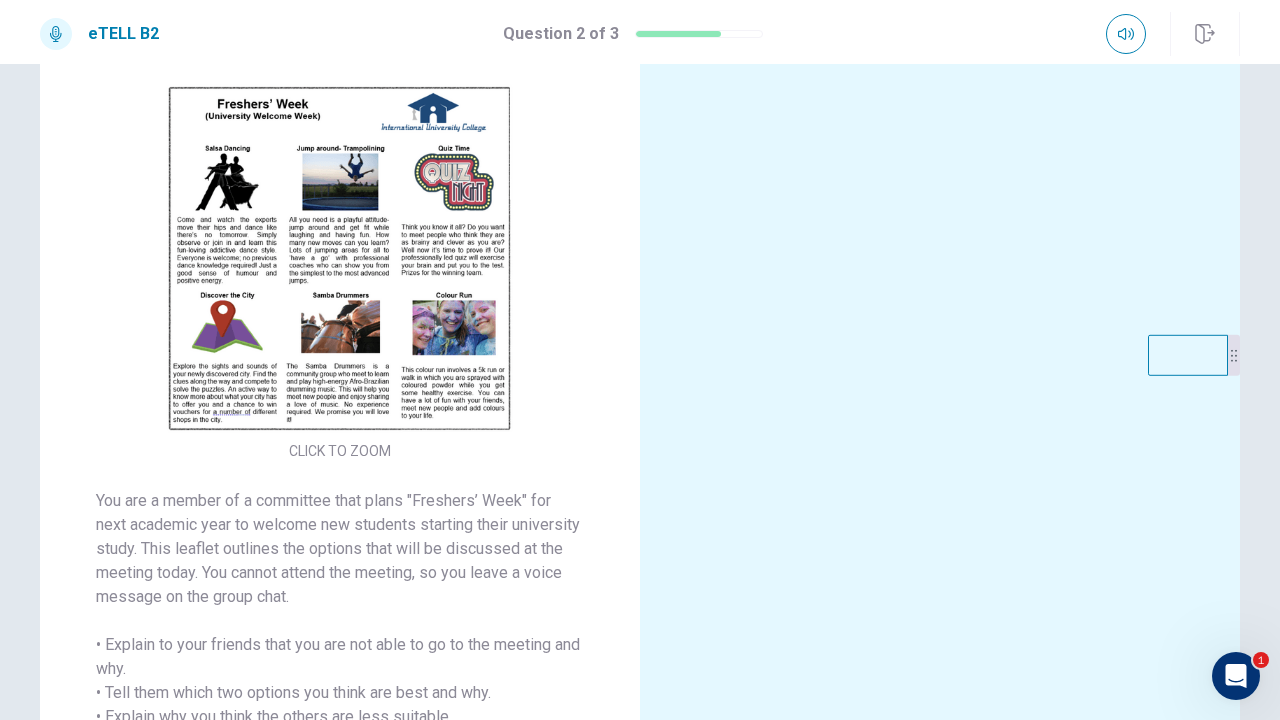 scroll, scrollTop: 107, scrollLeft: 0, axis: vertical 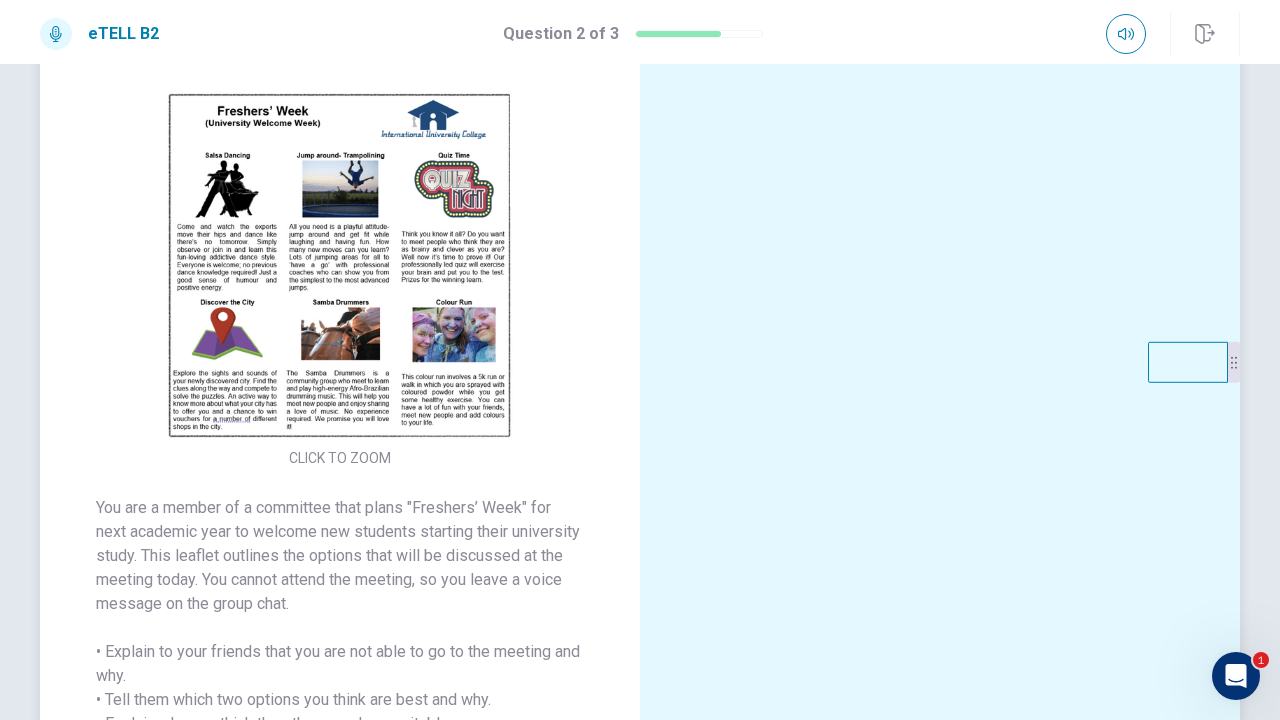click at bounding box center [340, 265] 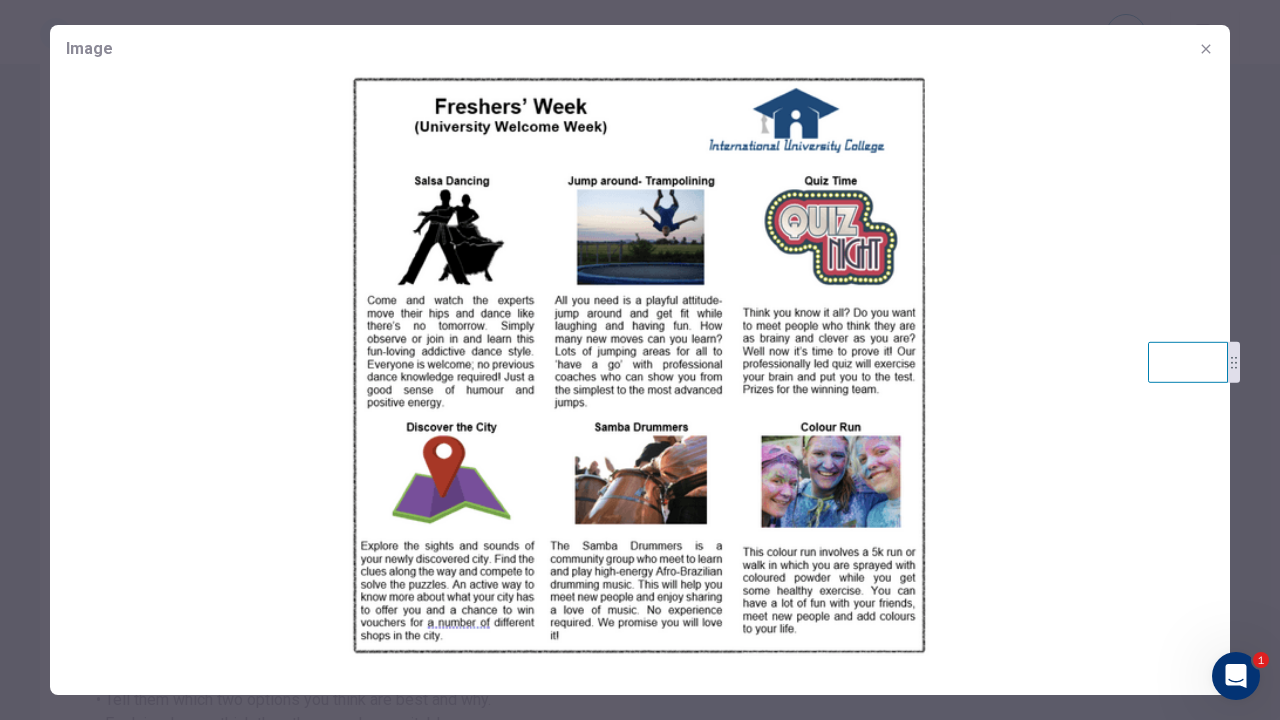 click 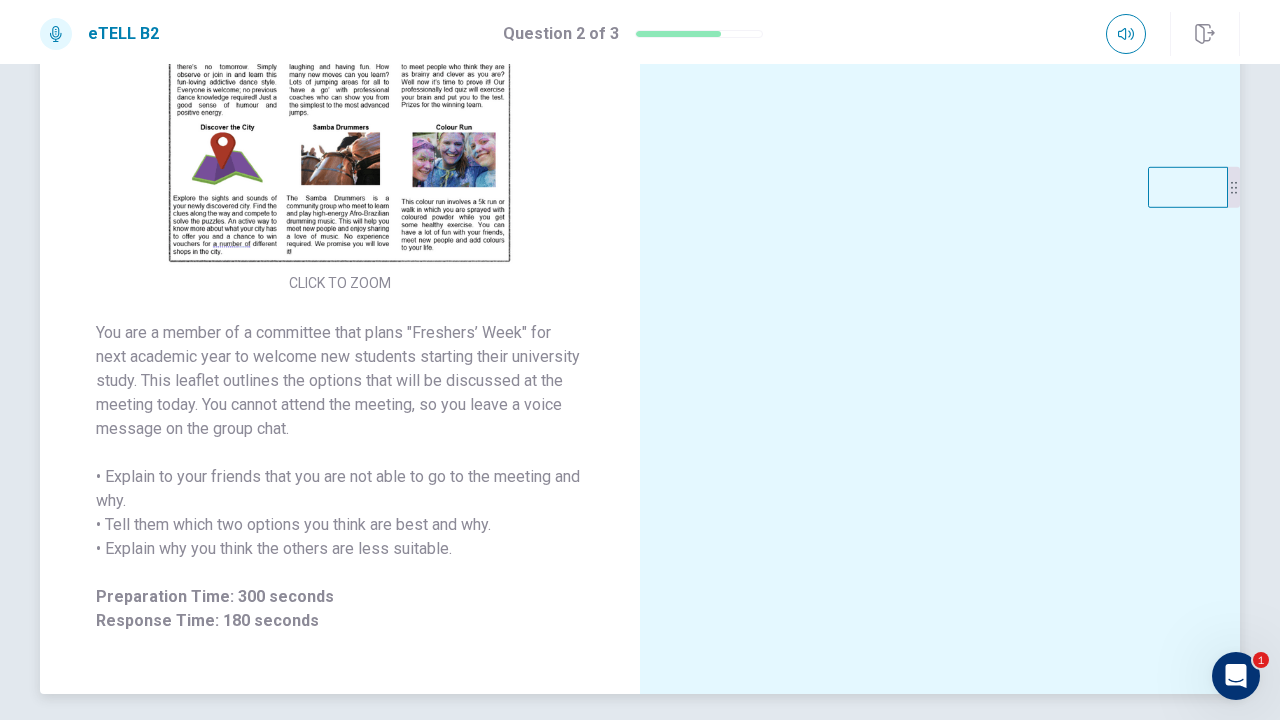 scroll, scrollTop: 274, scrollLeft: 0, axis: vertical 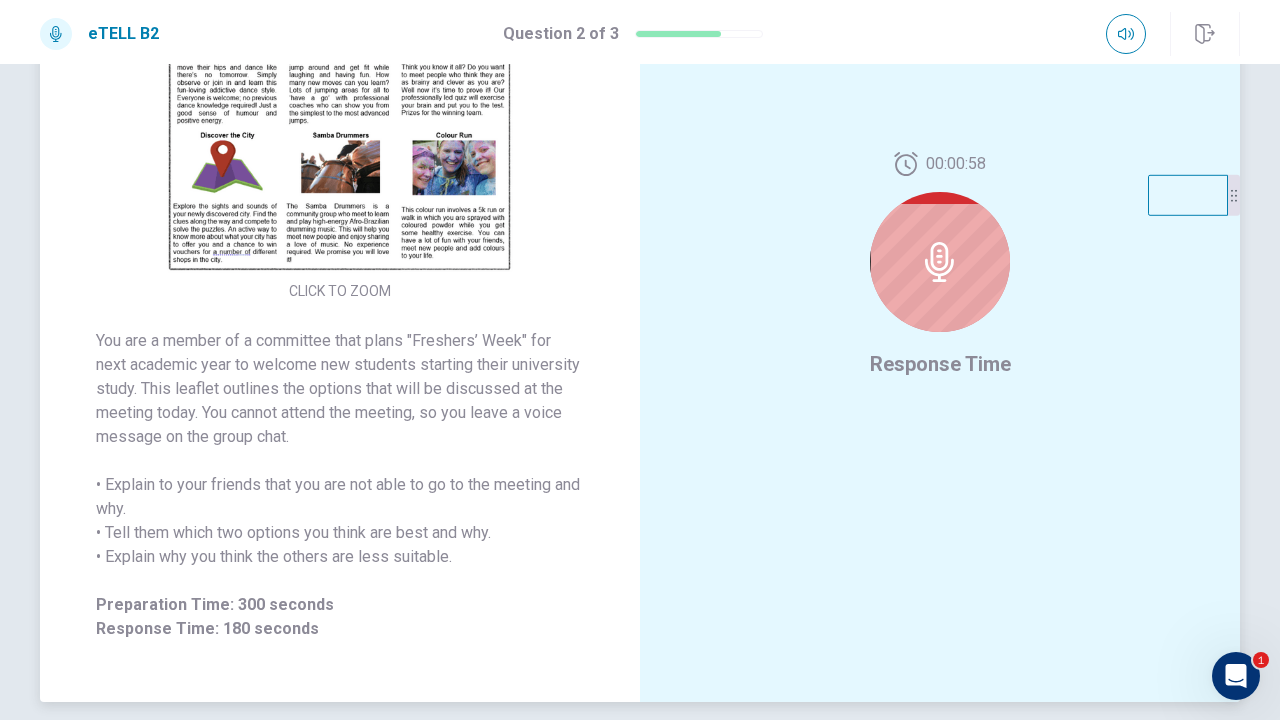 click 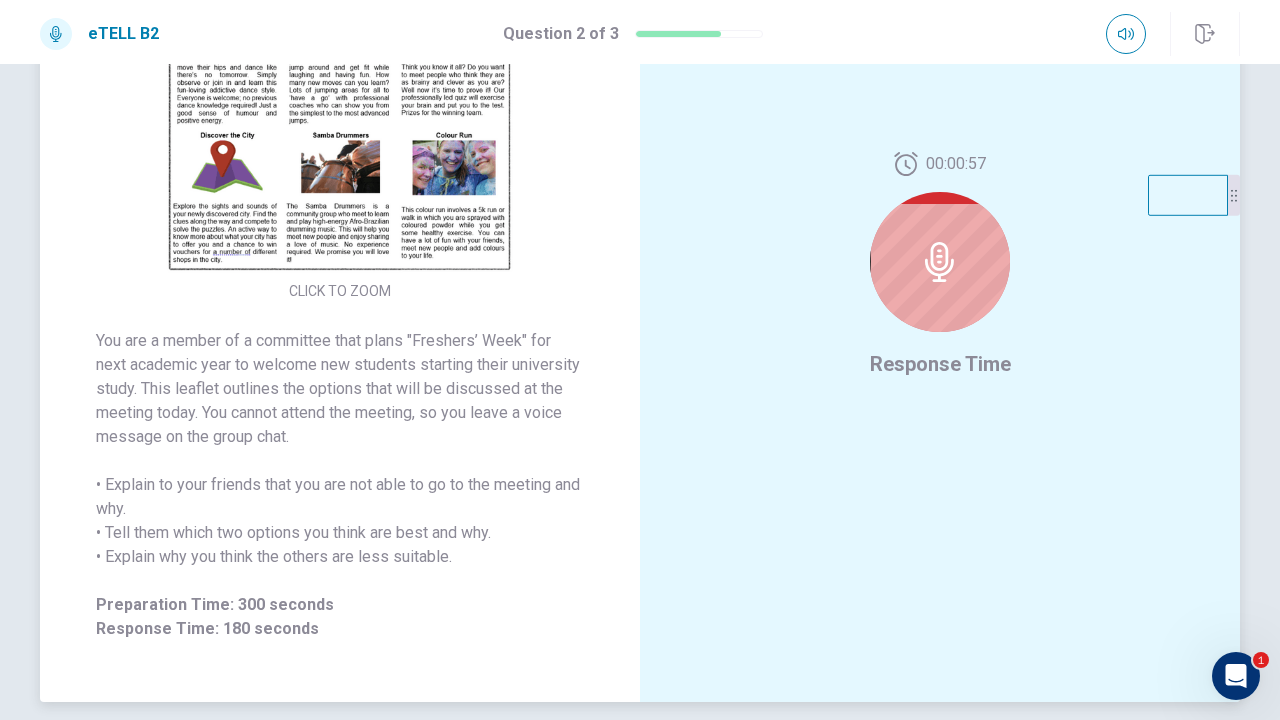 click 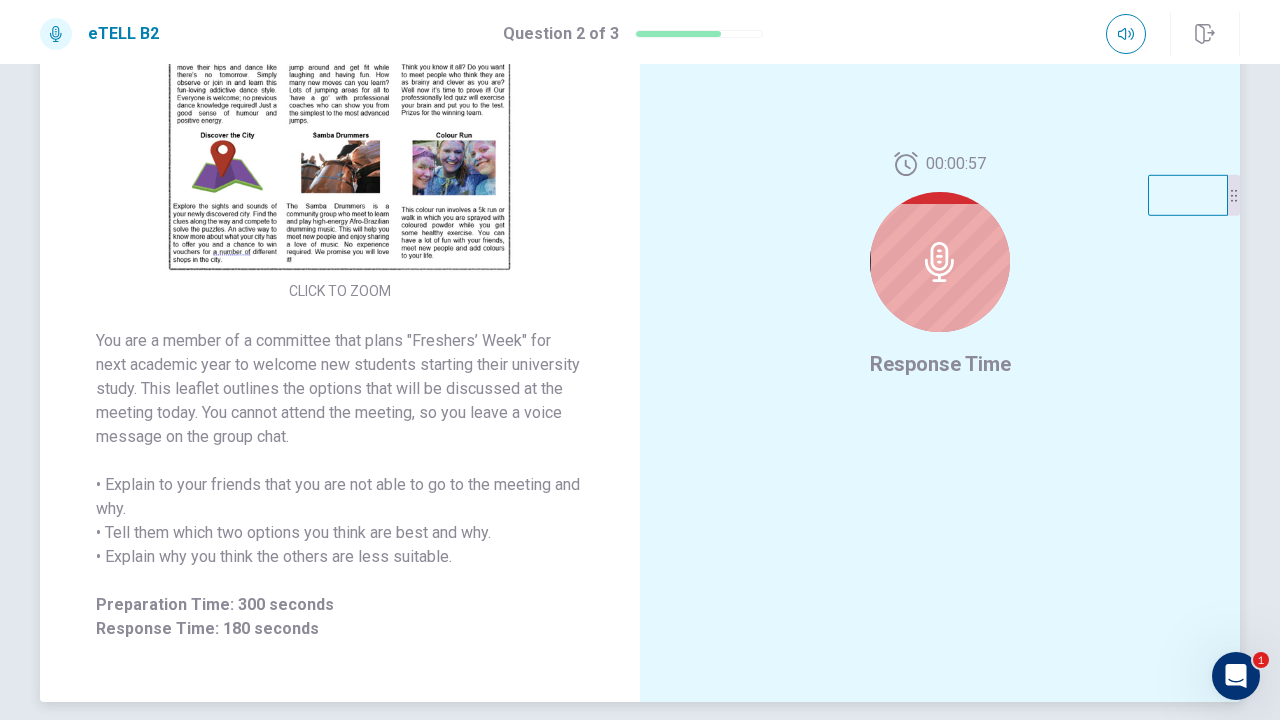click 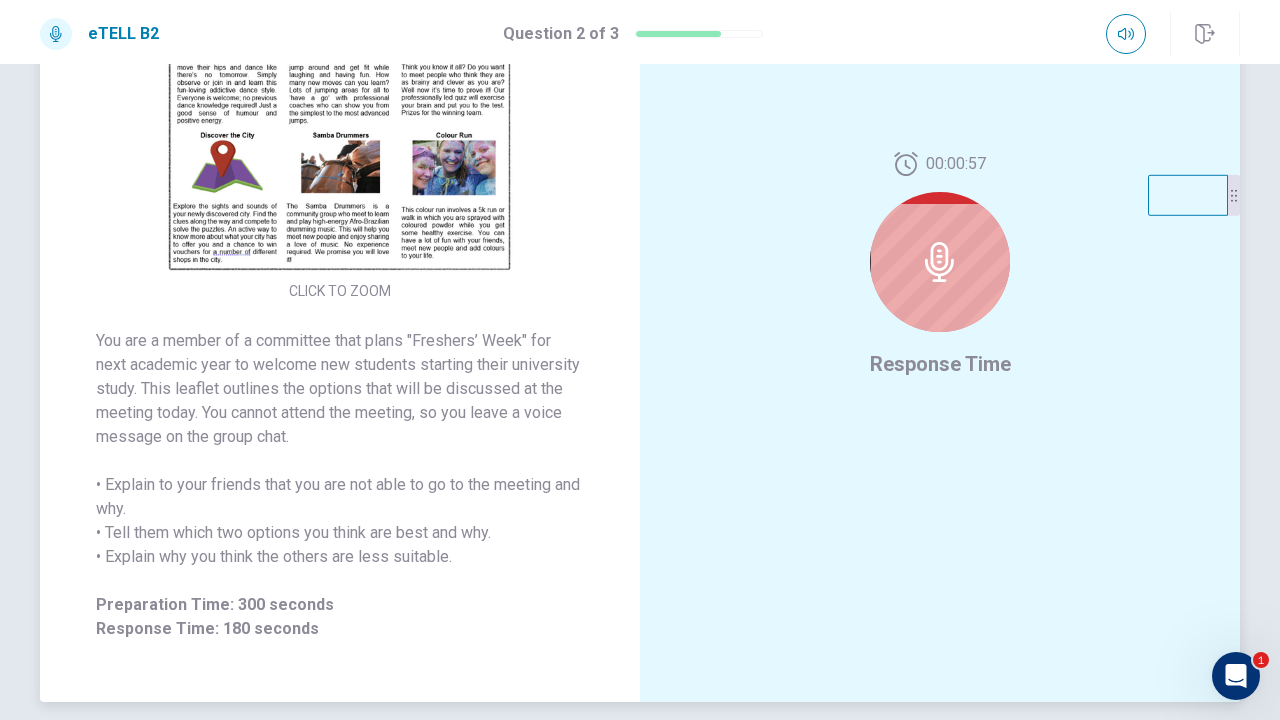click 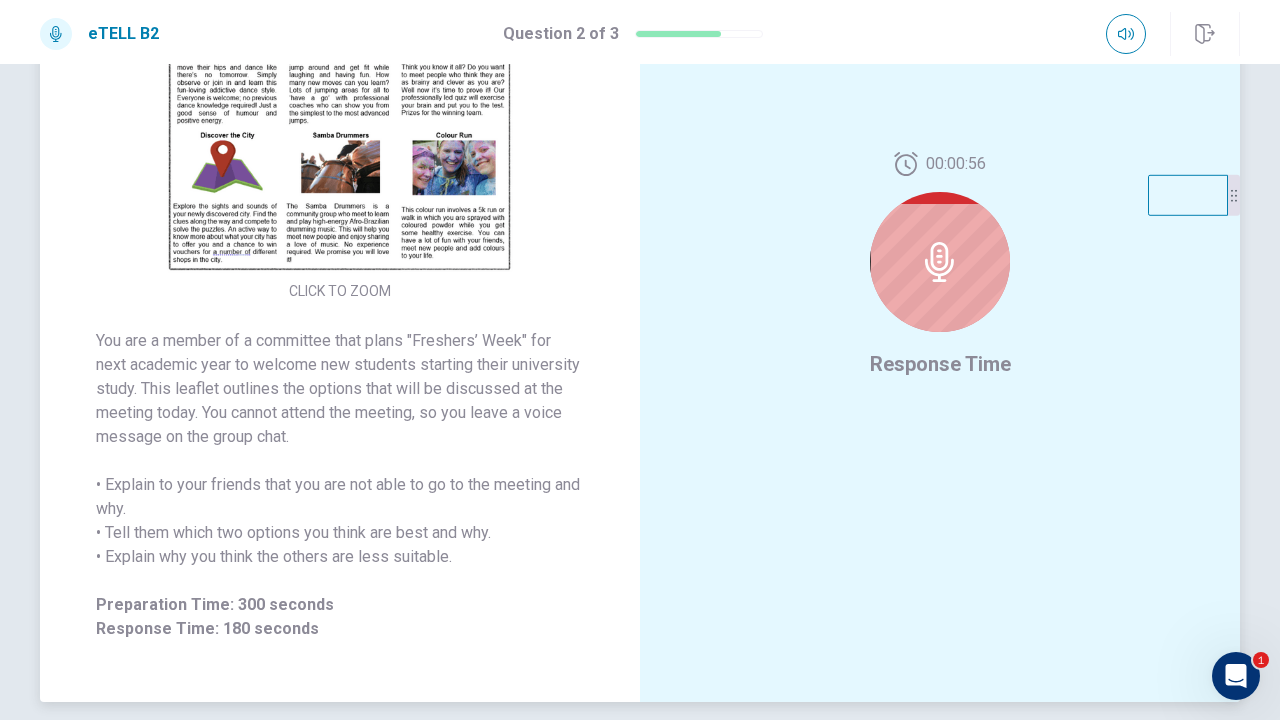 click 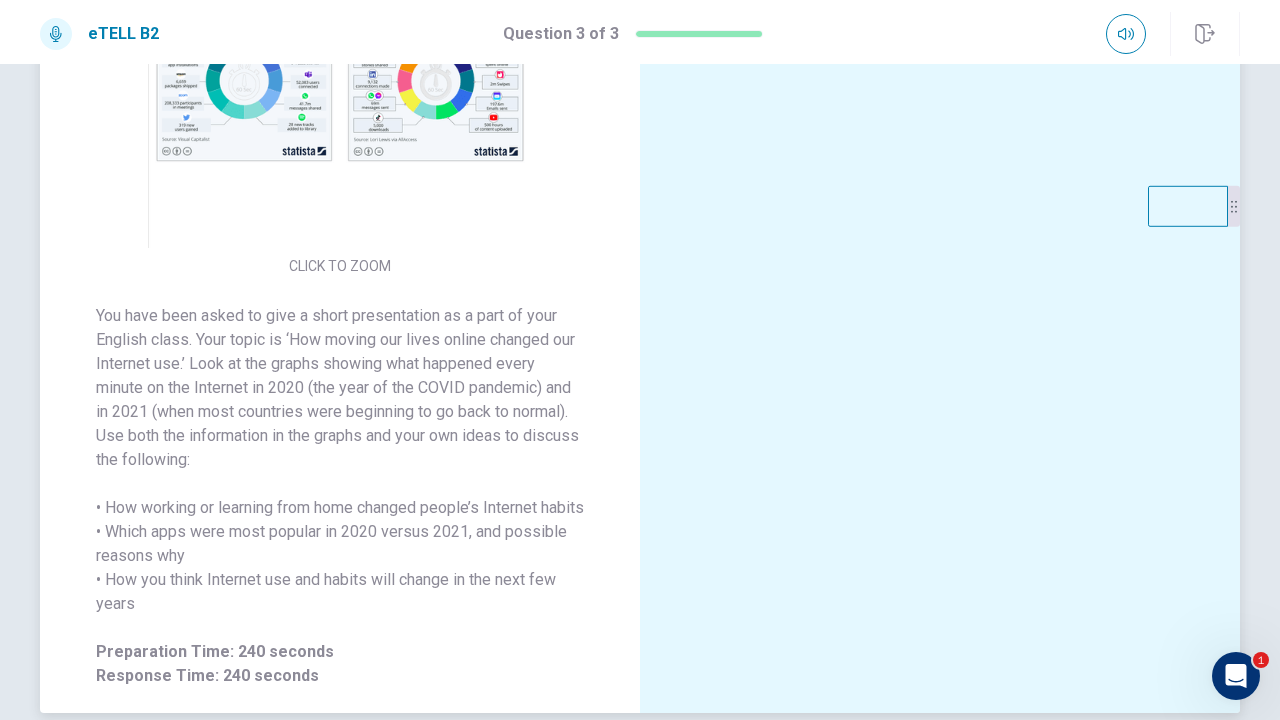 scroll, scrollTop: 274, scrollLeft: 0, axis: vertical 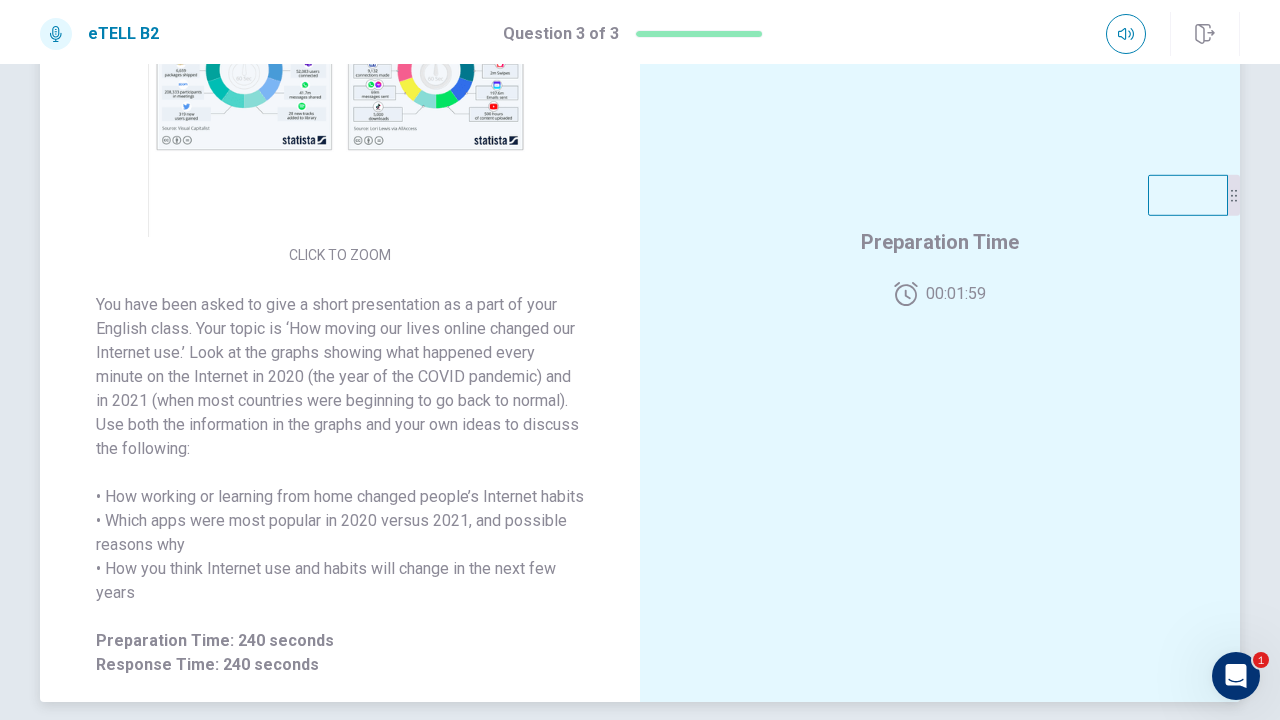 click on "You have been asked to give a short presentation as a part of your English class. Your topic is ‘How moving our lives online changed our Internet use.’ Look at the graphs showing what happened every minute on the Internet in 2020 (the year of the COVID pandemic) and in 2021 (when most countries were beginning to go back to normal). Use both the information in the graphs and your own ideas to discuss the following:
• How working or learning from home changed people’s Internet habits
• Which apps were most popular in 2020 versus 2021, and possible reasons why
• How you think Internet use and habits will change in the next few years" at bounding box center (340, 449) 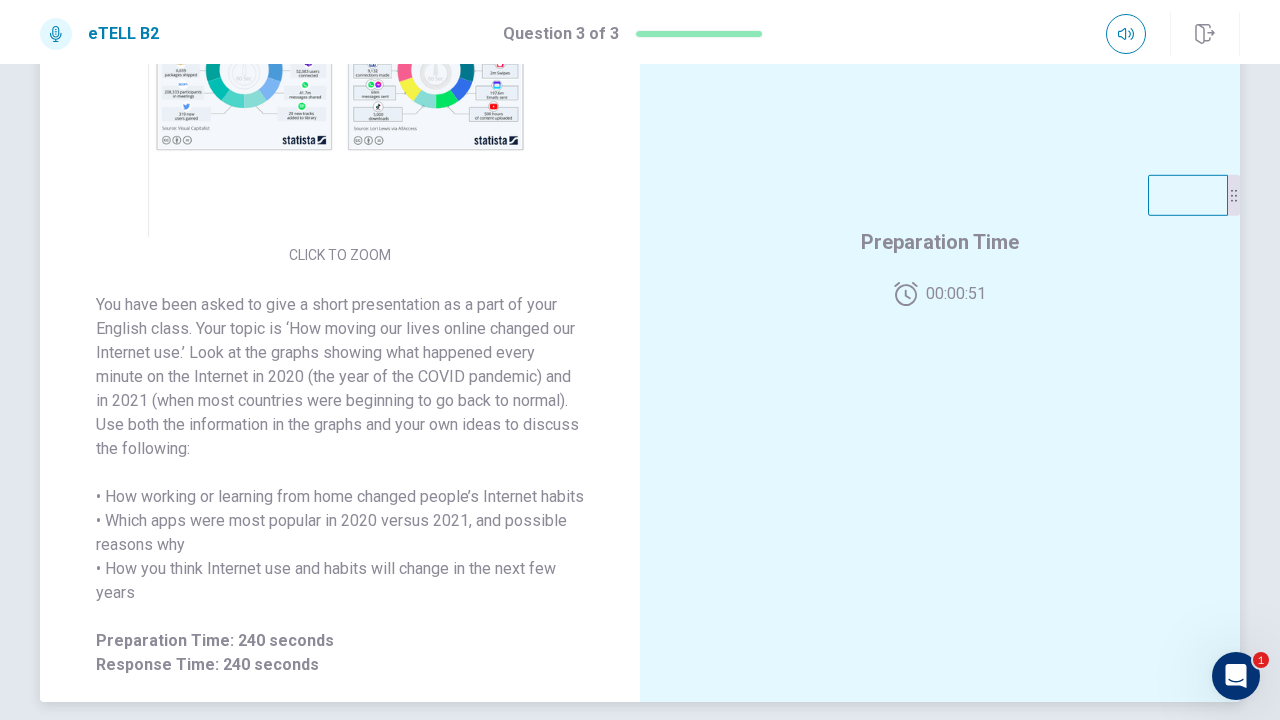 click on "You have been asked to give a short presentation as a part of your English class. Your topic is ‘How moving our lives online changed our Internet use.’ Look at the graphs showing what happened every minute on the Internet in 2020 (the year of the COVID pandemic) and in 2021 (when most countries were beginning to go back to normal). Use both the information in the graphs and your own ideas to discuss the following:
• How working or learning from home changed people’s Internet habits
• Which apps were most popular in 2020 versus 2021, and possible reasons why
• How you think Internet use and habits will change in the next few years" at bounding box center (340, 449) 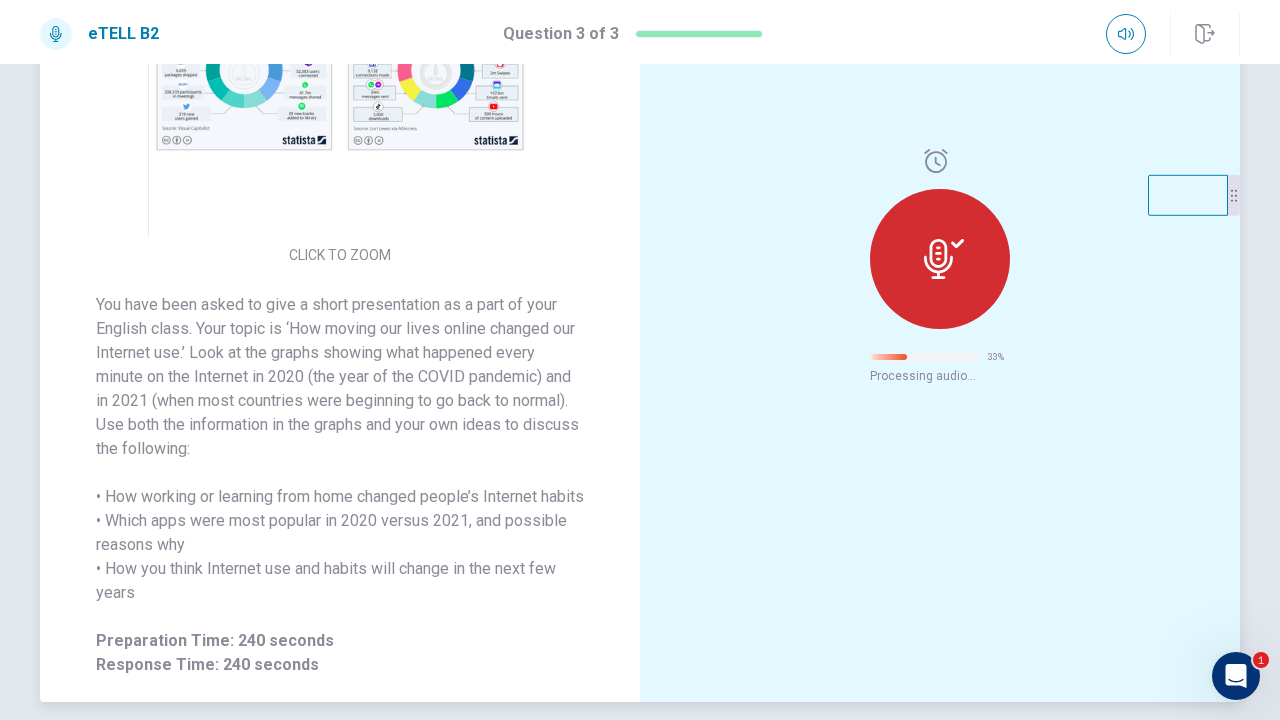 scroll, scrollTop: 0, scrollLeft: 0, axis: both 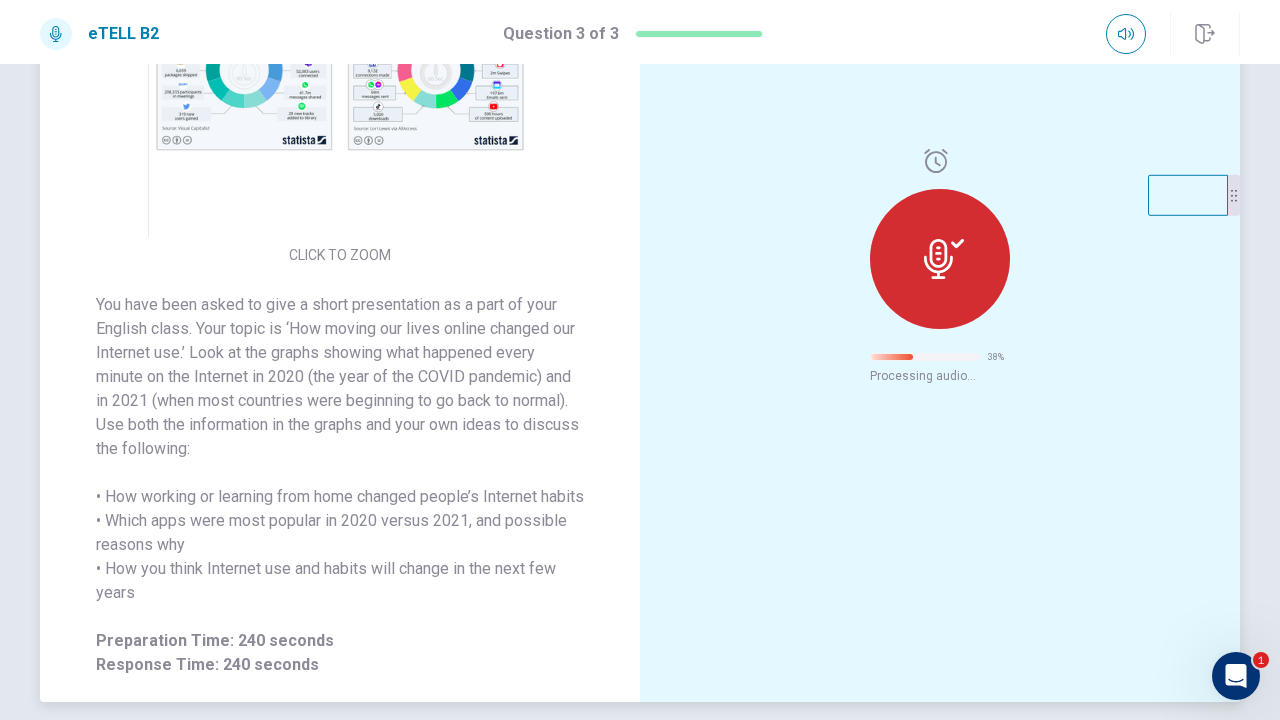 click at bounding box center (340, 62) 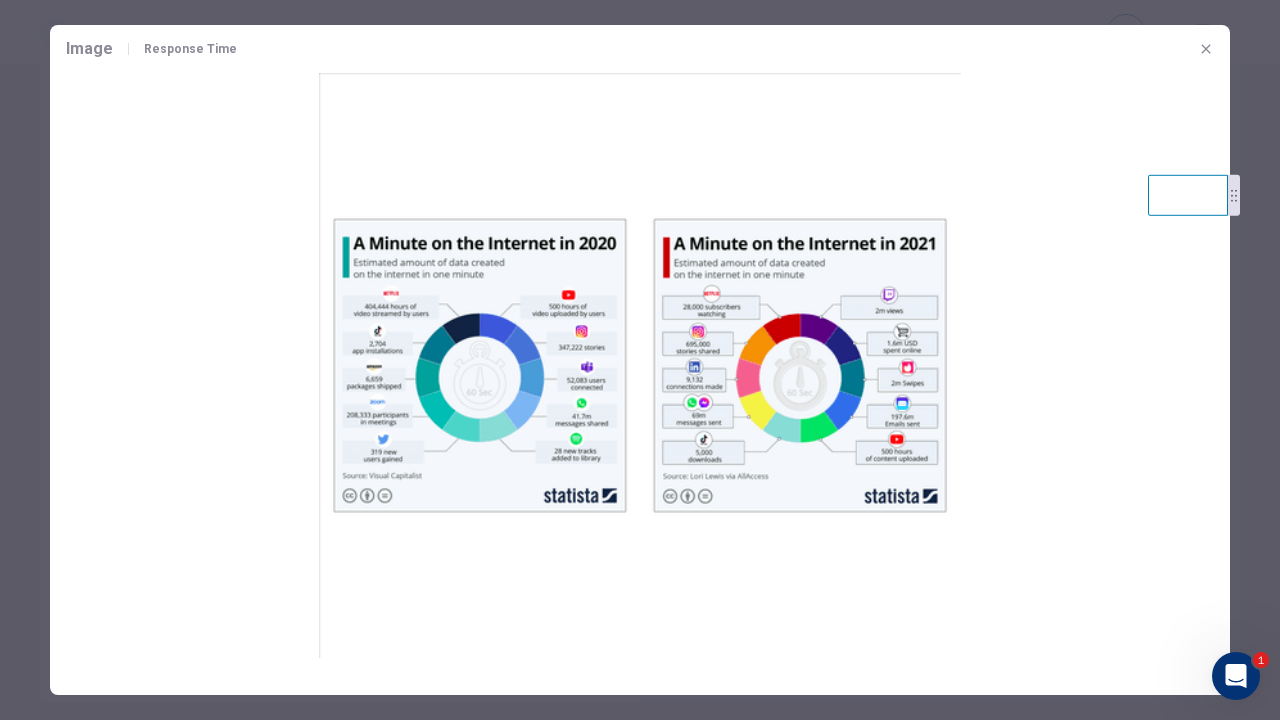 click 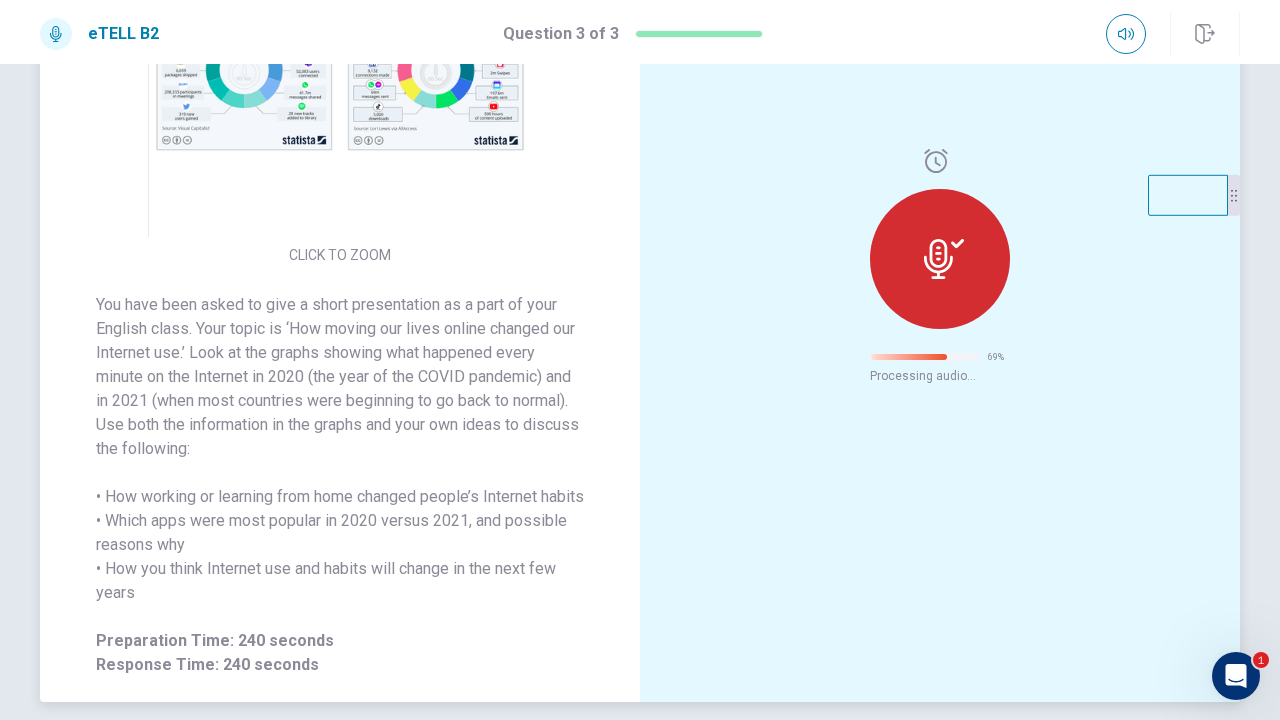 scroll, scrollTop: 360, scrollLeft: 0, axis: vertical 